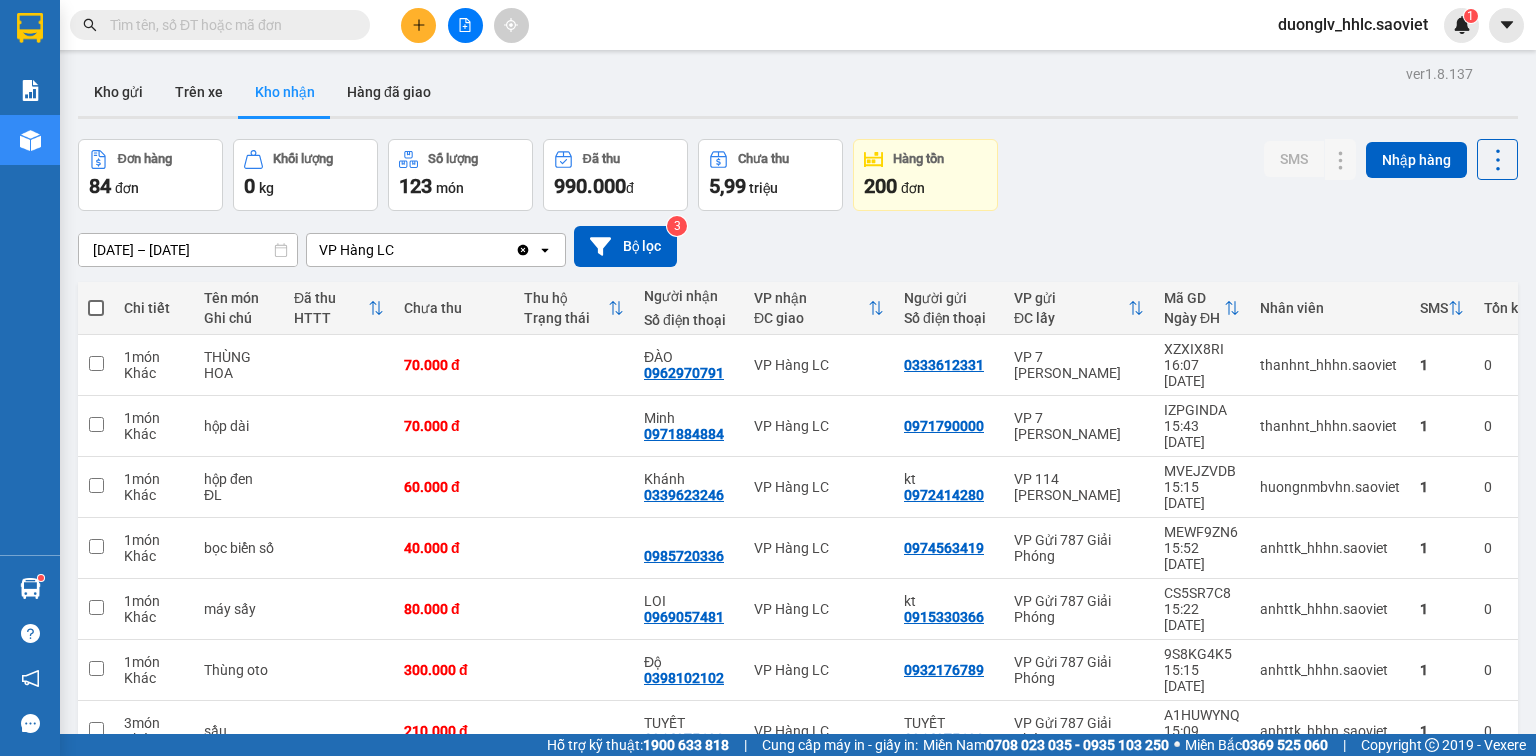 scroll, scrollTop: 0, scrollLeft: 0, axis: both 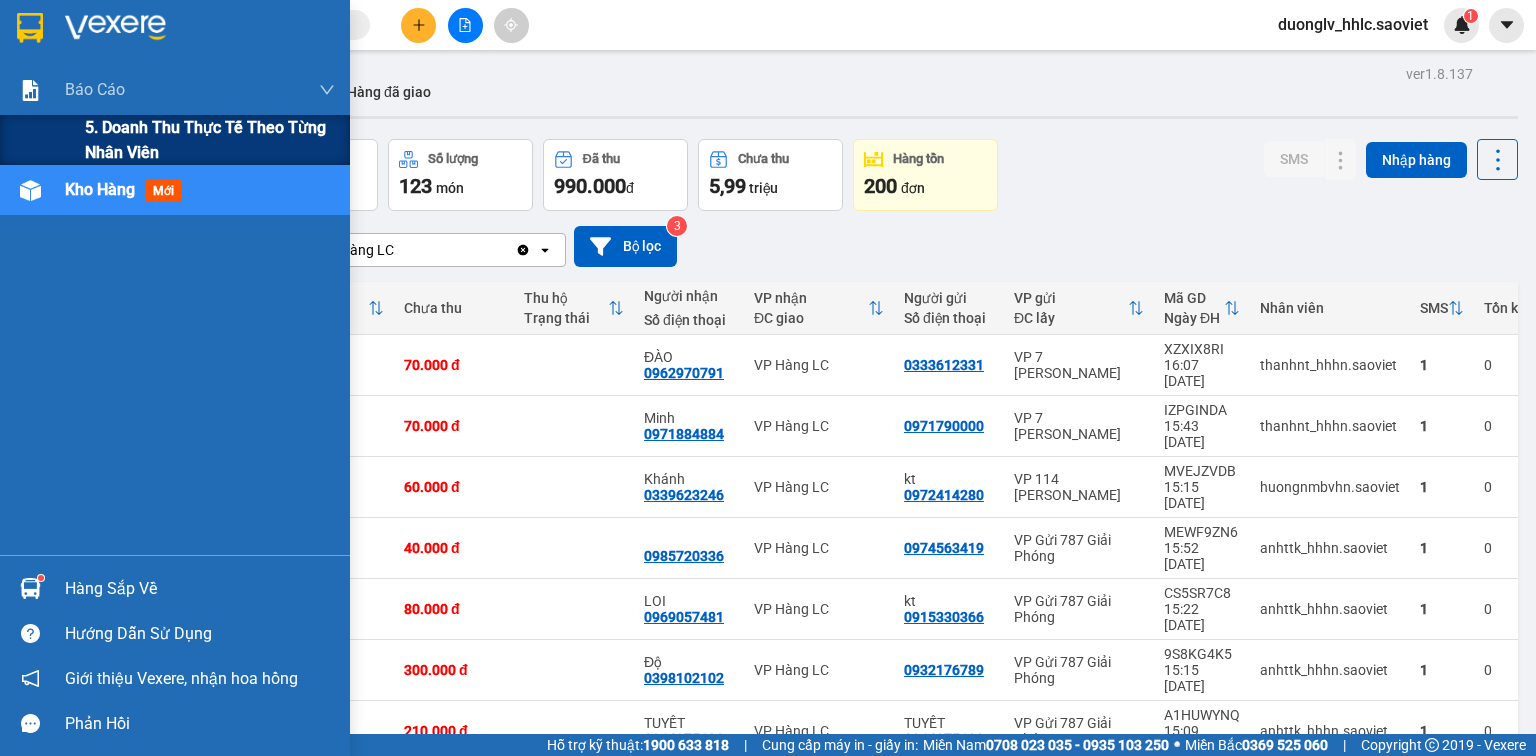 click on "5. Doanh thu thực tế theo từng nhân viên" at bounding box center [210, 140] 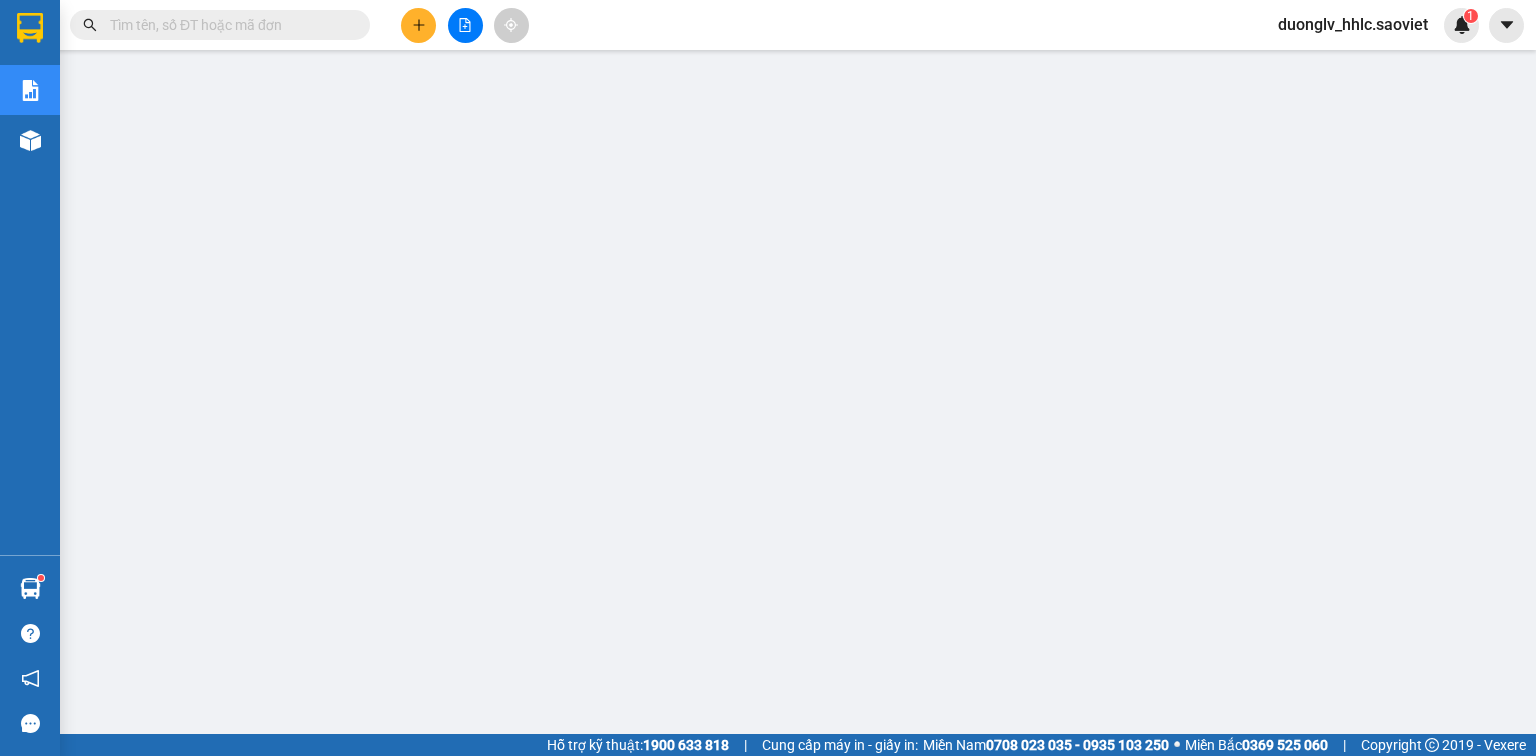 click at bounding box center [465, 25] 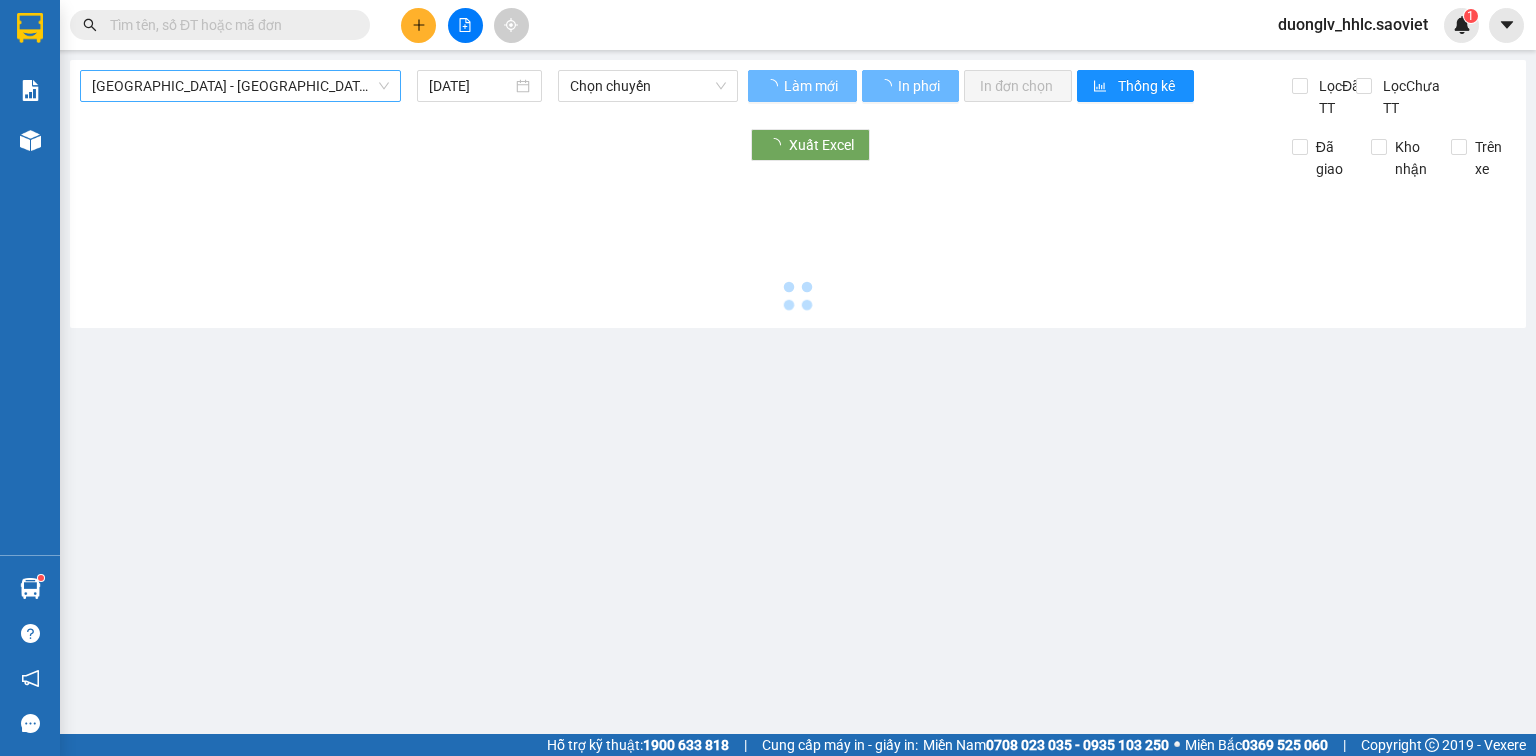 click on "[GEOGRAPHIC_DATA] - [GEOGRAPHIC_DATA] (Cabin)" at bounding box center (240, 86) 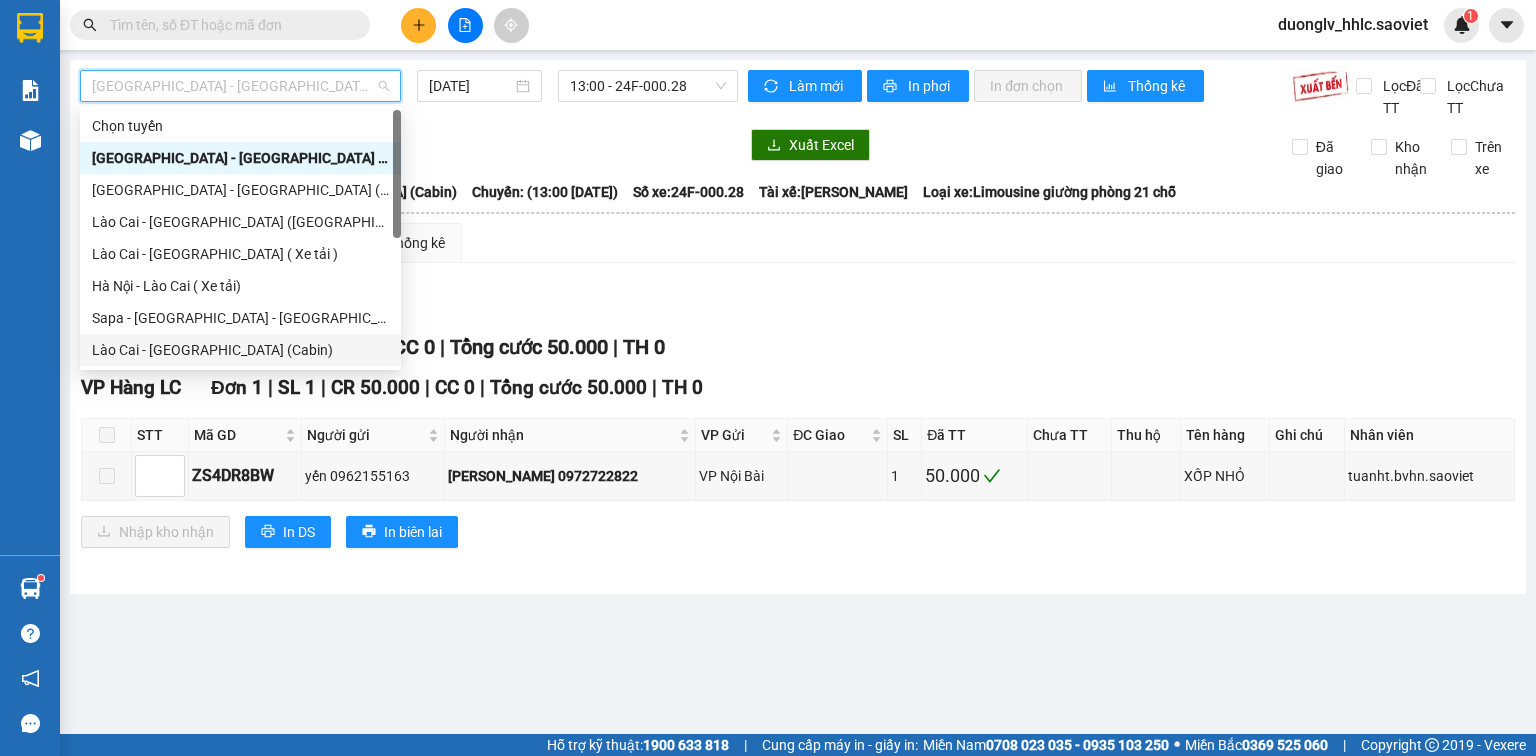 scroll, scrollTop: 0, scrollLeft: 0, axis: both 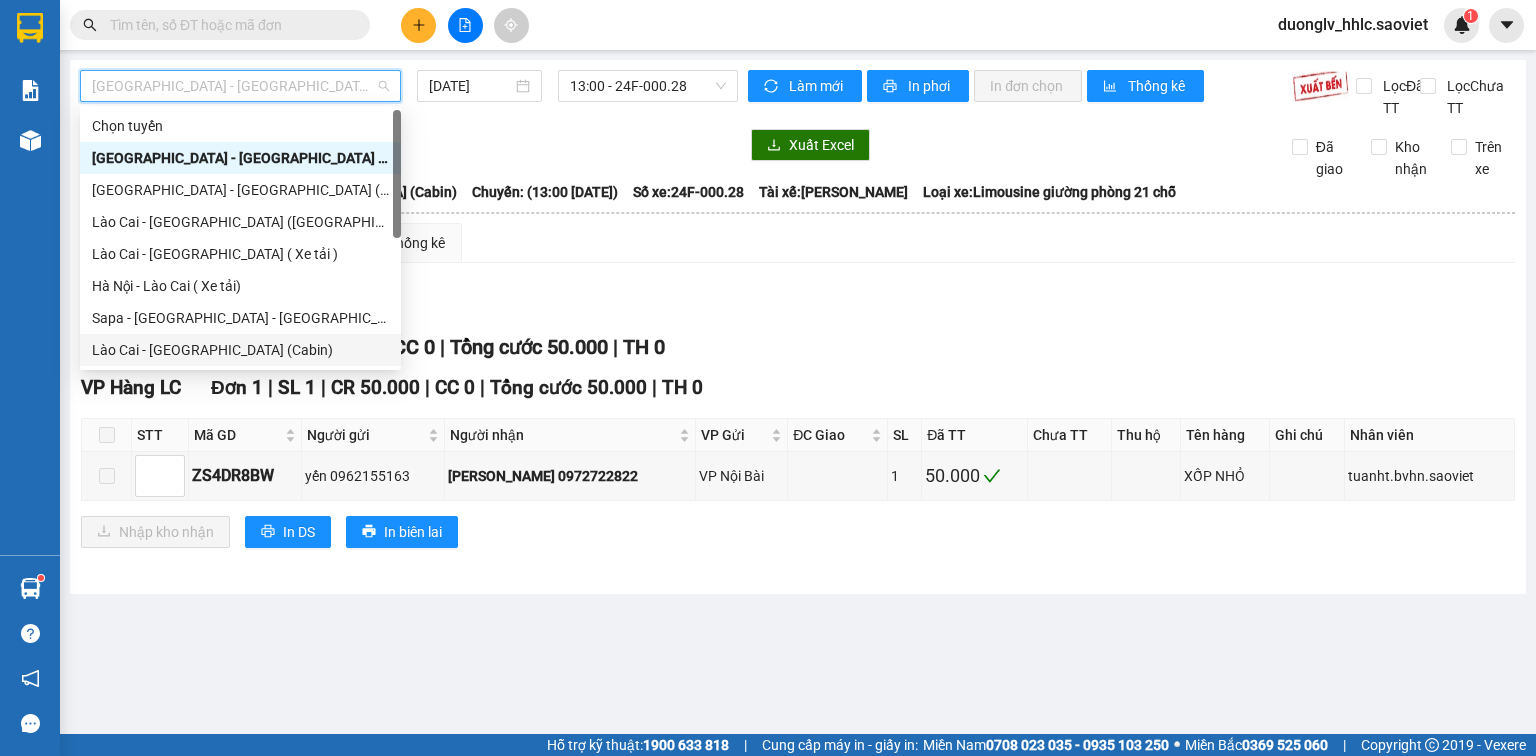 click on "Lào Cai - [GEOGRAPHIC_DATA] (Cabin)" at bounding box center [240, 350] 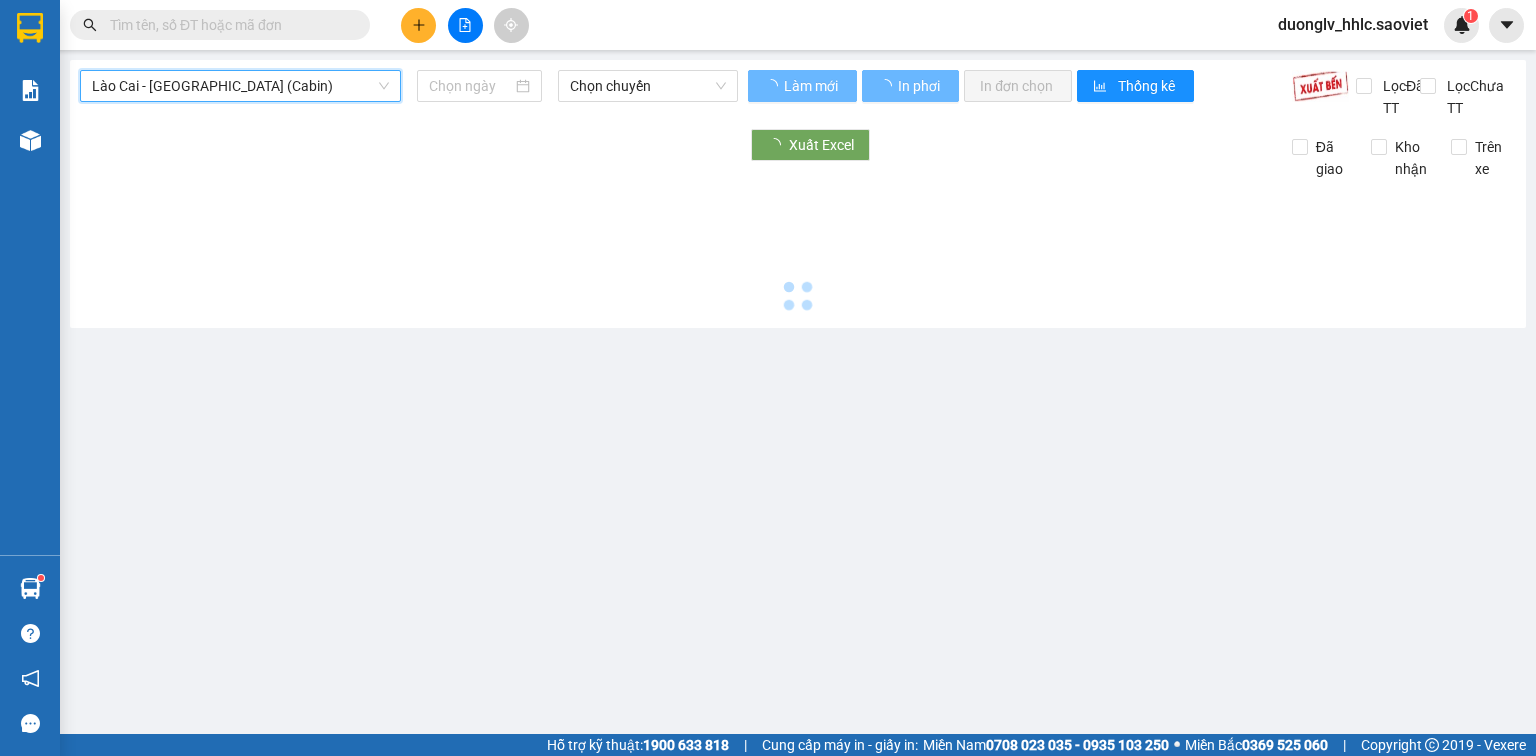 type on "[DATE]" 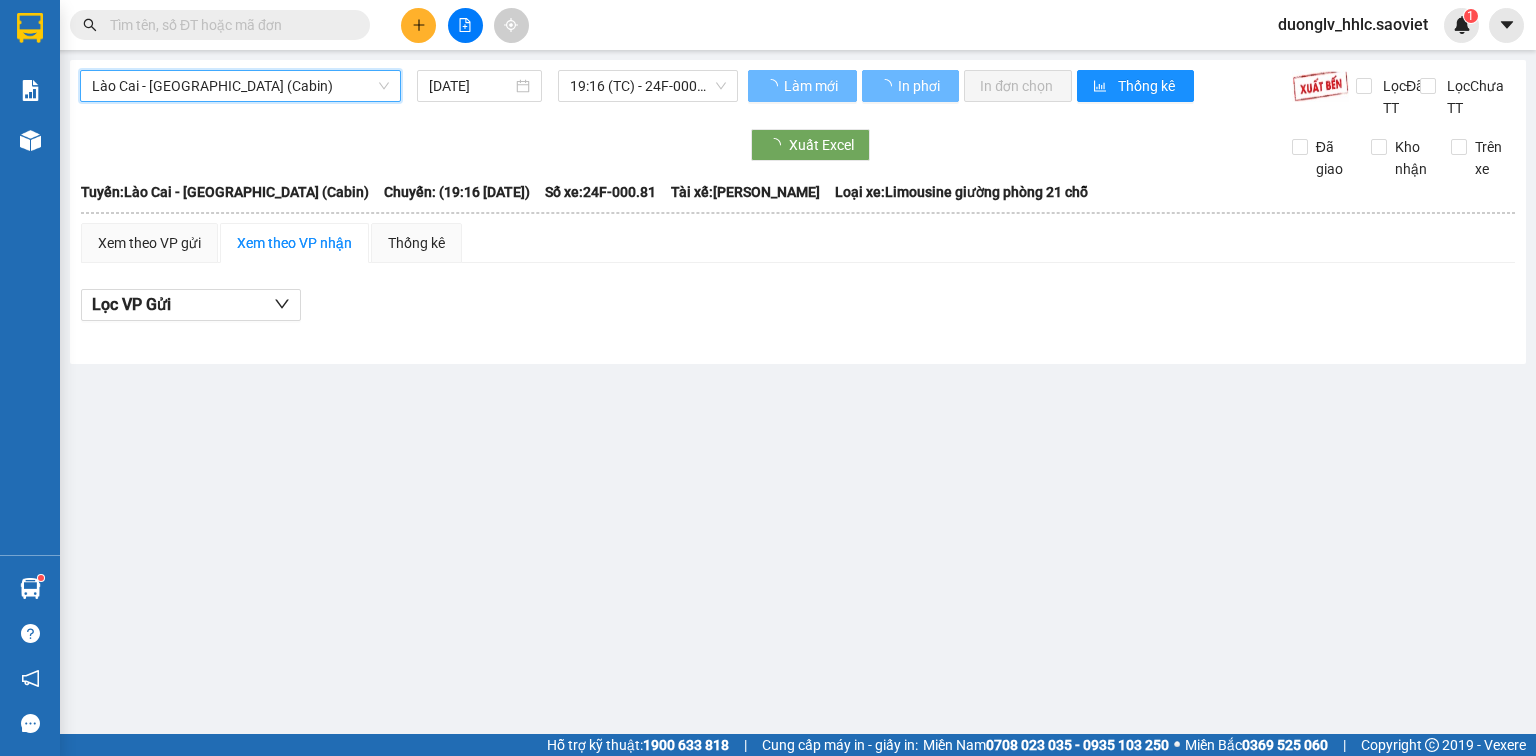click on "Lào Cai - [GEOGRAPHIC_DATA] (Cabin)" at bounding box center (240, 86) 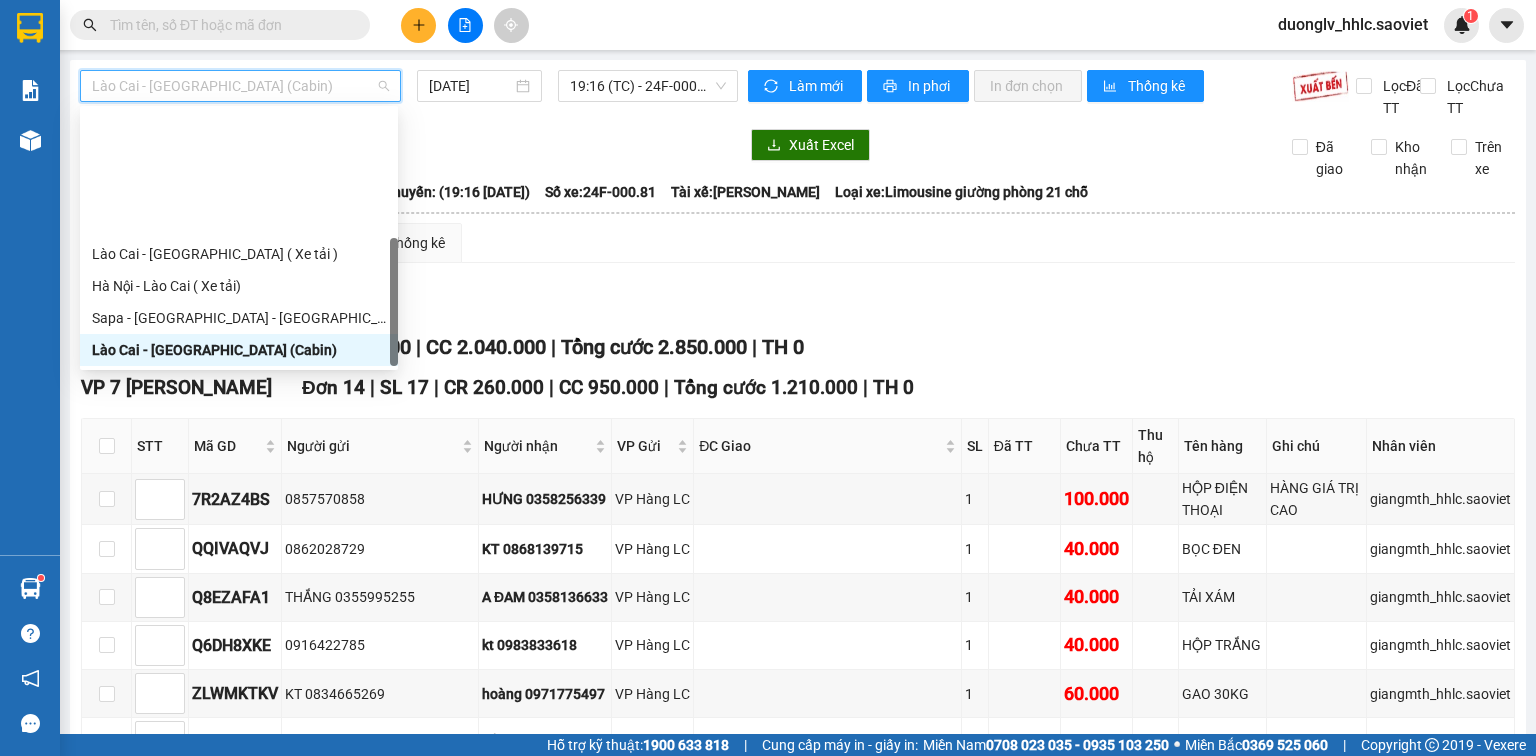 scroll, scrollTop: 160, scrollLeft: 0, axis: vertical 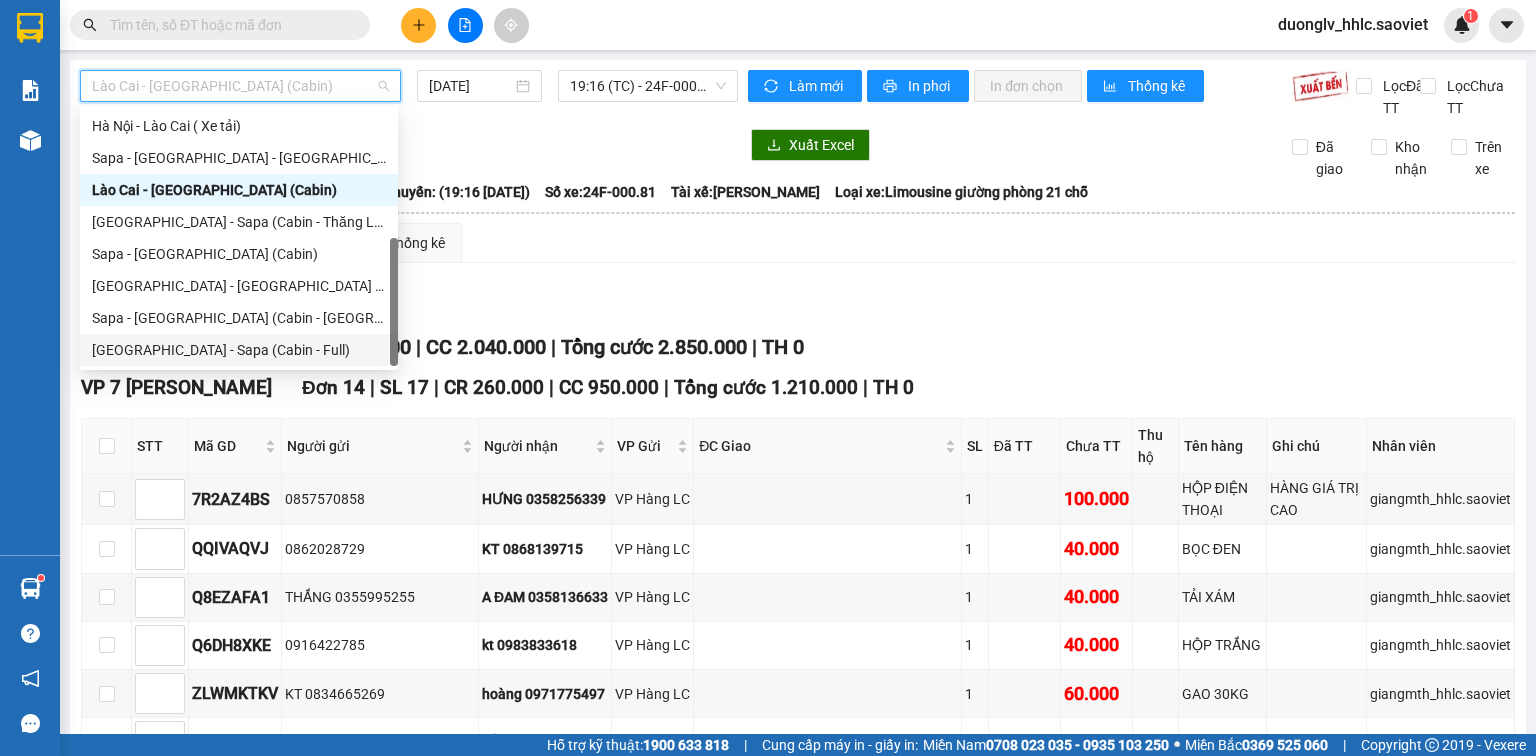 click on "[GEOGRAPHIC_DATA] - Sapa (Cabin - Full)" at bounding box center [239, 350] 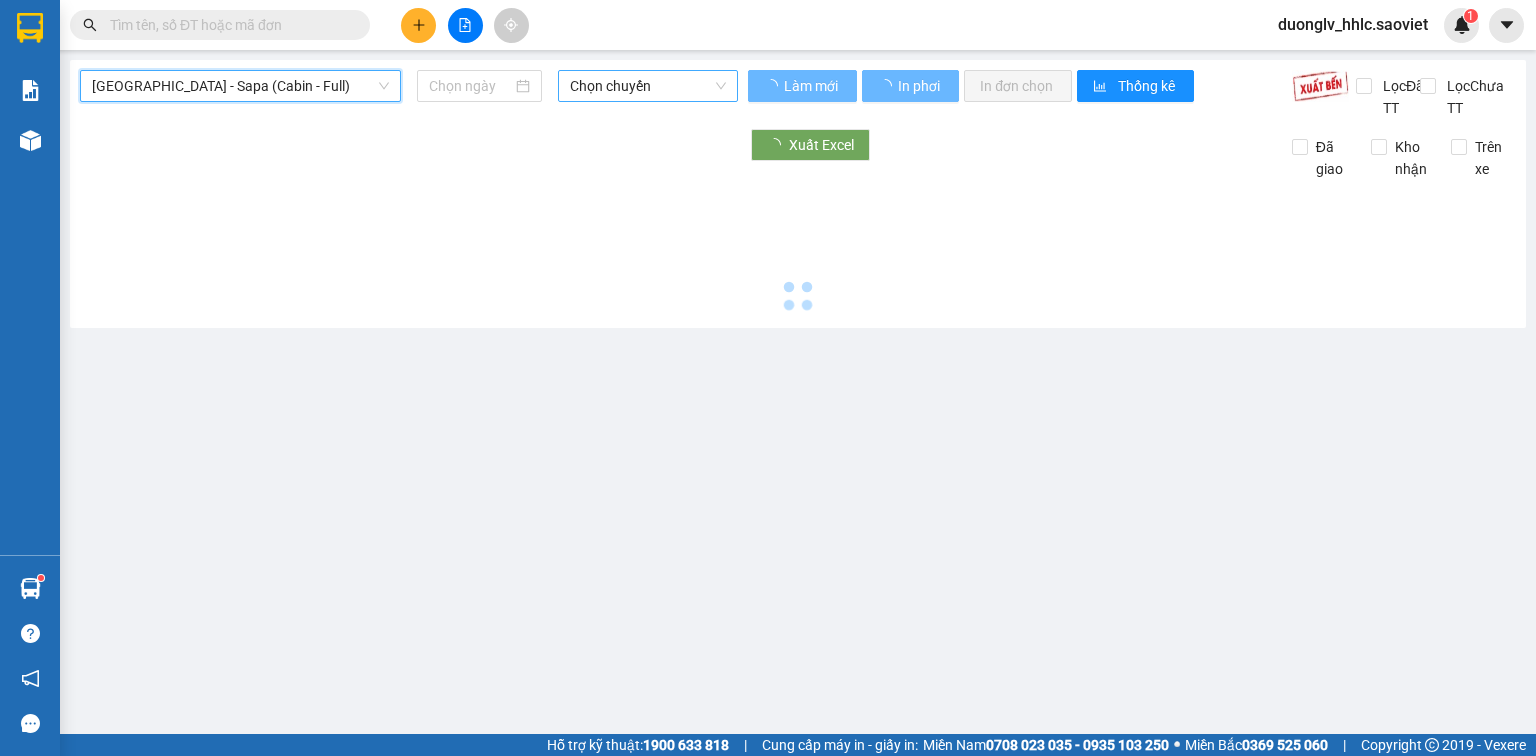 click on "Chọn chuyến" at bounding box center (648, 86) 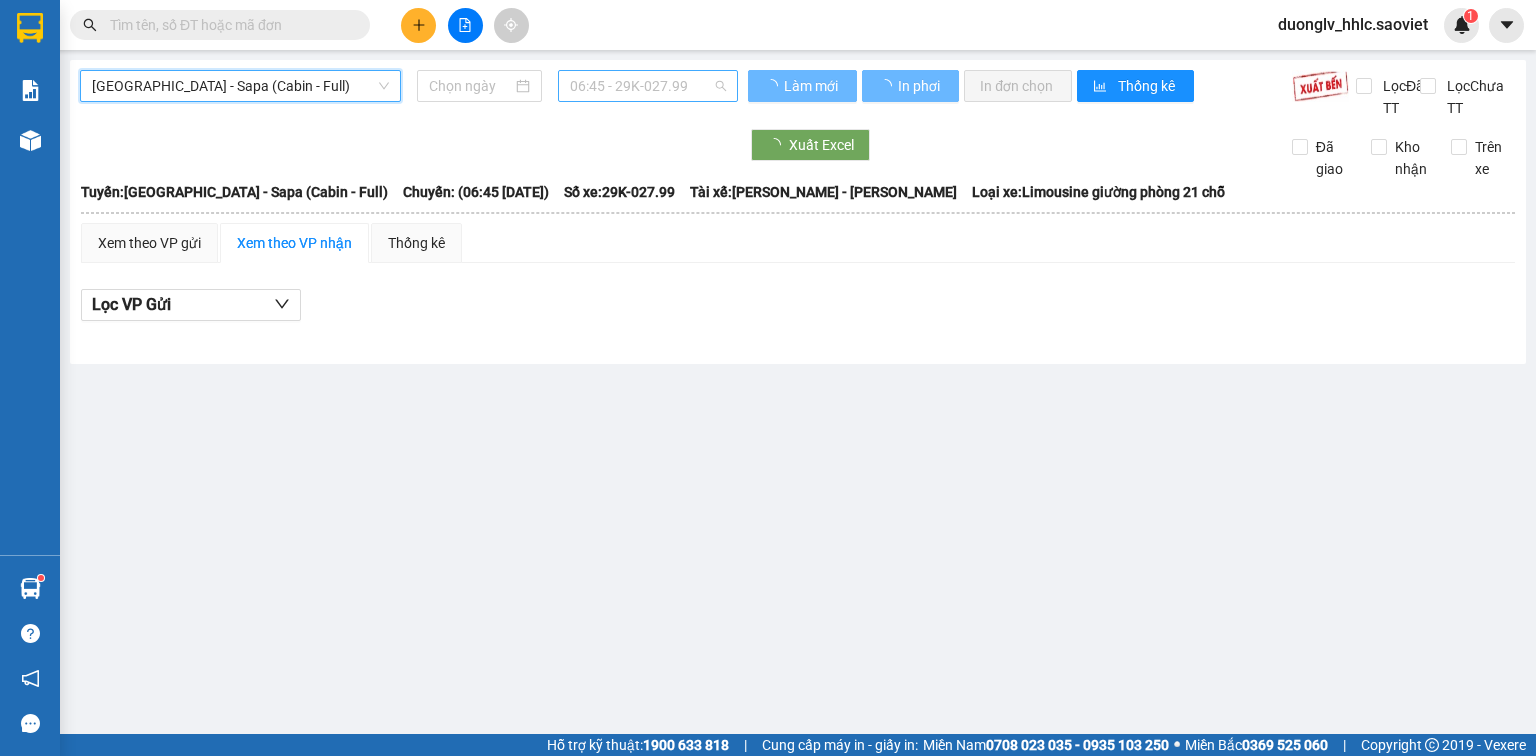 type on "[DATE]" 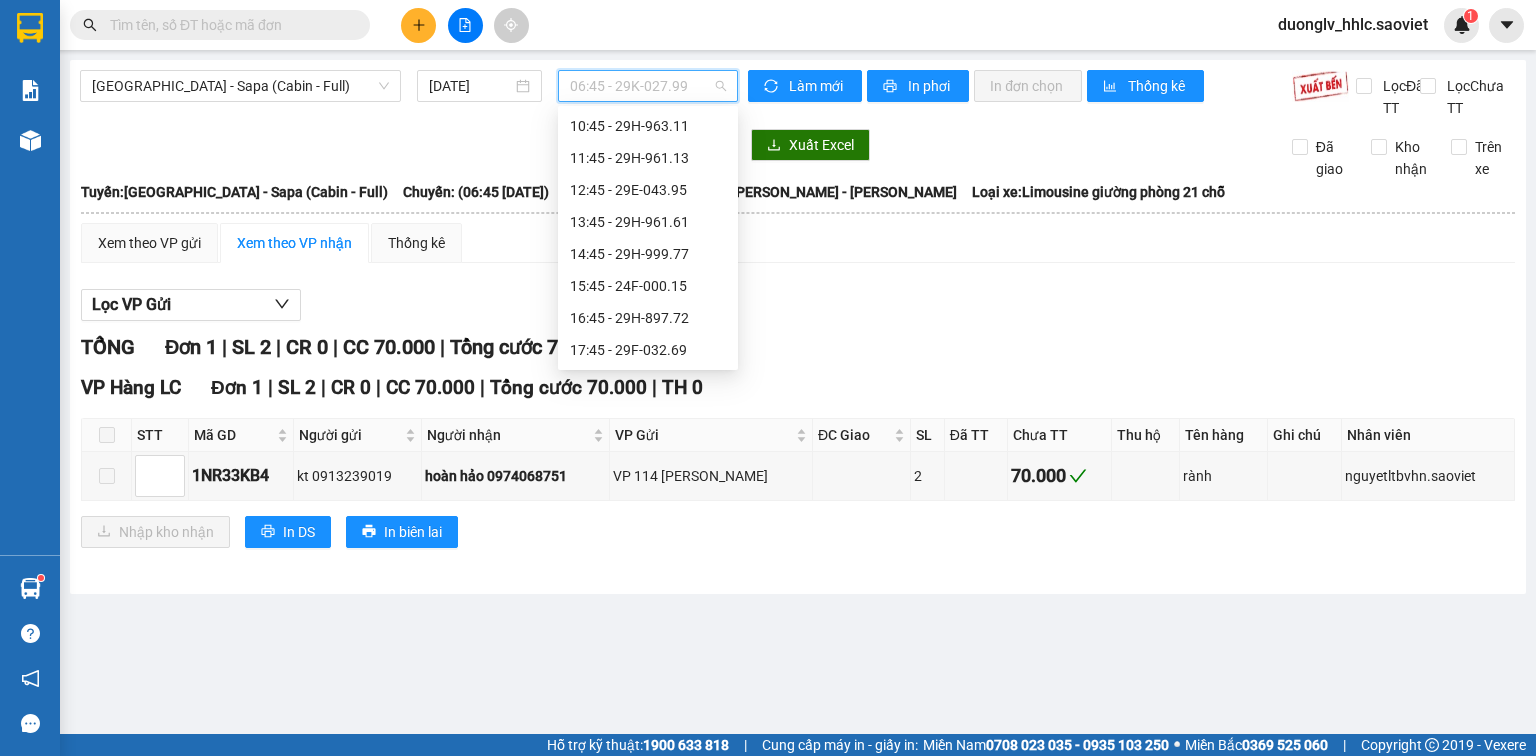 scroll, scrollTop: 240, scrollLeft: 0, axis: vertical 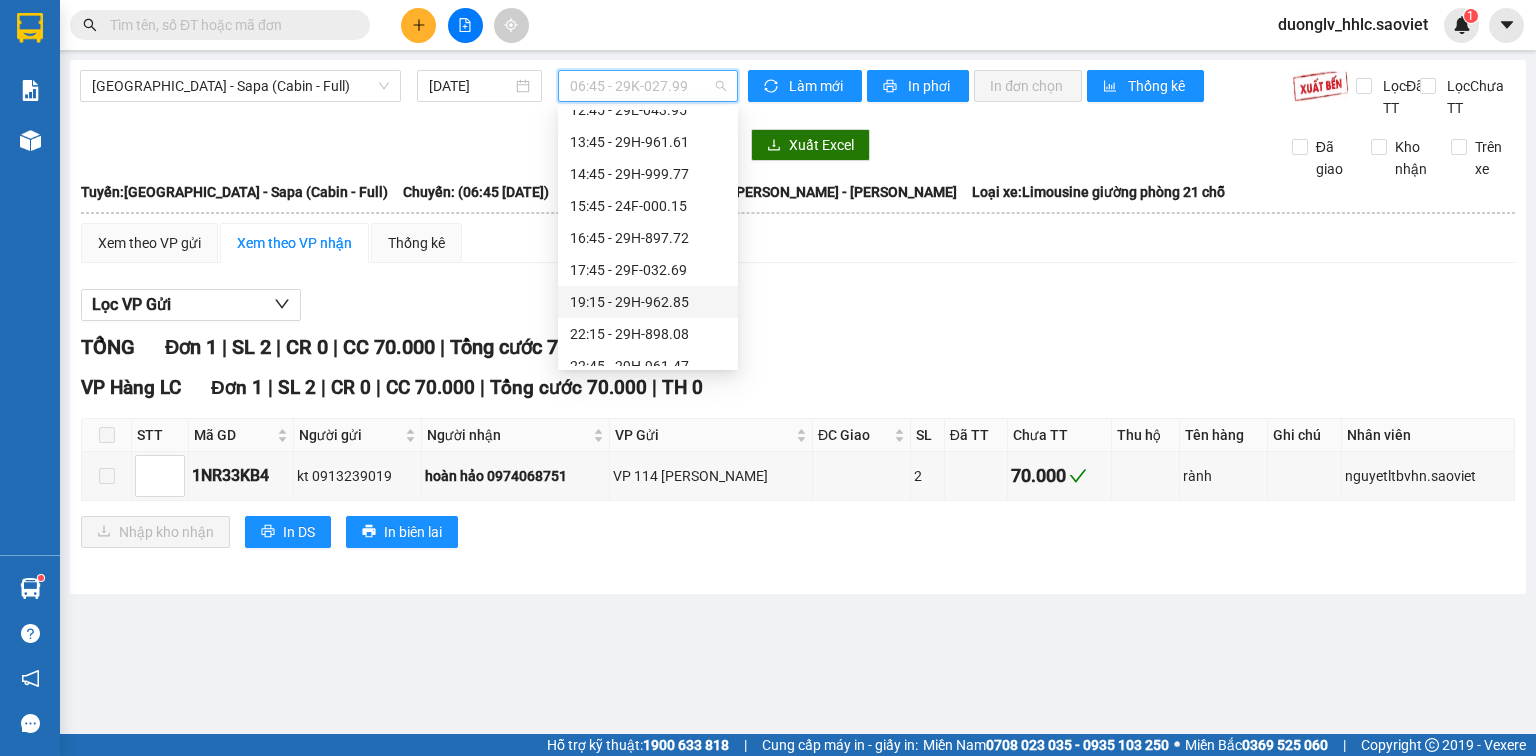 click on "19:15     - 29H-962.85" at bounding box center [648, 302] 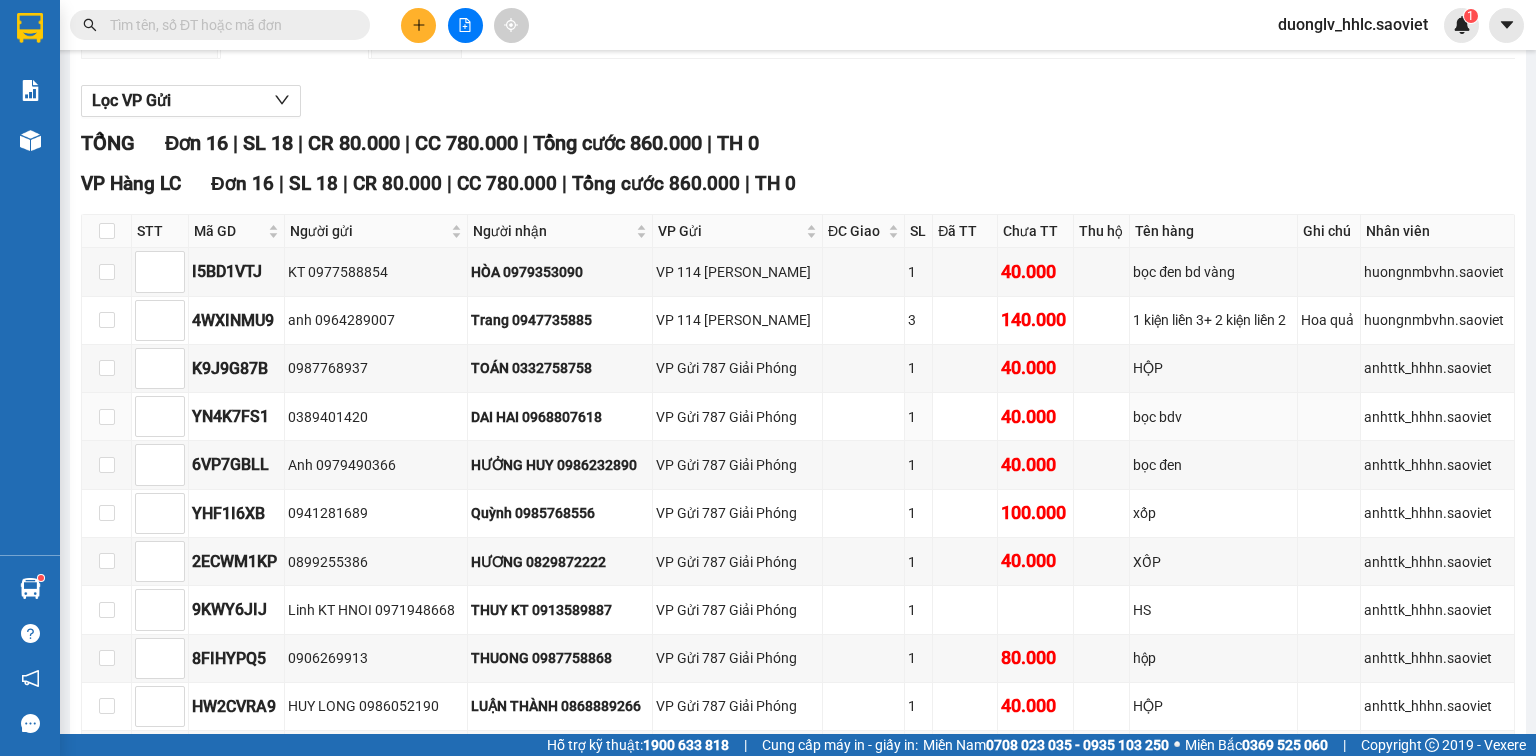 scroll, scrollTop: 0, scrollLeft: 0, axis: both 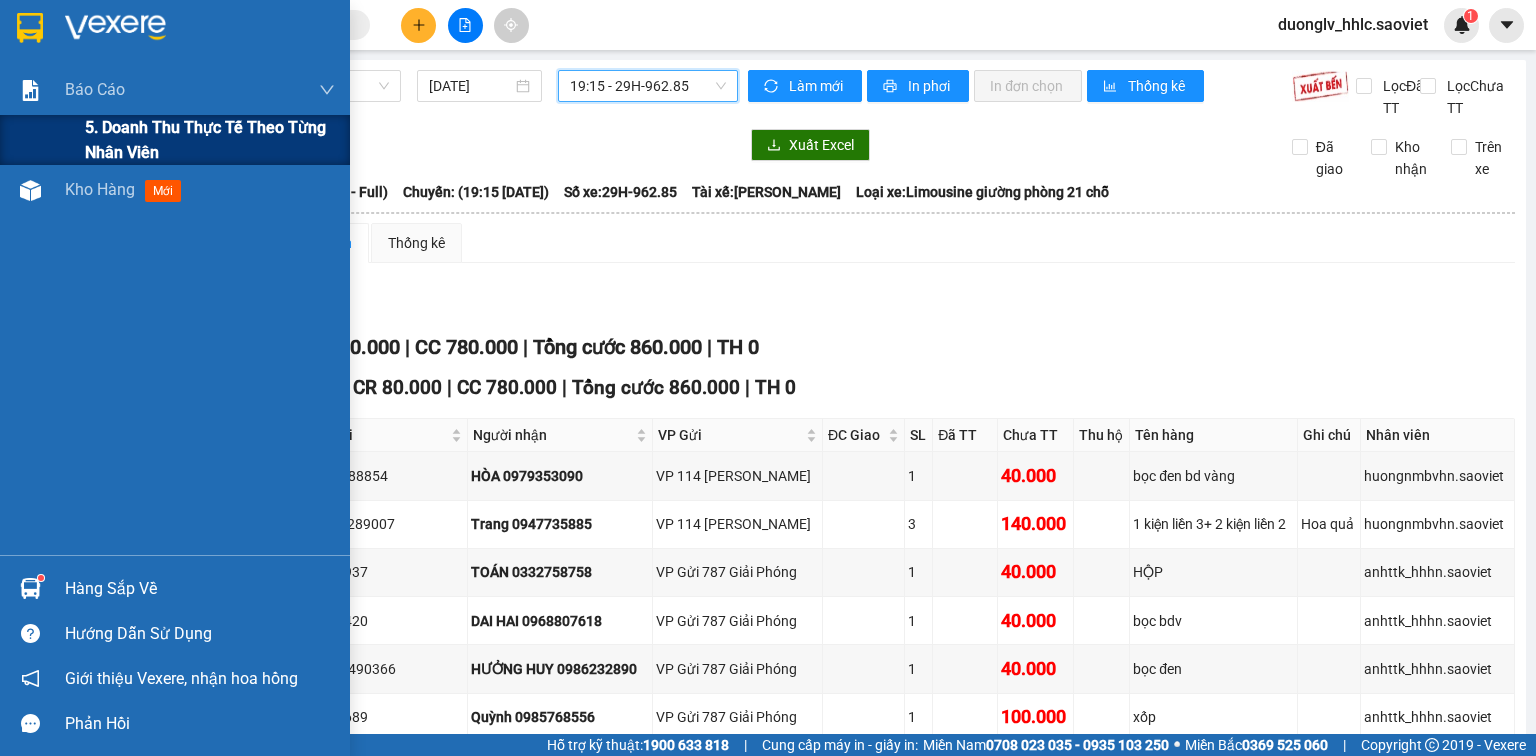 click on "5. Doanh thu thực tế theo từng nhân viên" at bounding box center [210, 140] 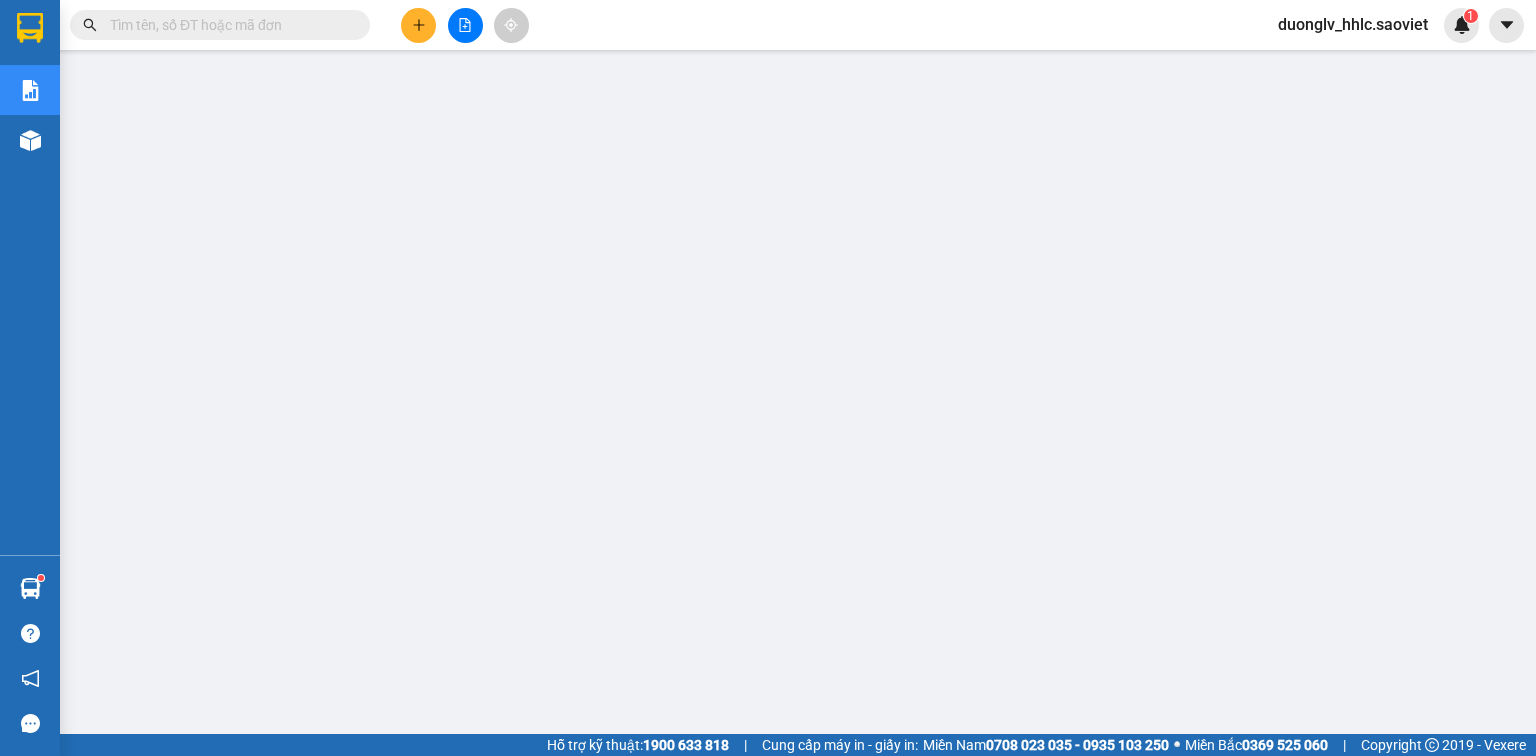 click at bounding box center [465, 25] 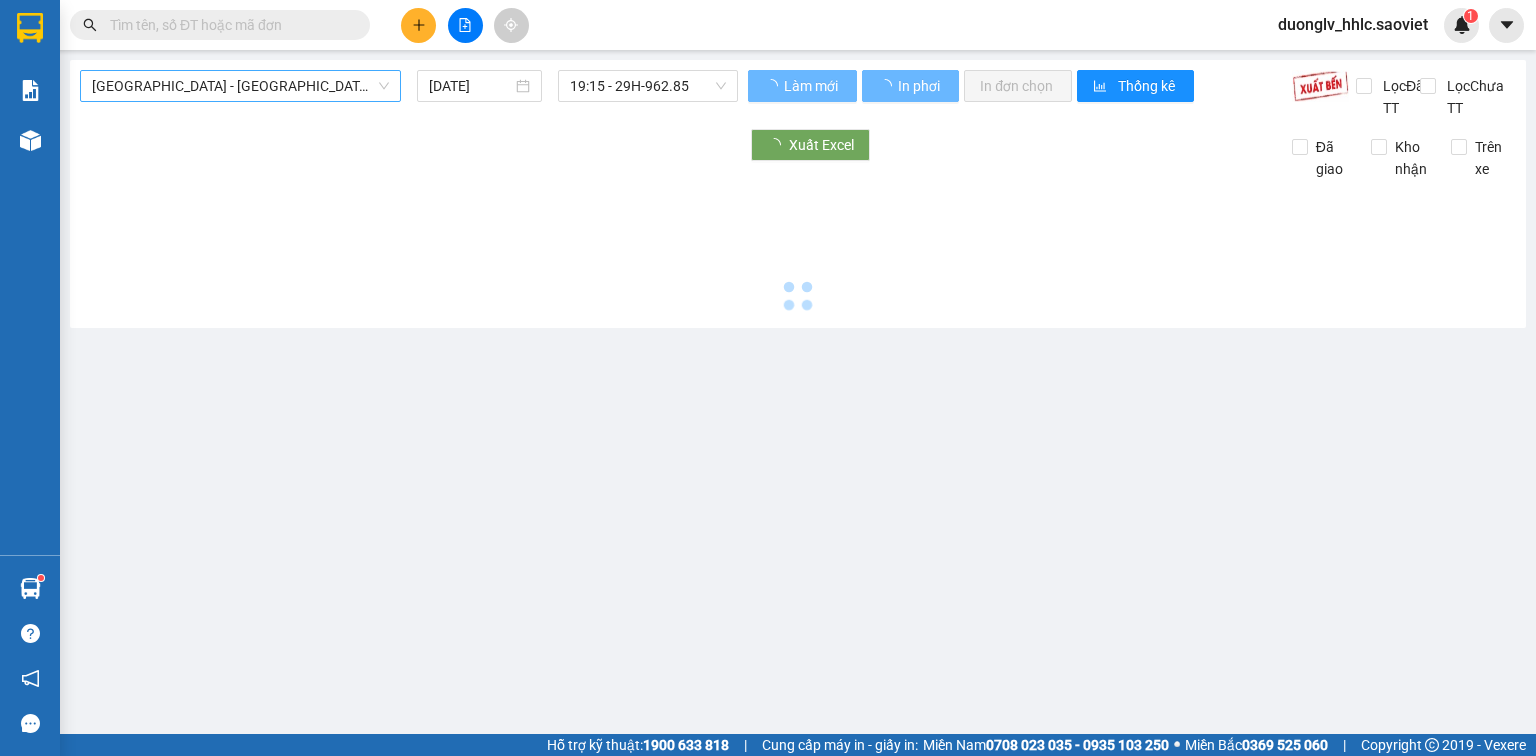 click on "[GEOGRAPHIC_DATA] - [GEOGRAPHIC_DATA] (Cabin)" at bounding box center (240, 86) 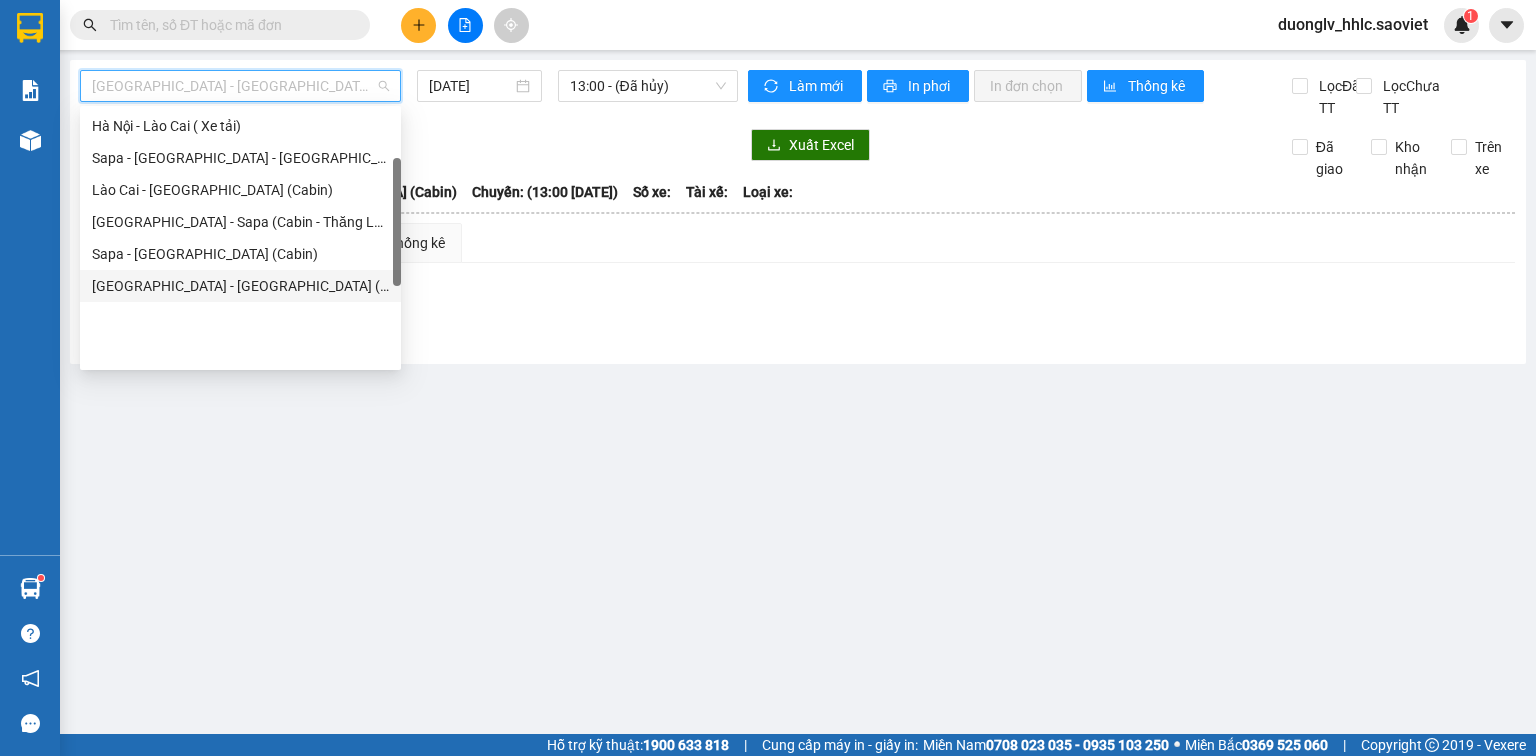 scroll, scrollTop: 60, scrollLeft: 0, axis: vertical 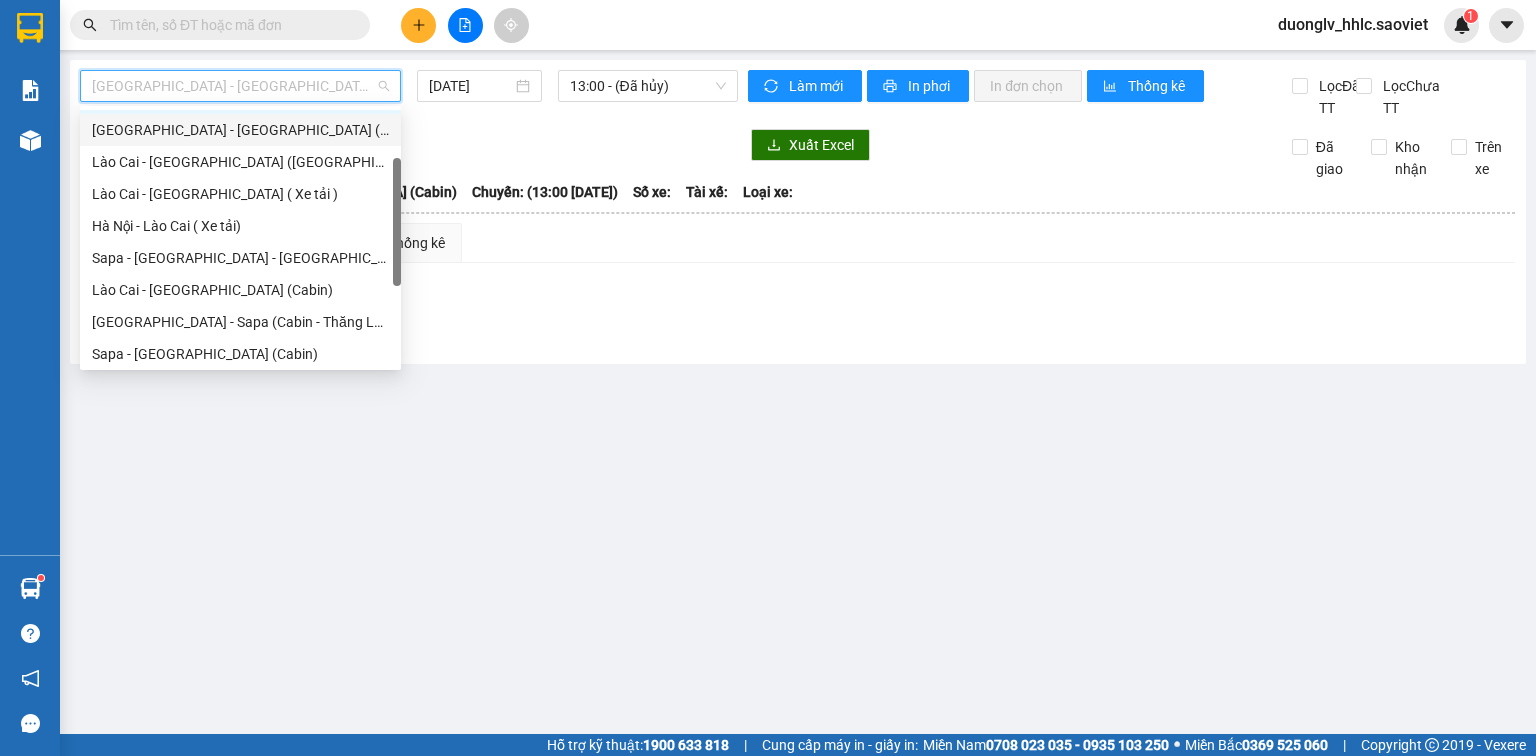 click on "[GEOGRAPHIC_DATA] - [GEOGRAPHIC_DATA] ([GEOGRAPHIC_DATA])" at bounding box center (240, 130) 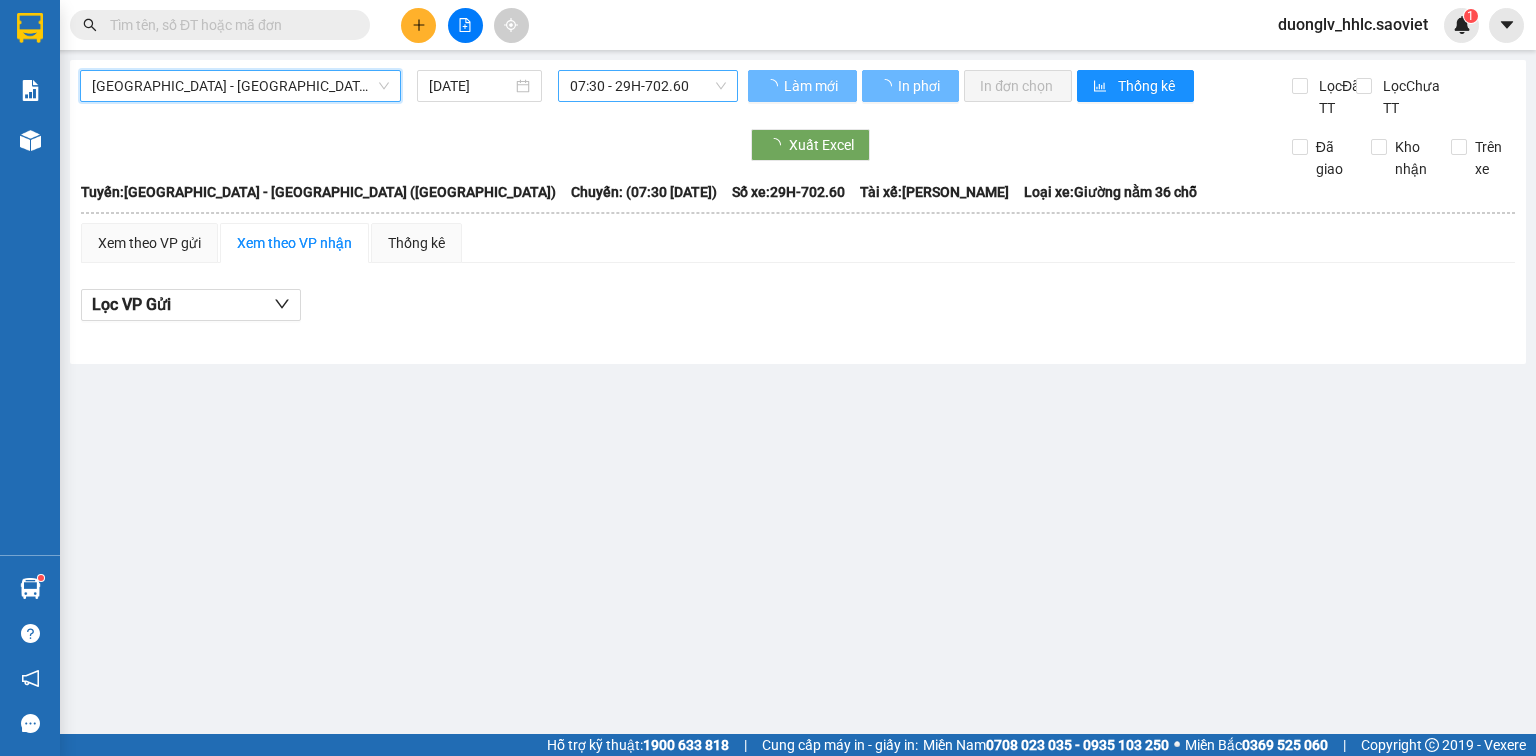 click on "07:30     - 29H-702.60" at bounding box center (648, 86) 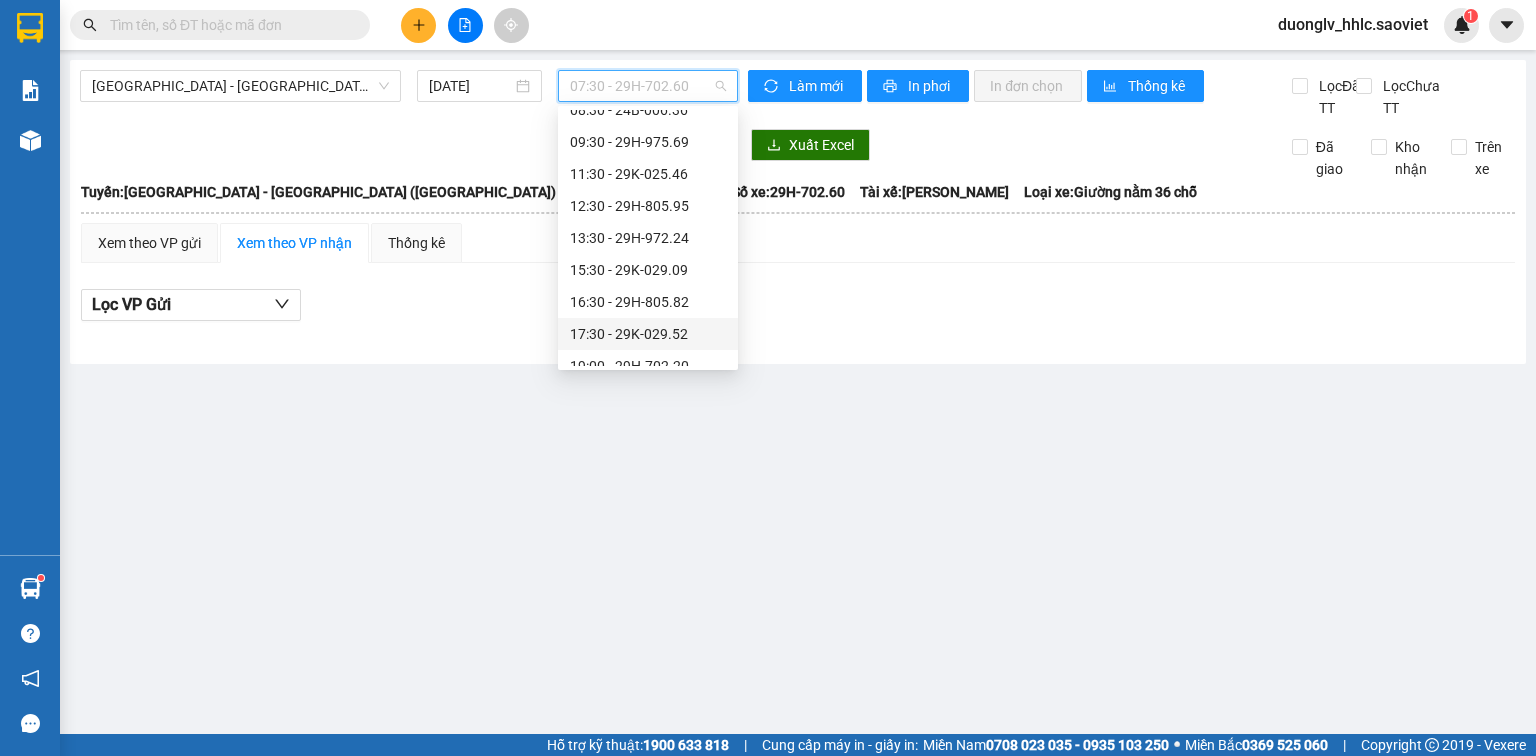 scroll, scrollTop: 160, scrollLeft: 0, axis: vertical 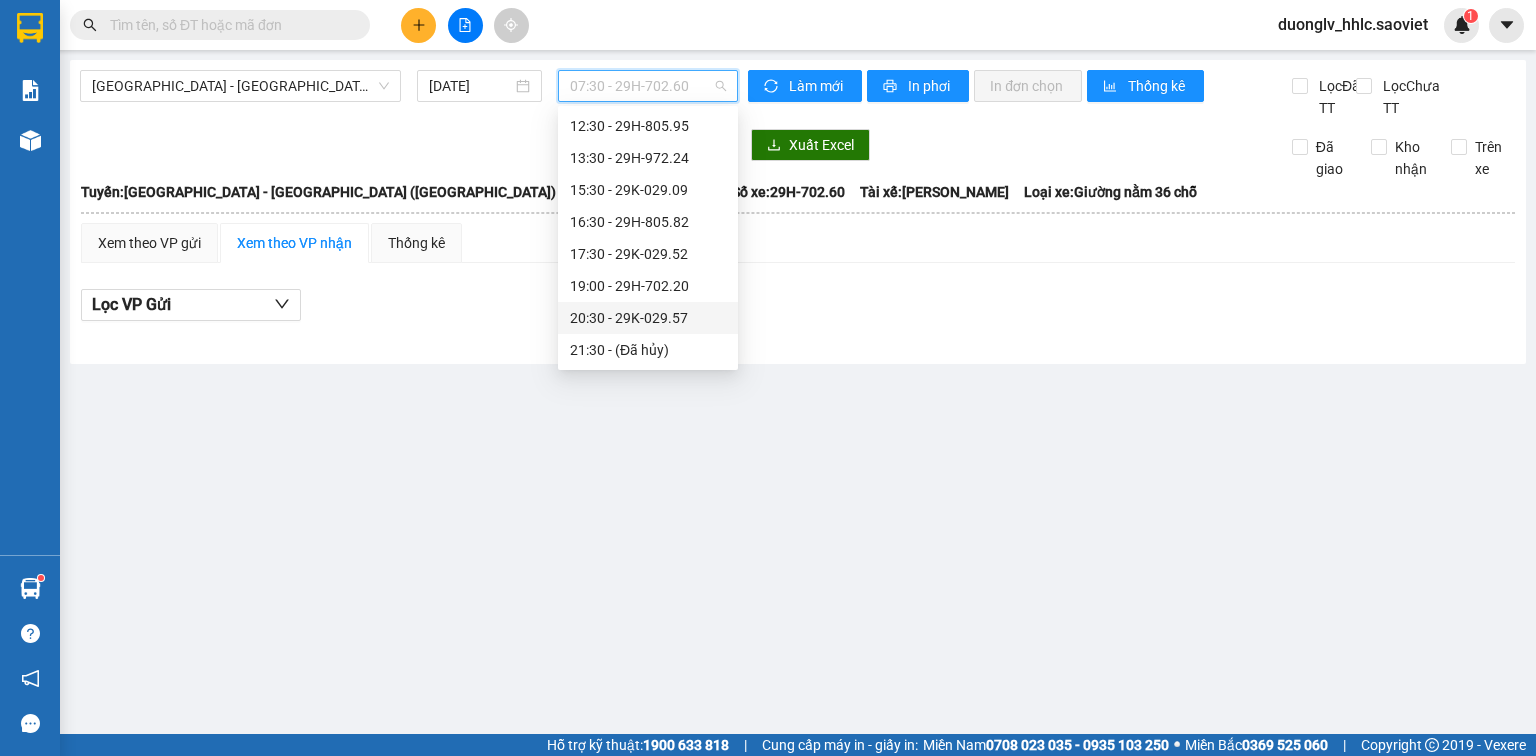 click on "20:30     - 29K-029.57" at bounding box center (648, 318) 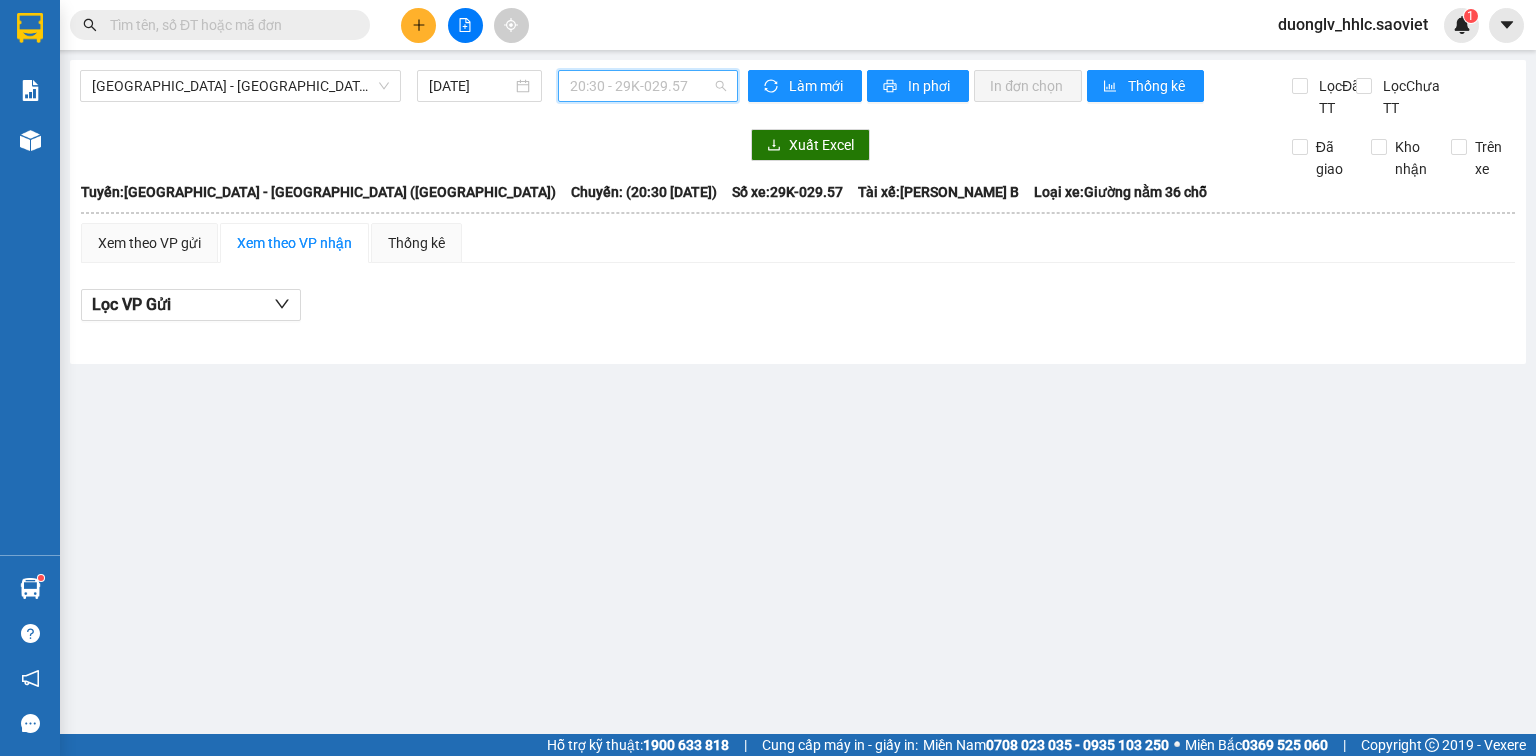 drag, startPoint x: 624, startPoint y: 95, endPoint x: 651, endPoint y: 145, distance: 56.82429 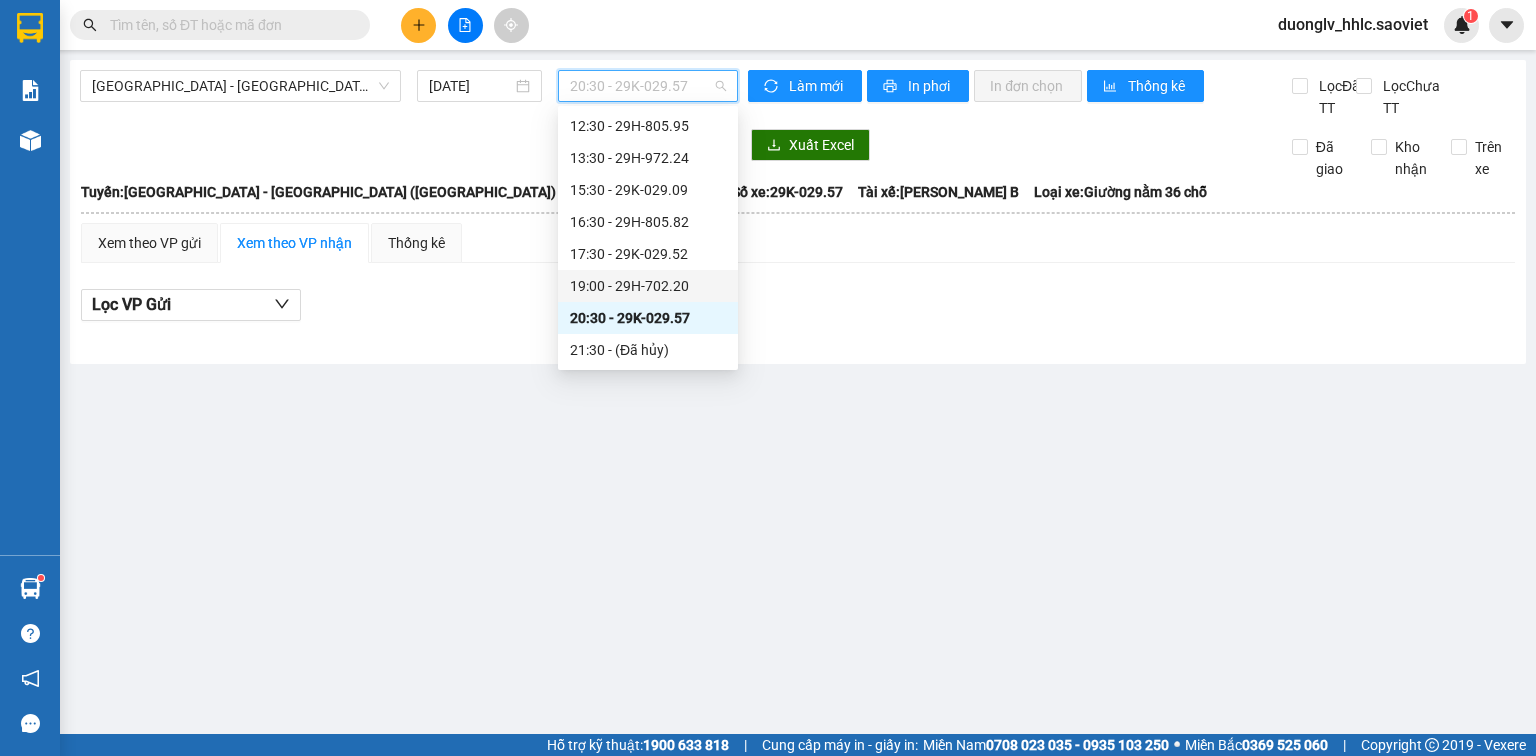 click on "19:00     - 29H-702.20" at bounding box center [648, 286] 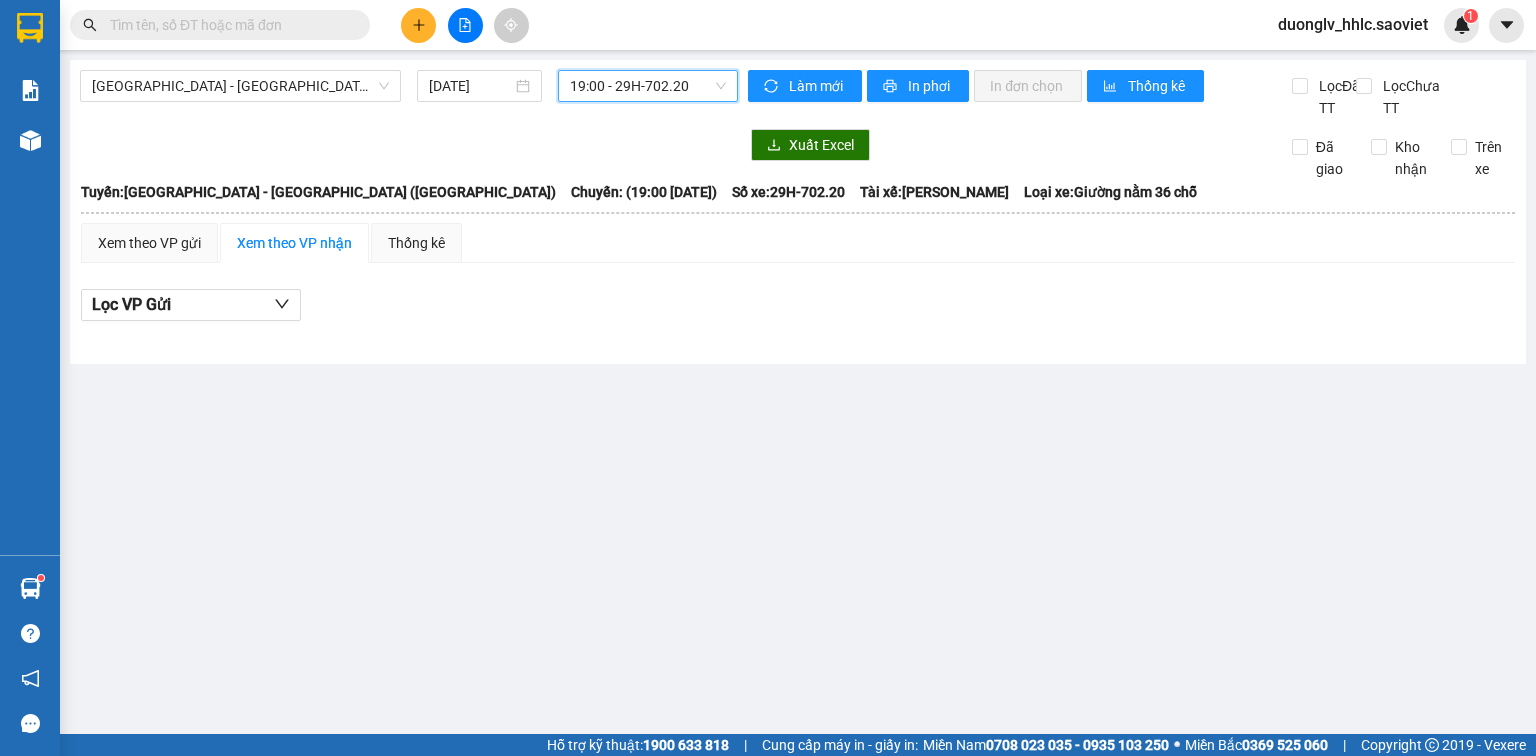 click on "[DATE]" at bounding box center (470, 86) 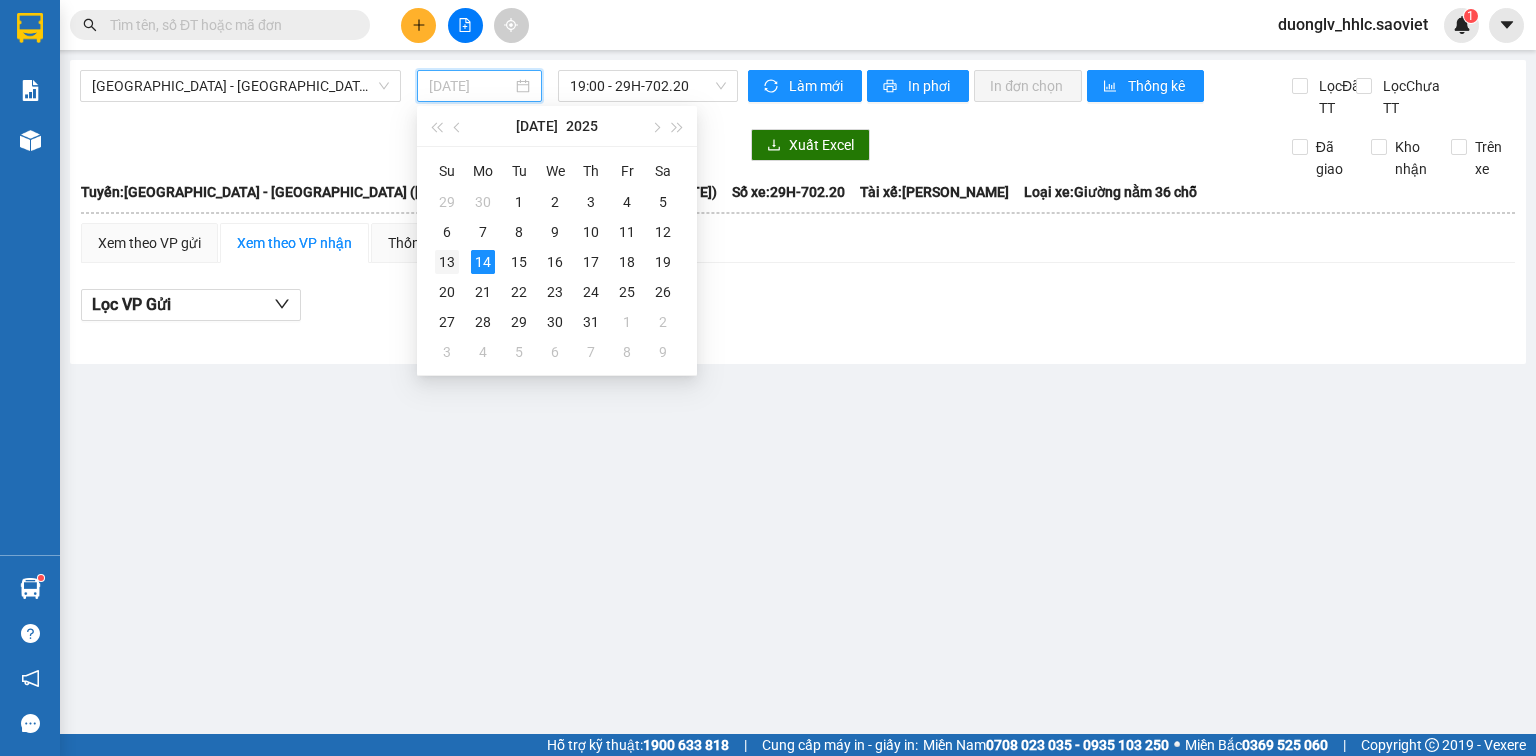 click on "13" at bounding box center (447, 262) 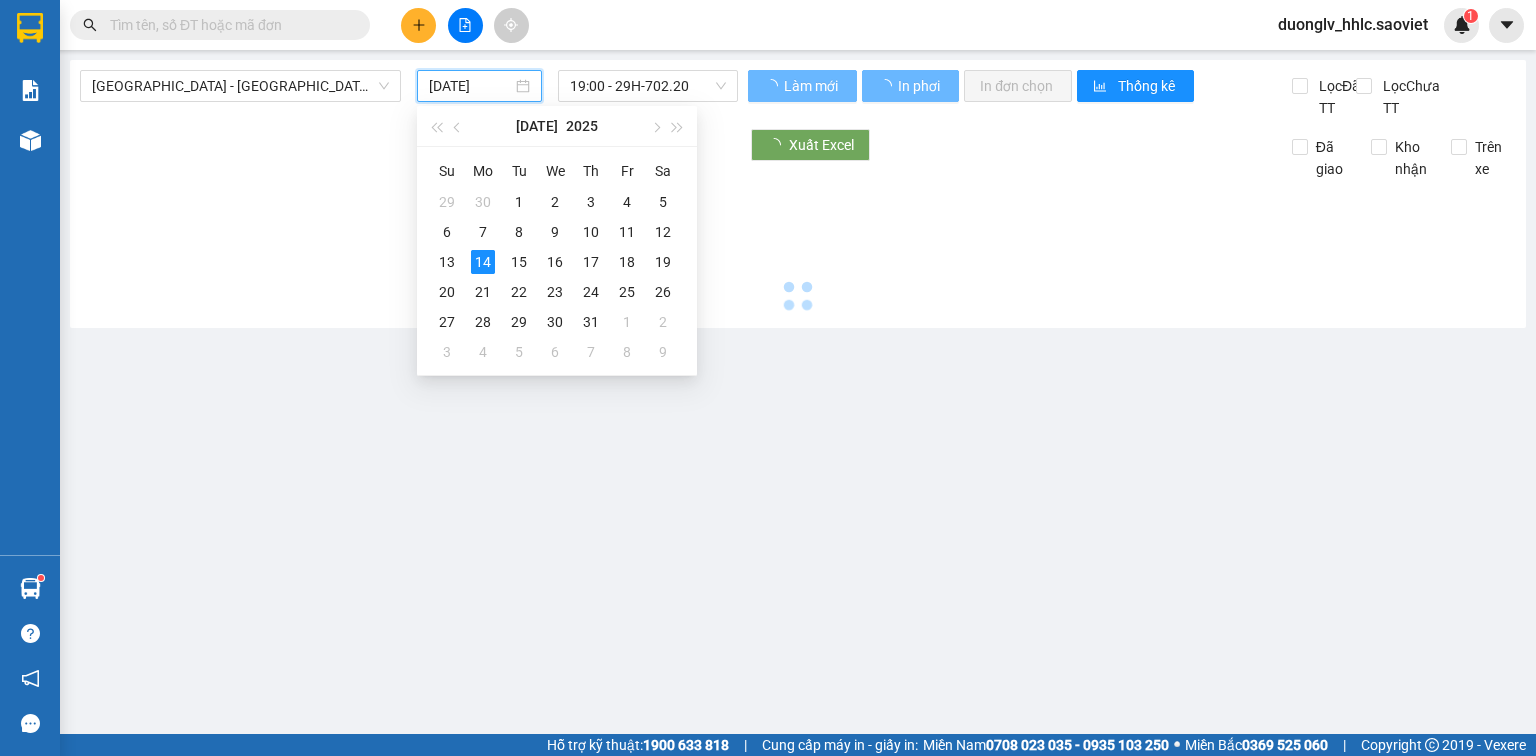 type on "[DATE]" 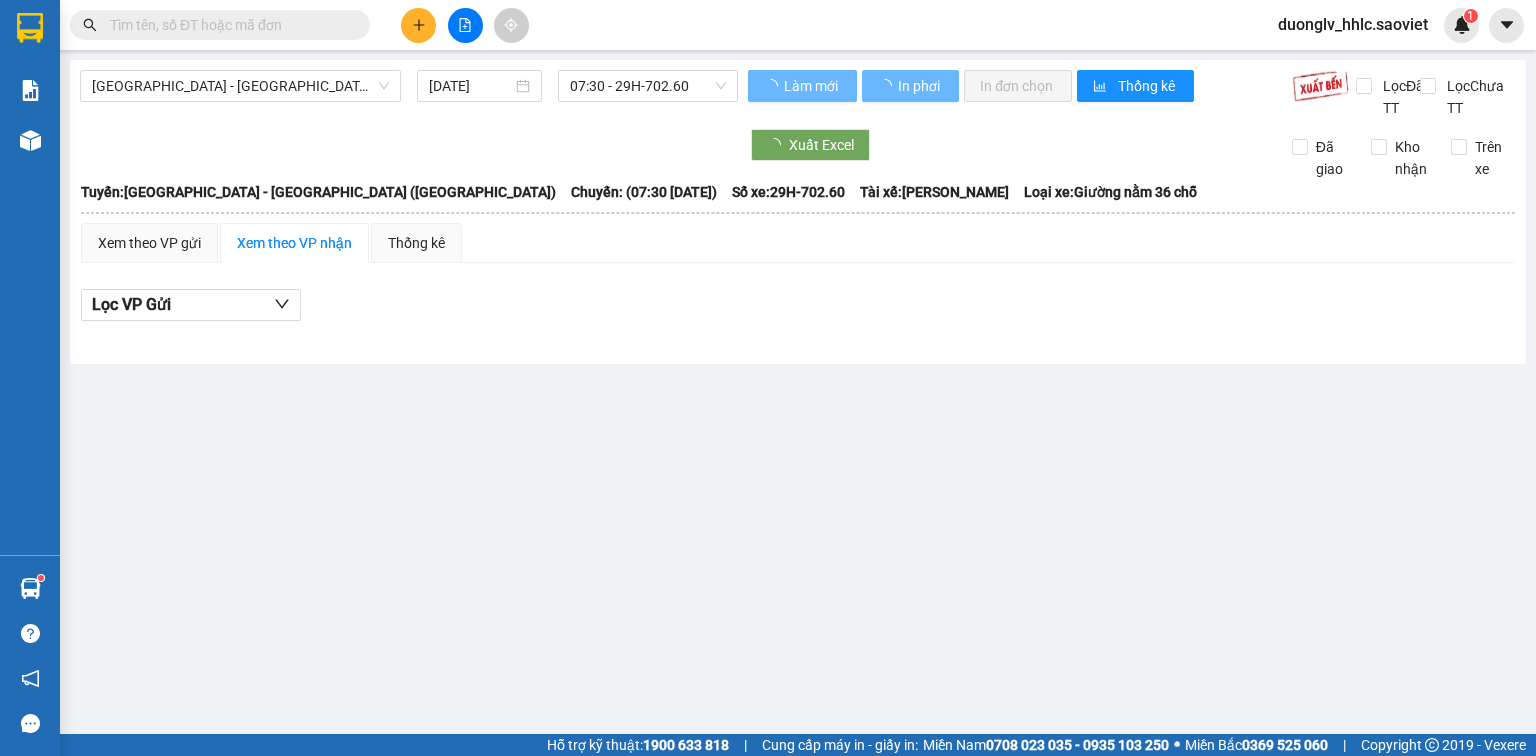 click on "Hà Nội - Lào Cai (Giường) 13/07/2025 07:30     - 29H-702.60" at bounding box center [409, 94] 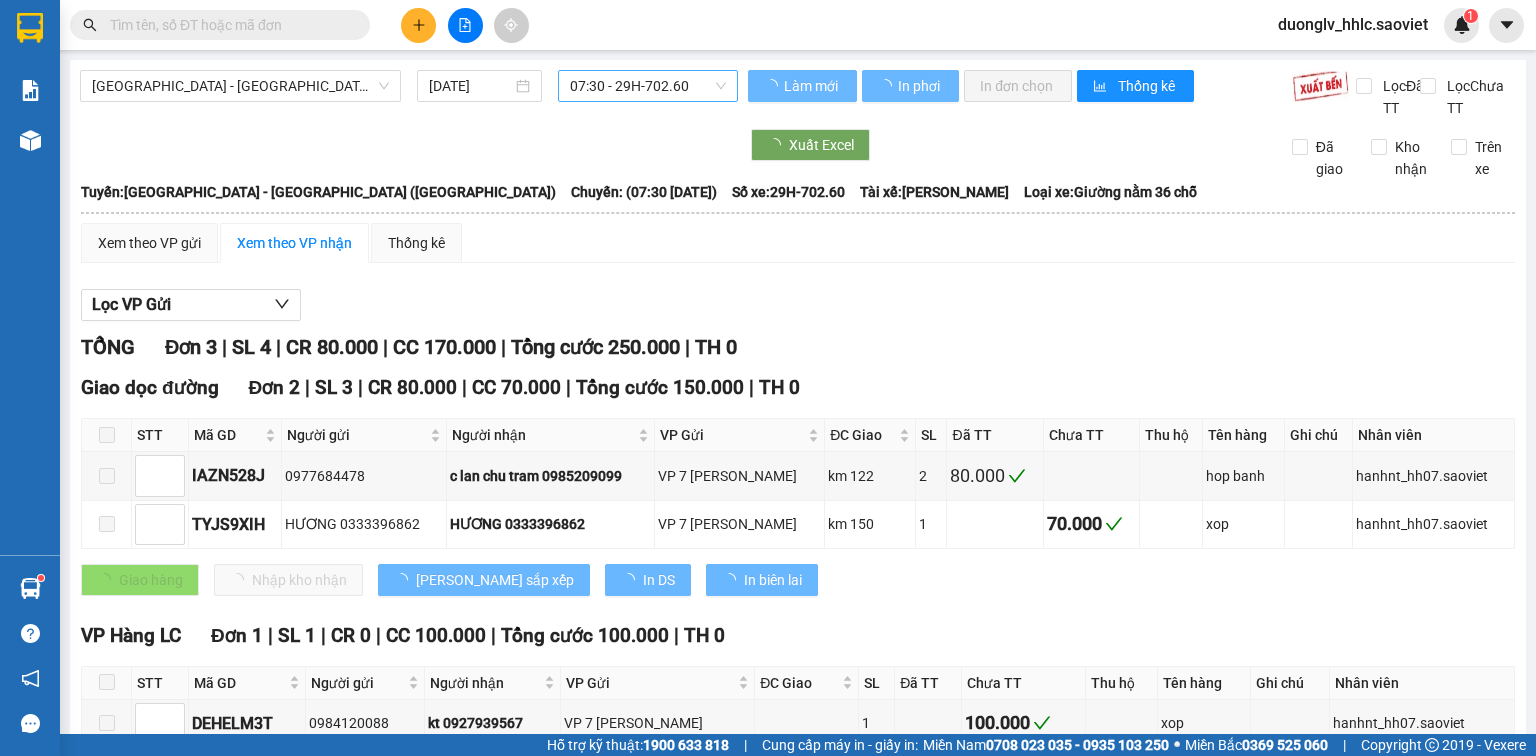 click on "07:30     - 29H-702.60" at bounding box center [648, 86] 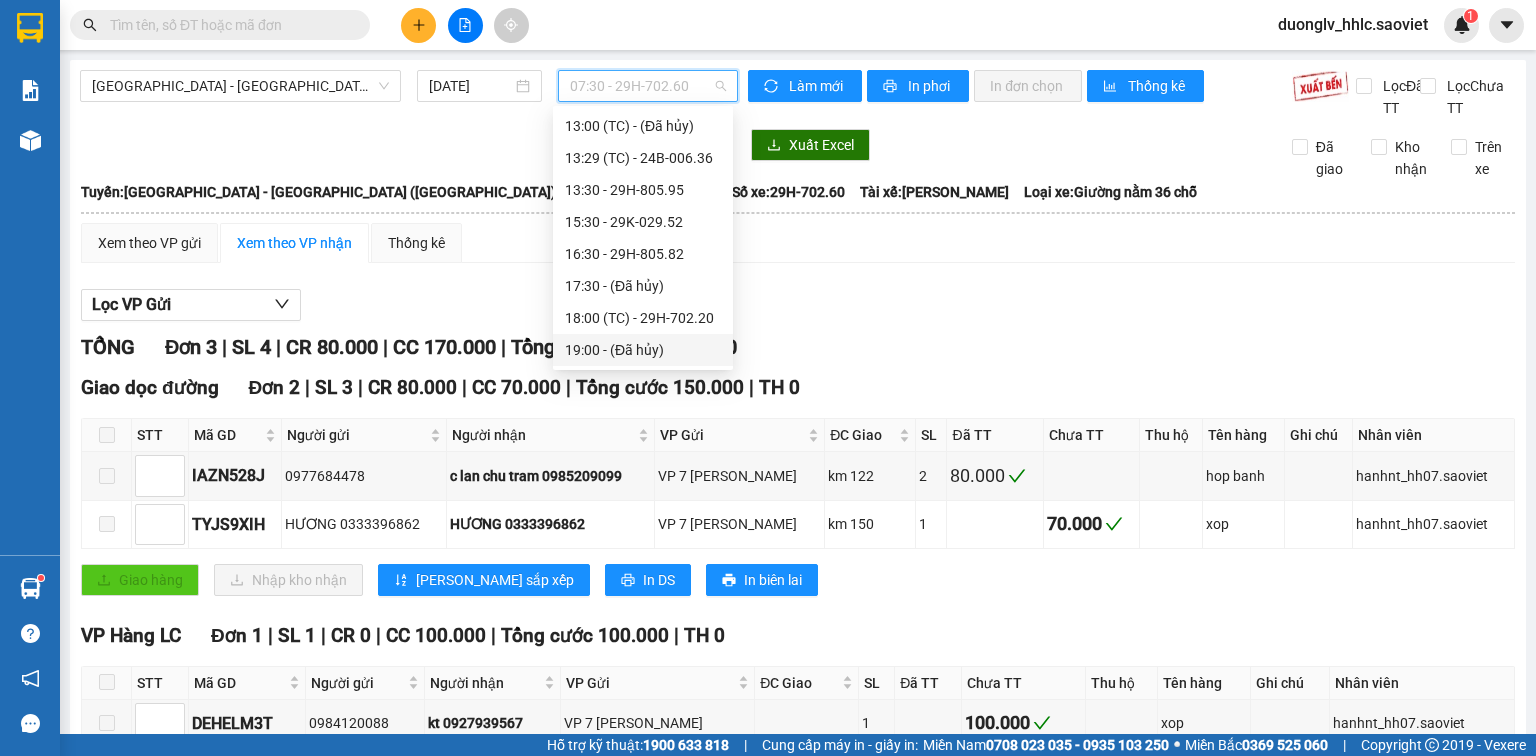 scroll, scrollTop: 272, scrollLeft: 0, axis: vertical 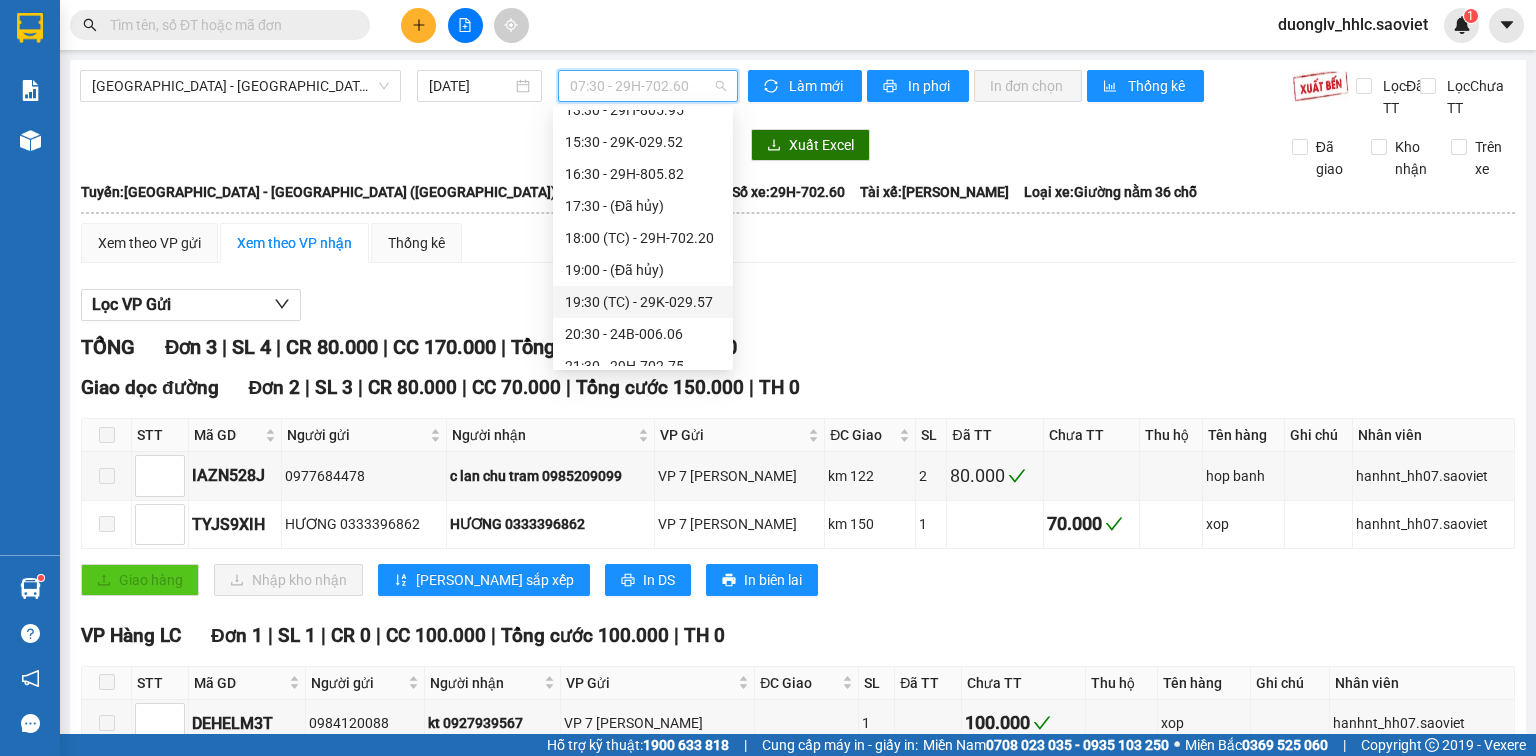 click on "19:30   (TC)   - 29K-029.57" at bounding box center (643, 302) 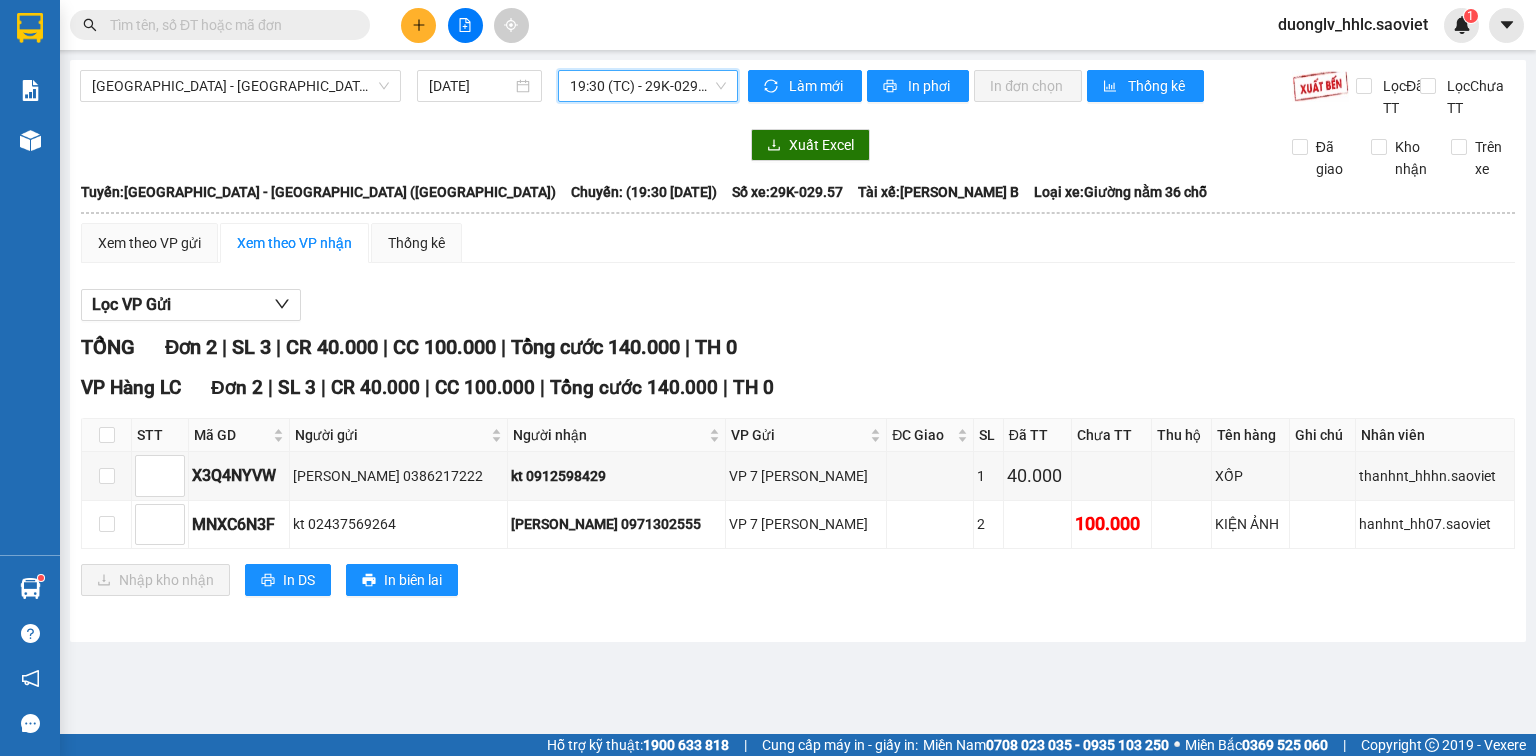click on "duonglv_hhlc.saoviet" at bounding box center [1353, 24] 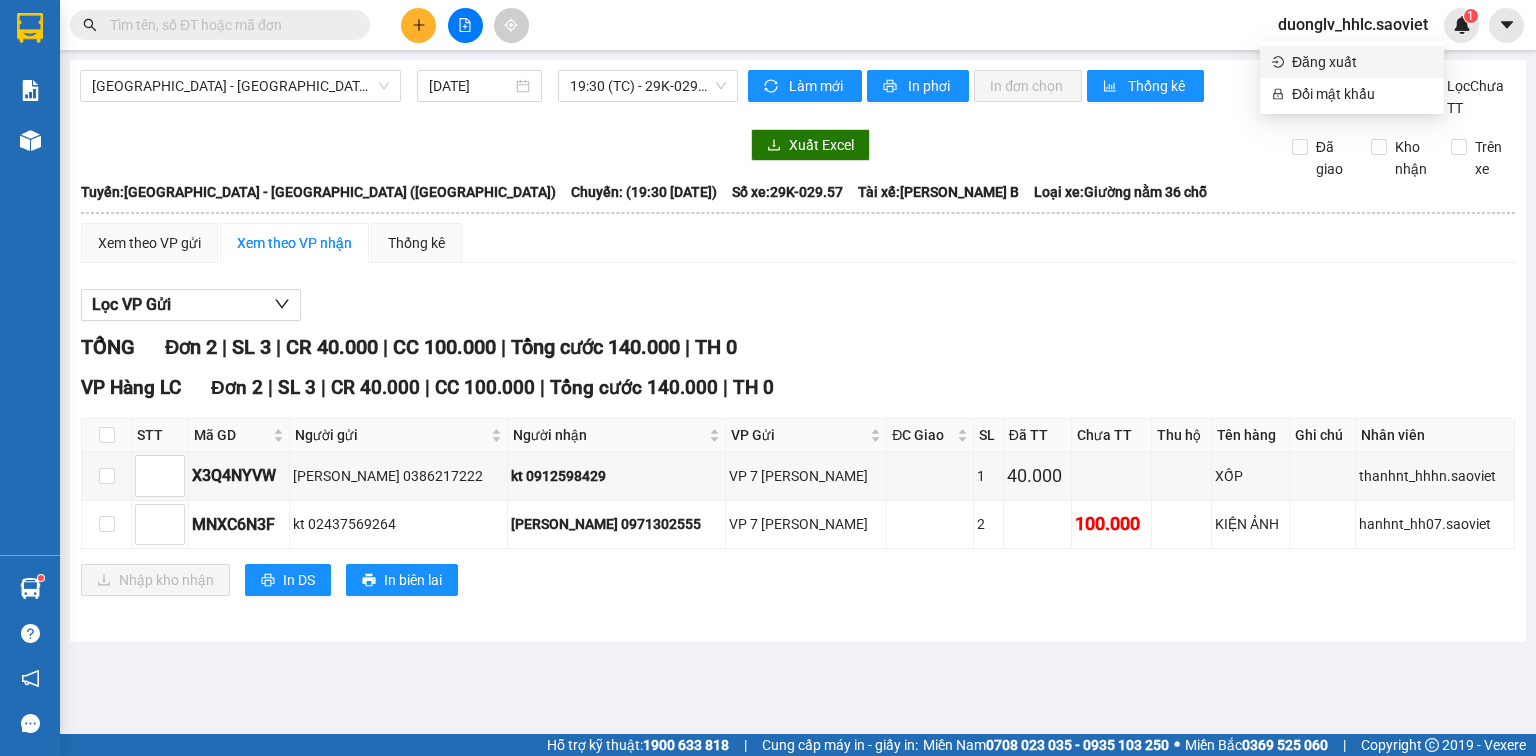 click on "Đăng xuất" at bounding box center [1362, 62] 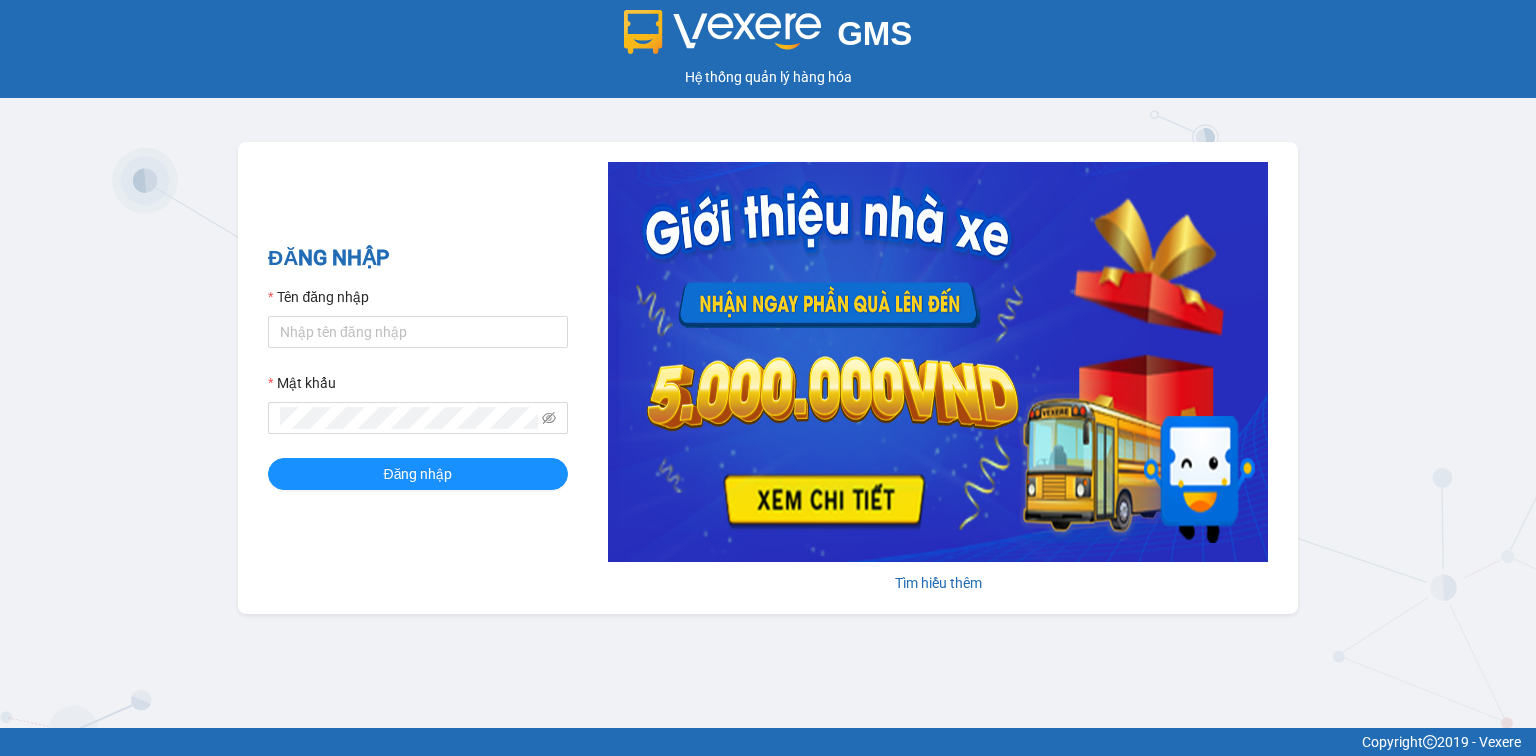 scroll, scrollTop: 0, scrollLeft: 0, axis: both 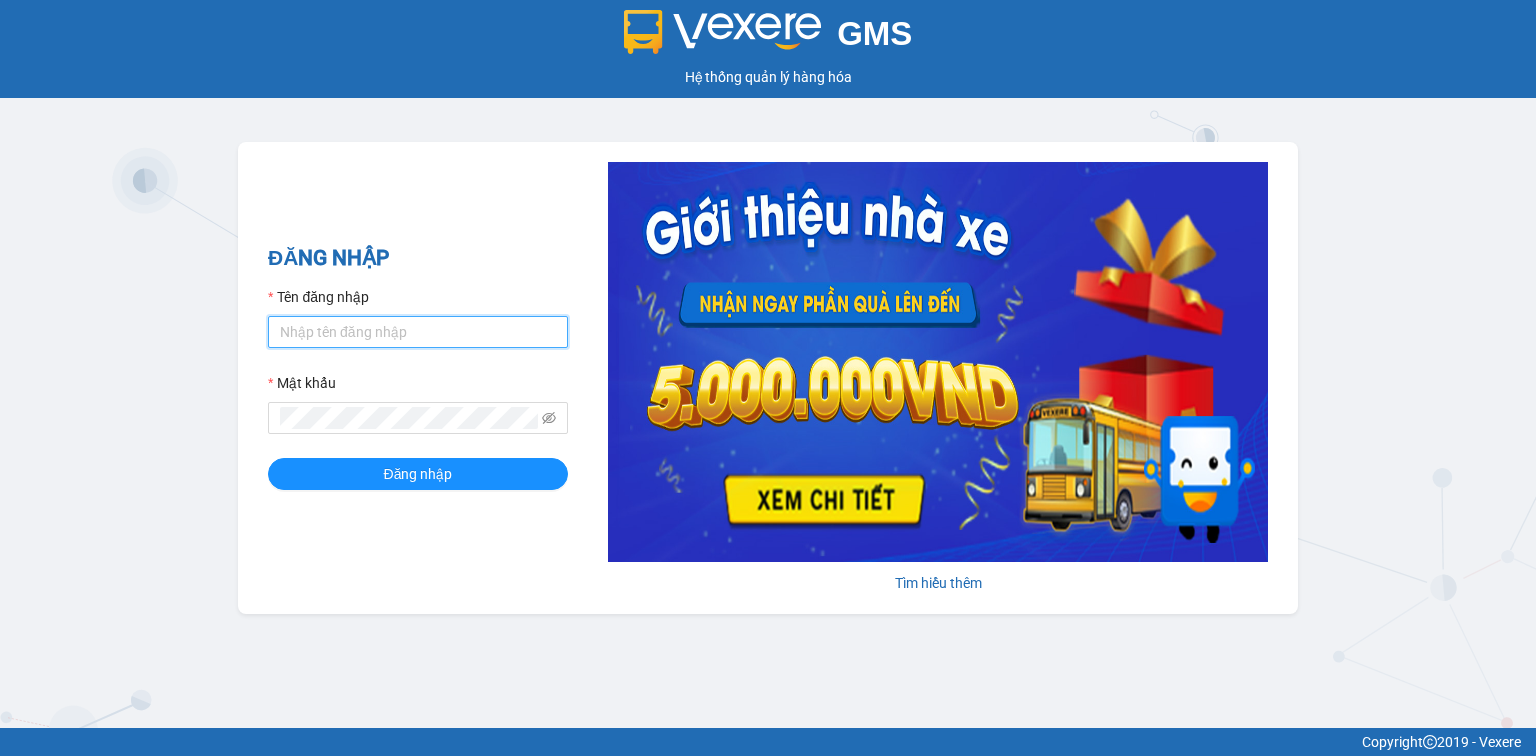 click on "Tên đăng nhập" at bounding box center (418, 332) 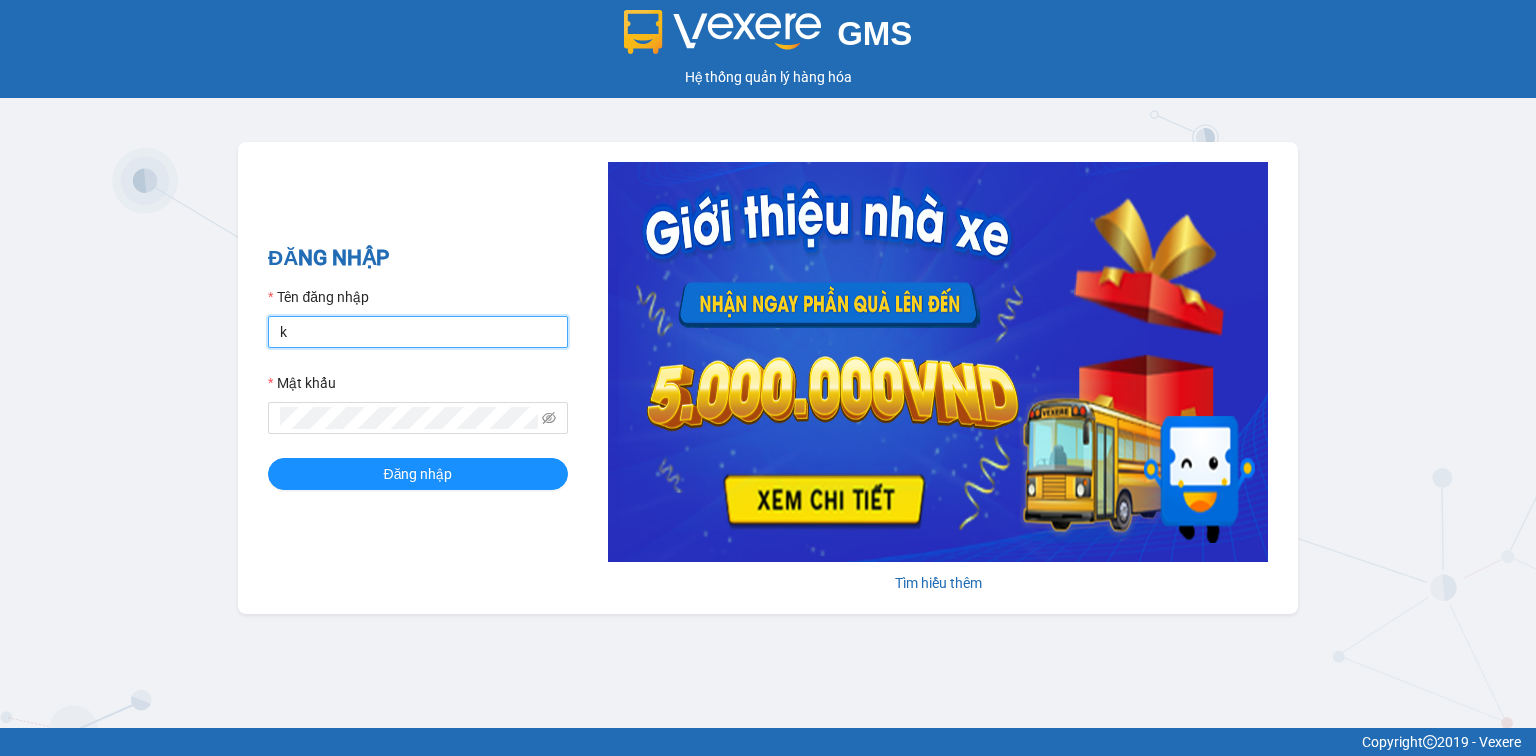 type on "kiennv_hhlc.saoviet" 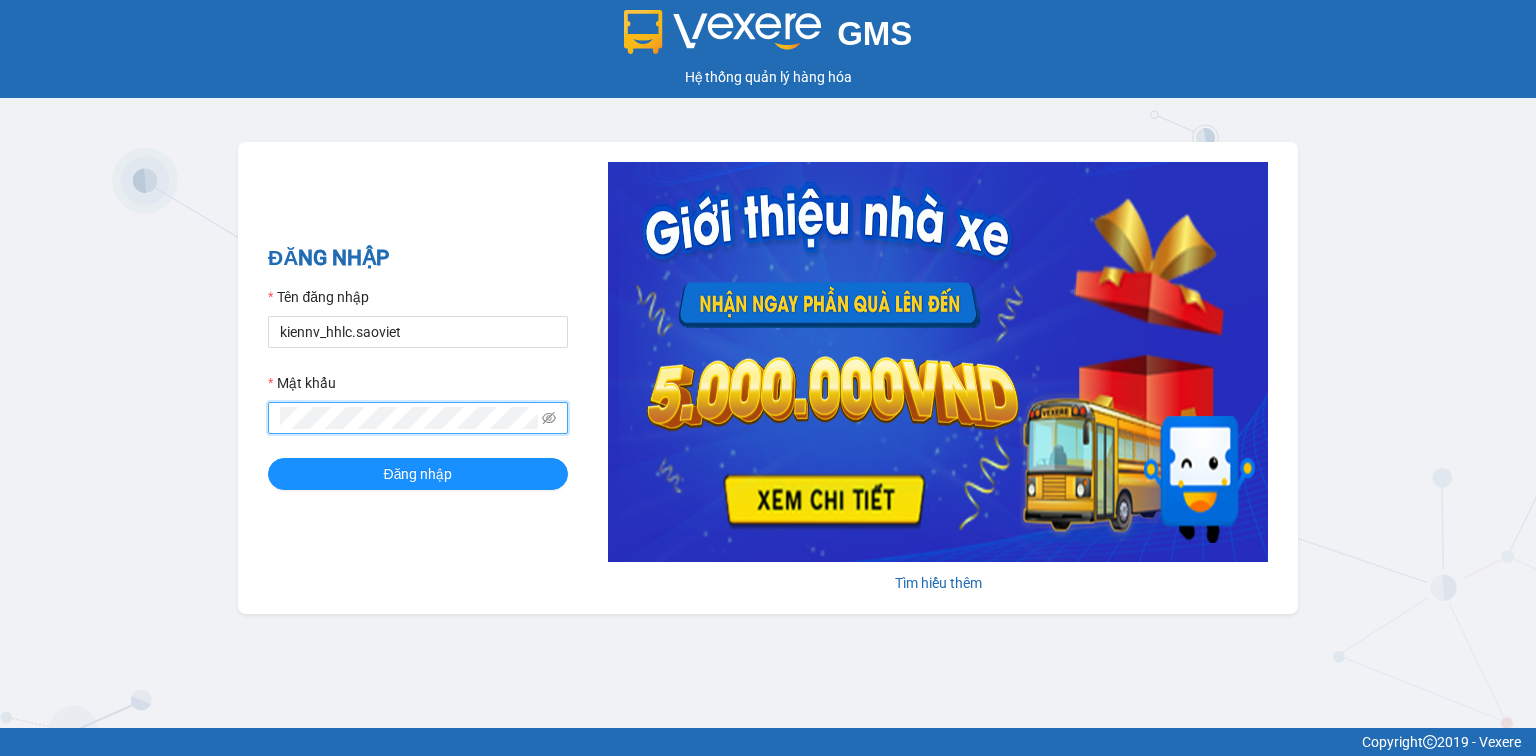 click on "Đăng nhập" at bounding box center (418, 474) 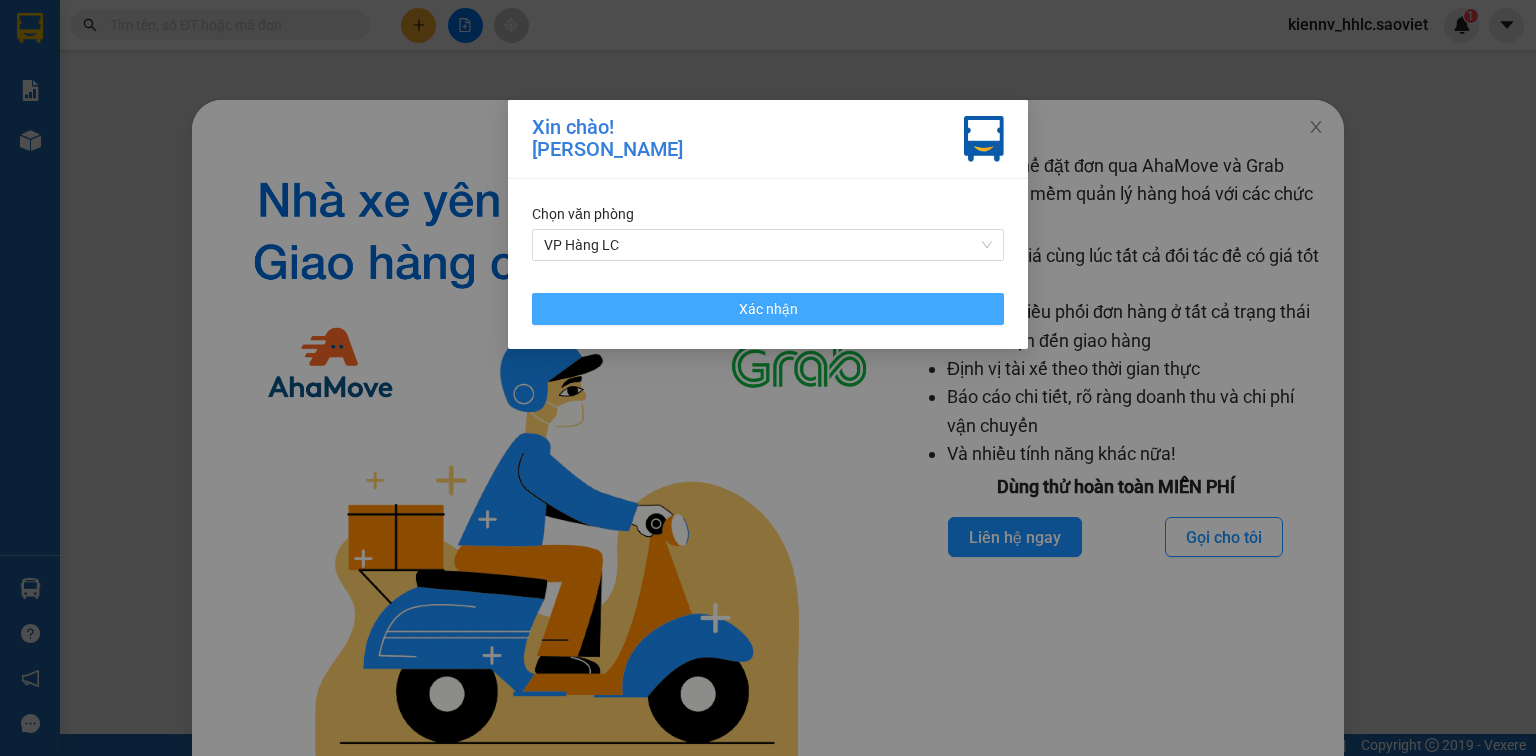 click on "Xác nhận" at bounding box center [768, 309] 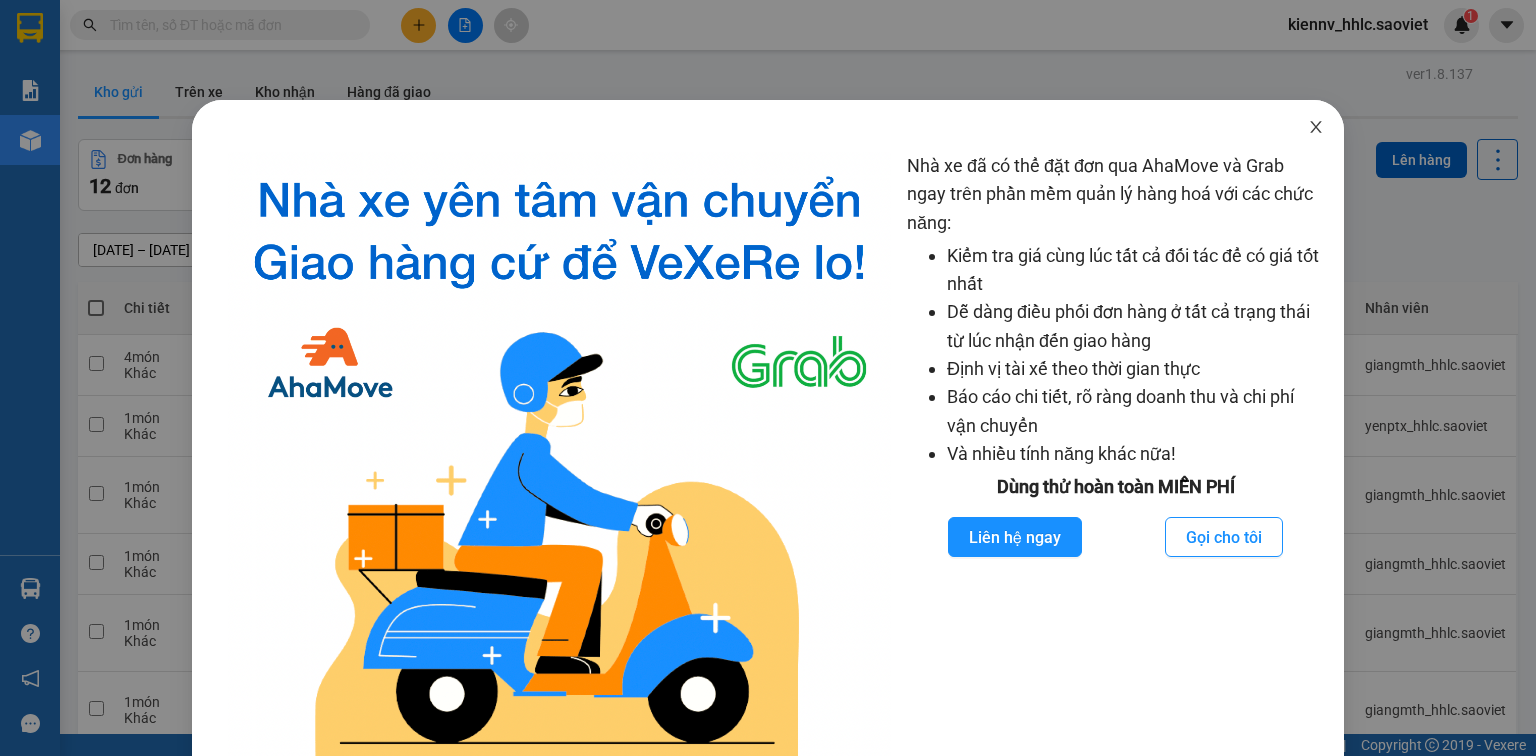 click 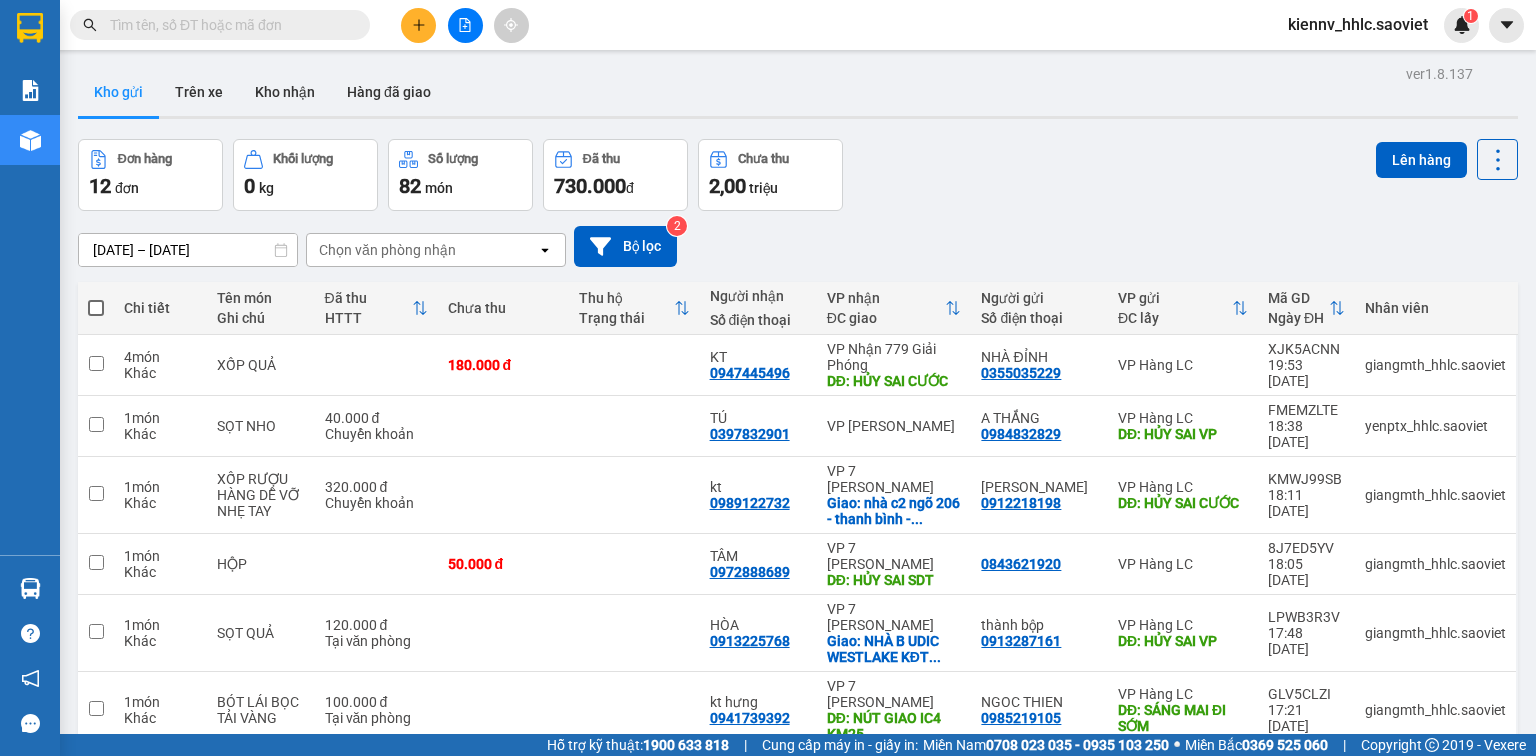 click 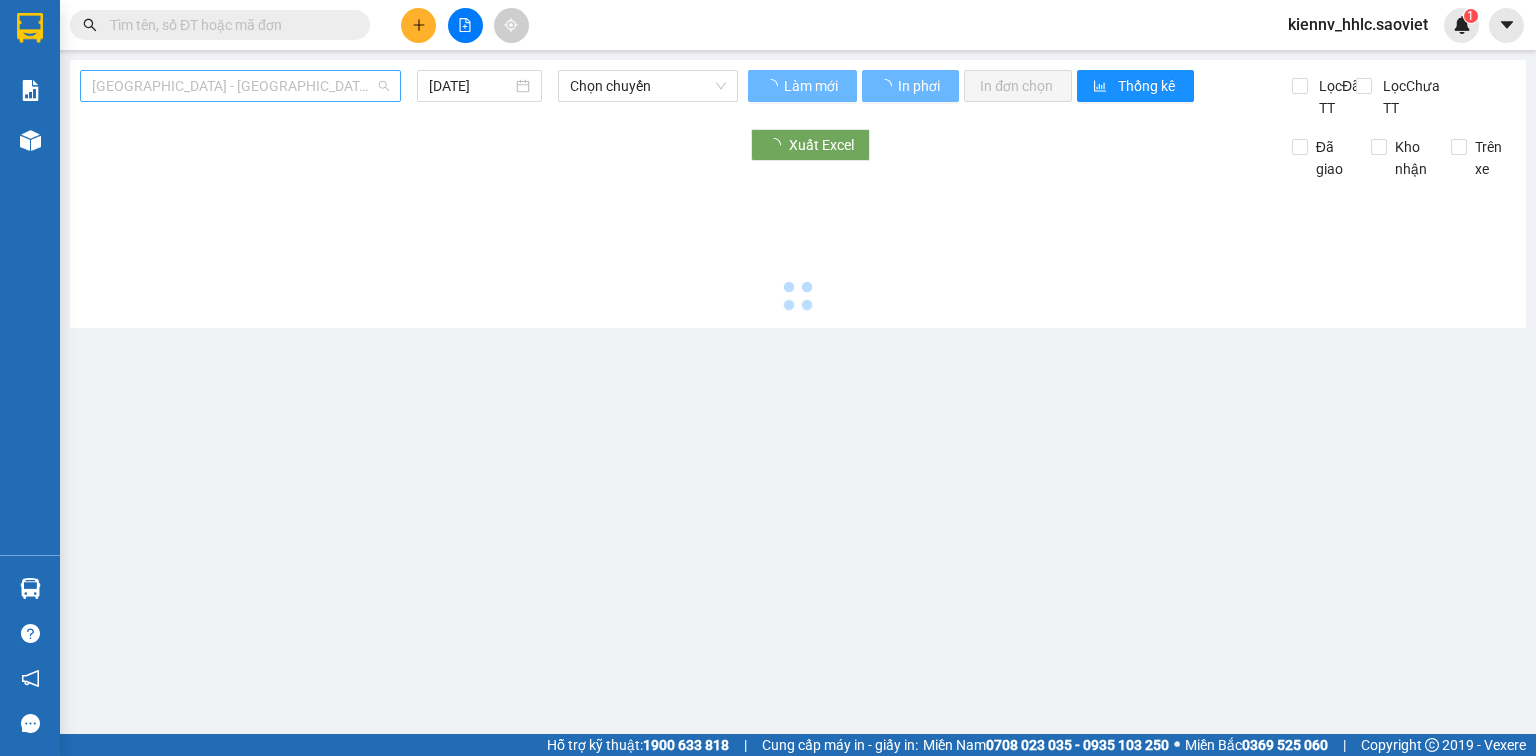 click on "[GEOGRAPHIC_DATA] - [GEOGRAPHIC_DATA] (Cabin)" at bounding box center [240, 86] 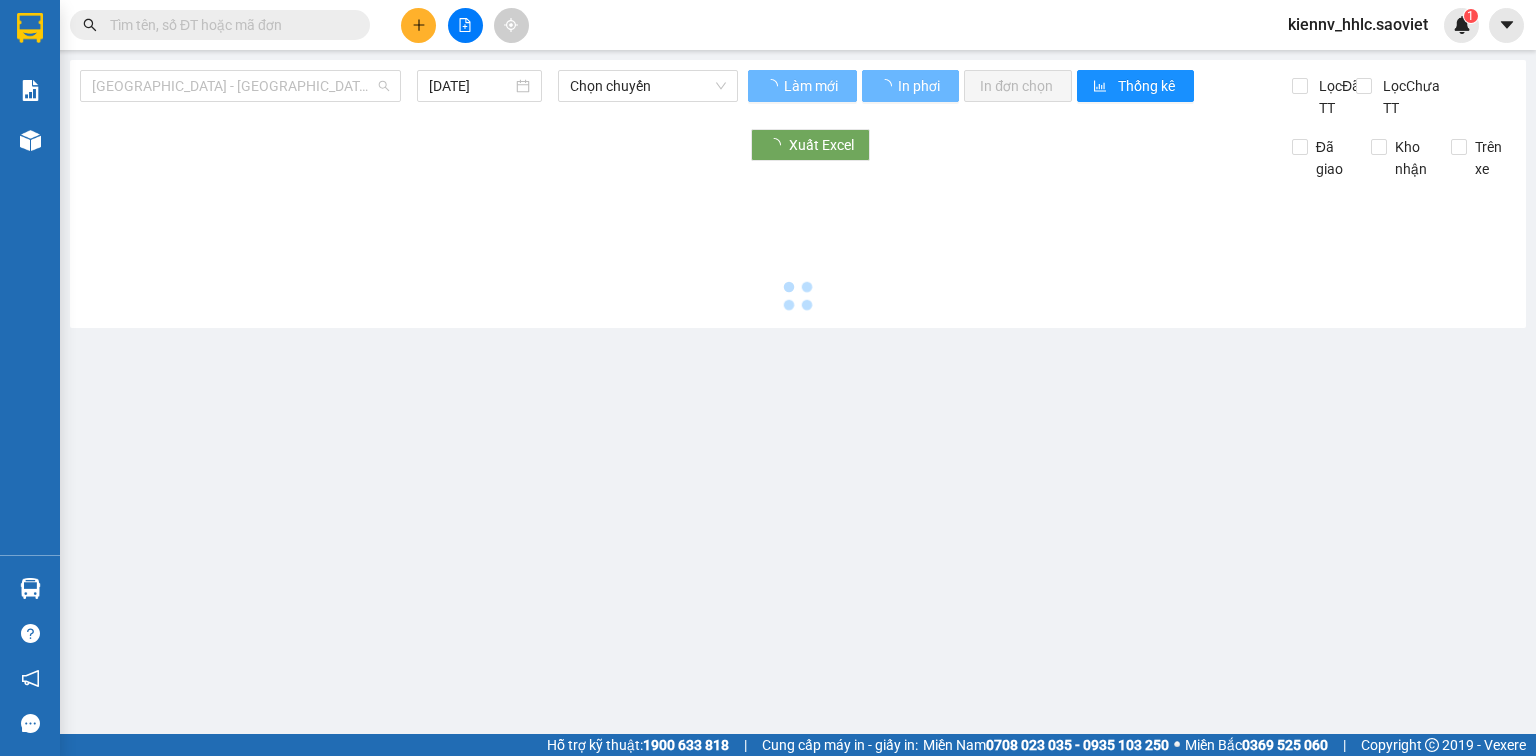 type on "[DATE]" 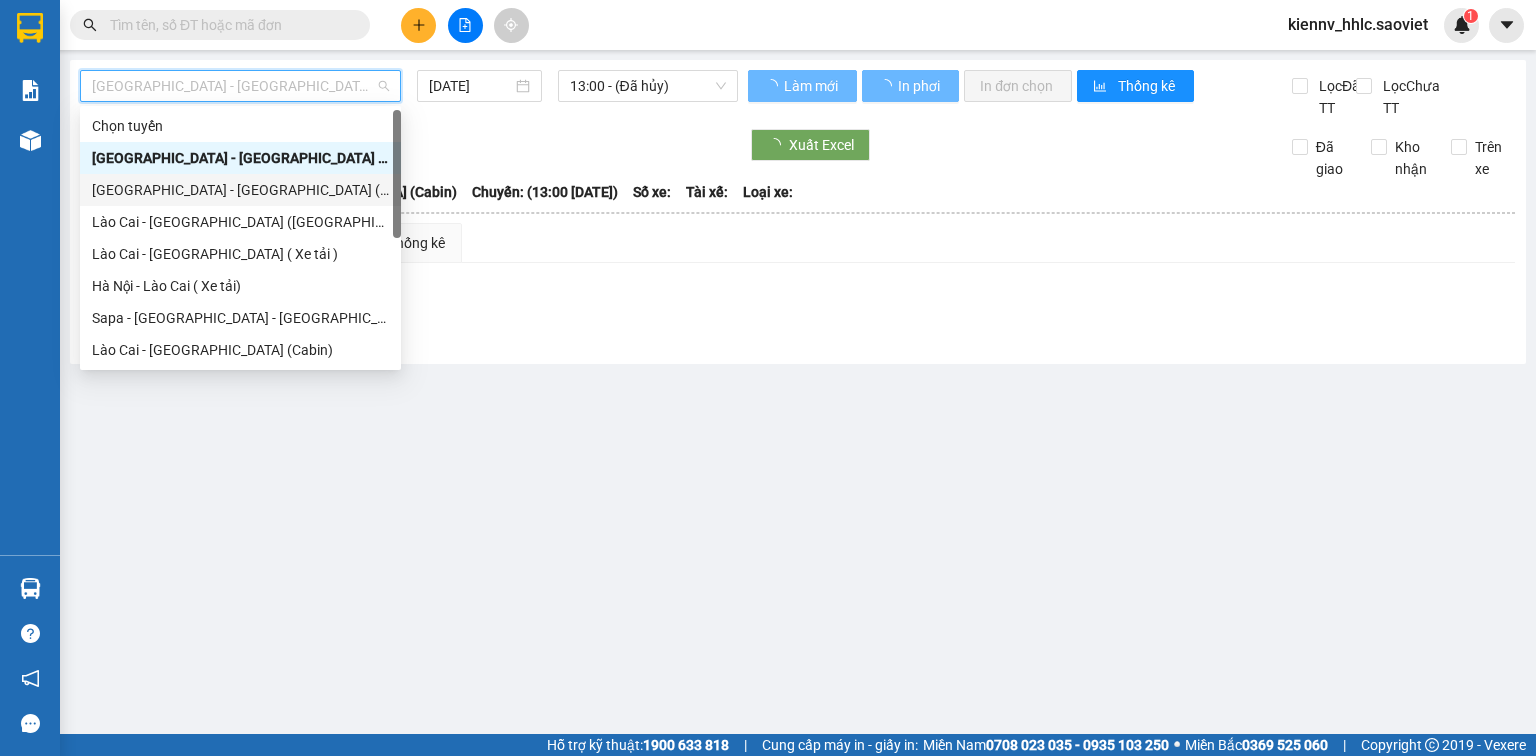 scroll, scrollTop: 160, scrollLeft: 0, axis: vertical 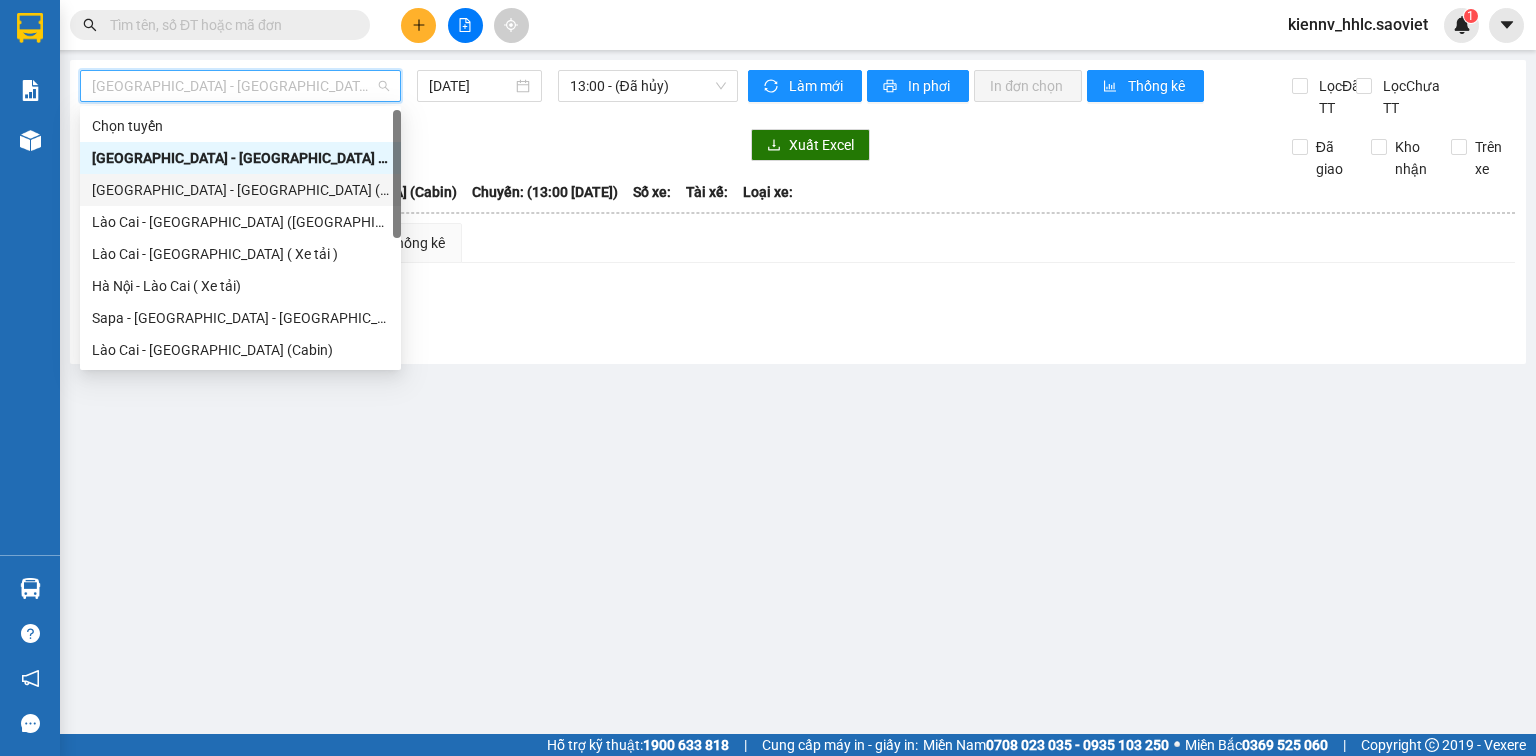 click on "[GEOGRAPHIC_DATA] - [GEOGRAPHIC_DATA] ([GEOGRAPHIC_DATA])" at bounding box center [240, 190] 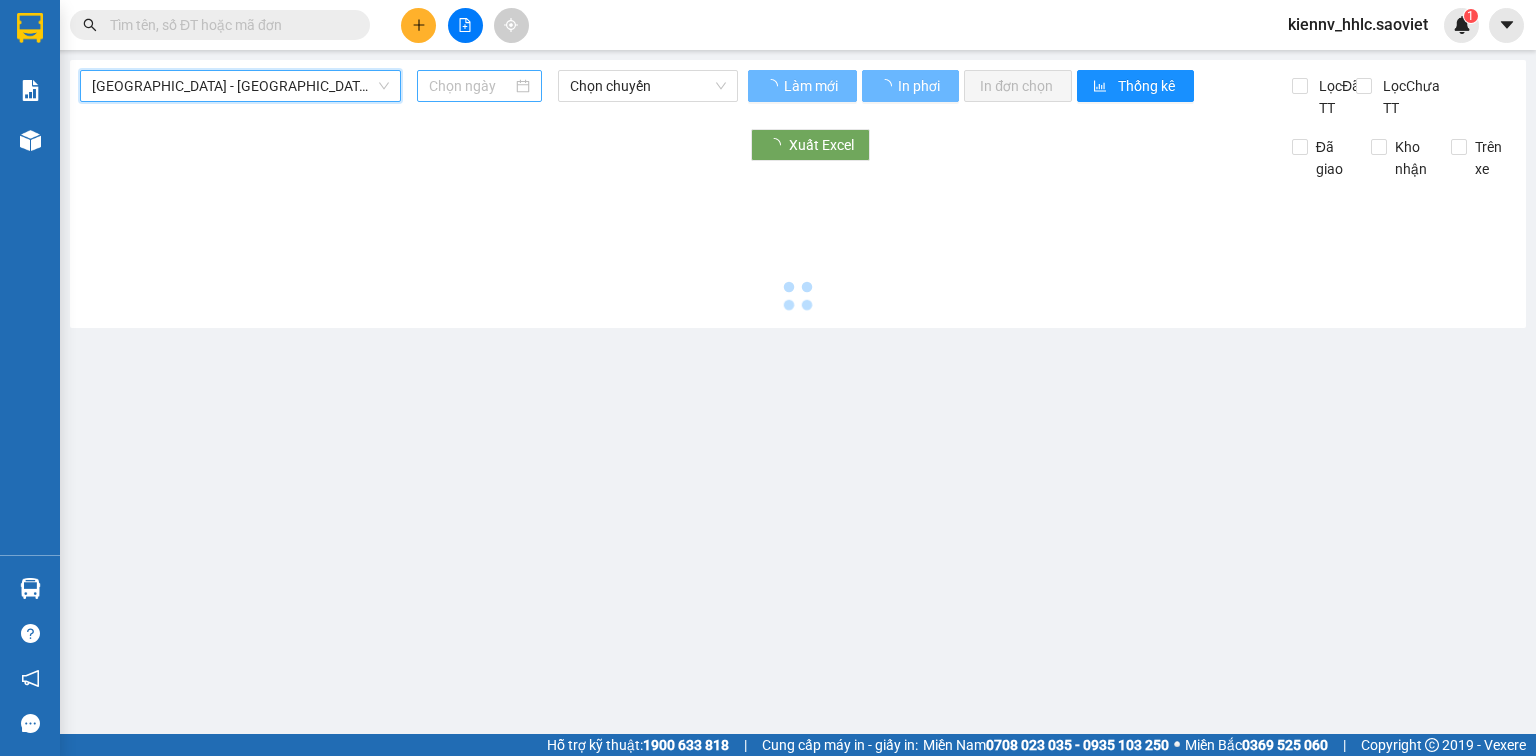 click at bounding box center [470, 86] 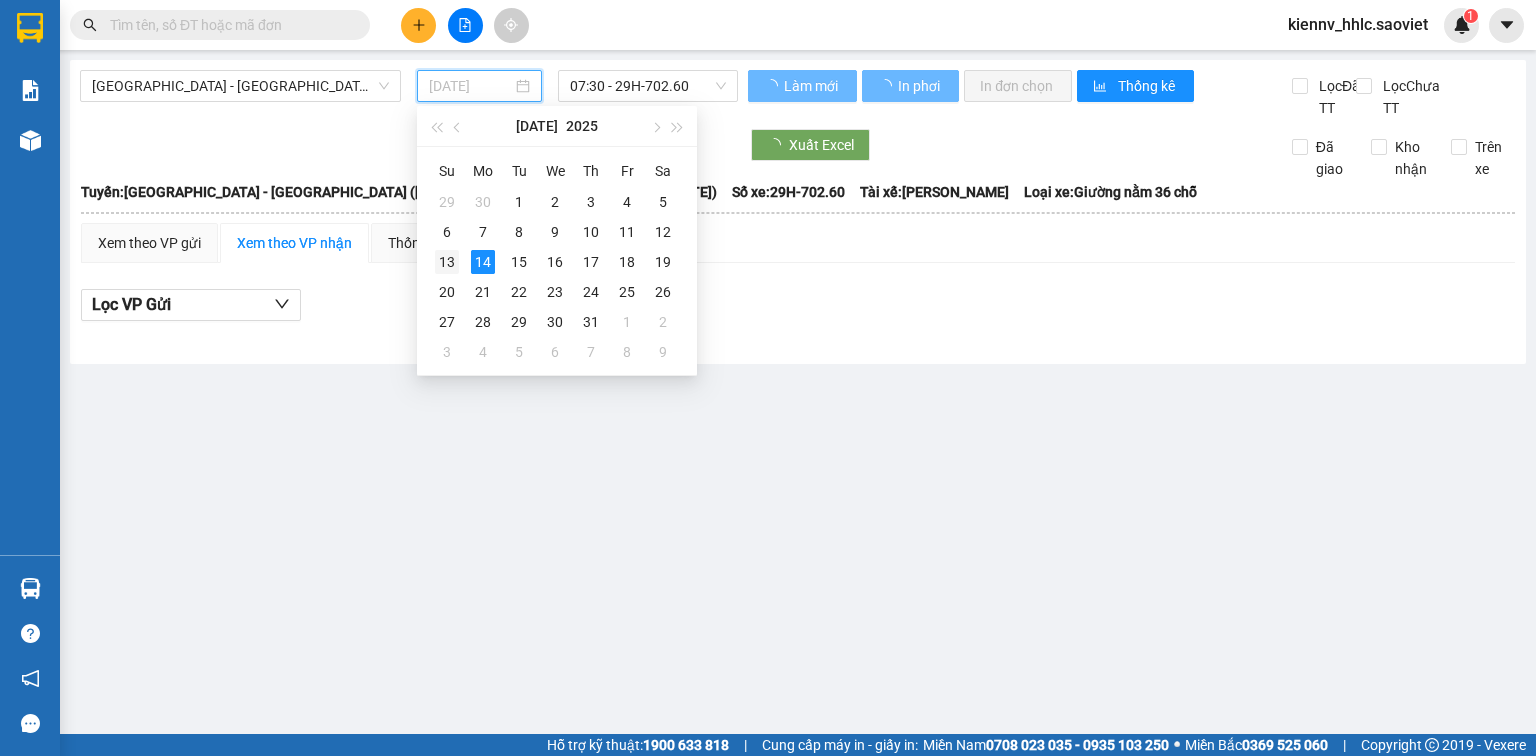click on "13" at bounding box center [447, 262] 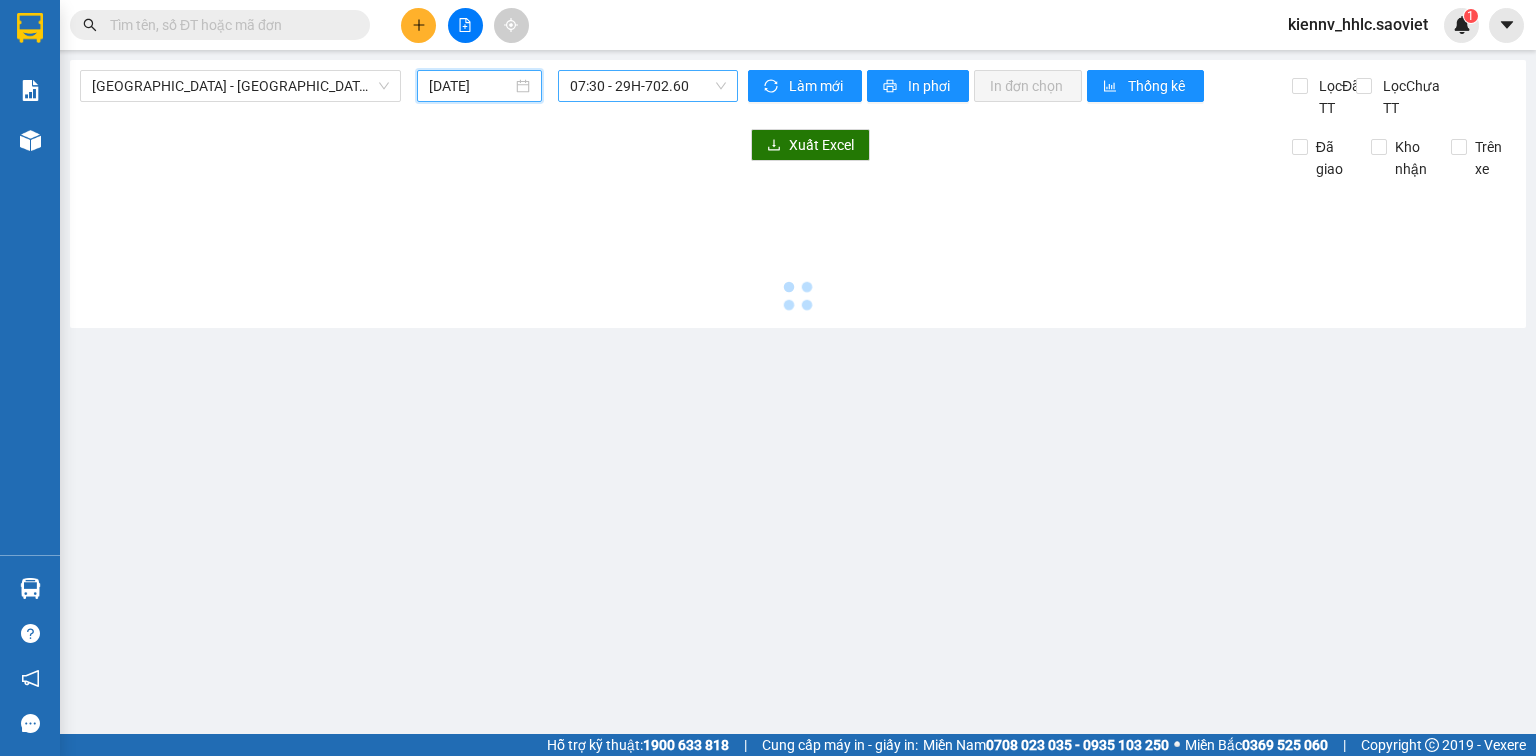 type on "[DATE]" 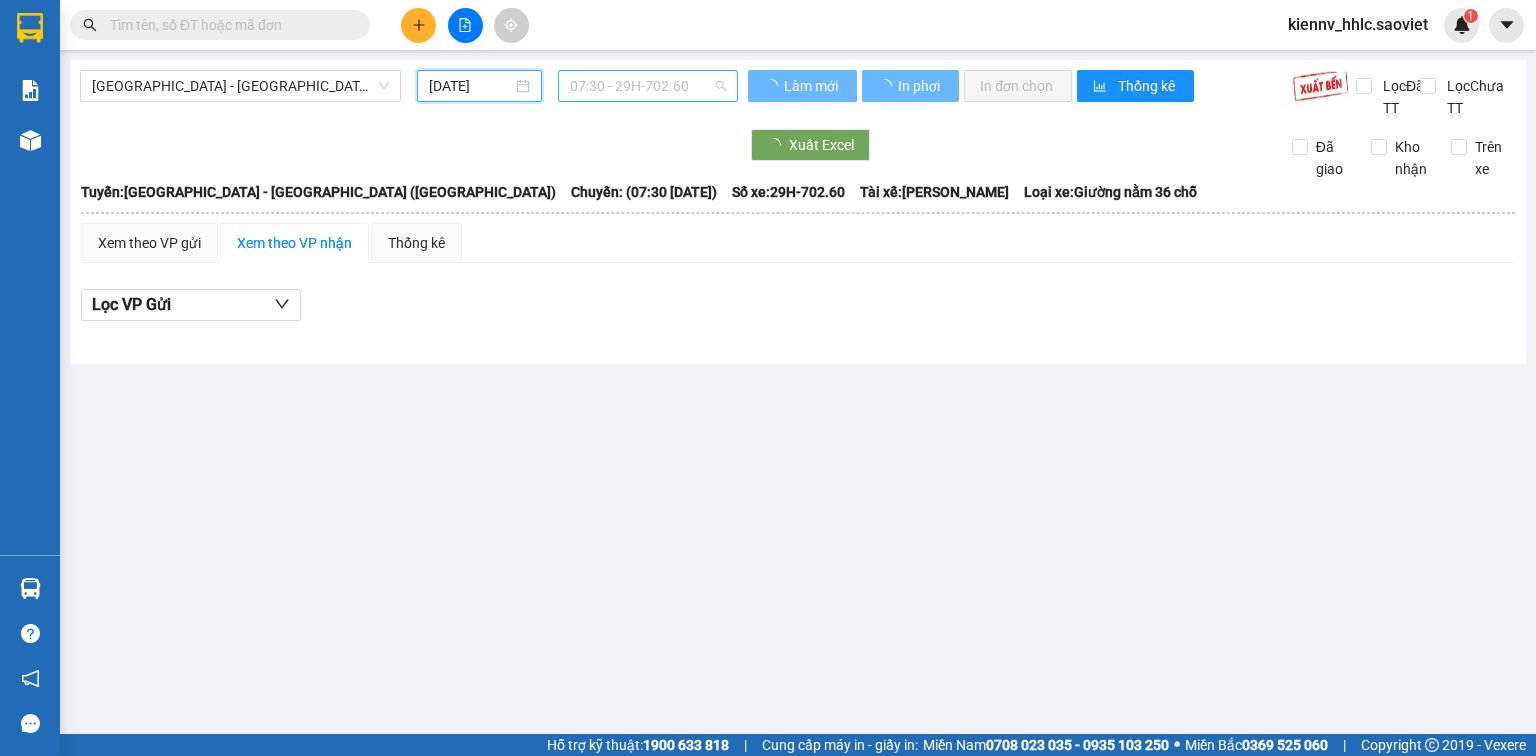 click on "07:30     - 29H-702.60" at bounding box center [648, 86] 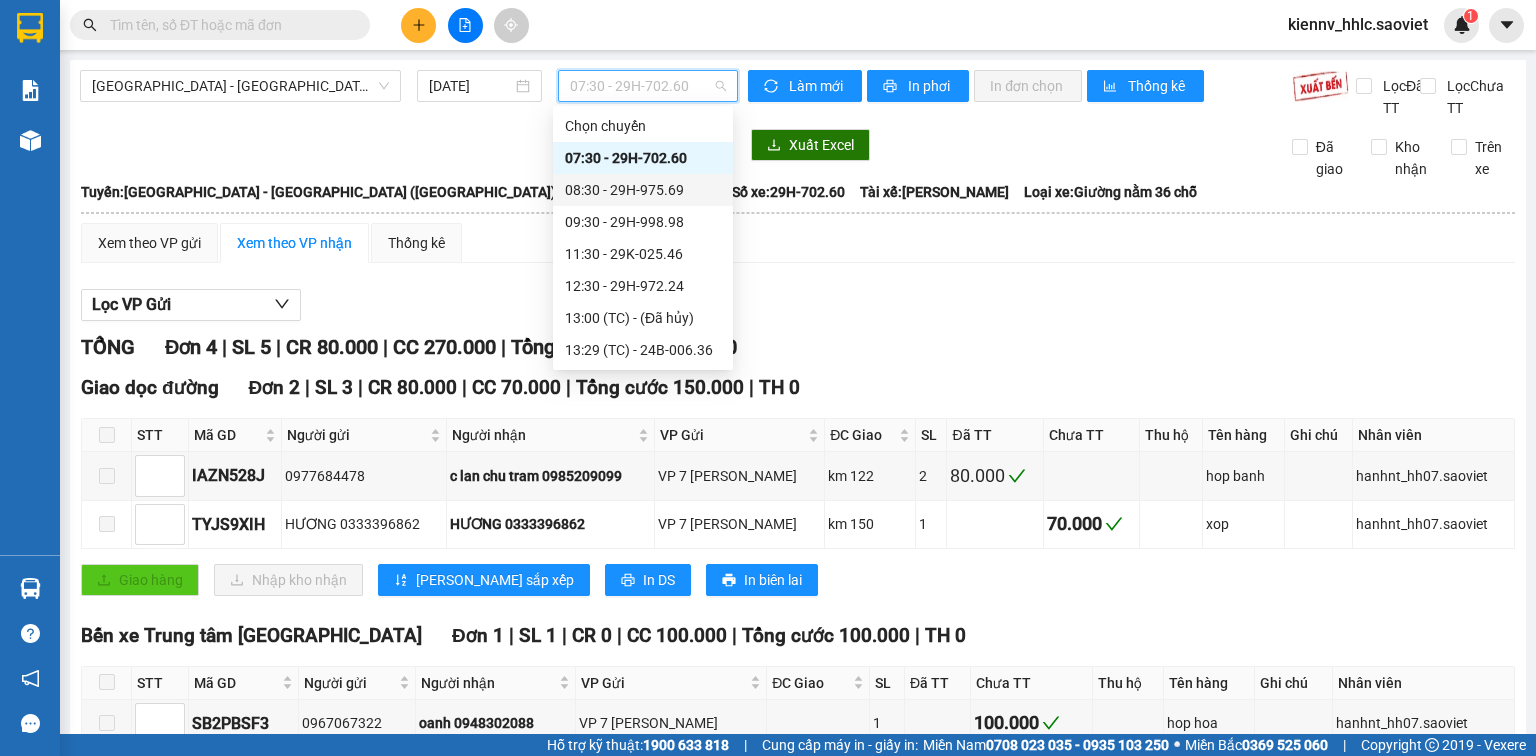 scroll, scrollTop: 288, scrollLeft: 0, axis: vertical 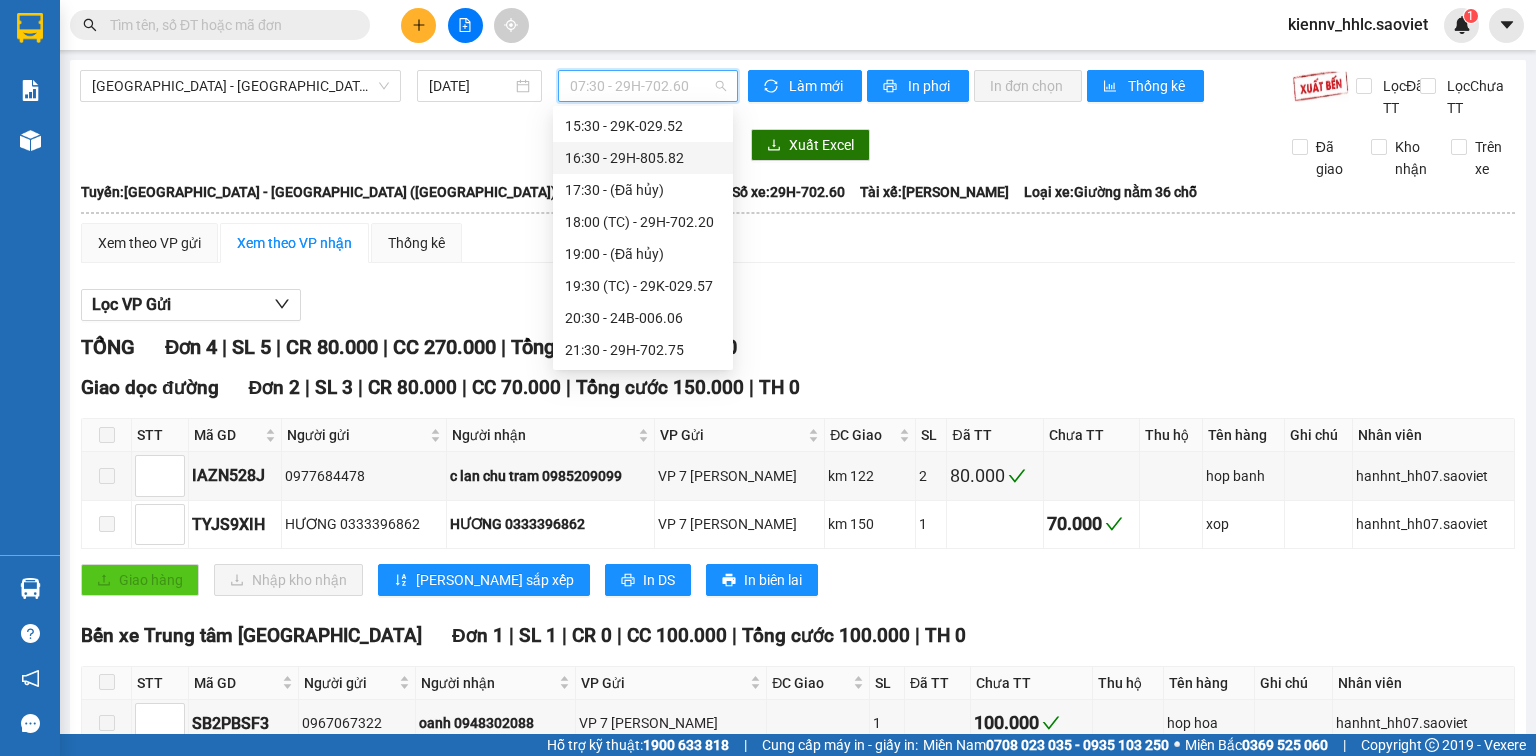 click on "16:30     - 29H-805.82" at bounding box center [643, 158] 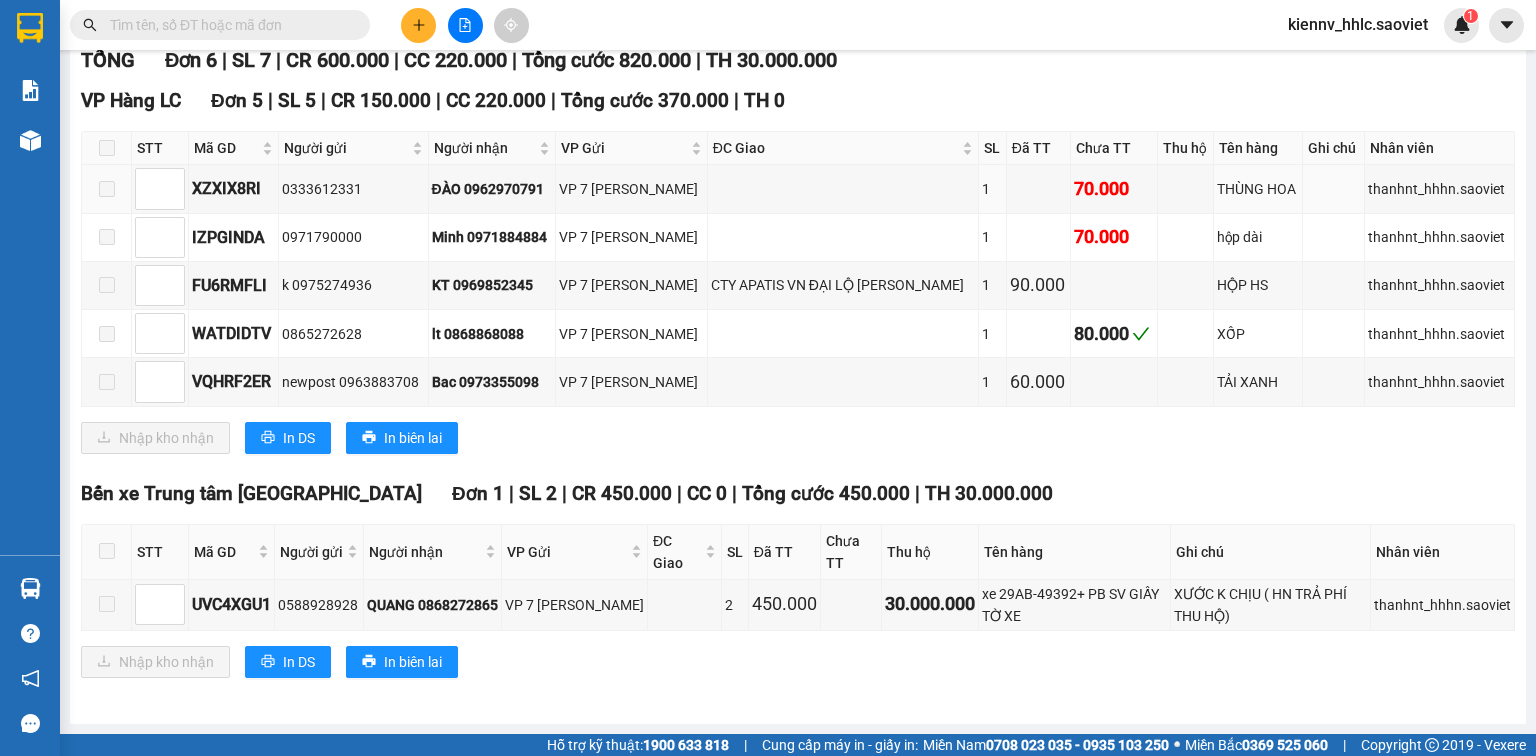 scroll, scrollTop: 0, scrollLeft: 0, axis: both 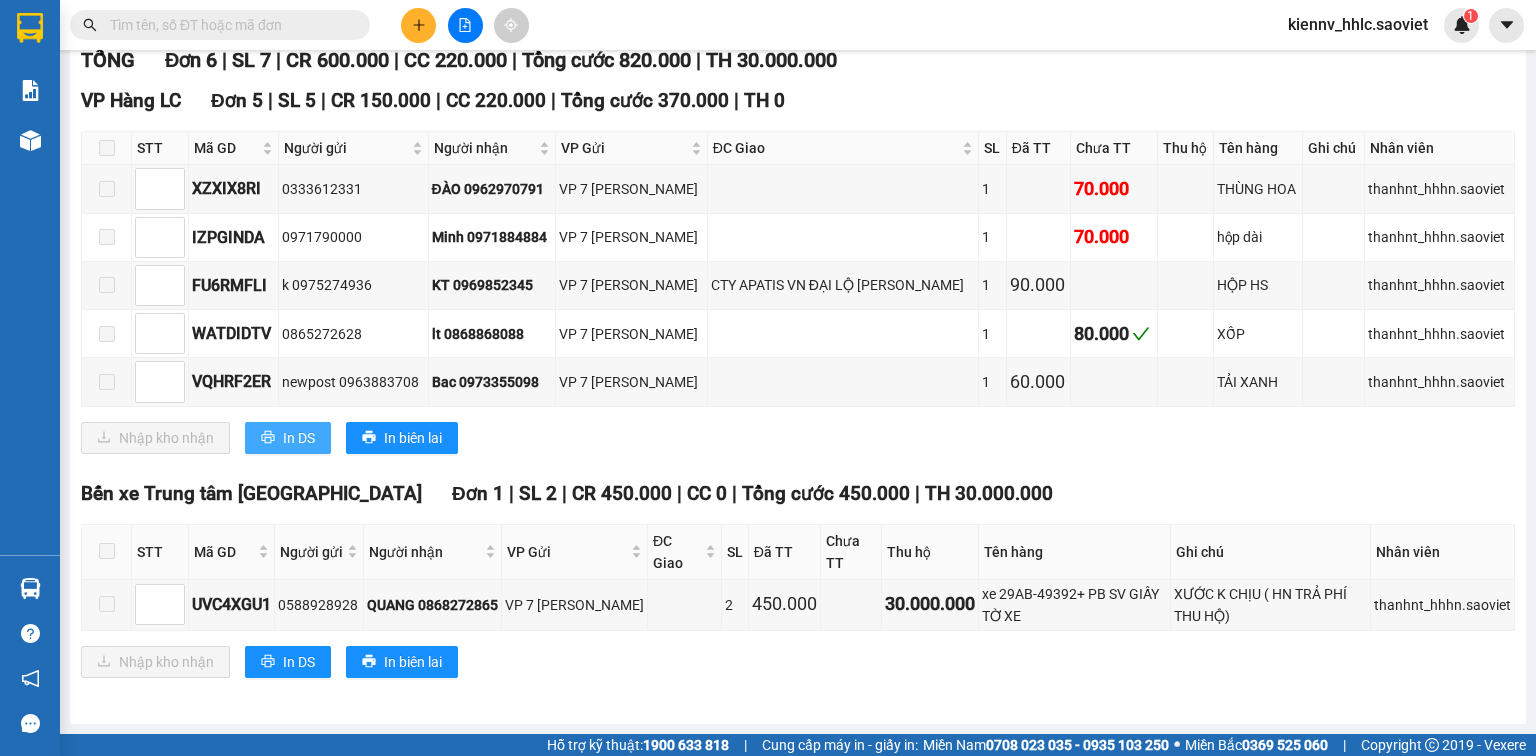 click on "In DS" at bounding box center [299, 438] 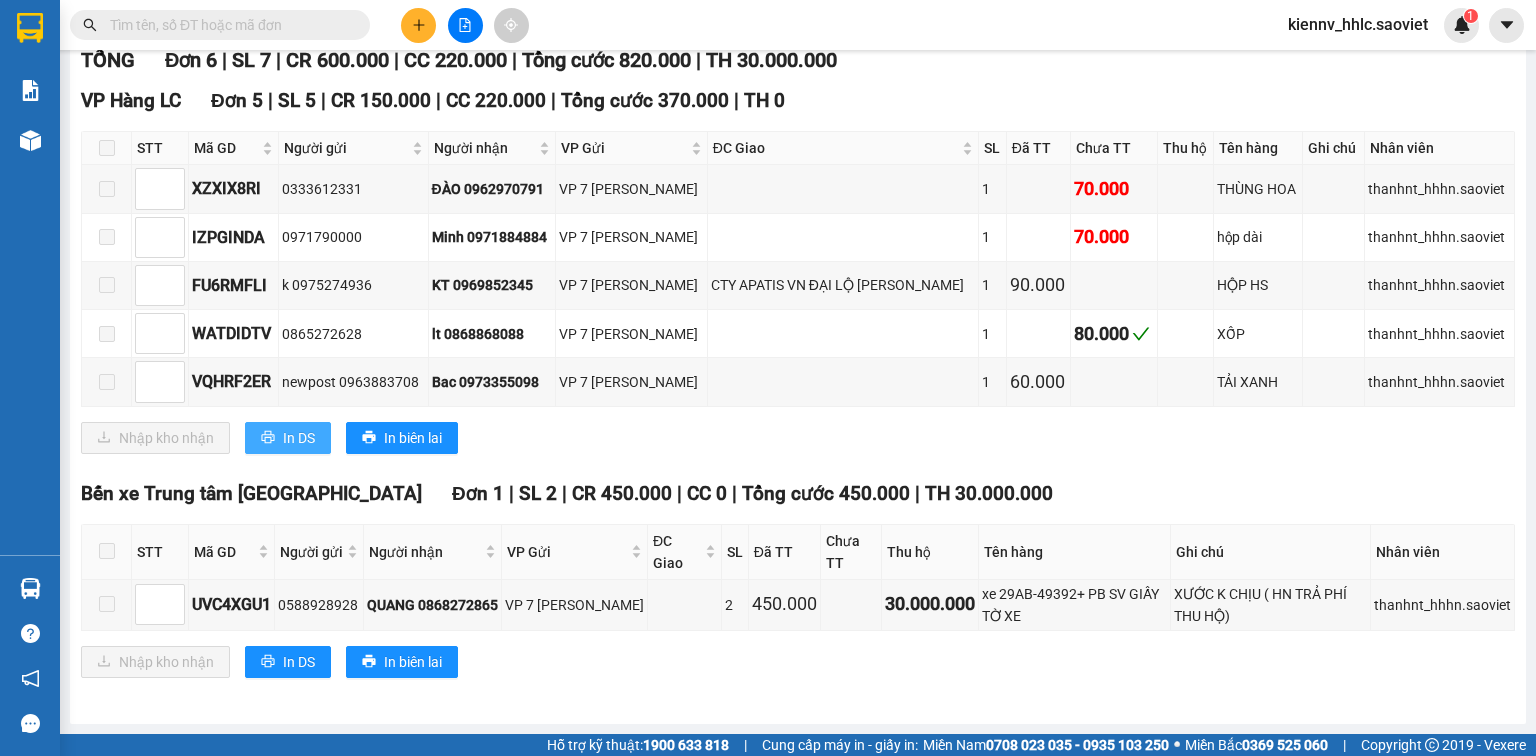 scroll, scrollTop: 0, scrollLeft: 0, axis: both 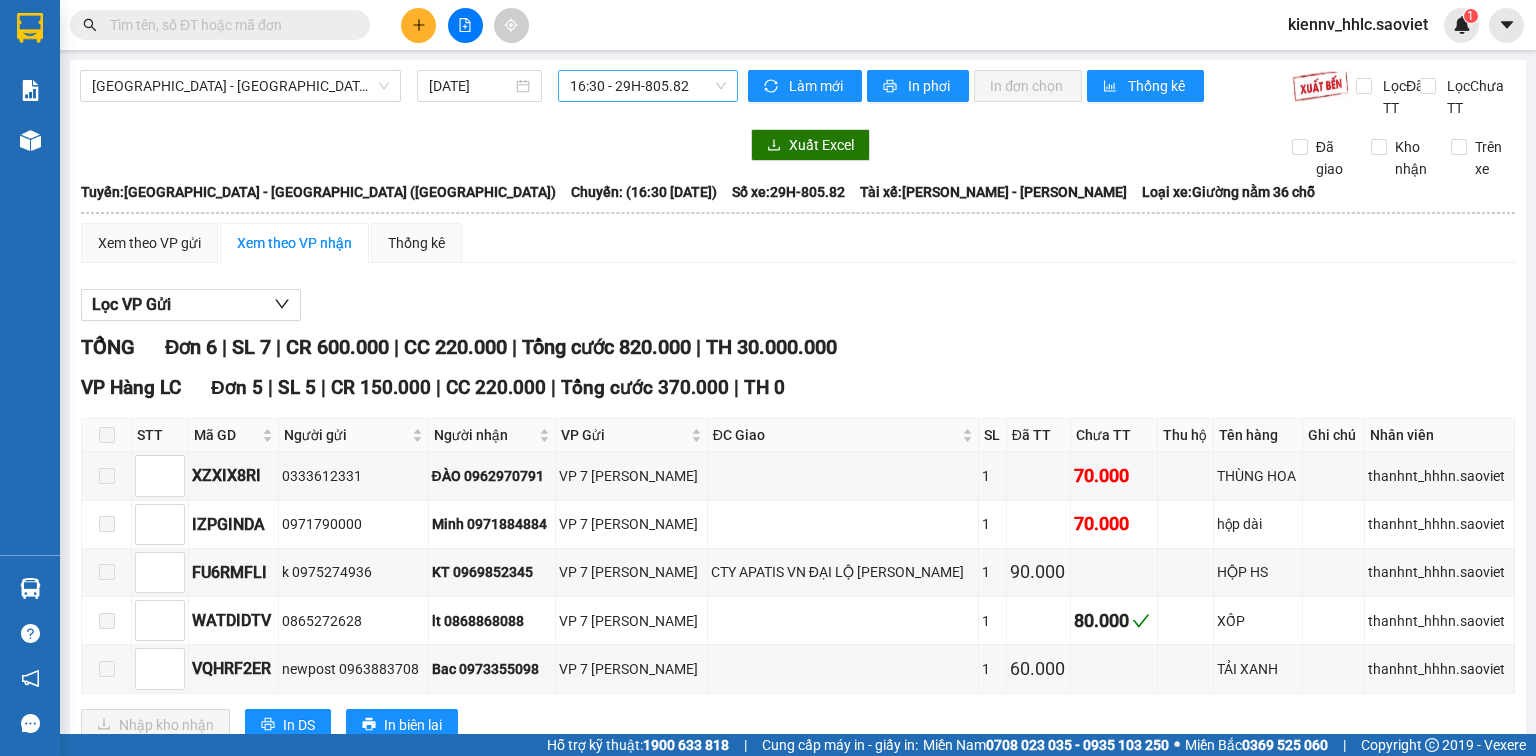 click on "16:30     - 29H-805.82" at bounding box center (648, 86) 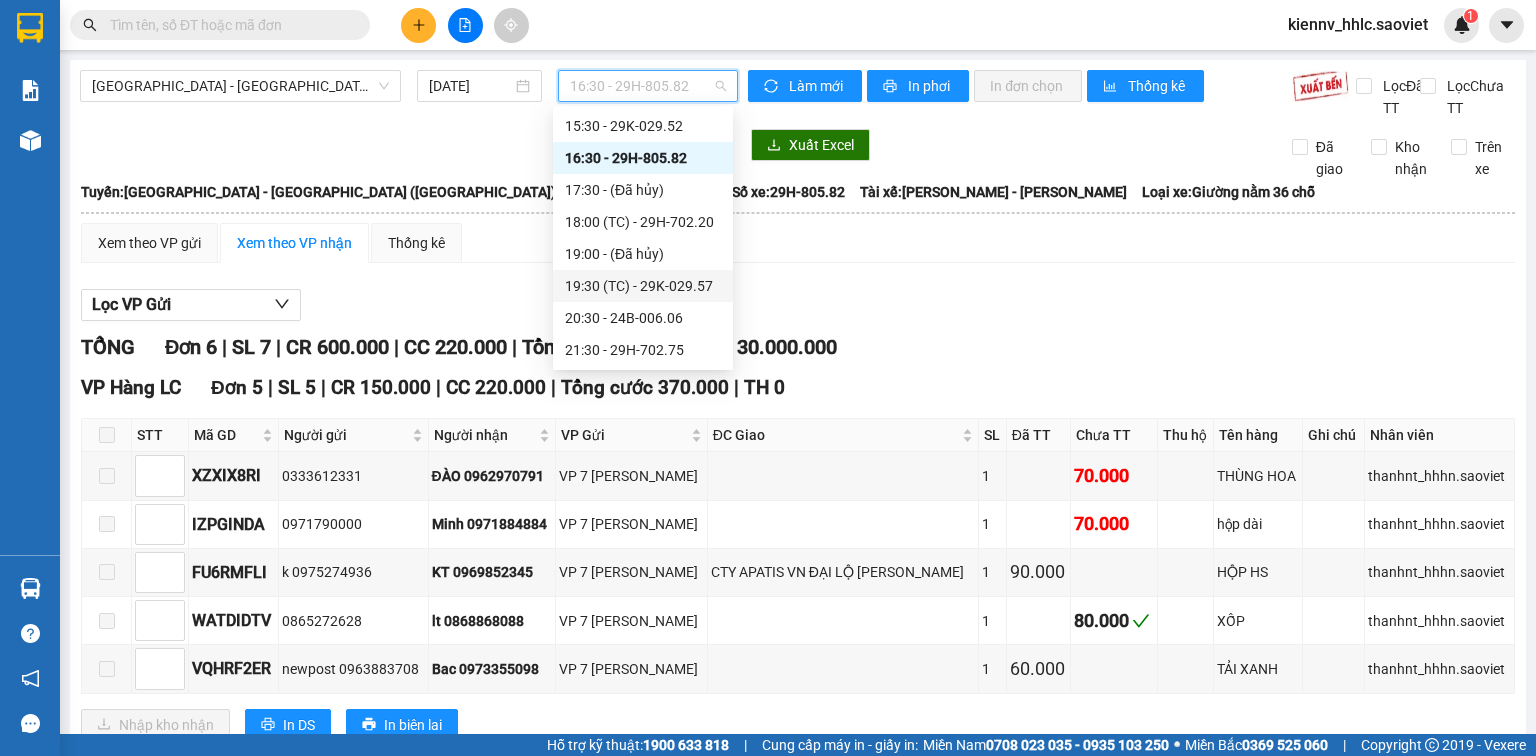 click on "19:30   (TC)   - 29K-029.57" at bounding box center [643, 286] 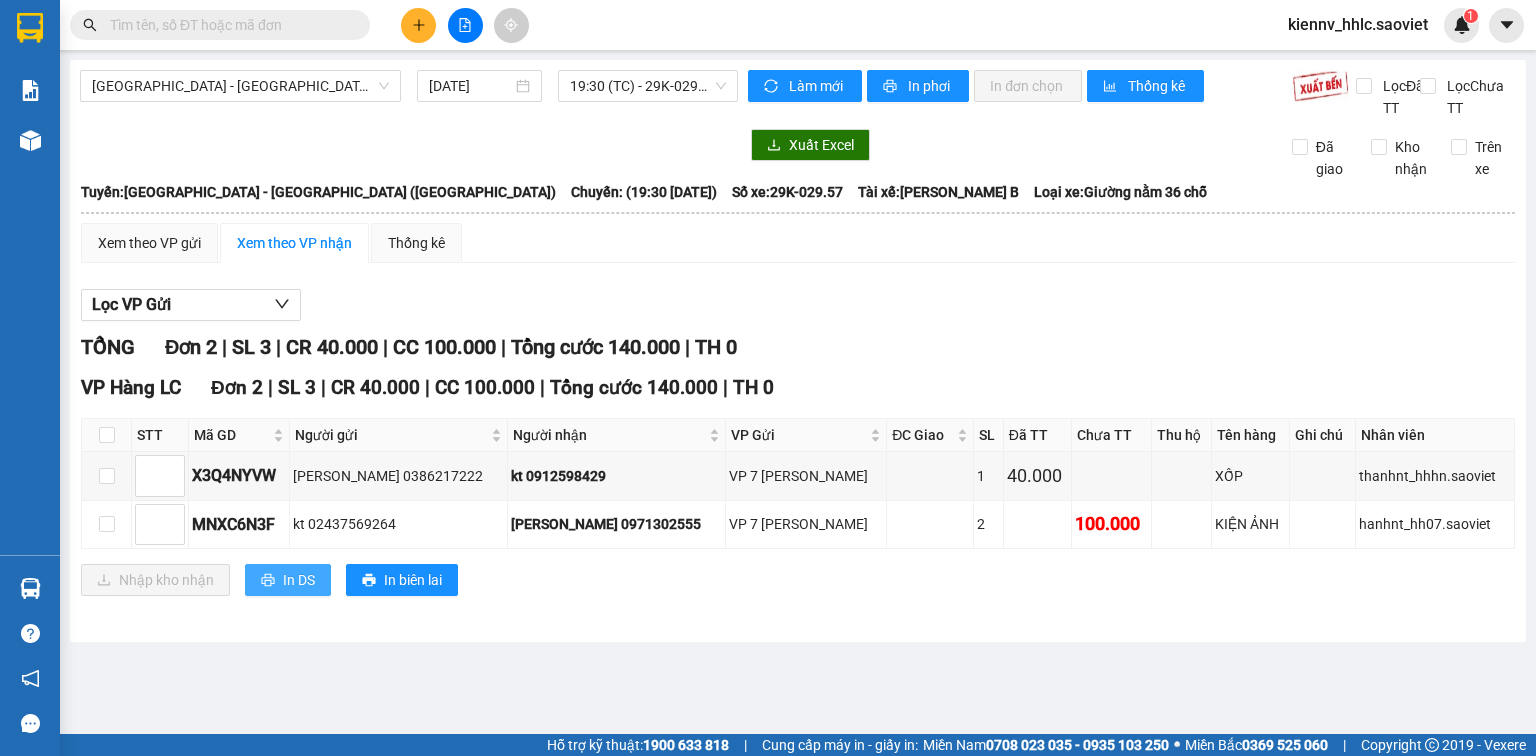 click on "In DS" at bounding box center [288, 580] 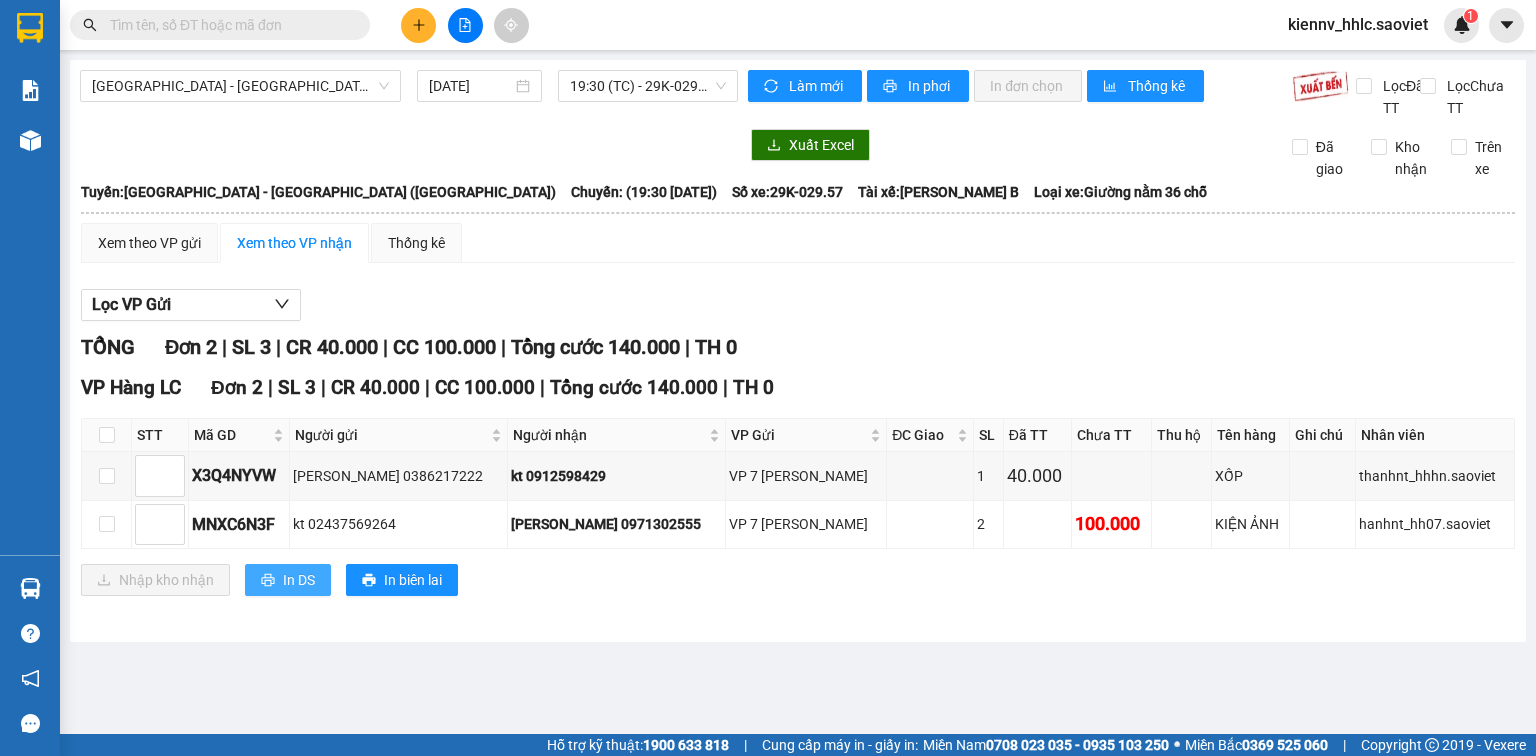 scroll, scrollTop: 0, scrollLeft: 0, axis: both 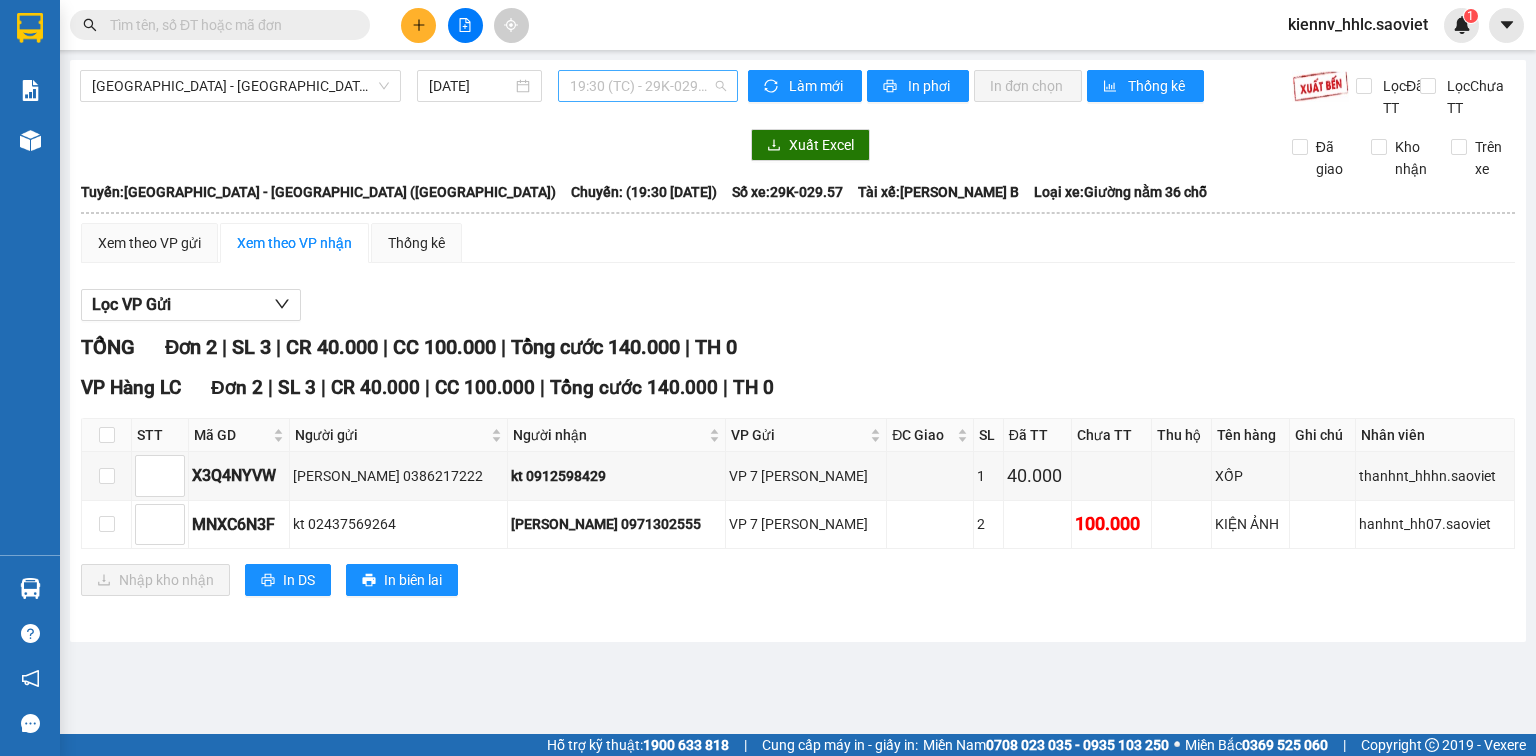 click on "19:30   (TC)   - 29K-029.57" at bounding box center (648, 86) 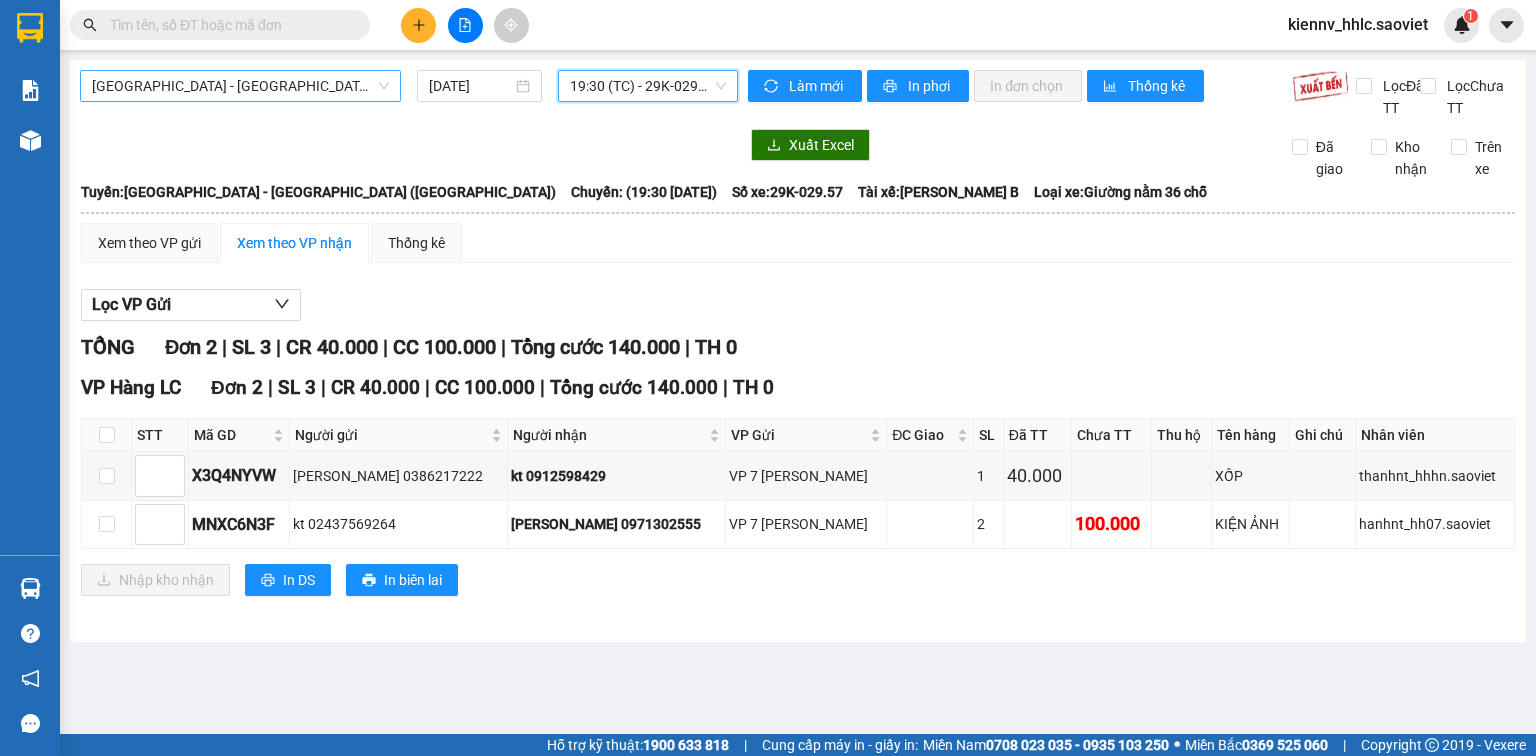 click on "[GEOGRAPHIC_DATA] - [GEOGRAPHIC_DATA] ([GEOGRAPHIC_DATA])" at bounding box center [240, 86] 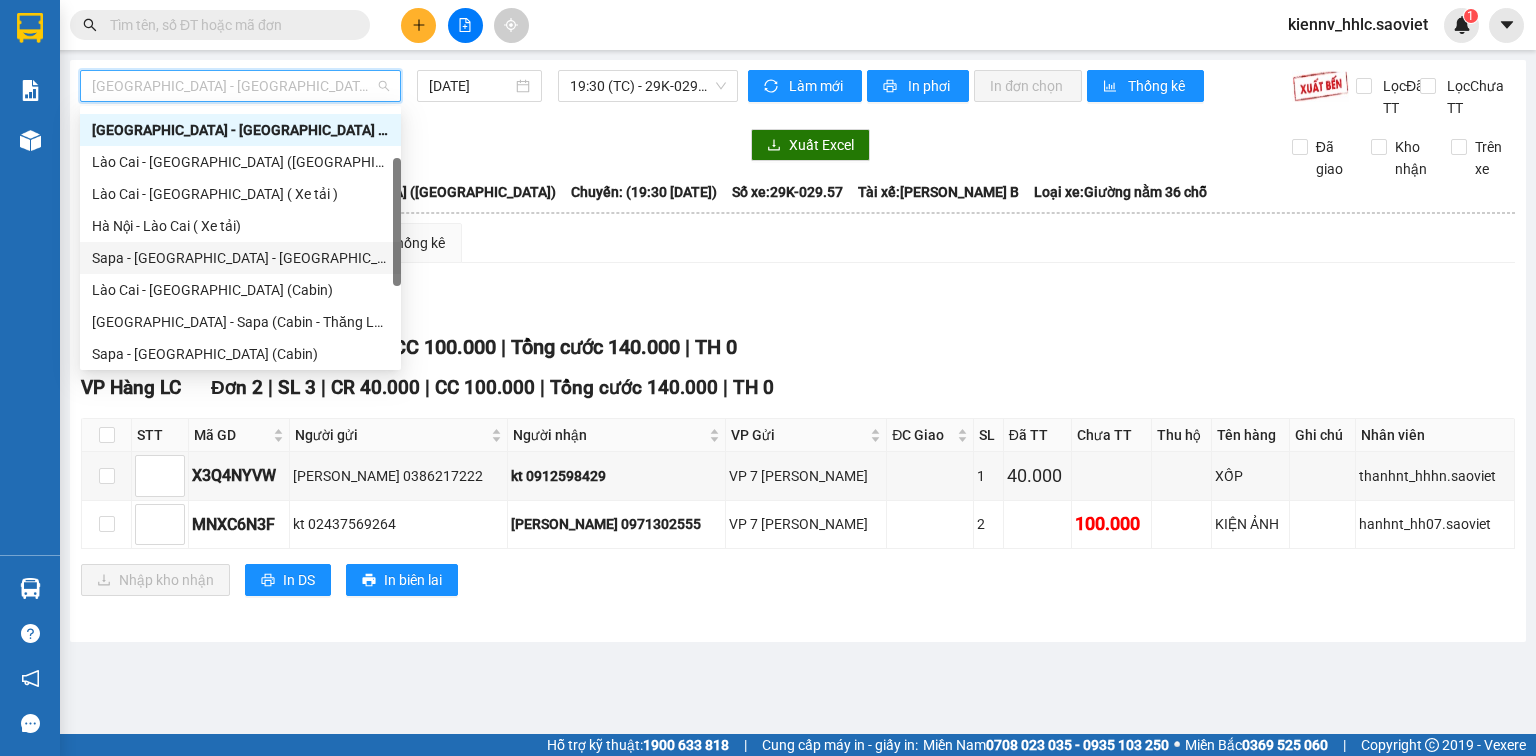 scroll, scrollTop: 160, scrollLeft: 0, axis: vertical 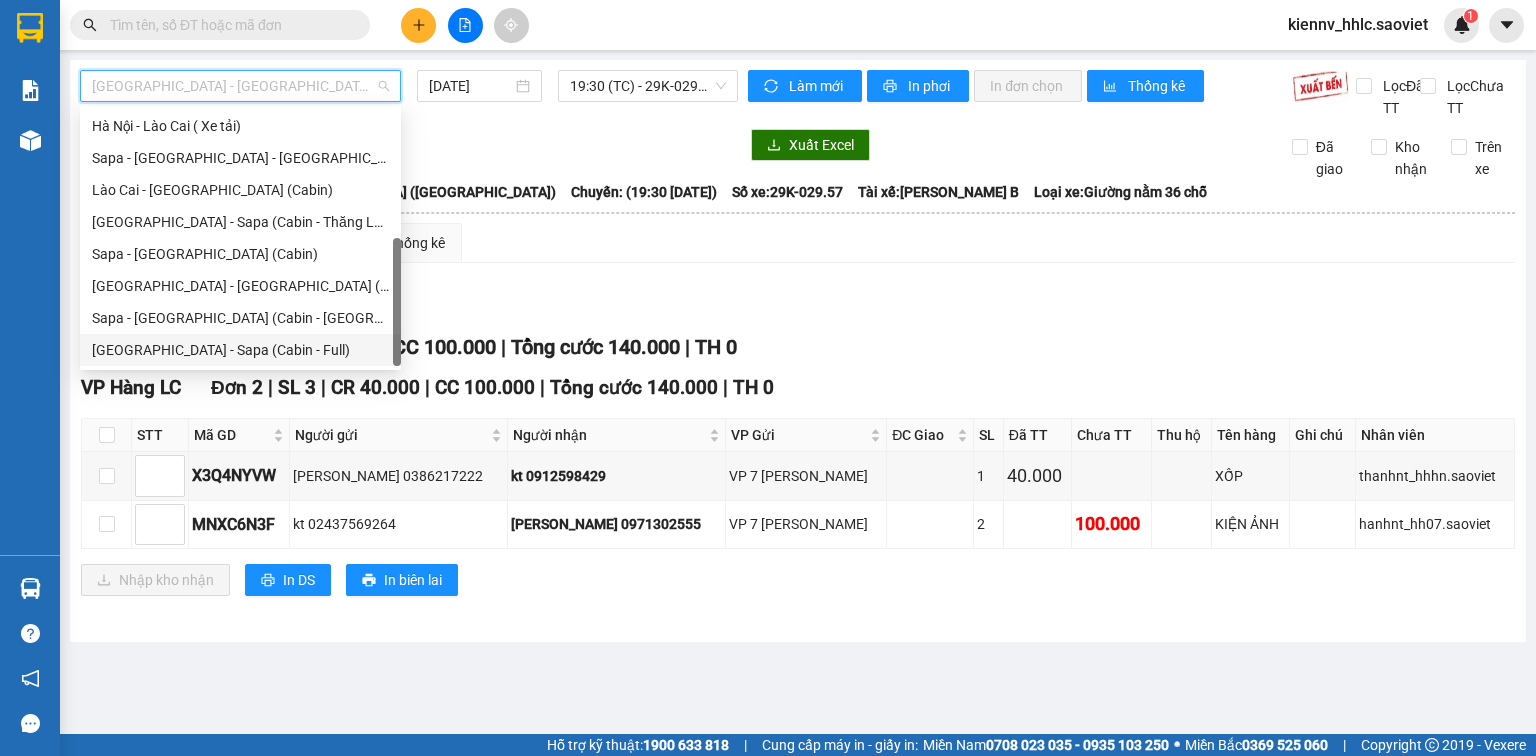 click on "[GEOGRAPHIC_DATA] - Sapa (Cabin - Full)" at bounding box center (240, 350) 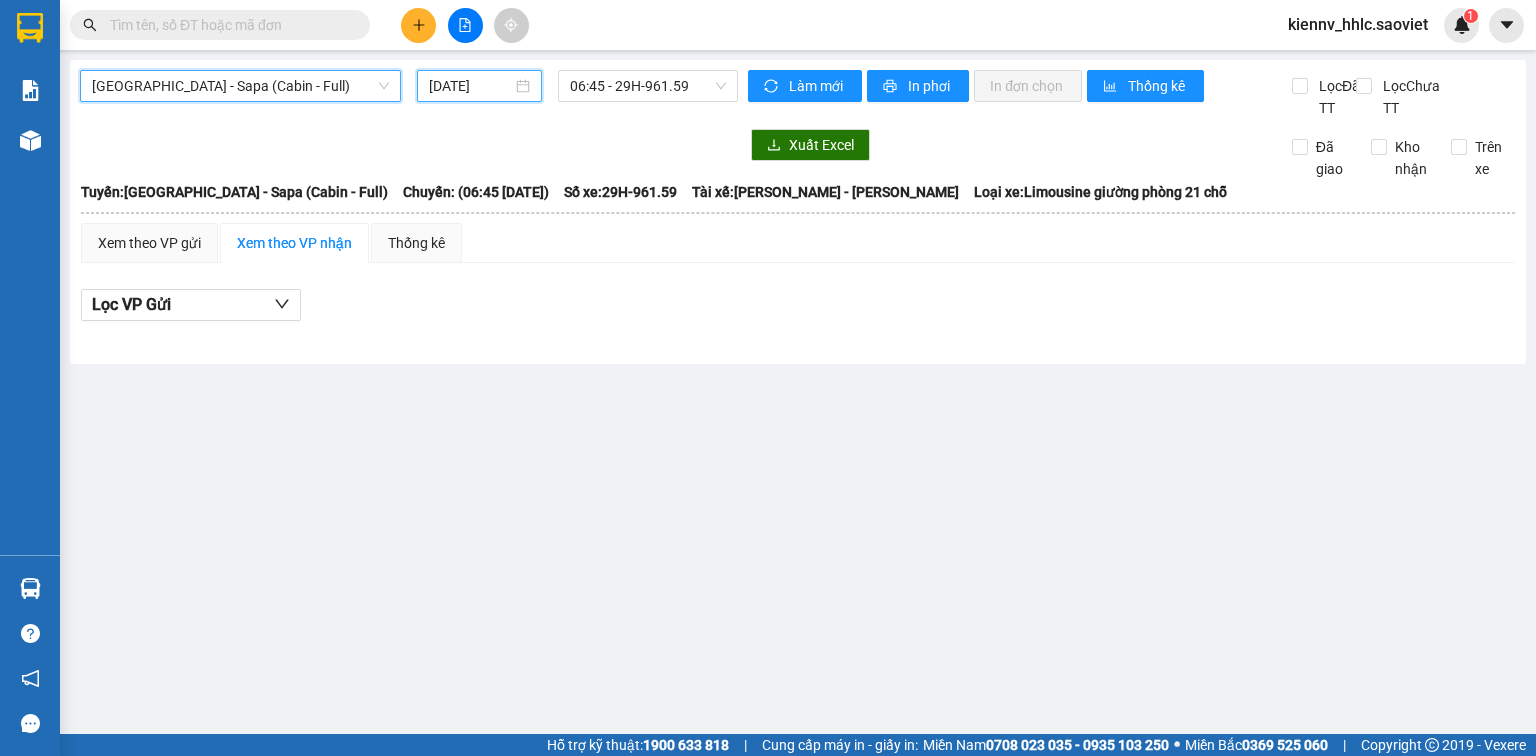 click on "[DATE]" at bounding box center (470, 86) 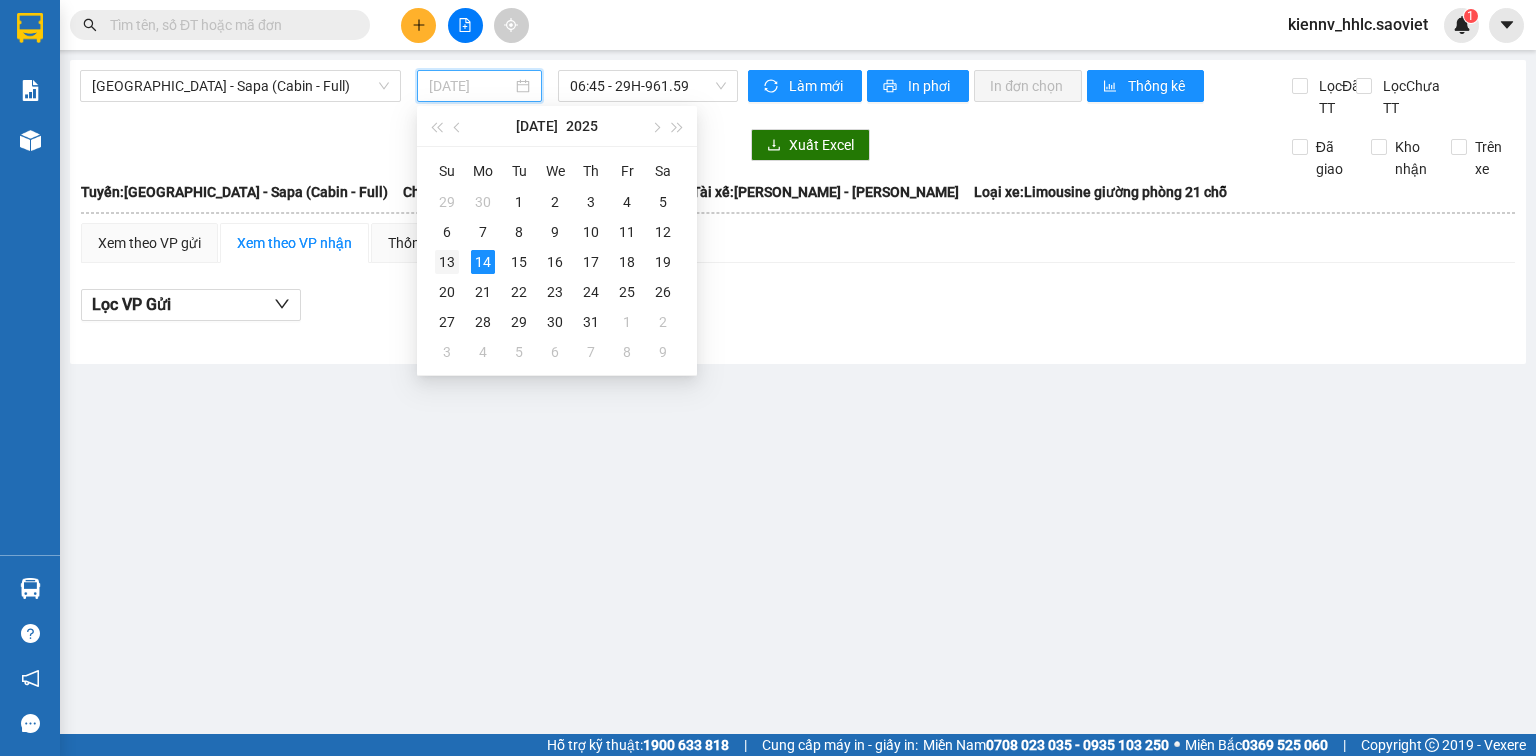 click on "13" at bounding box center [447, 262] 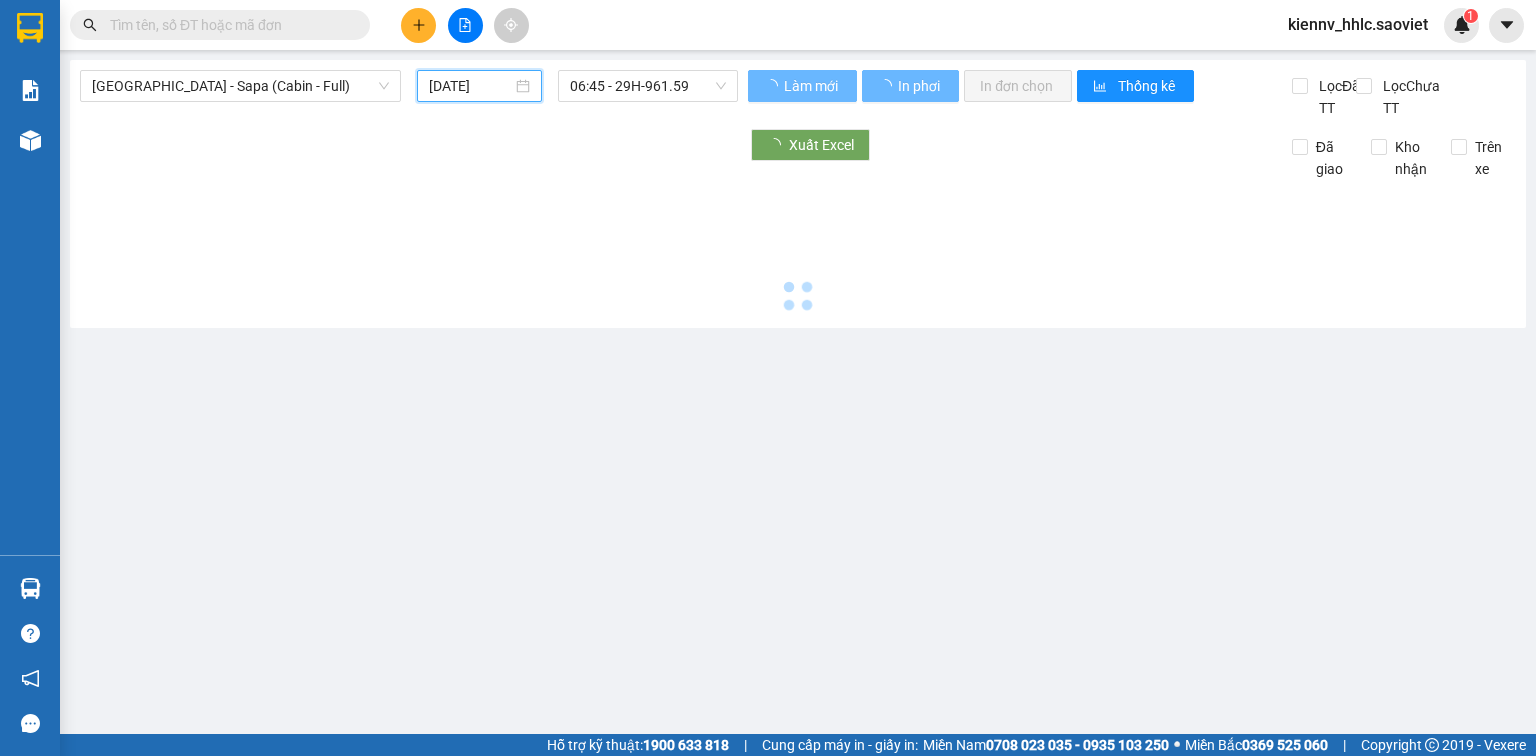 type on "[DATE]" 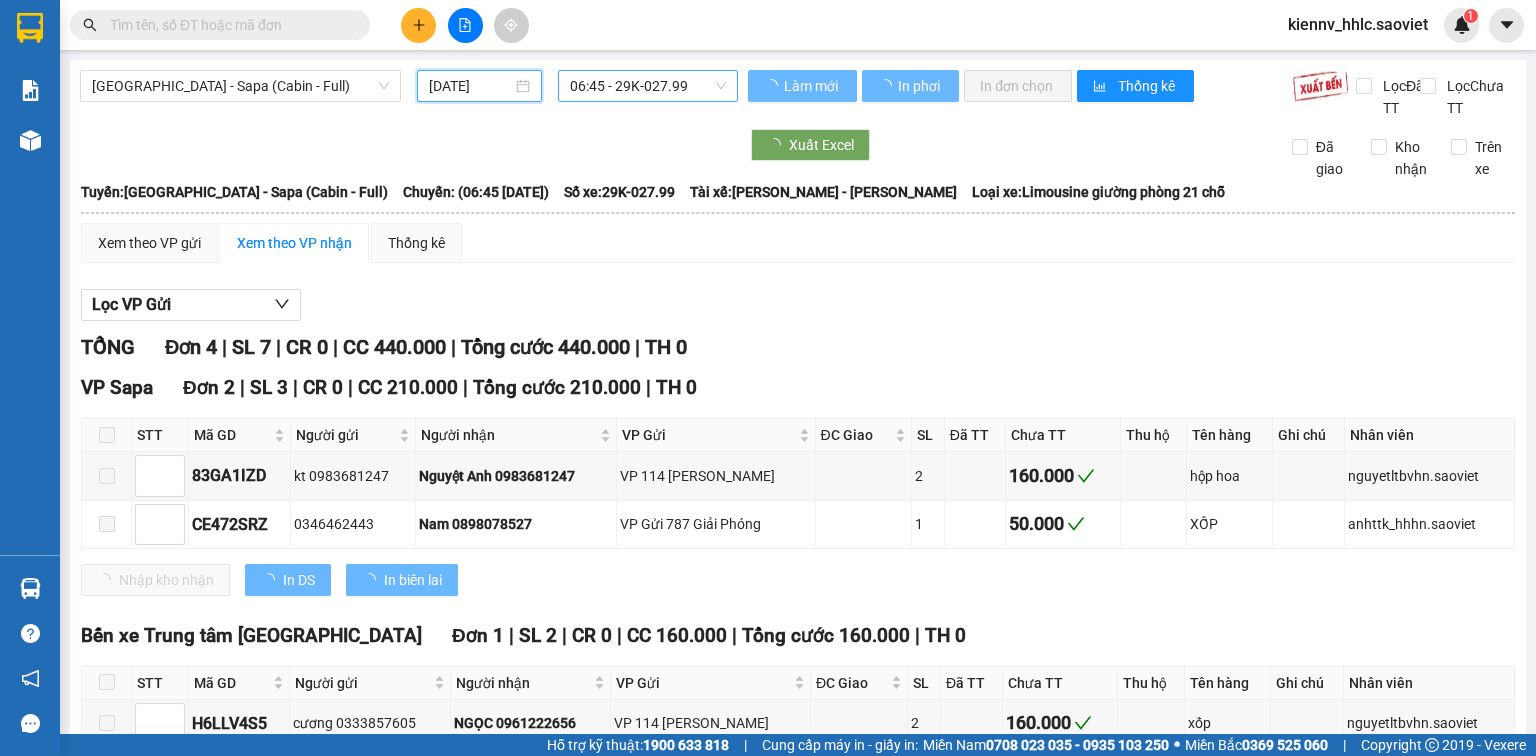 click on "06:45     - 29K-027.99" at bounding box center [648, 86] 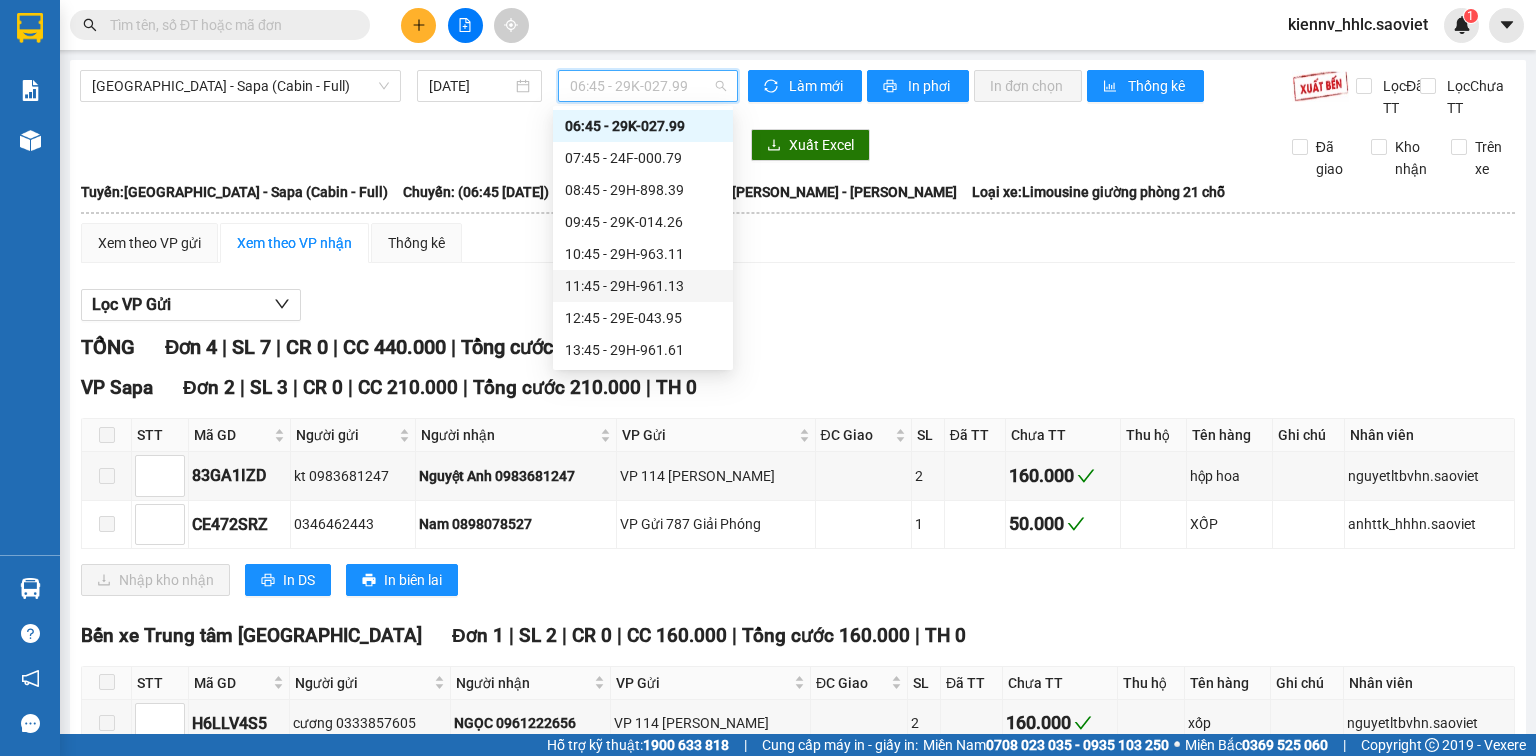 scroll, scrollTop: 320, scrollLeft: 0, axis: vertical 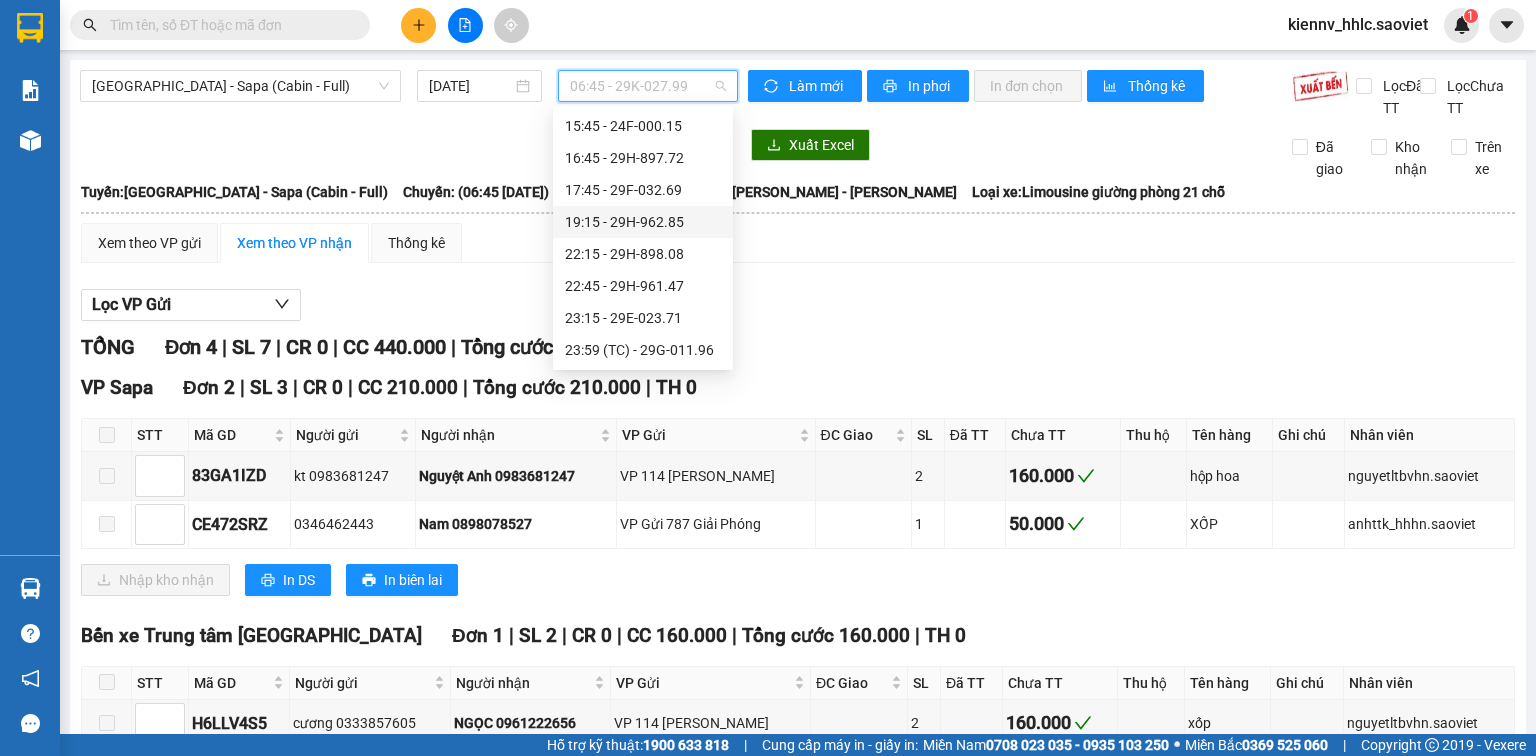 click on "19:15     - 29H-962.85" at bounding box center [643, 222] 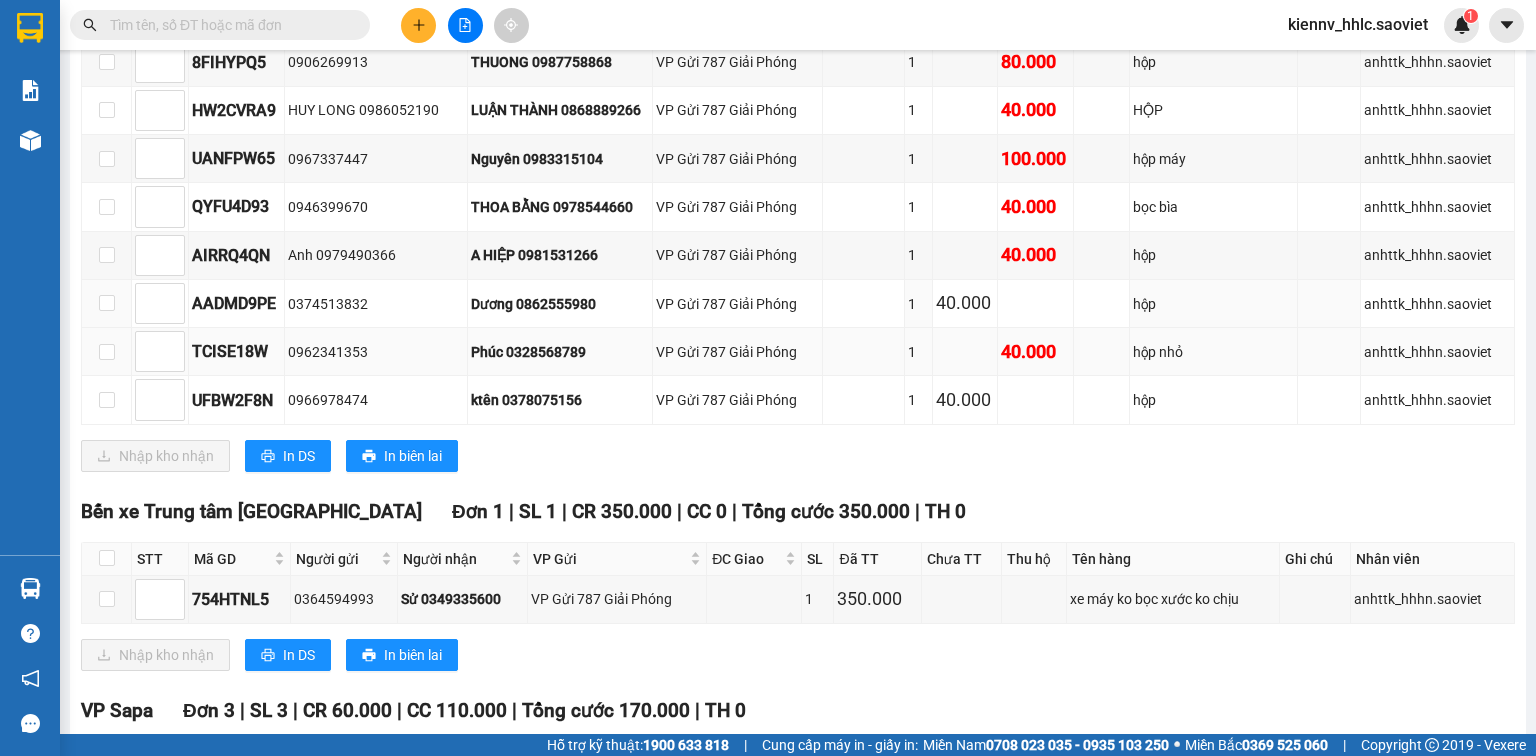 scroll, scrollTop: 880, scrollLeft: 0, axis: vertical 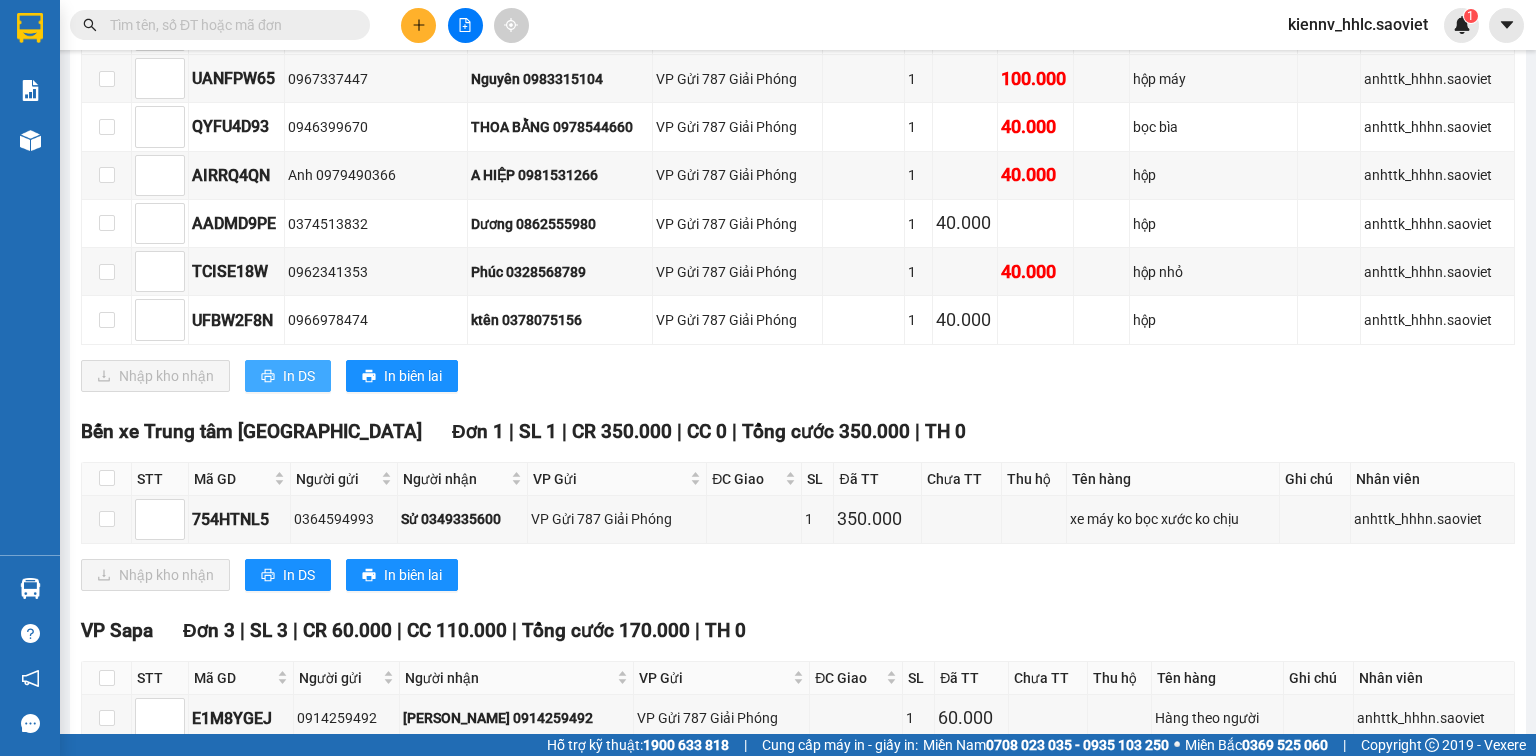 click on "In DS" at bounding box center (288, 376) 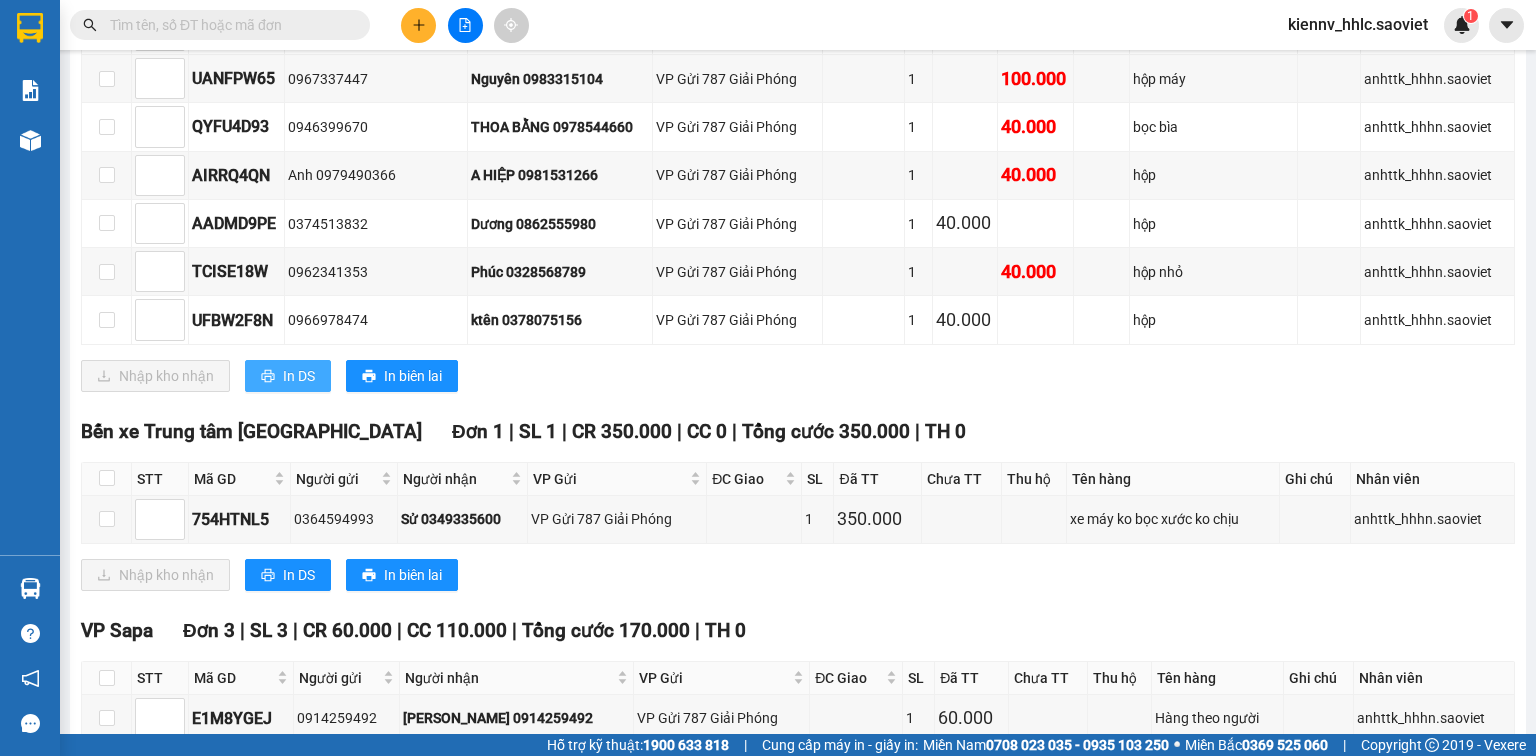 scroll, scrollTop: 0, scrollLeft: 0, axis: both 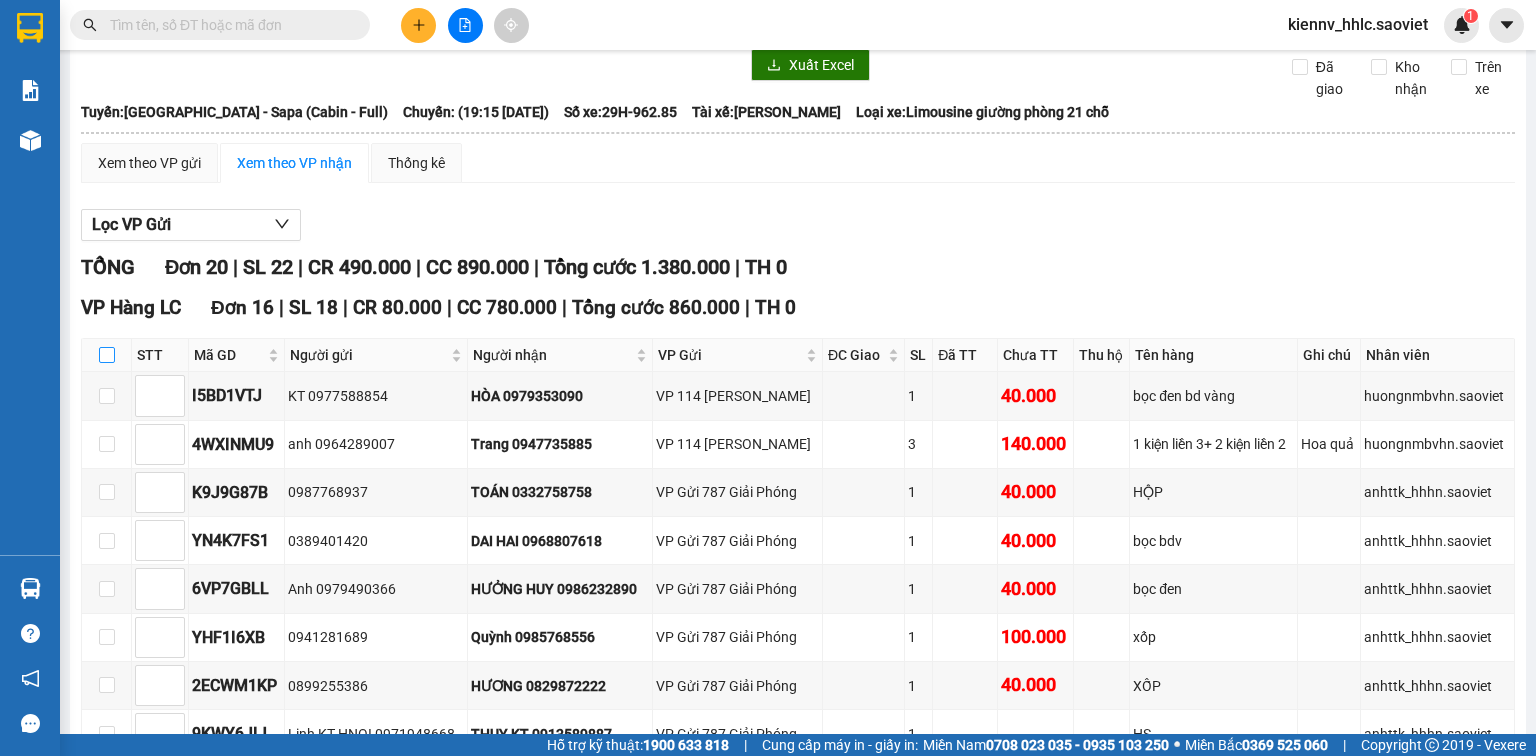 click at bounding box center (107, 355) 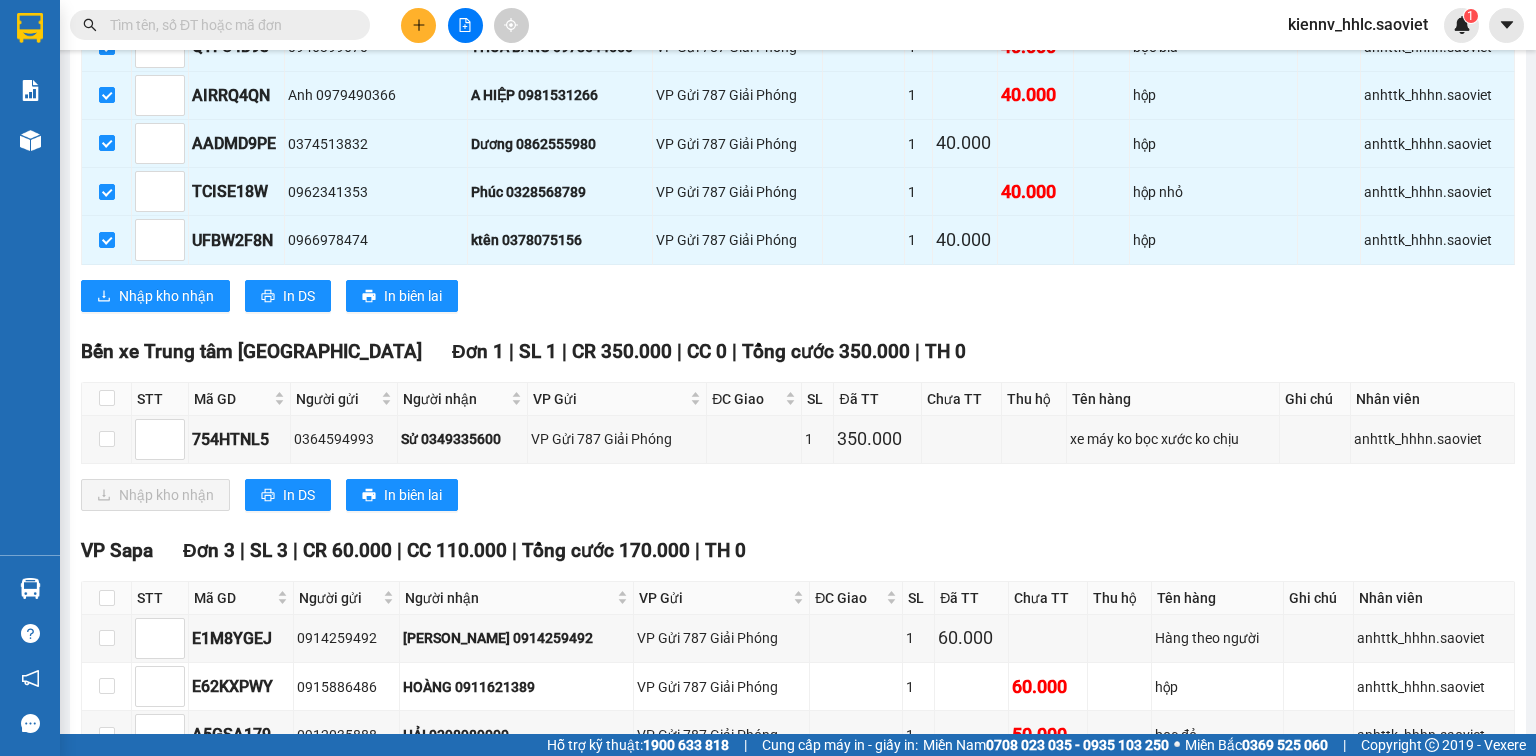 scroll, scrollTop: 1096, scrollLeft: 0, axis: vertical 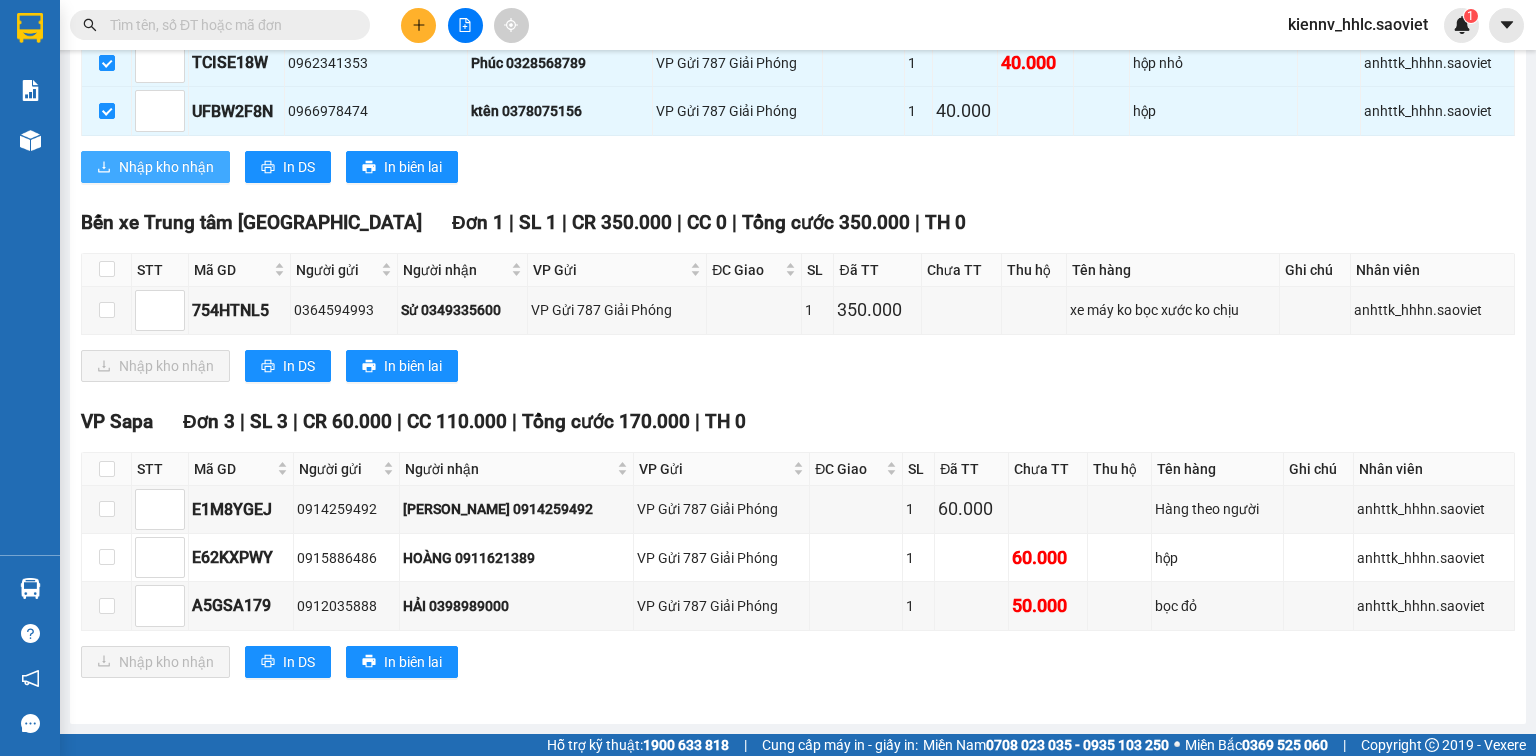 click on "Nhập kho nhận" at bounding box center [166, 167] 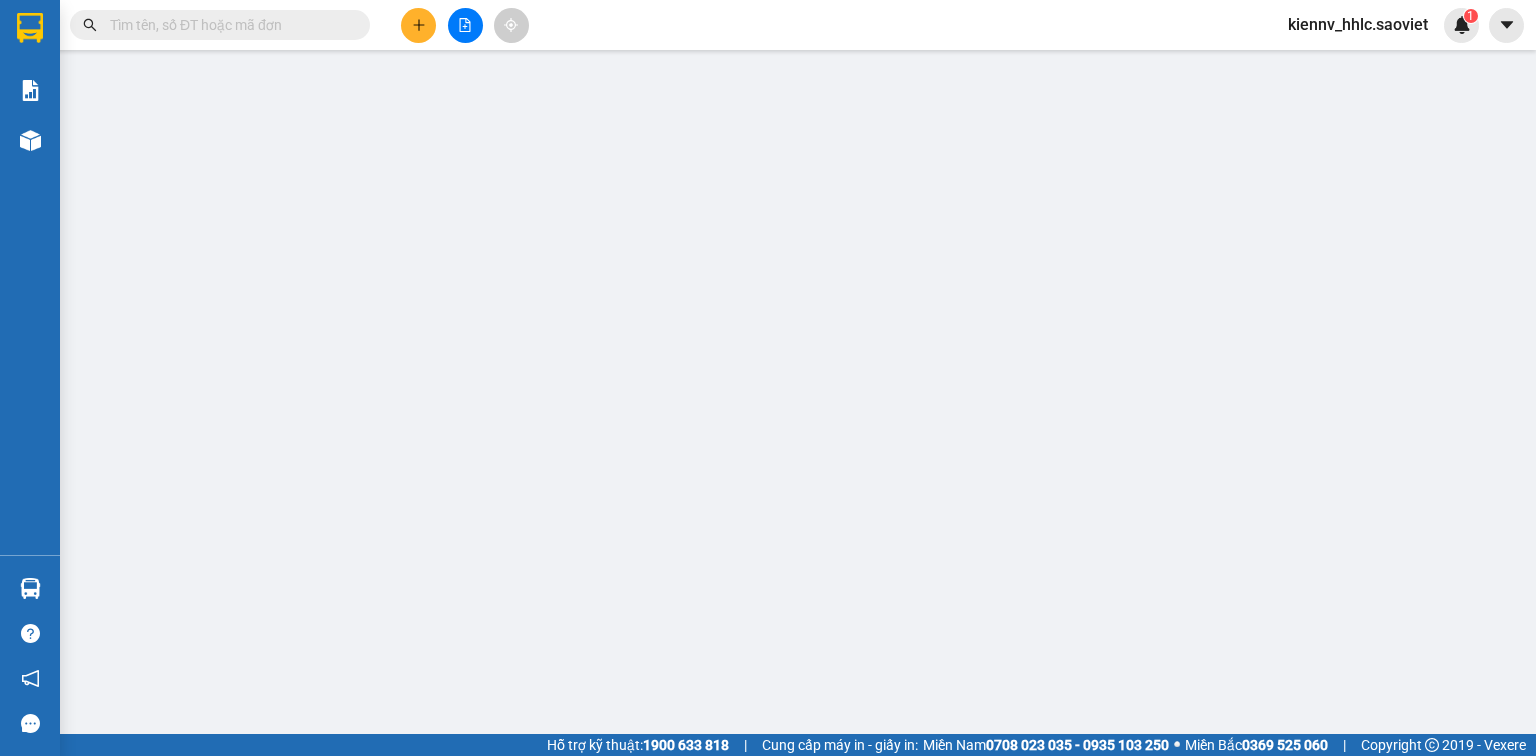 scroll, scrollTop: 0, scrollLeft: 0, axis: both 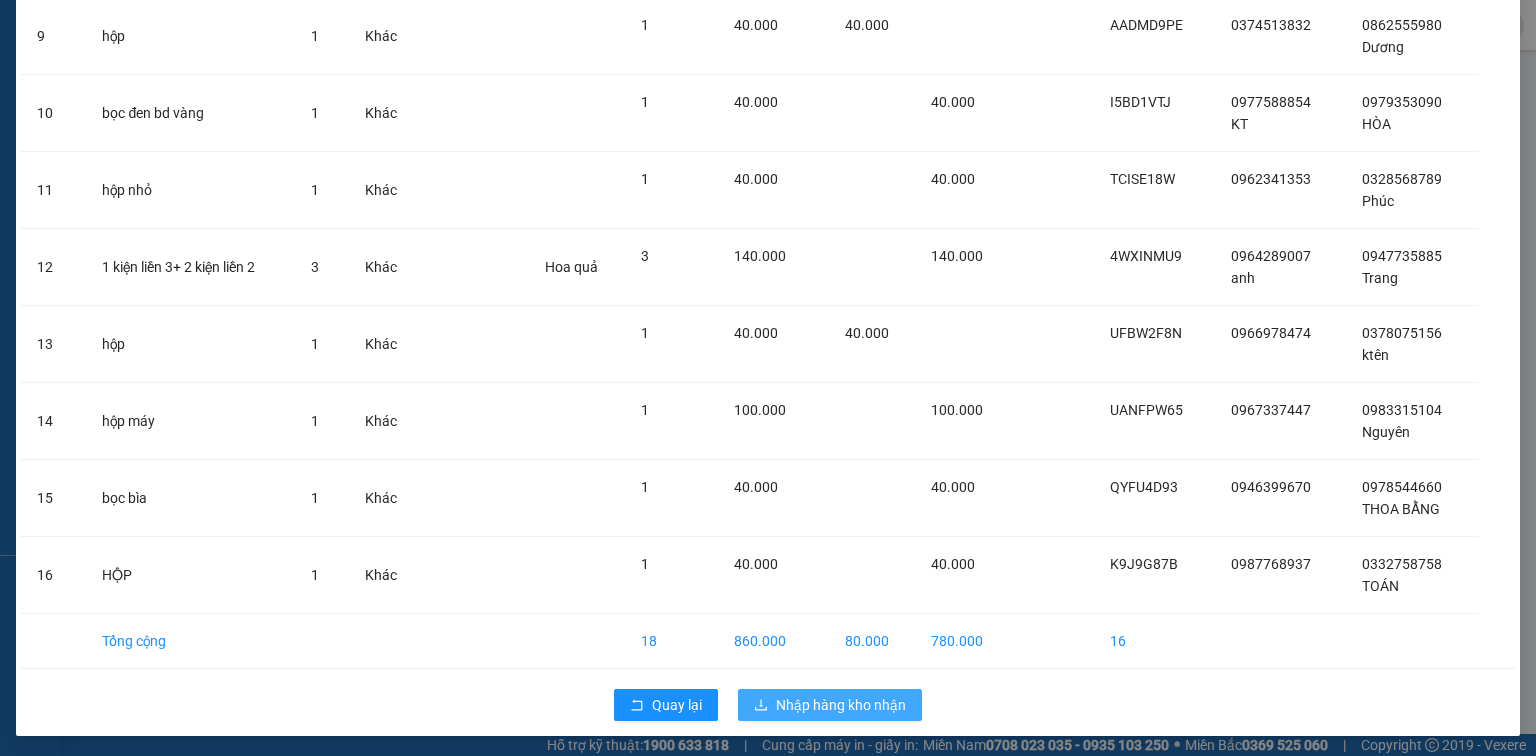 click on "Nhập hàng kho nhận" at bounding box center (841, 705) 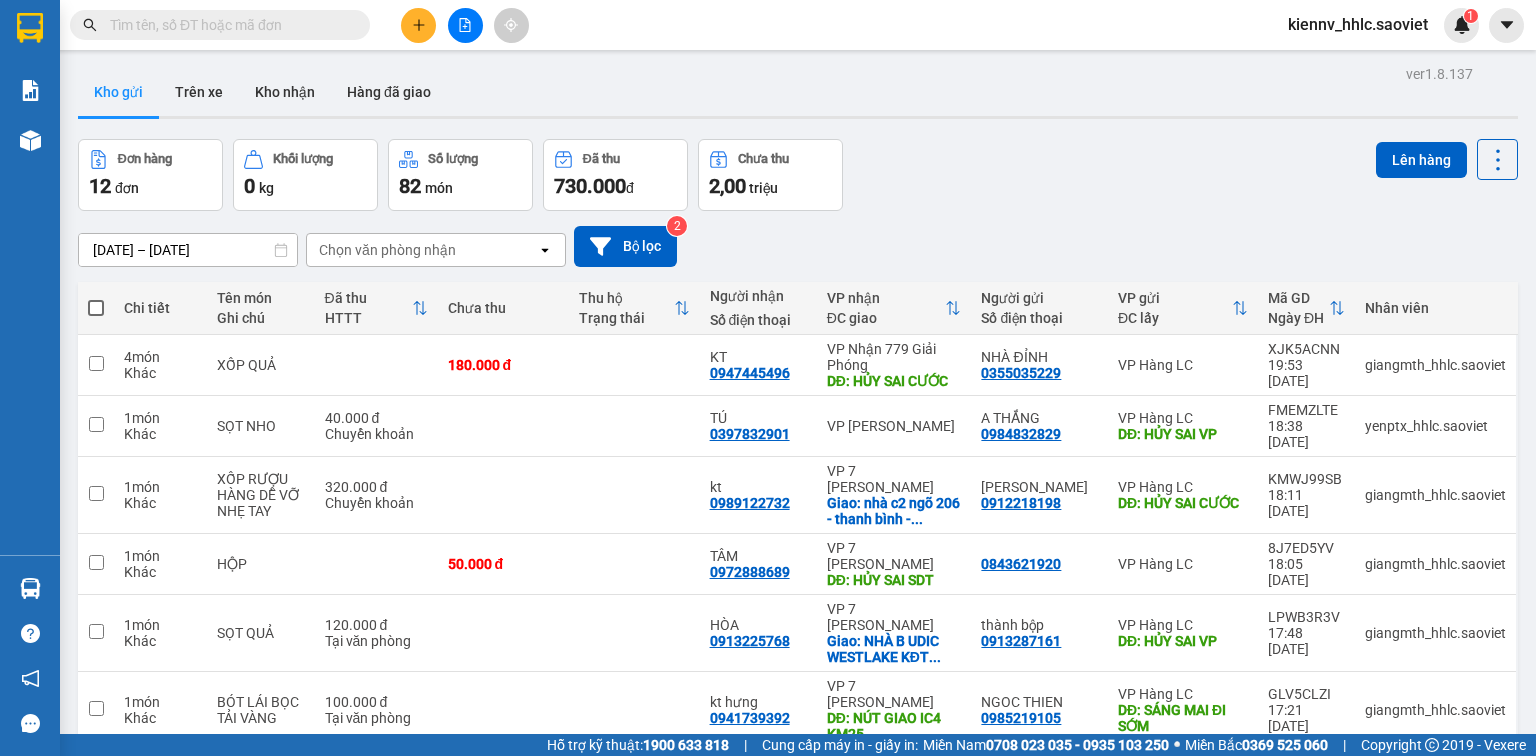click 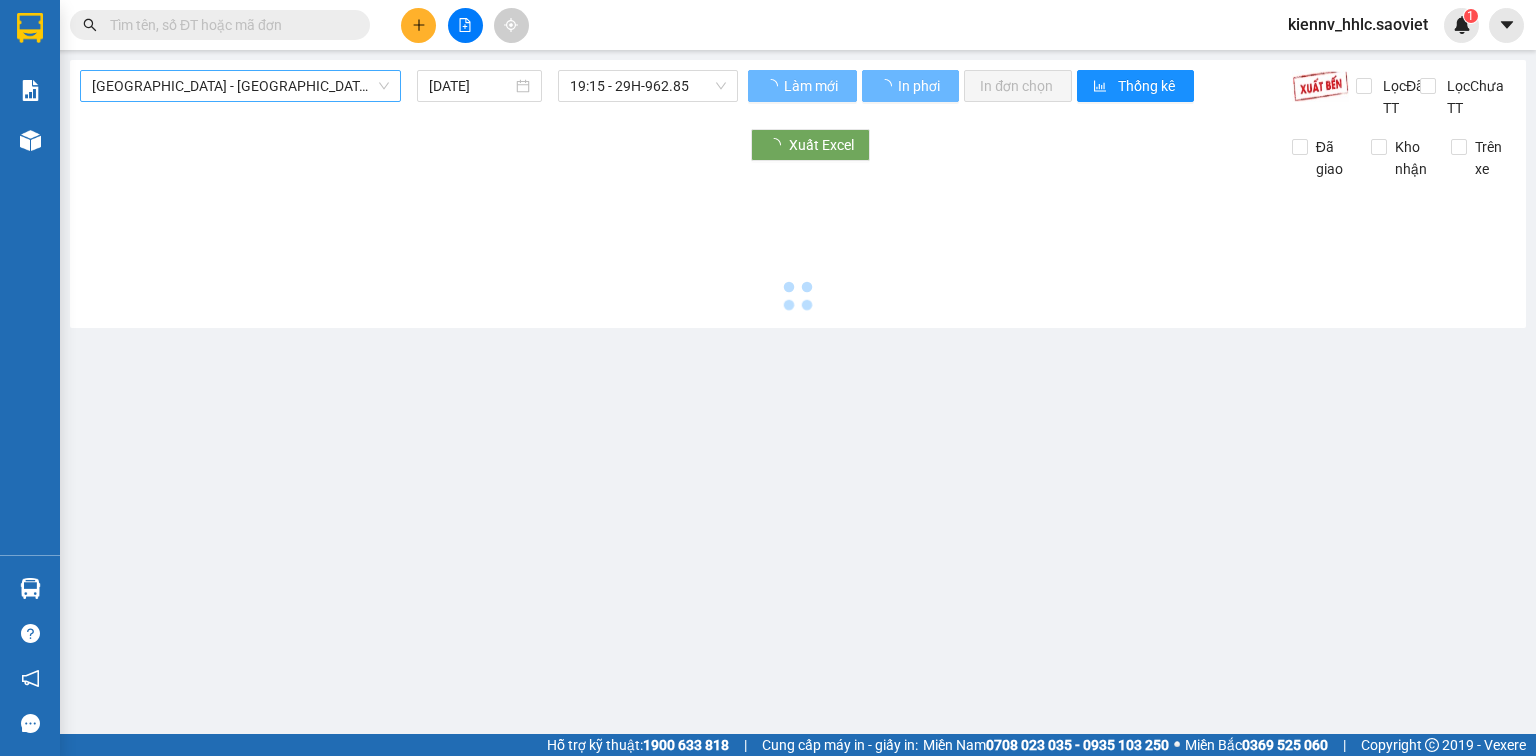 click on "[GEOGRAPHIC_DATA] - [GEOGRAPHIC_DATA] (Cabin)" at bounding box center (240, 86) 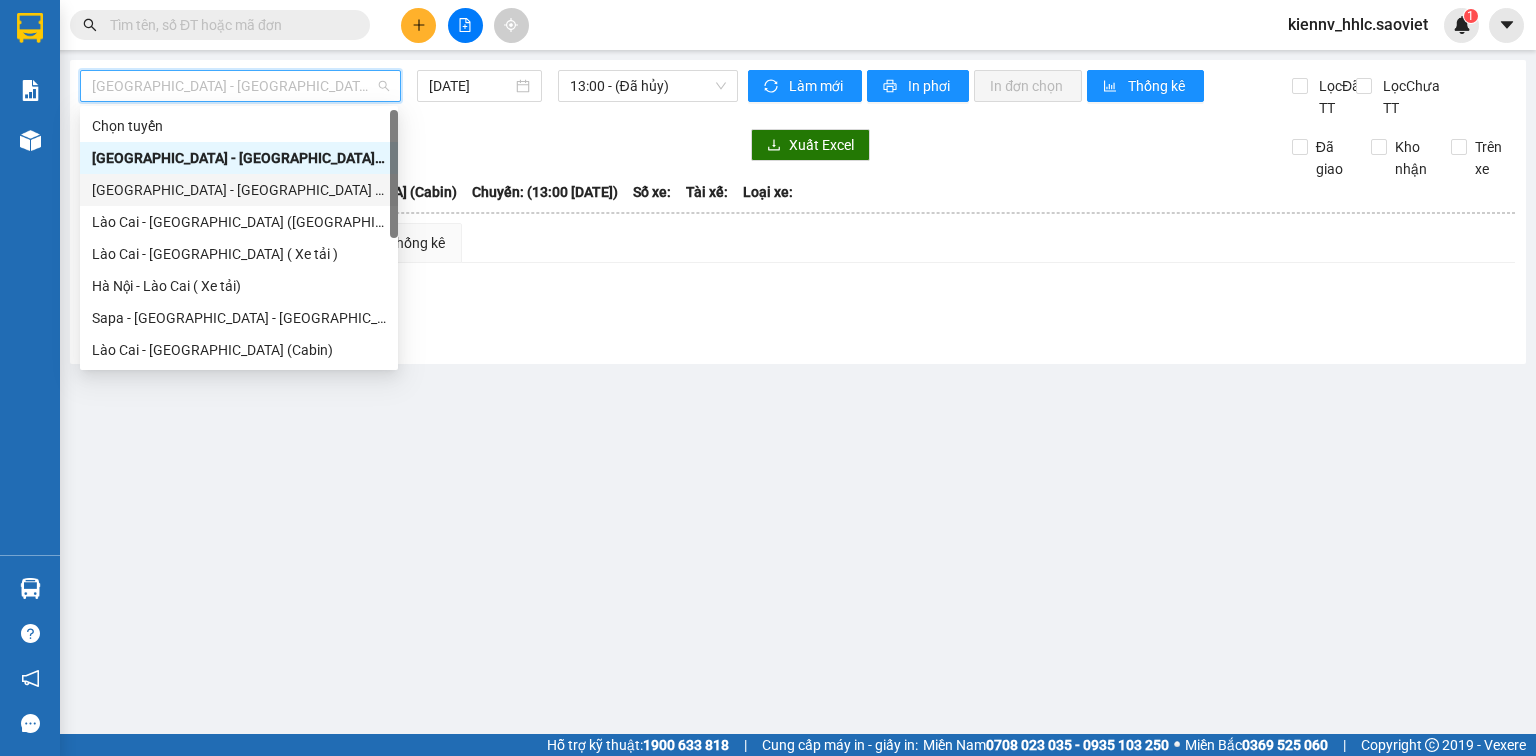 click on "[GEOGRAPHIC_DATA] - [GEOGRAPHIC_DATA] ([GEOGRAPHIC_DATA])" at bounding box center (239, 190) 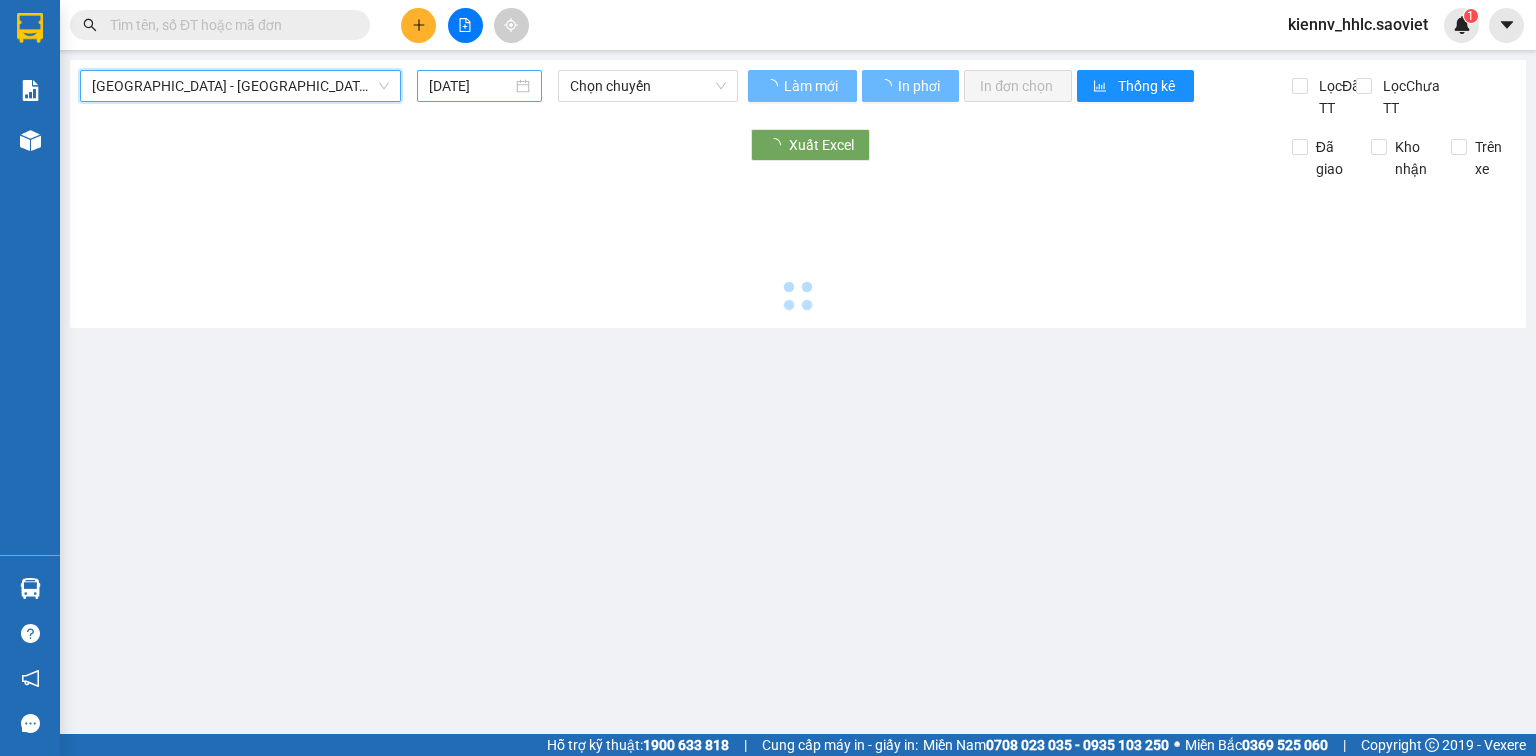 click on "[DATE]" at bounding box center (470, 86) 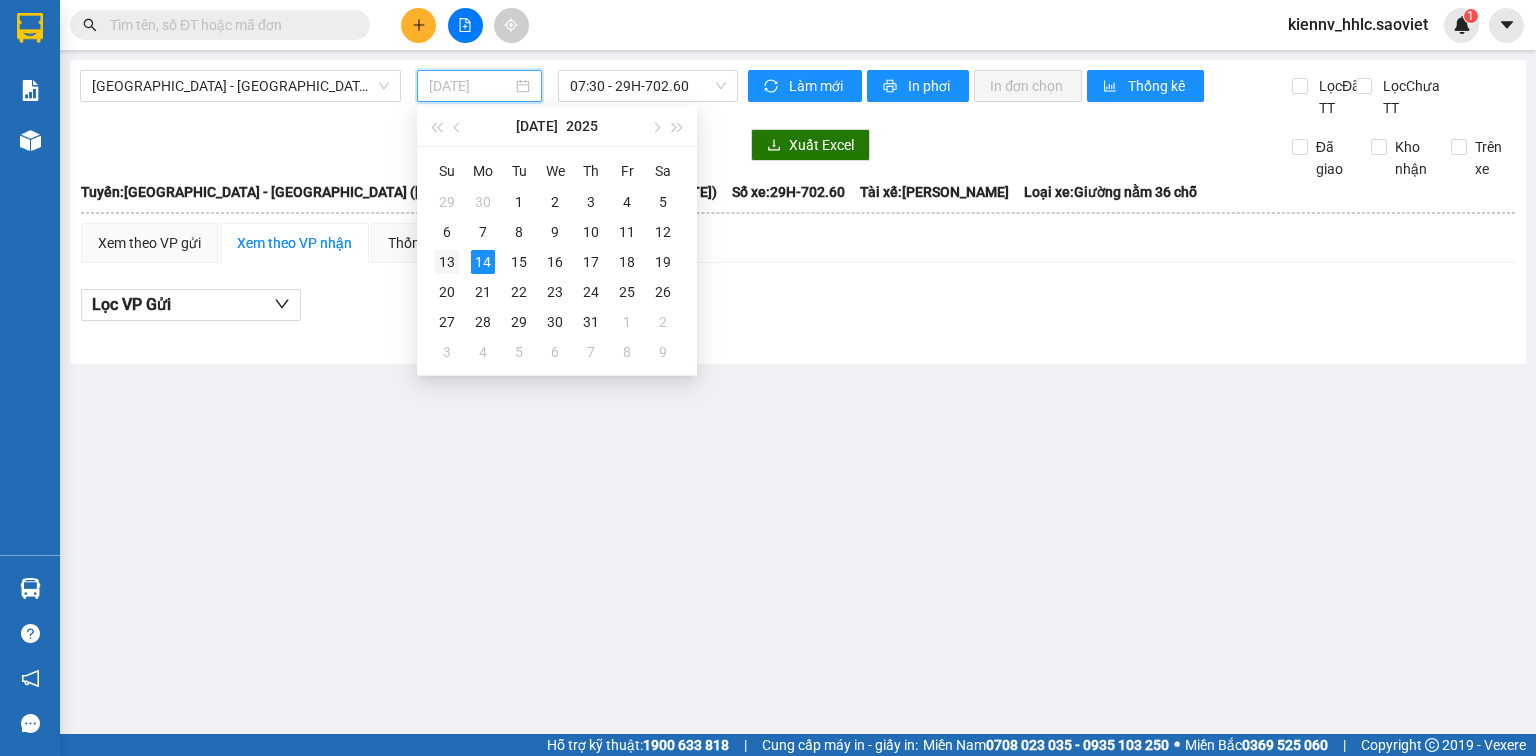 click on "13" at bounding box center [447, 262] 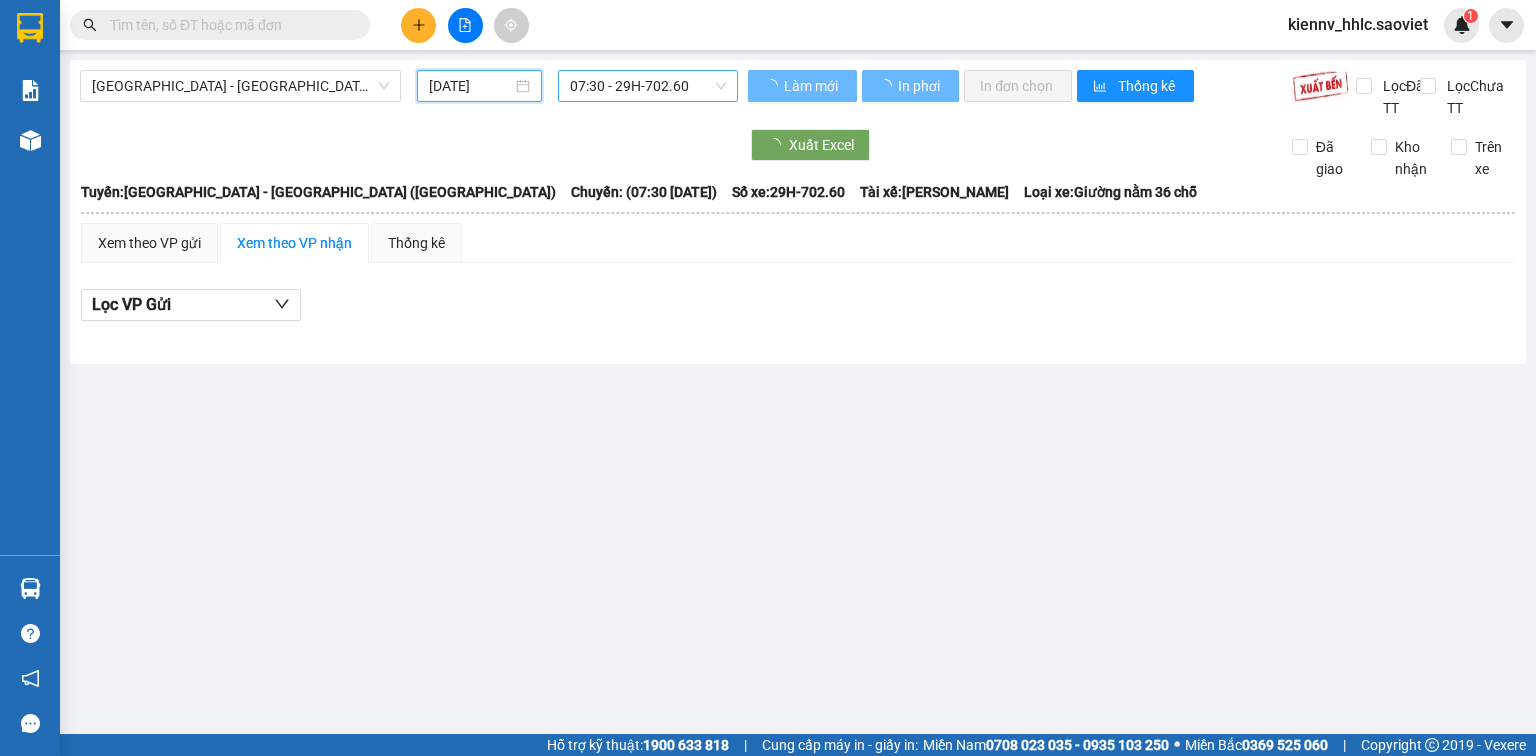type on "[DATE]" 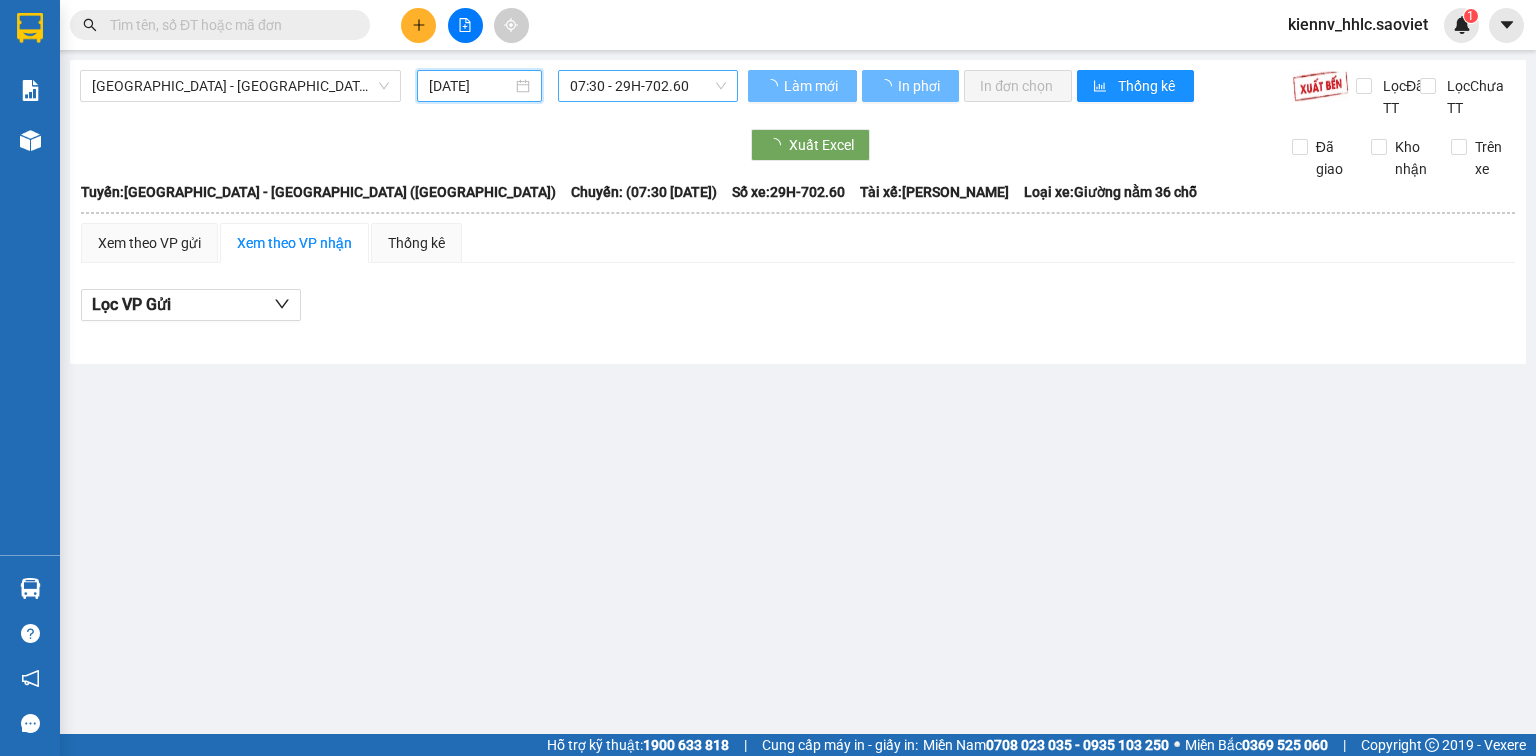 click on "07:30     - 29H-702.60" at bounding box center [648, 86] 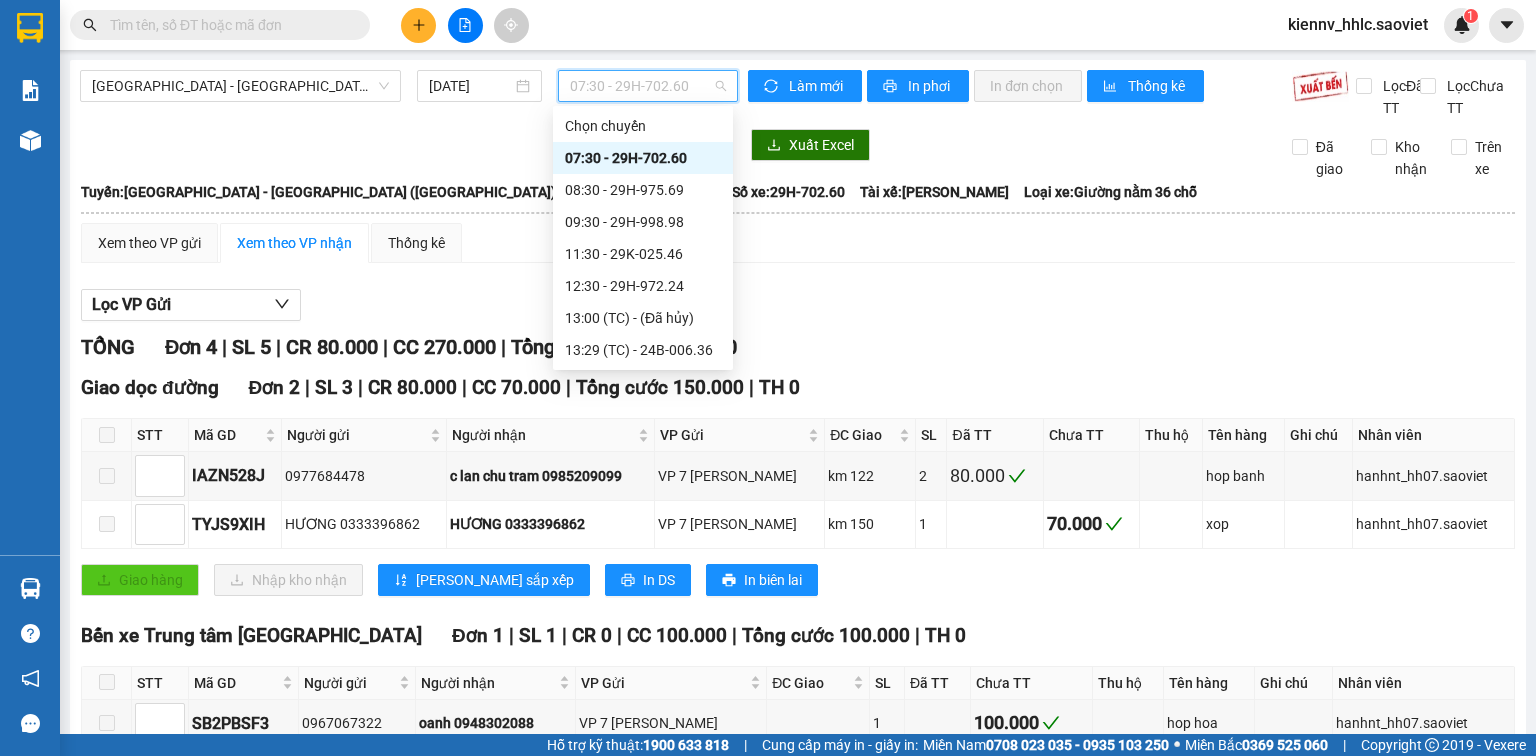 scroll, scrollTop: 288, scrollLeft: 0, axis: vertical 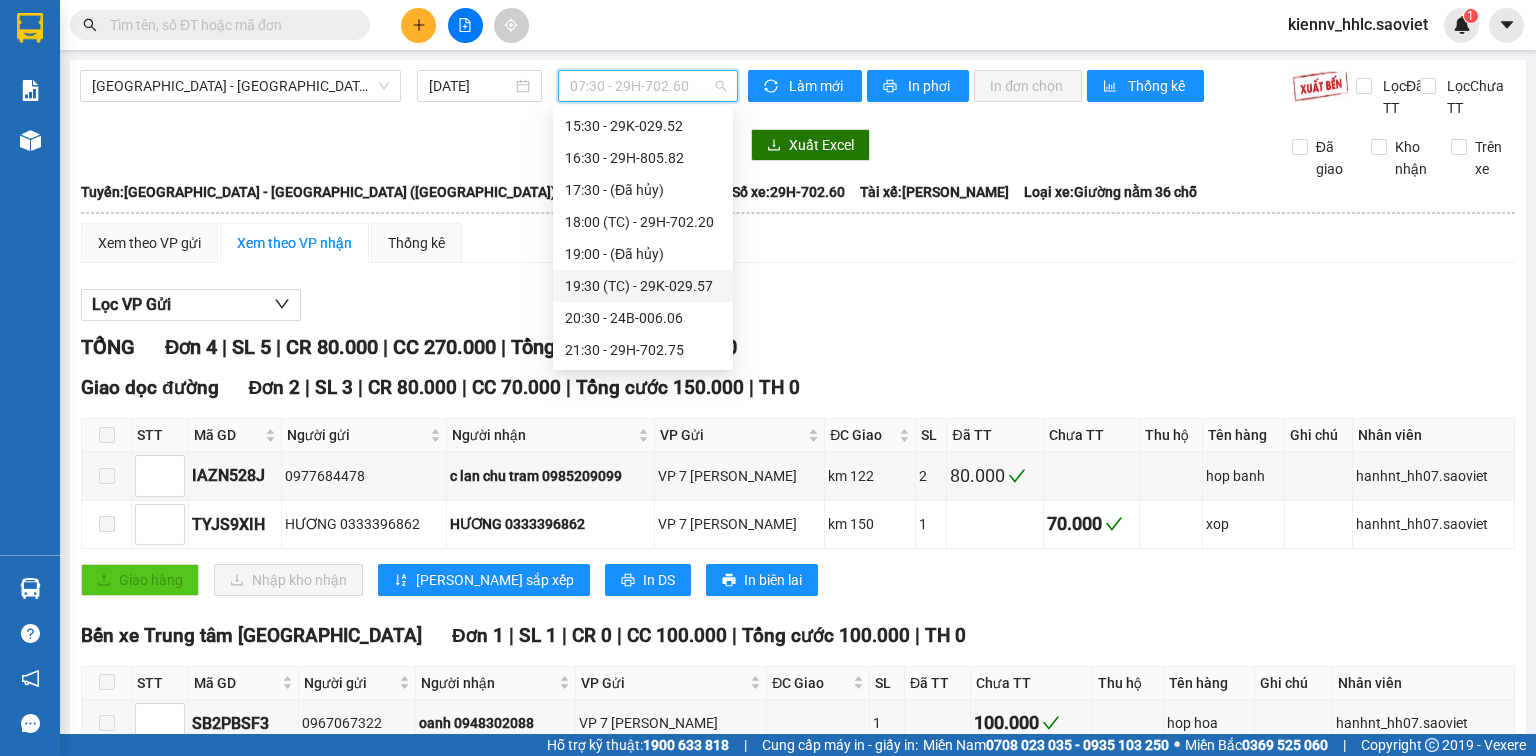 click on "19:30   (TC)   - 29K-029.57" at bounding box center [643, 286] 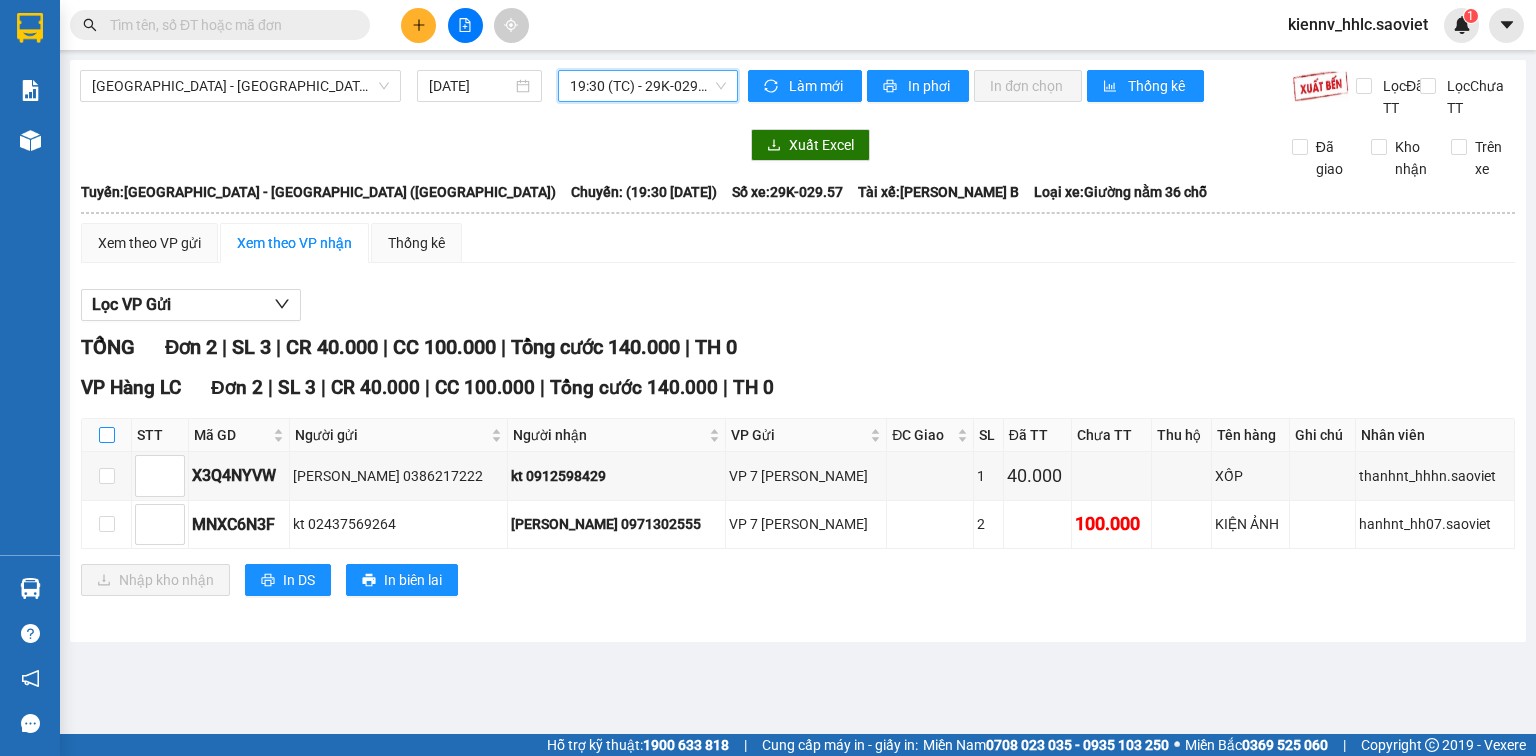 click at bounding box center [107, 435] 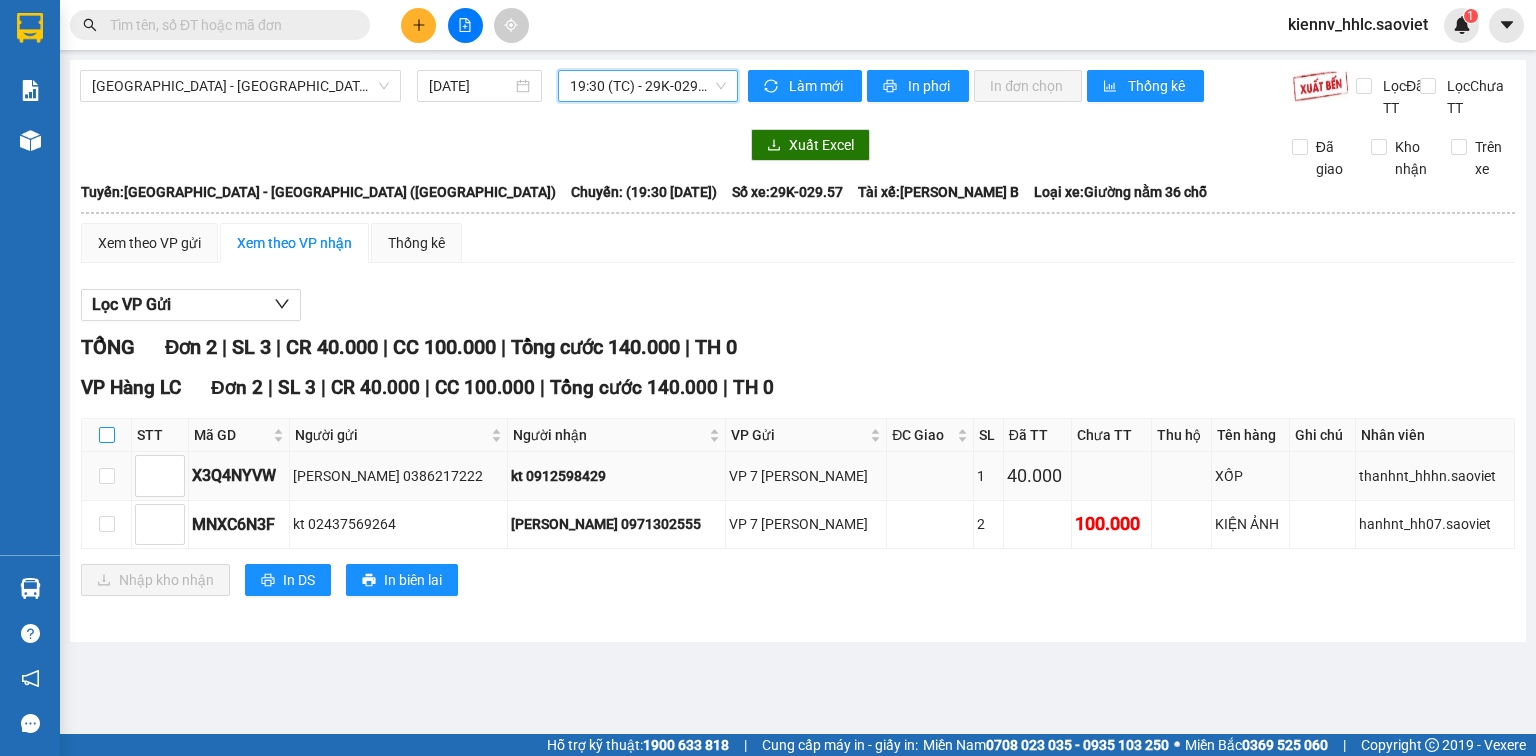 checkbox on "true" 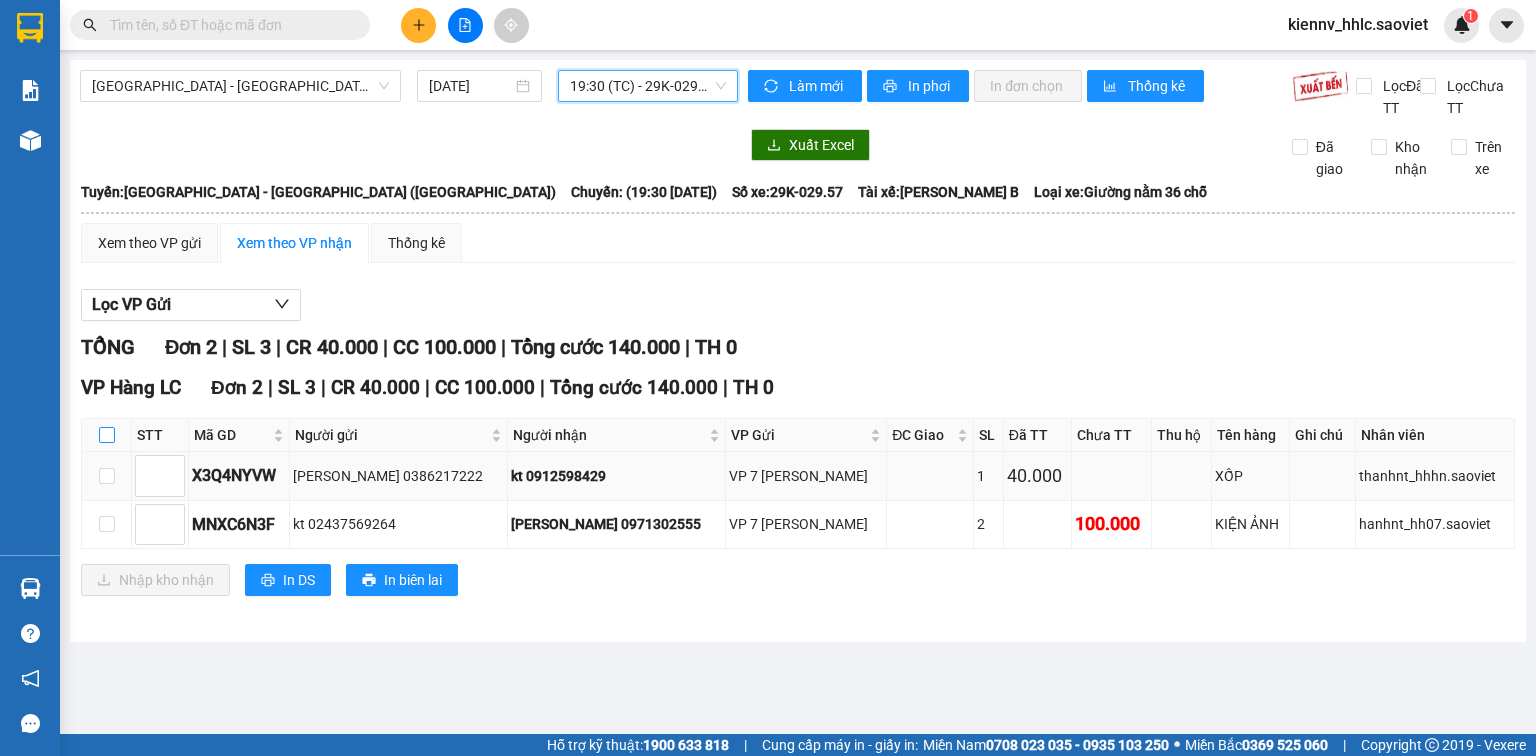 checkbox on "true" 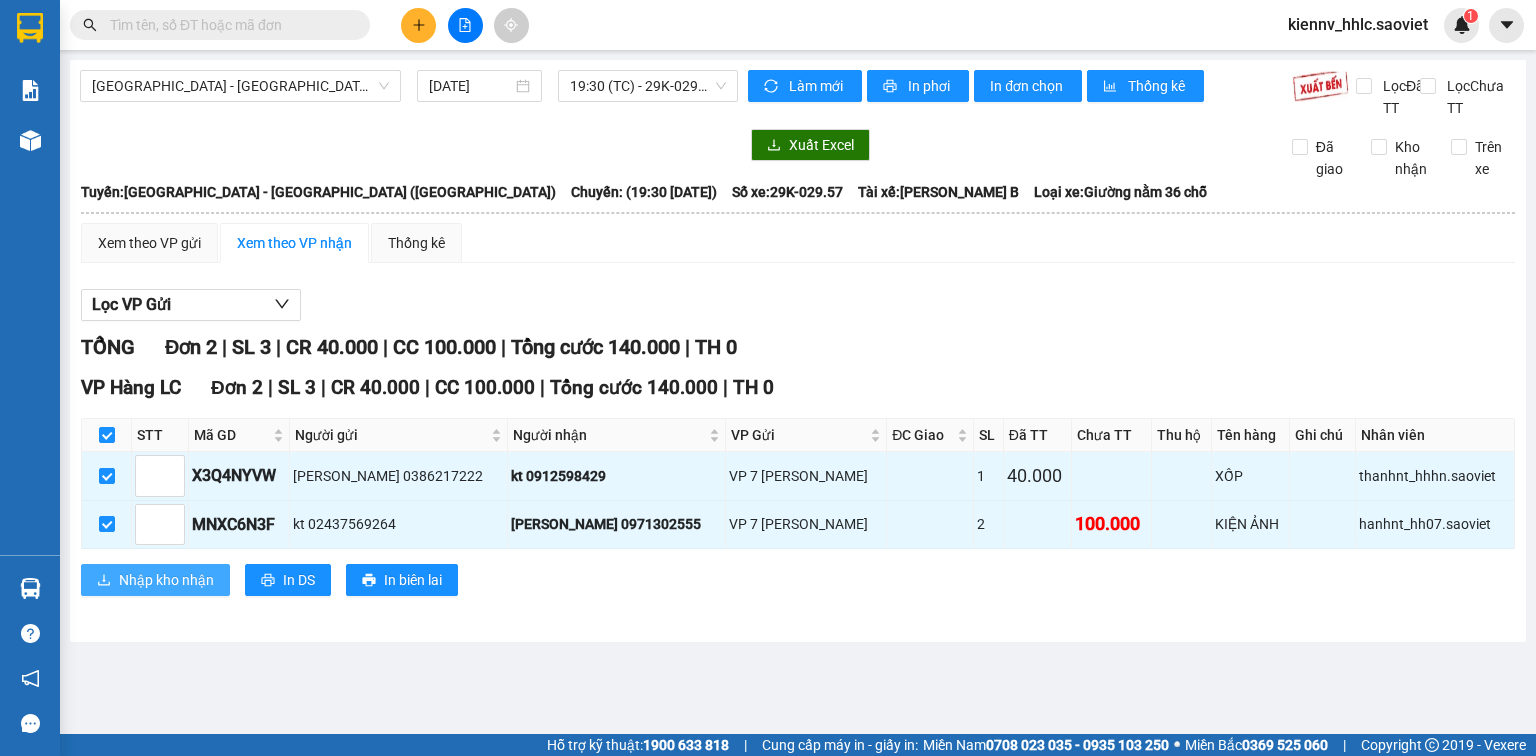 click on "Nhập kho nhận" at bounding box center (166, 580) 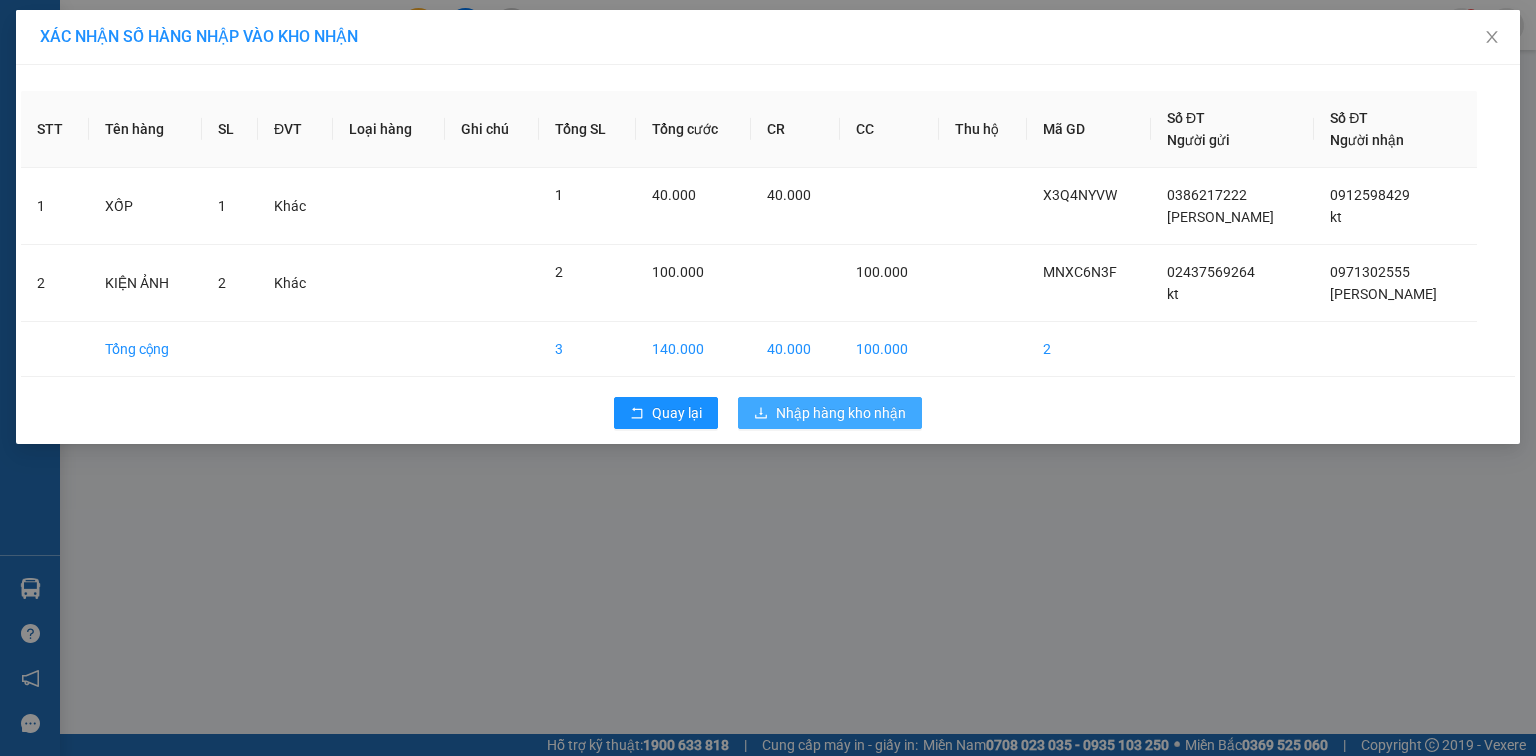 click on "Nhập hàng kho nhận" at bounding box center [830, 413] 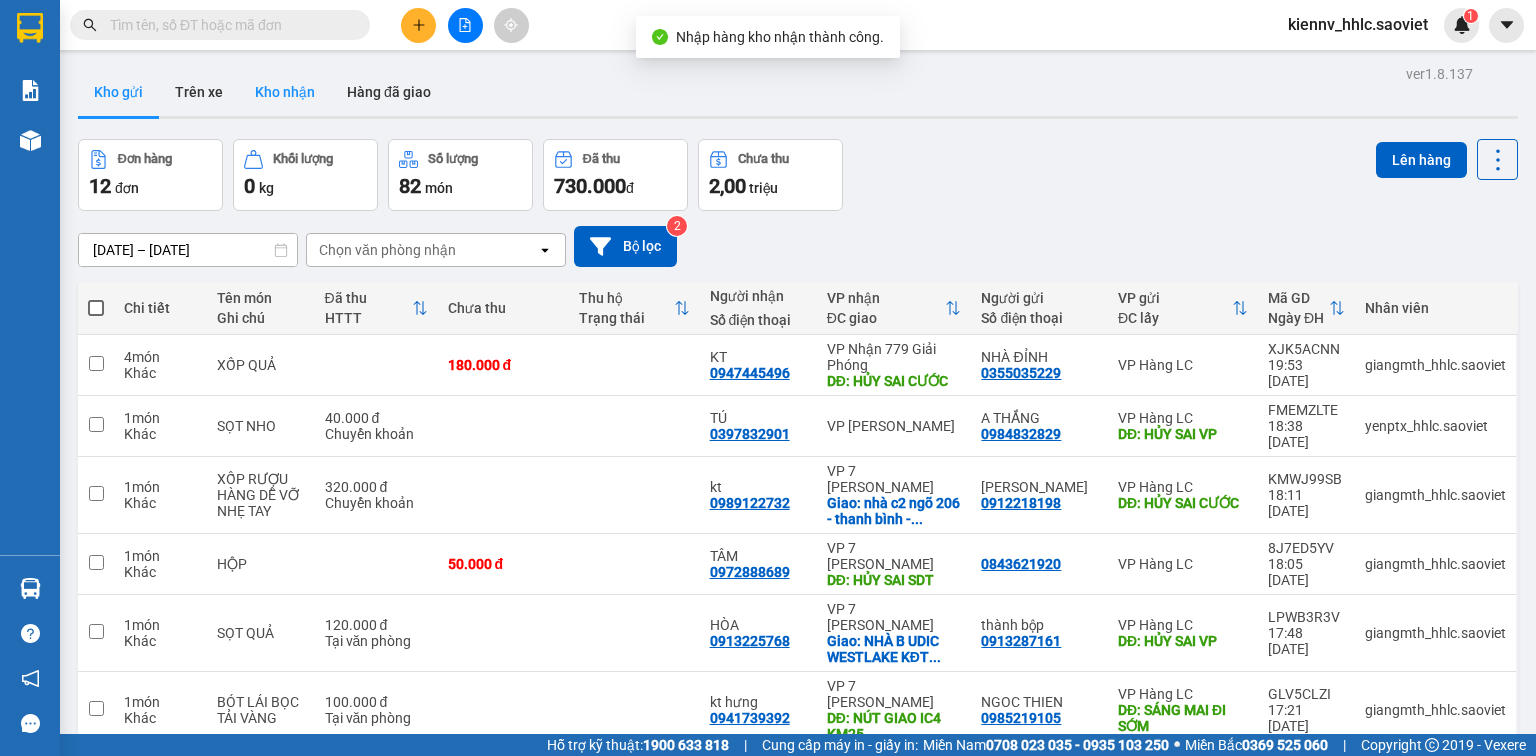click on "Kho nhận" at bounding box center [285, 92] 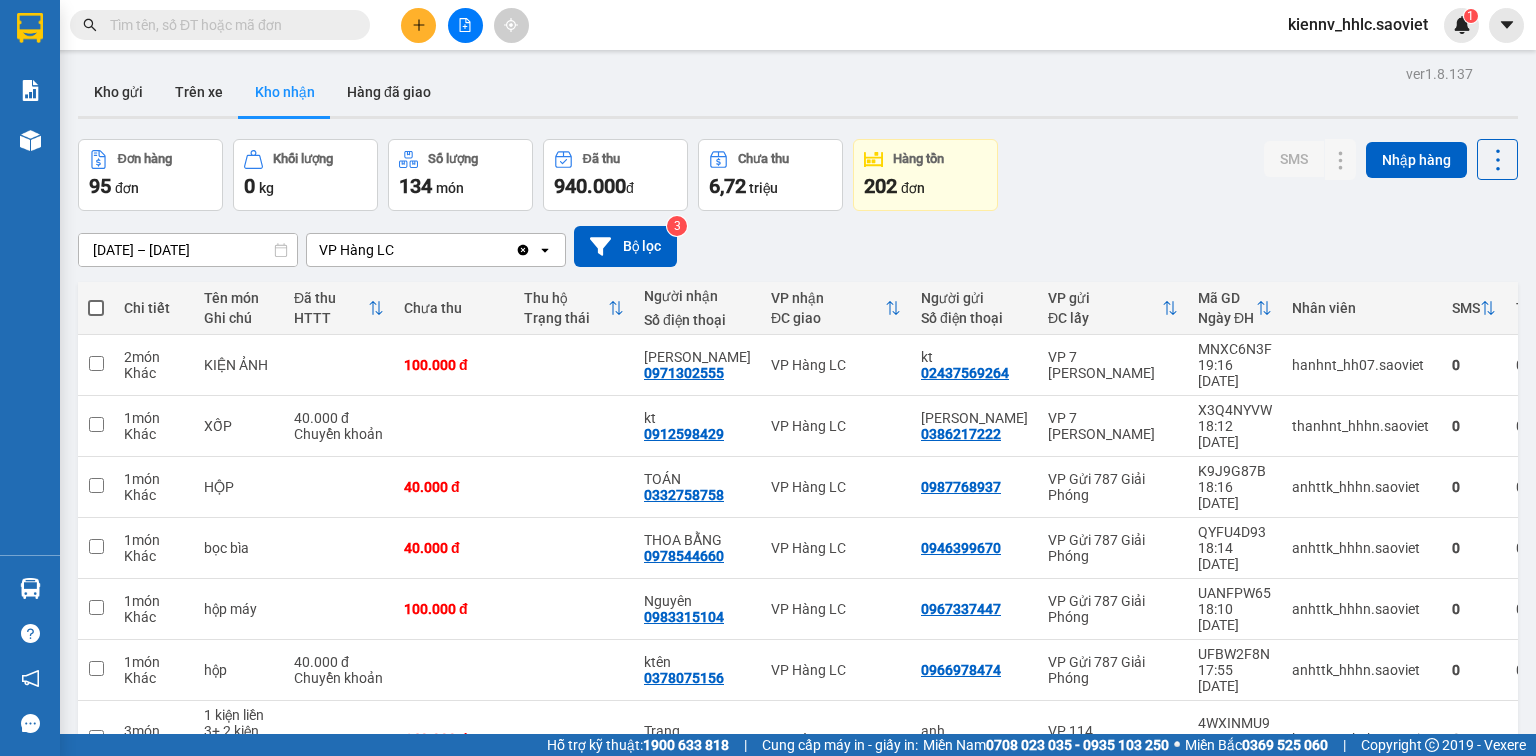 click at bounding box center [96, 308] 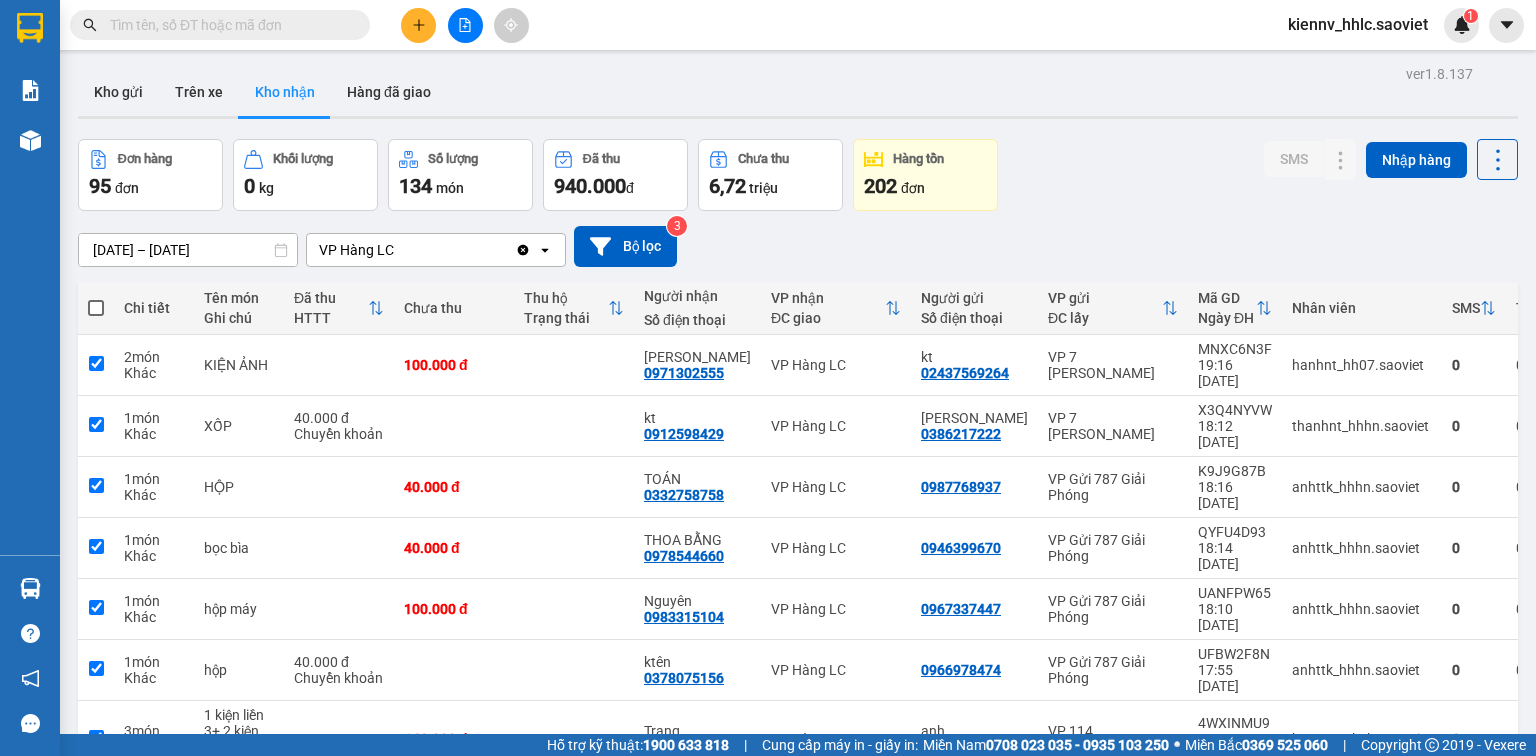 checkbox on "true" 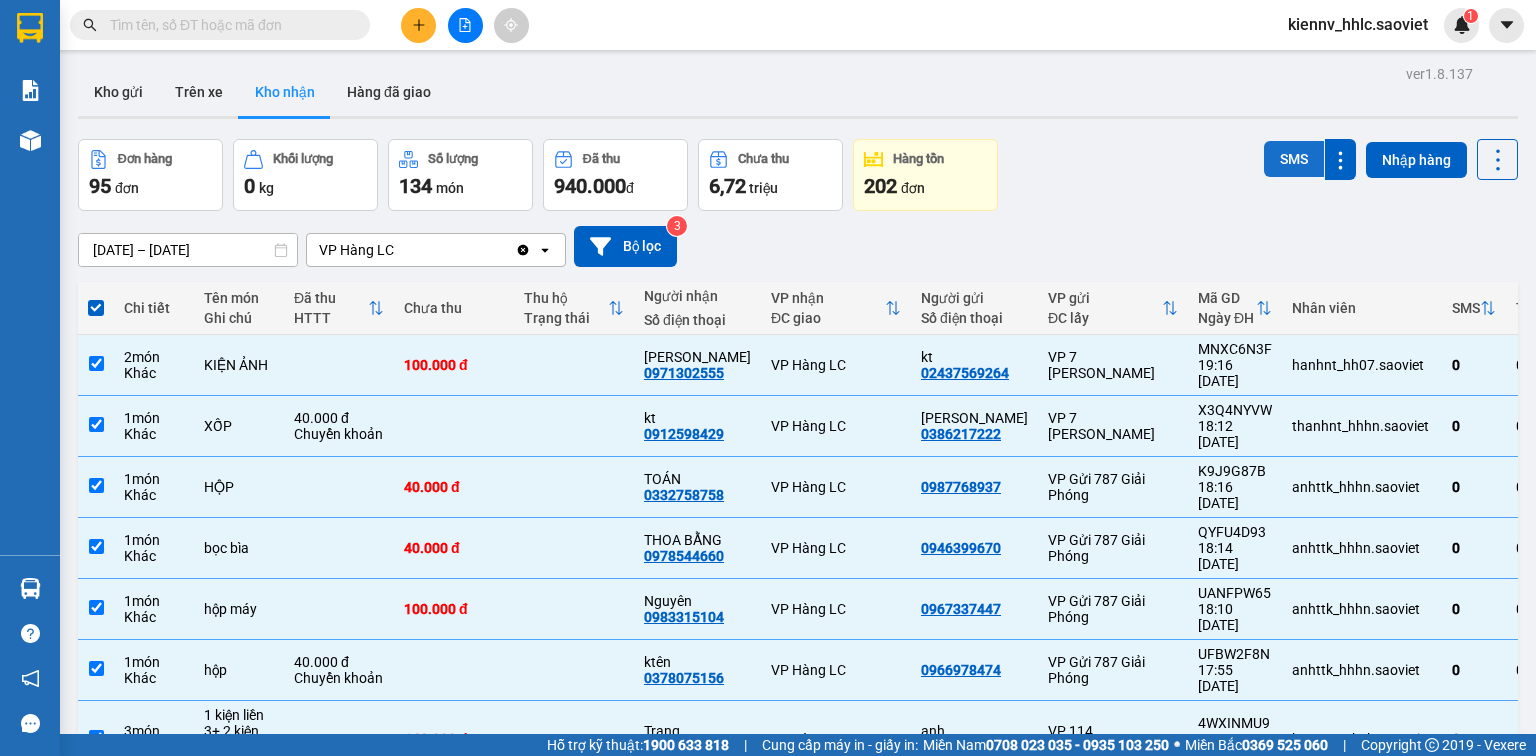 click on "SMS" at bounding box center (1294, 159) 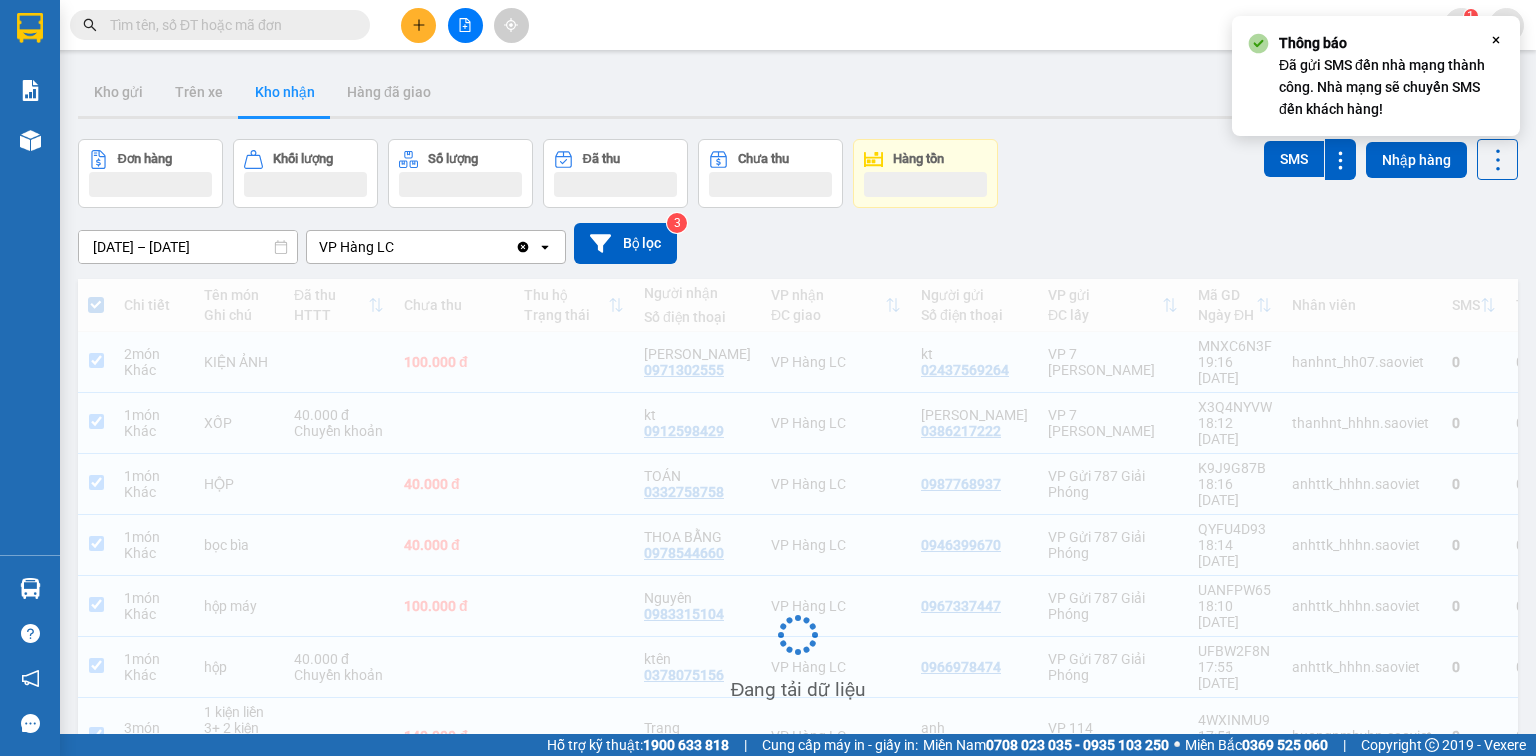 scroll, scrollTop: 166, scrollLeft: 0, axis: vertical 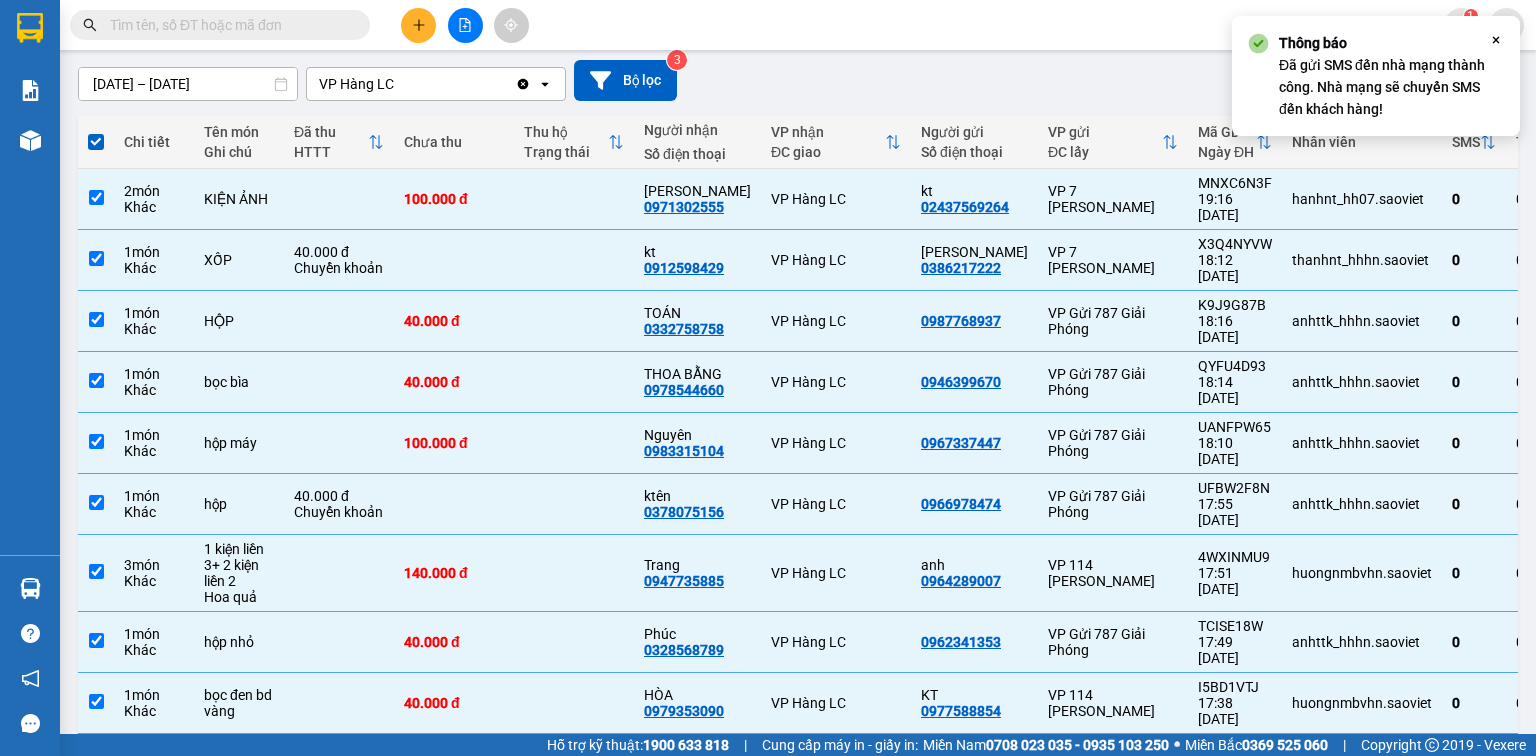click on "2" at bounding box center (1125, 827) 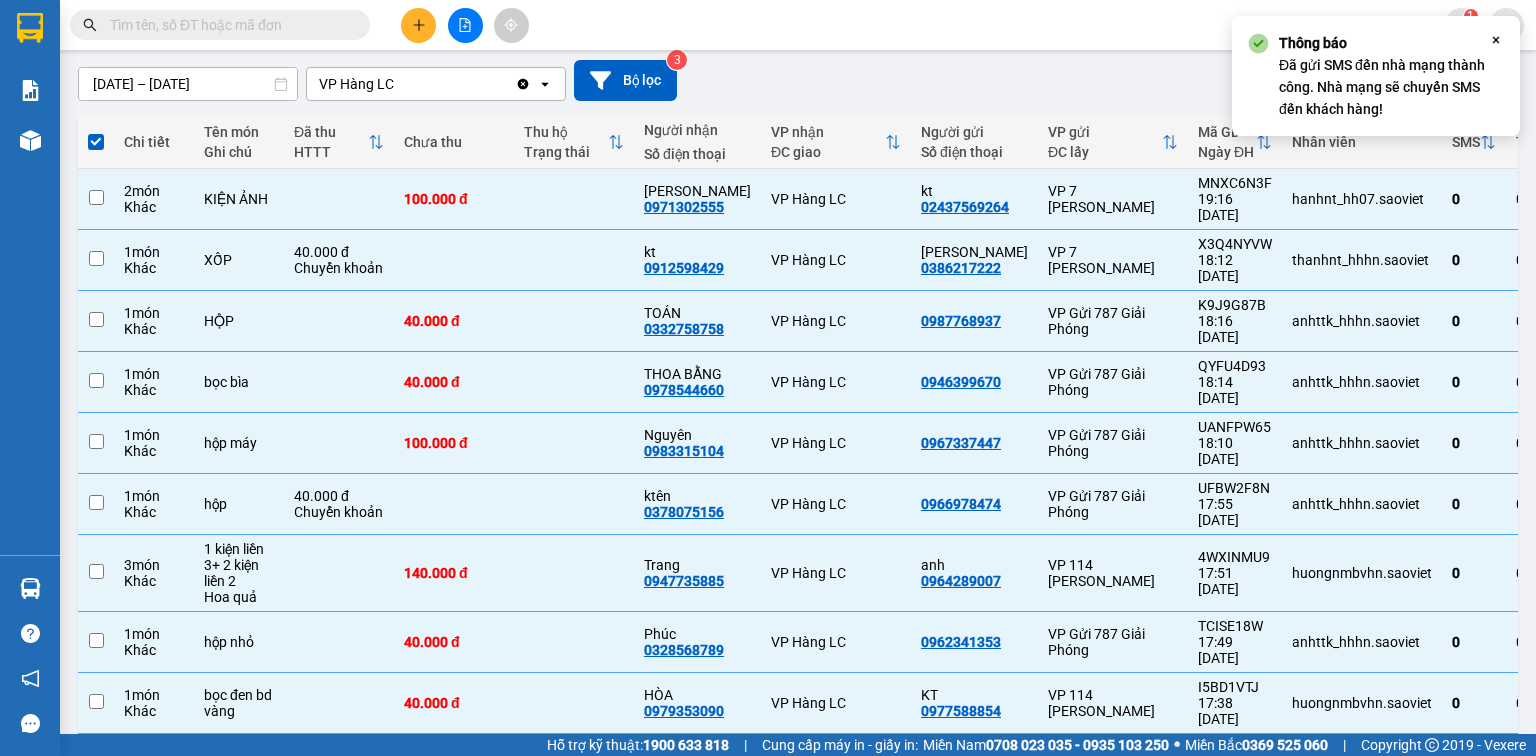 checkbox on "false" 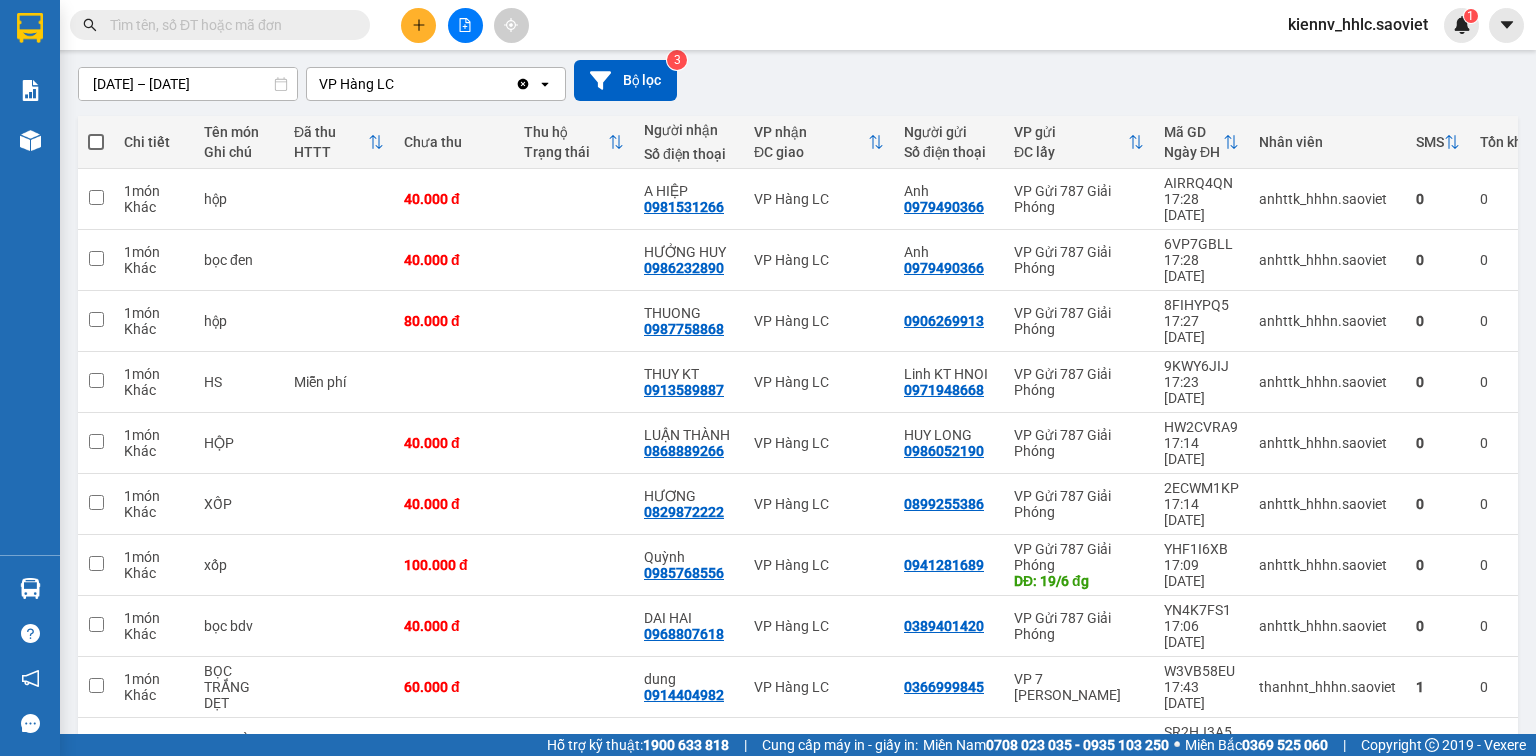 click at bounding box center (96, 142) 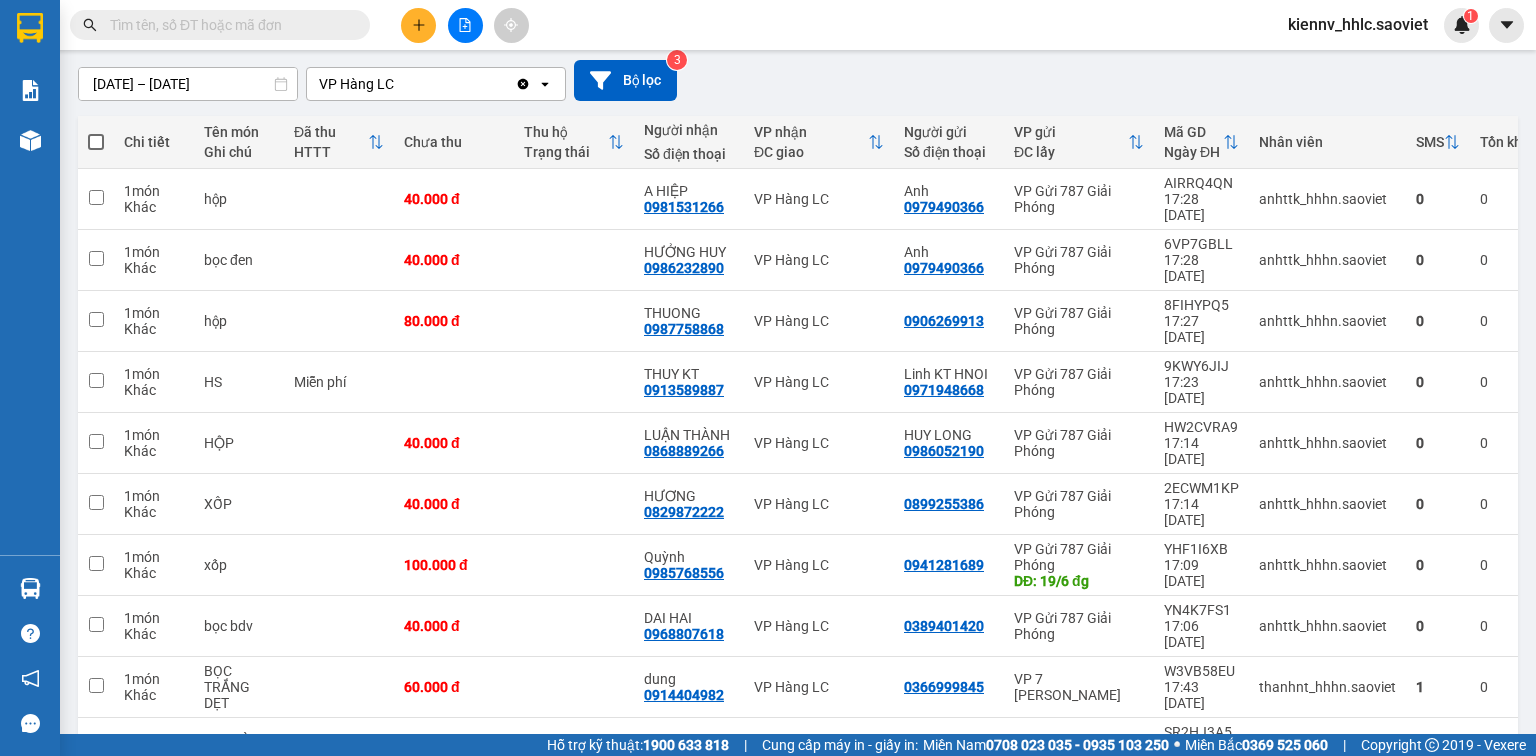 click at bounding box center (96, 142) 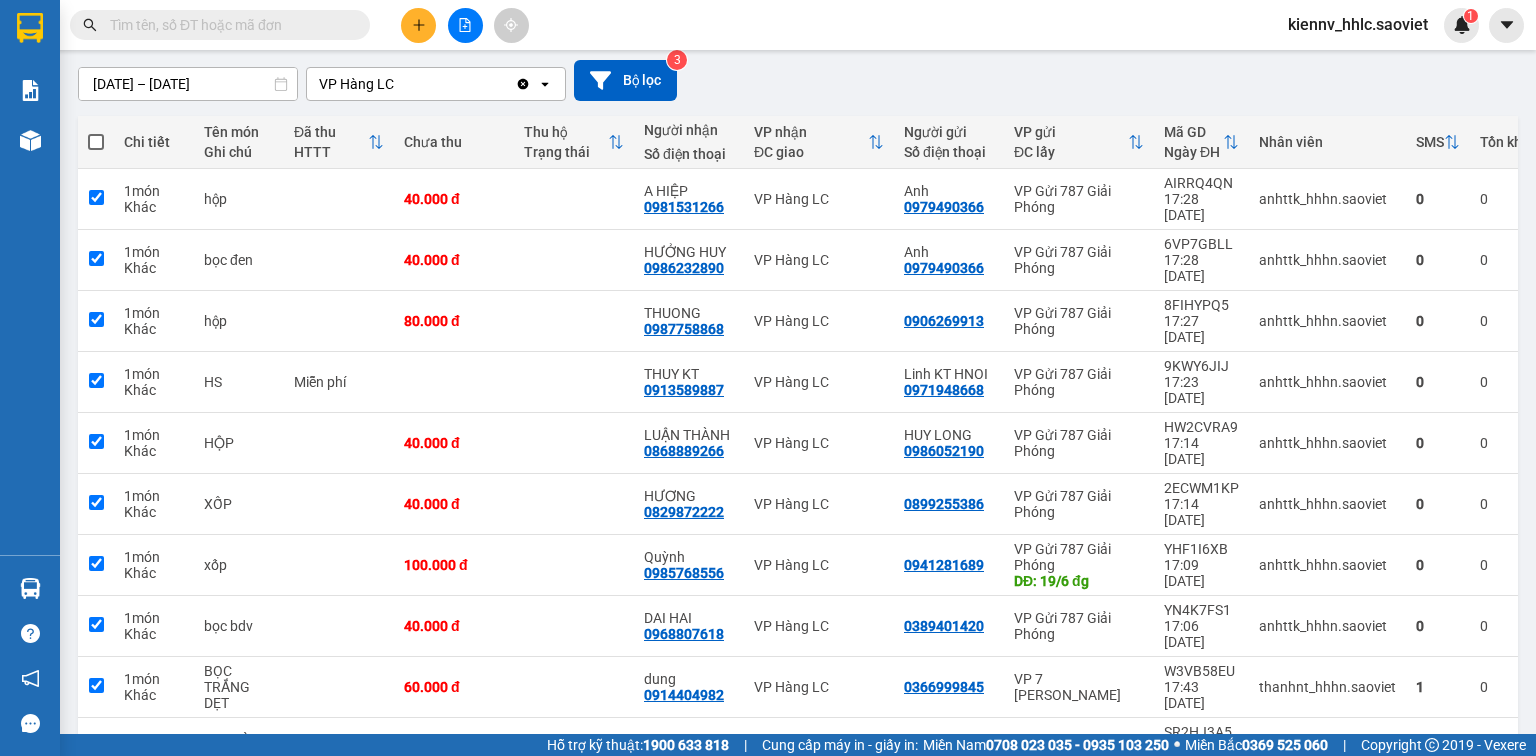checkbox on "true" 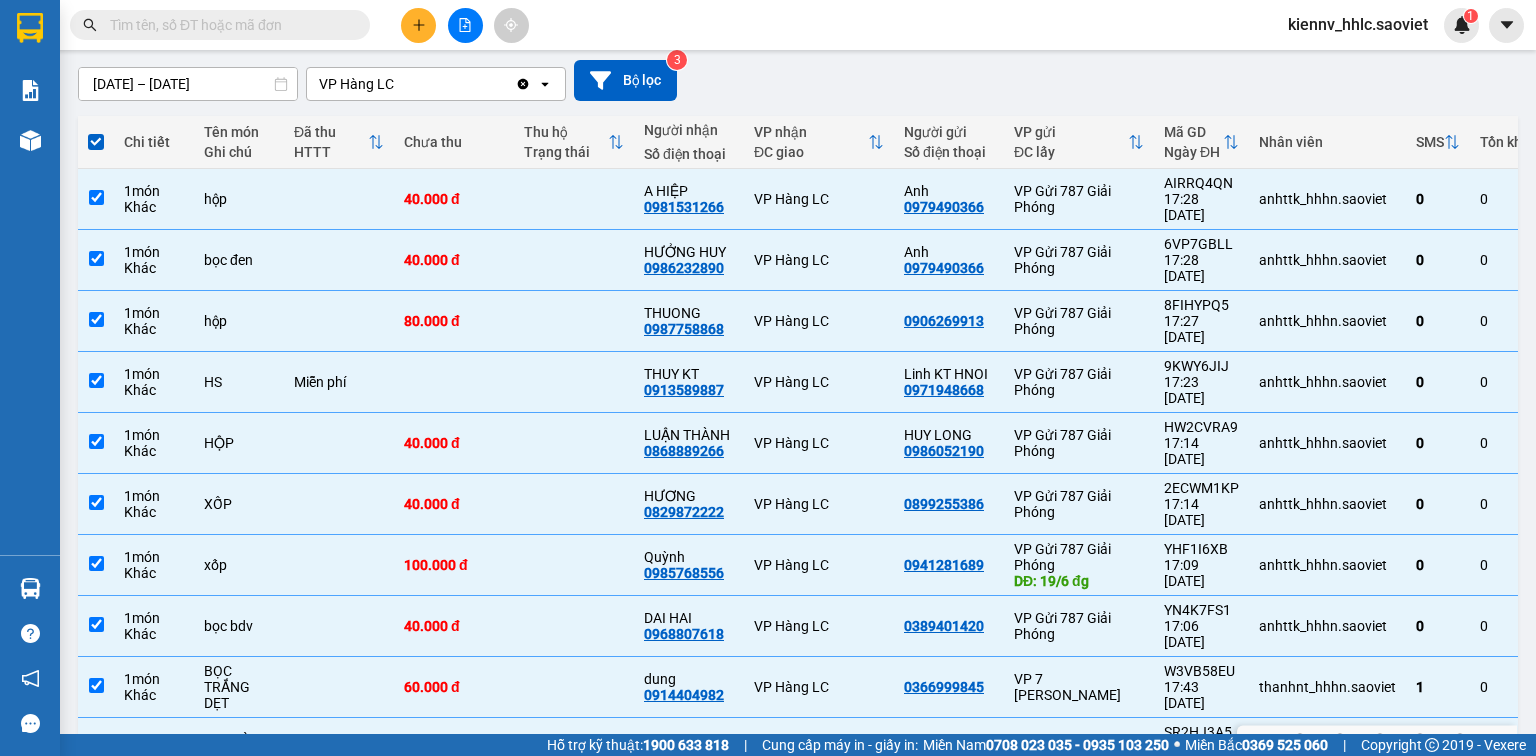 drag, startPoint x: 541, startPoint y: 606, endPoint x: 535, endPoint y: 562, distance: 44.407207 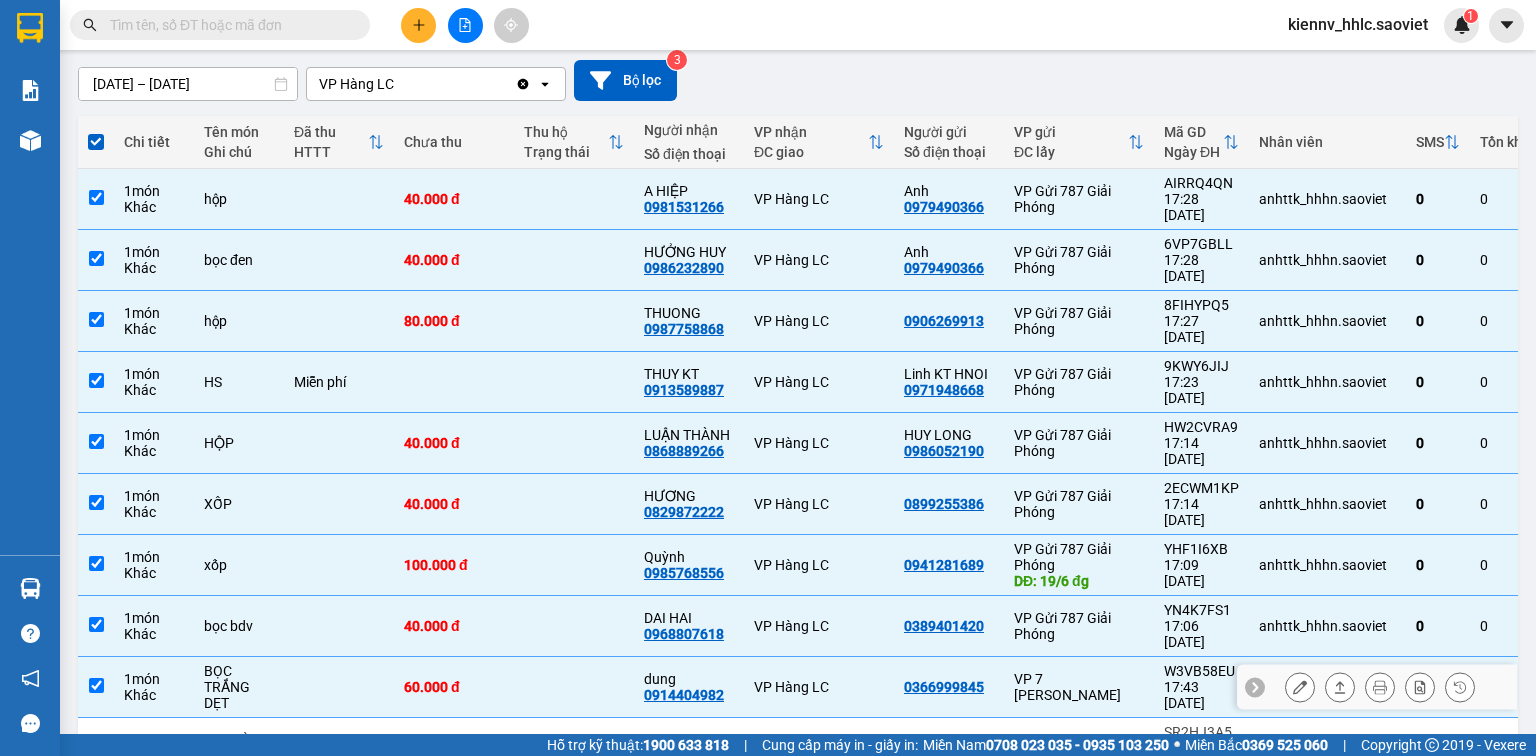 drag, startPoint x: 534, startPoint y: 561, endPoint x: 536, endPoint y: 540, distance: 21.095022 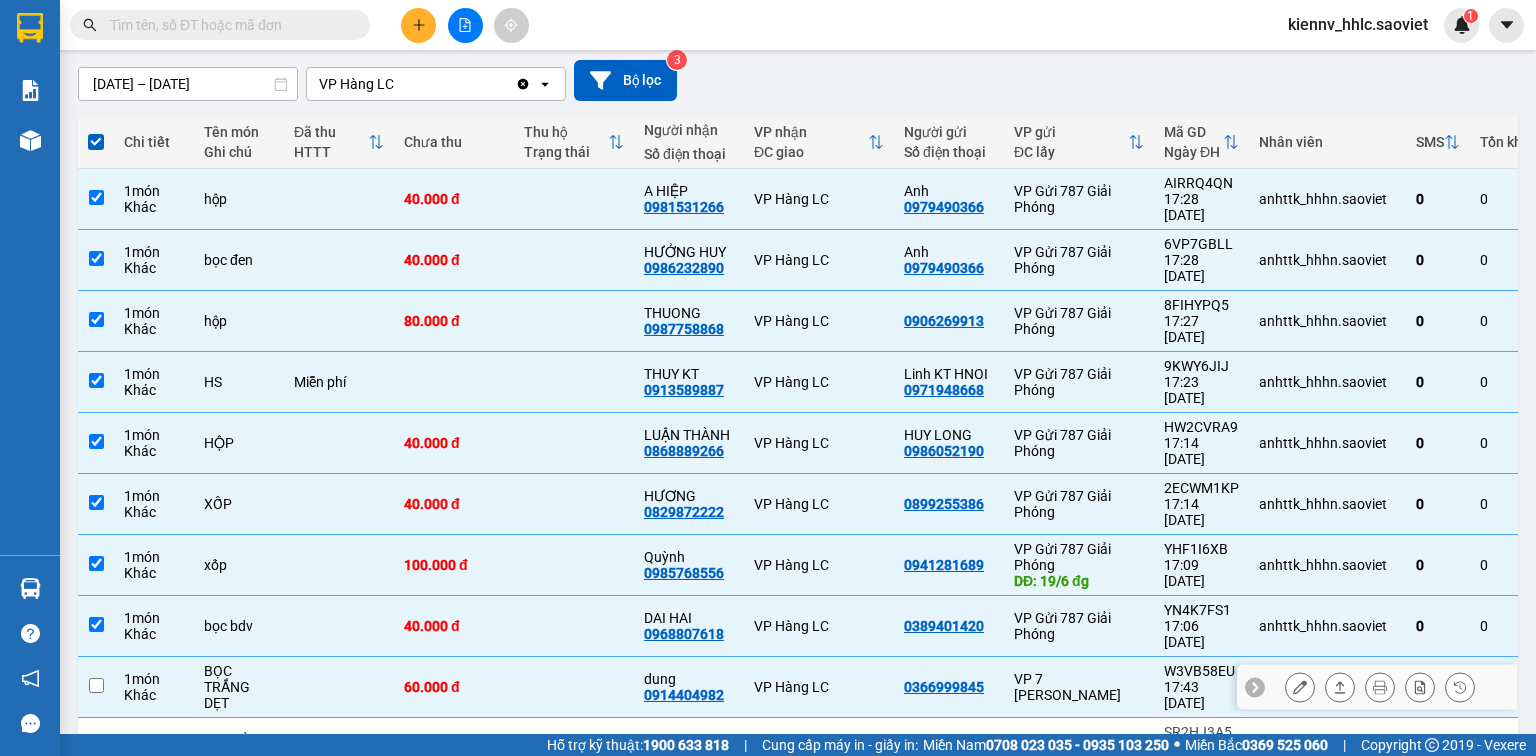 checkbox on "false" 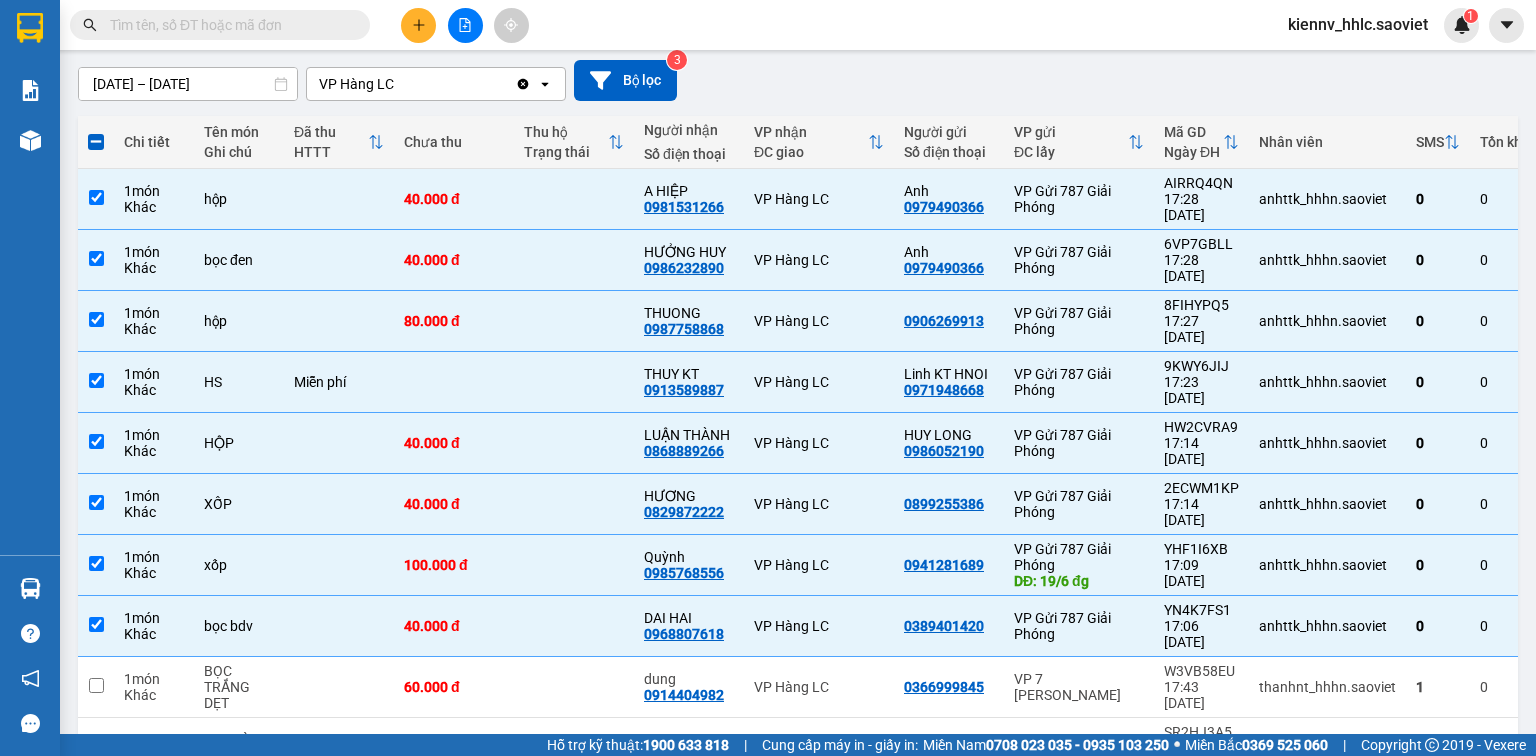 scroll, scrollTop: 0, scrollLeft: 0, axis: both 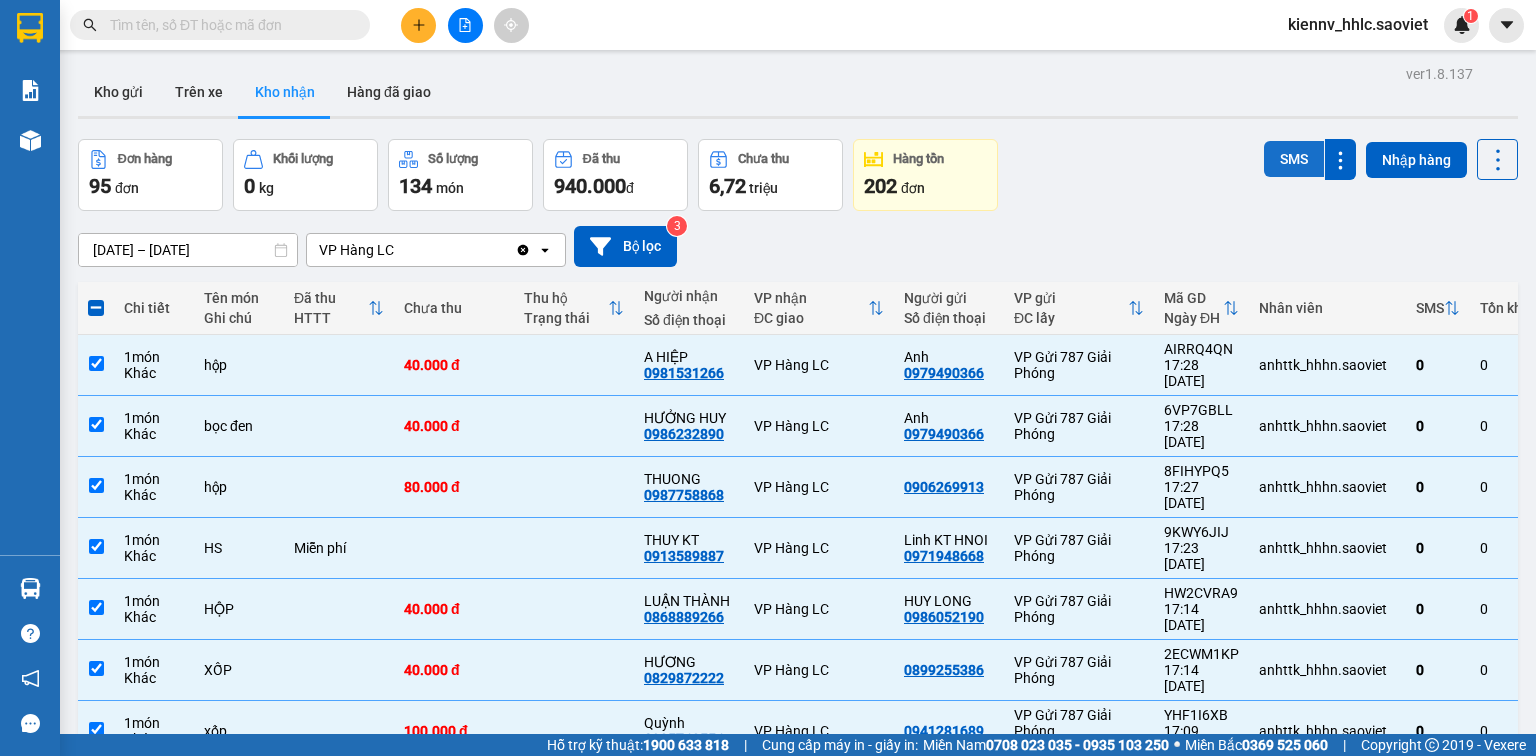 click on "SMS" at bounding box center (1294, 159) 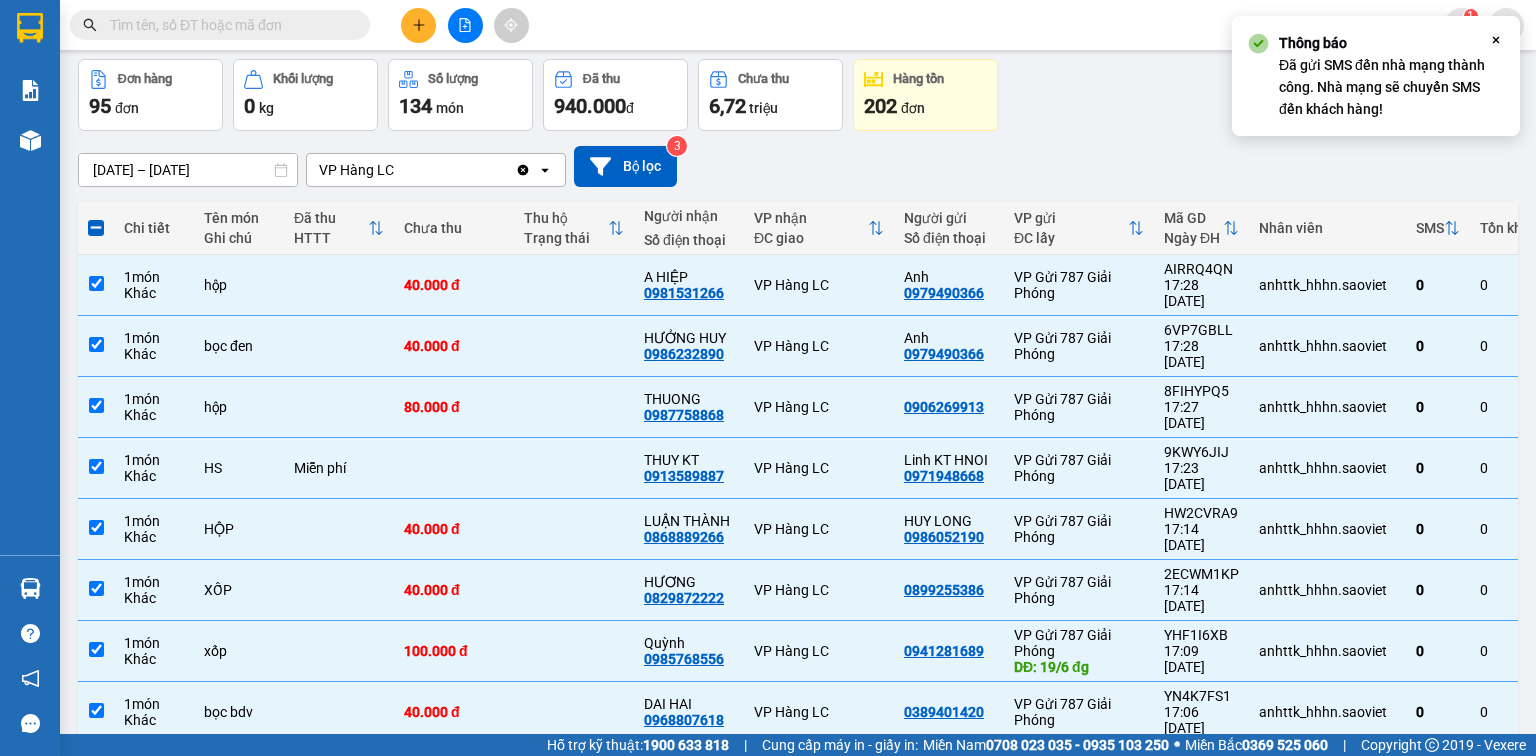 scroll, scrollTop: 169, scrollLeft: 0, axis: vertical 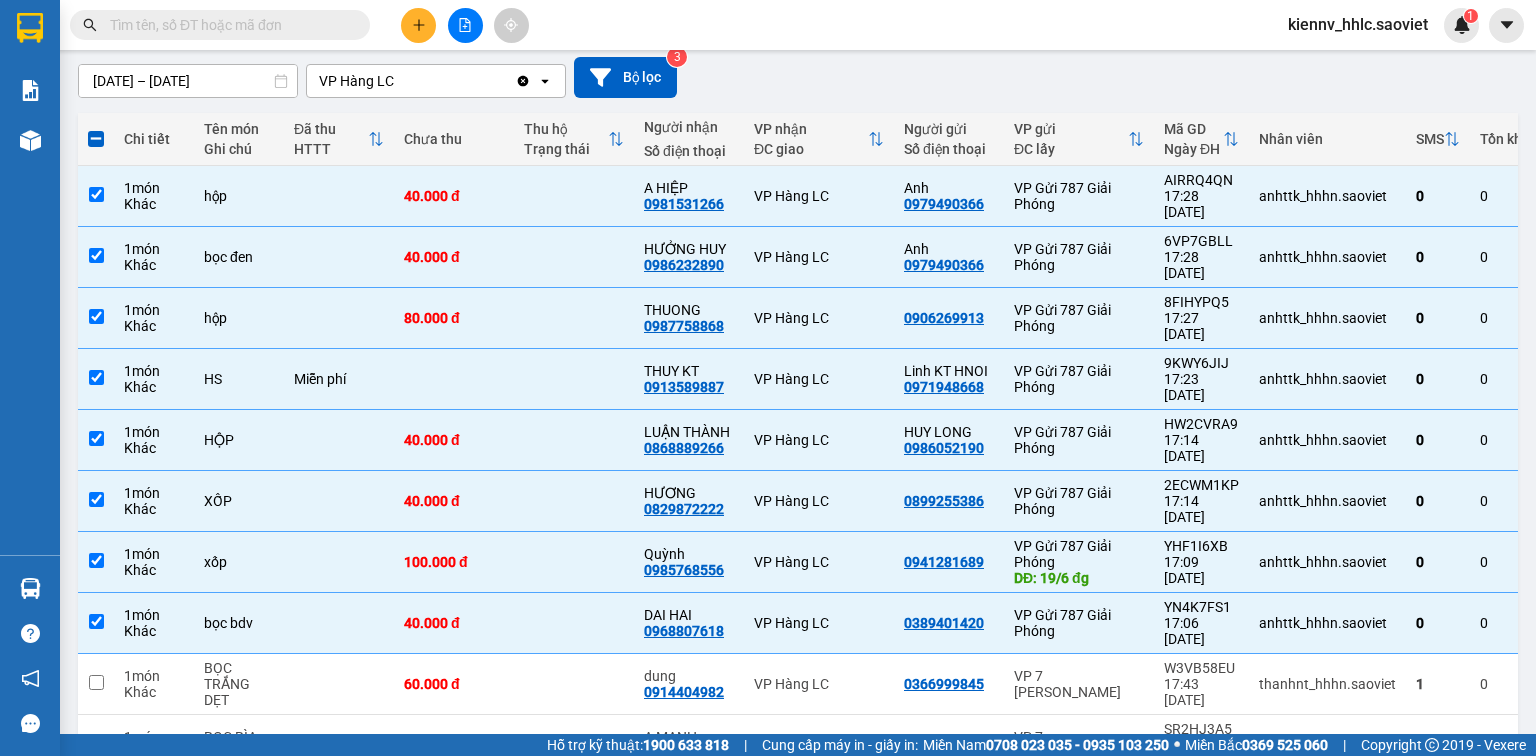 click on "1" at bounding box center (1090, 808) 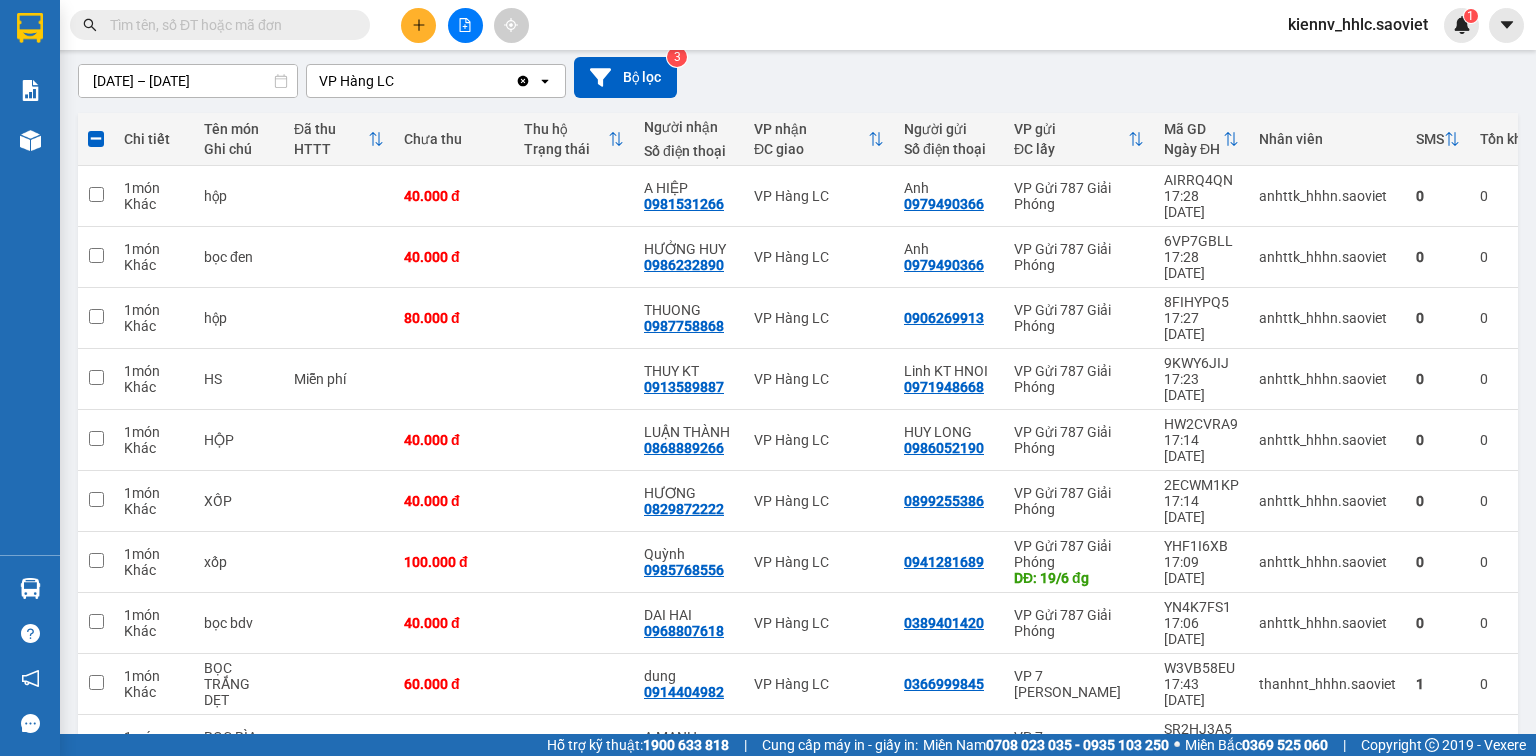 checkbox on "false" 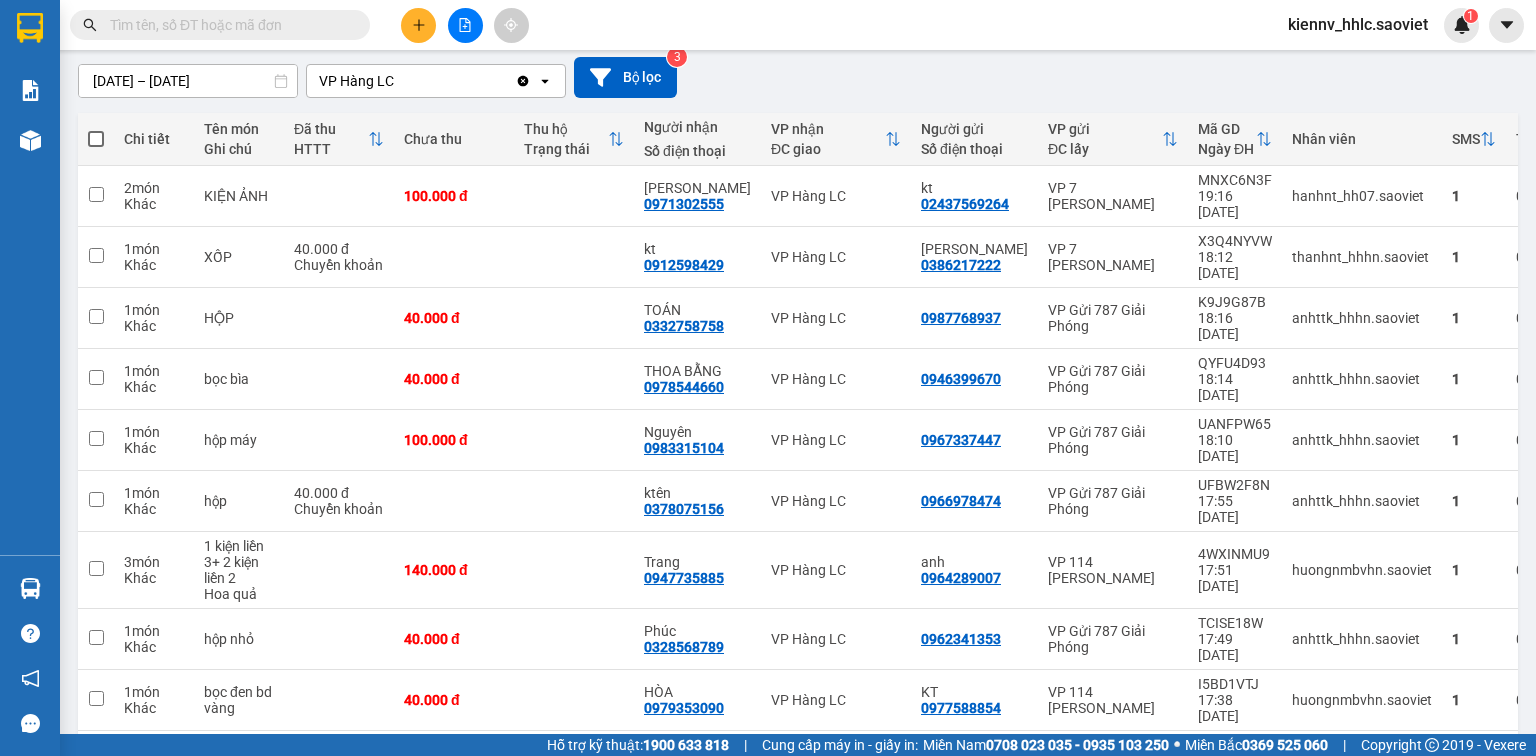 scroll, scrollTop: 0, scrollLeft: 0, axis: both 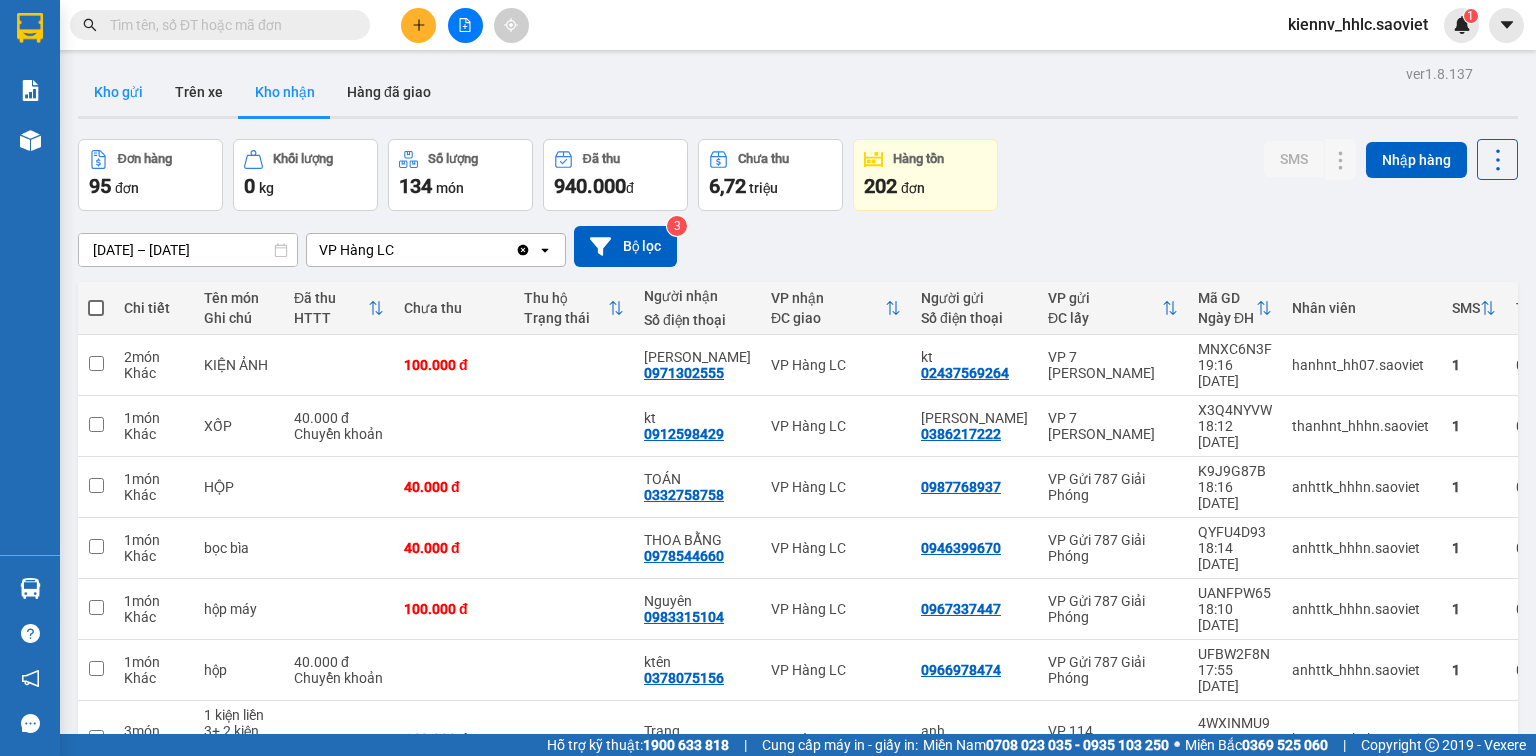 click on "Kho gửi" at bounding box center (118, 92) 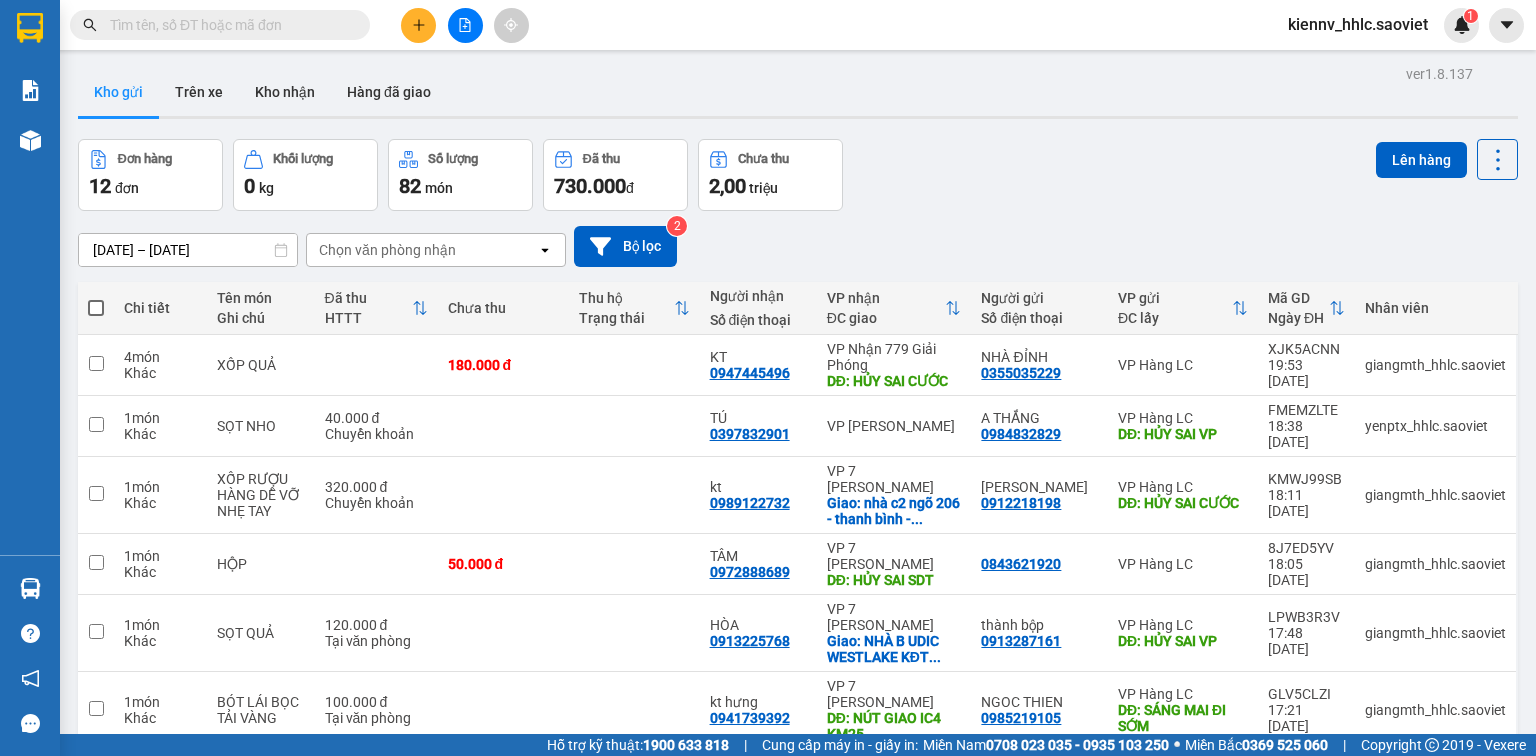 click at bounding box center (228, 25) 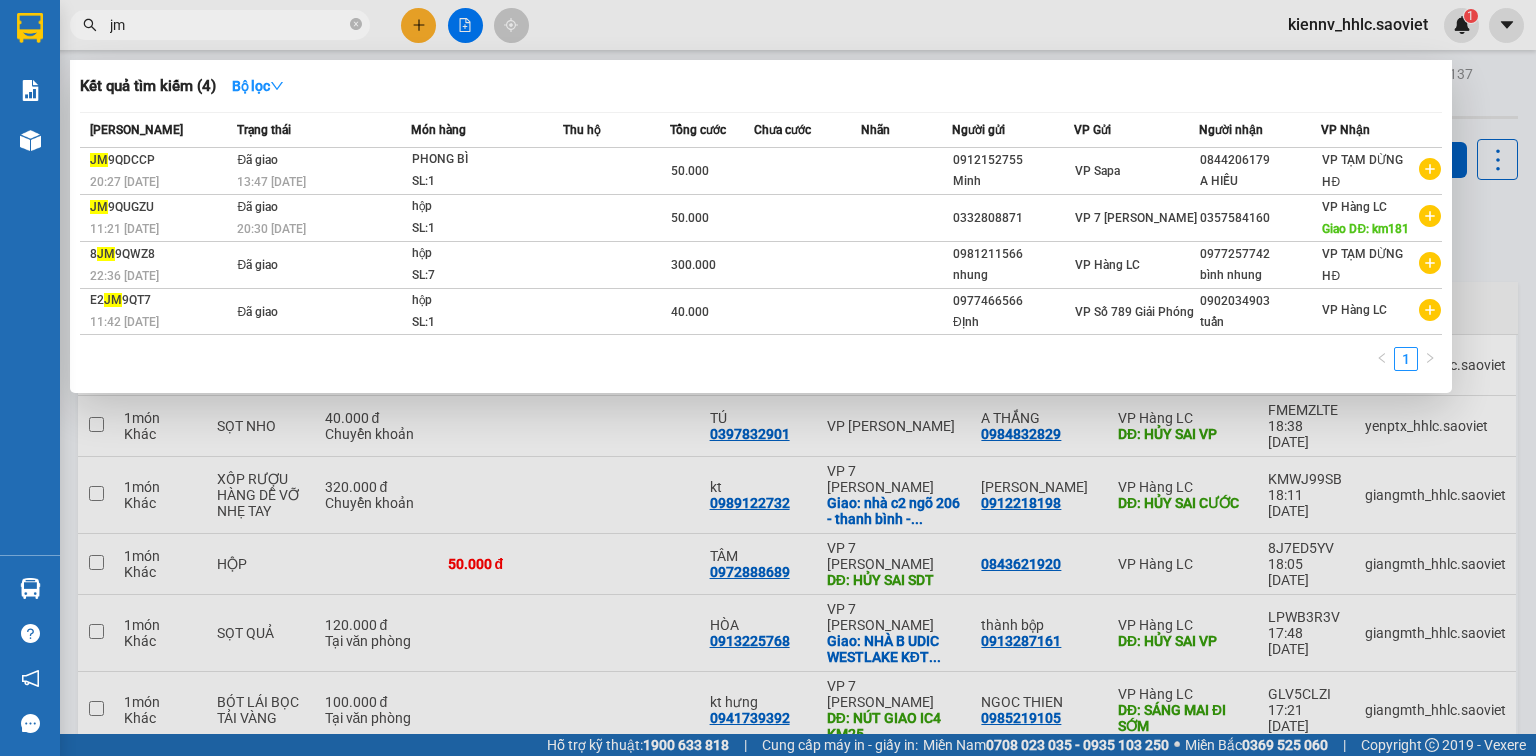 type on "j" 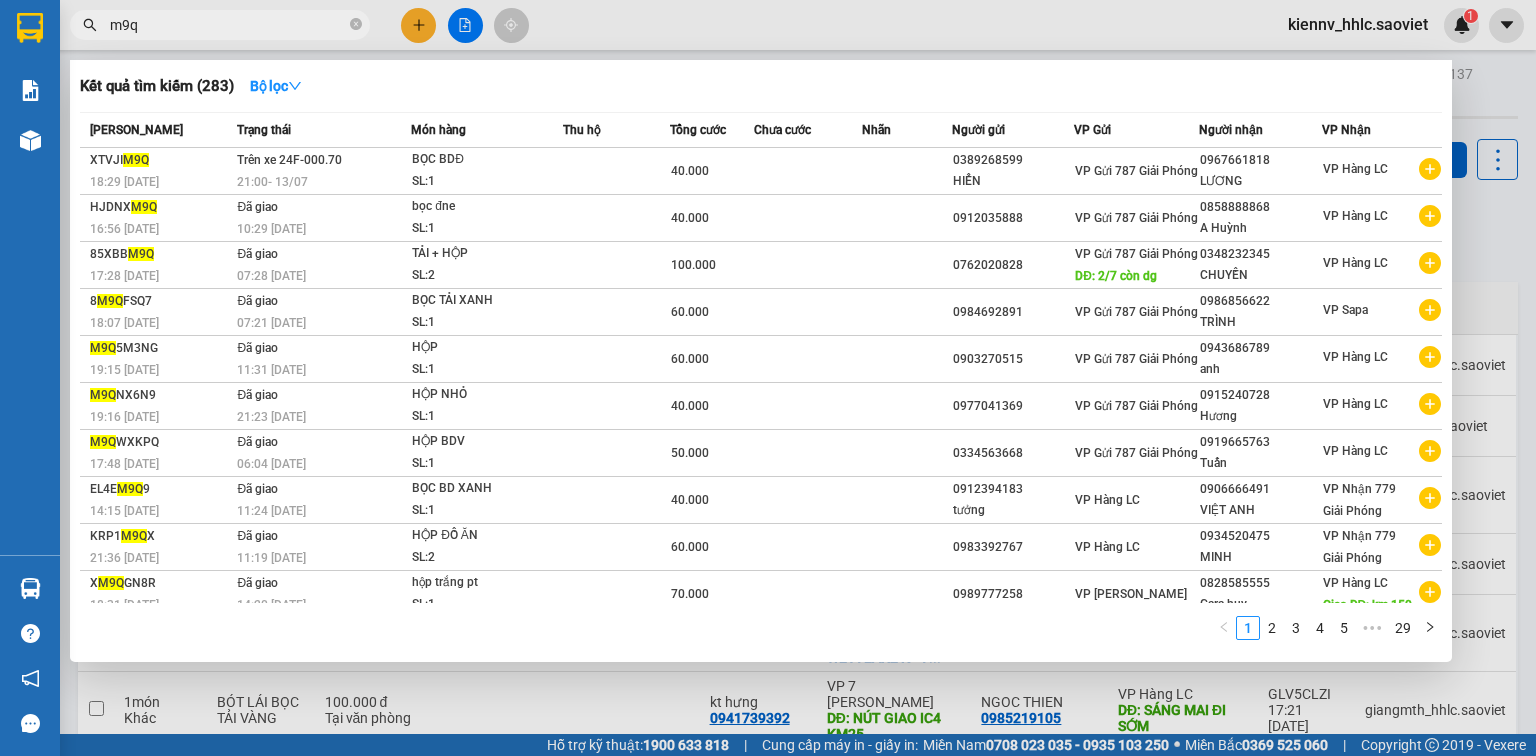 type on "m9q" 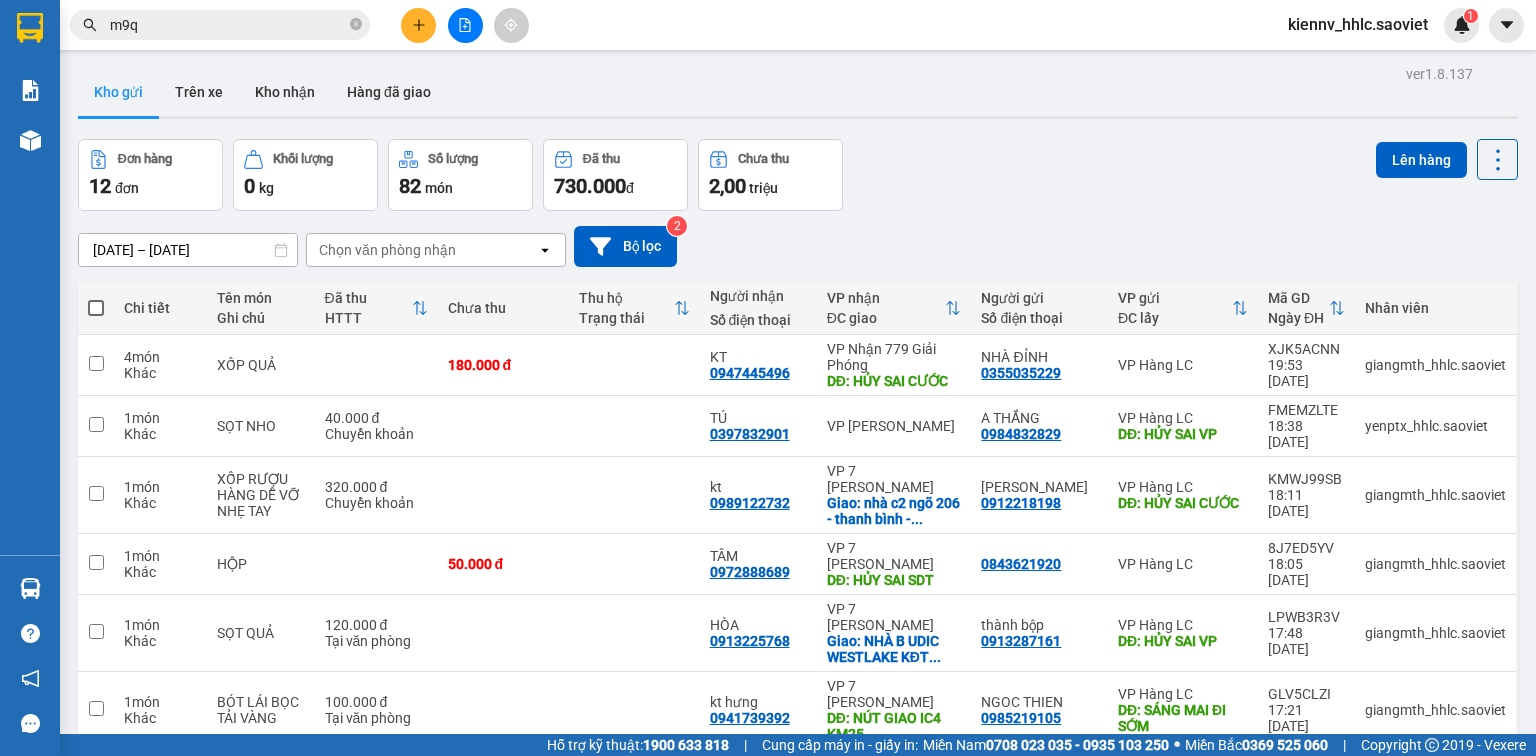 click on "m9q" at bounding box center [228, 25] 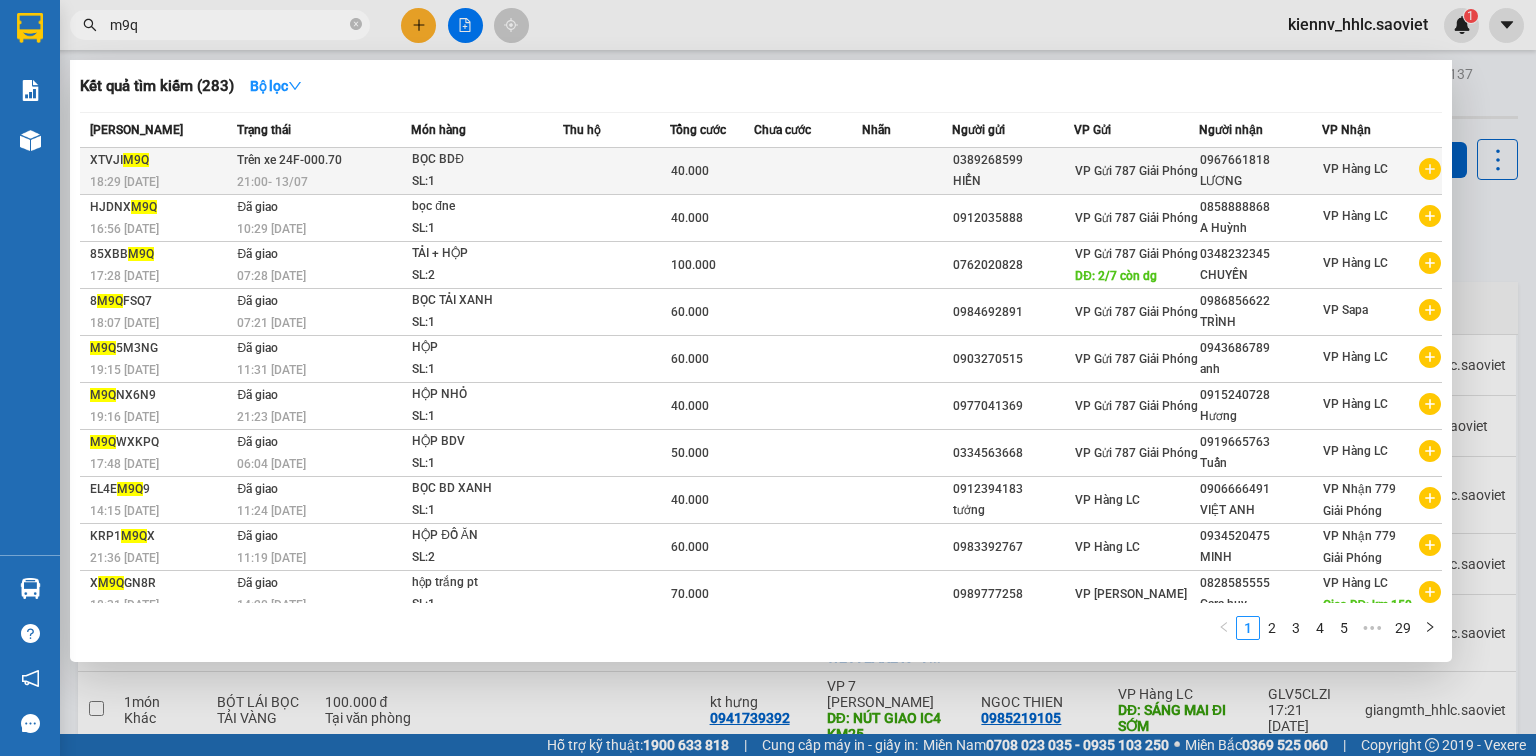 click on "SL:  1" at bounding box center [487, 182] 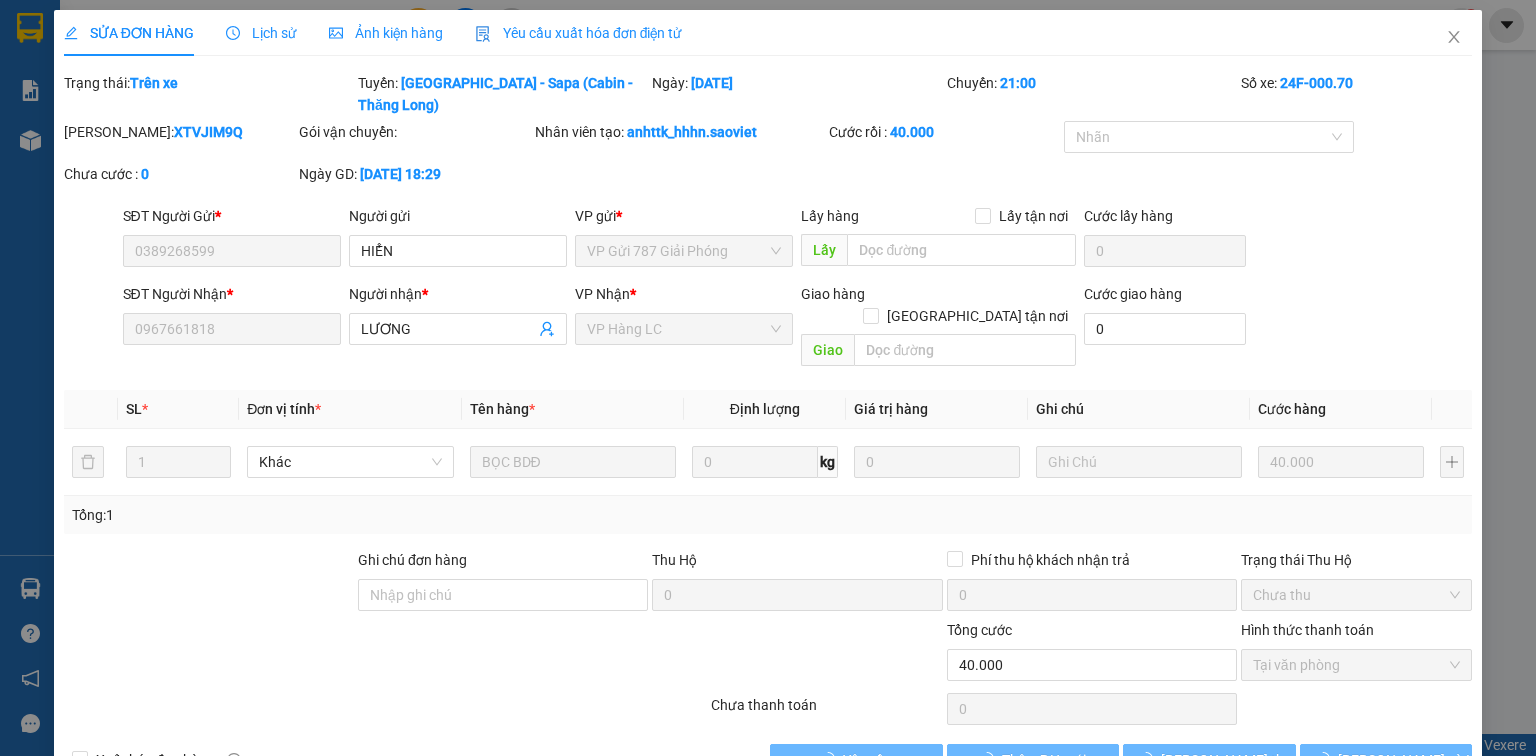 type on "0389268599" 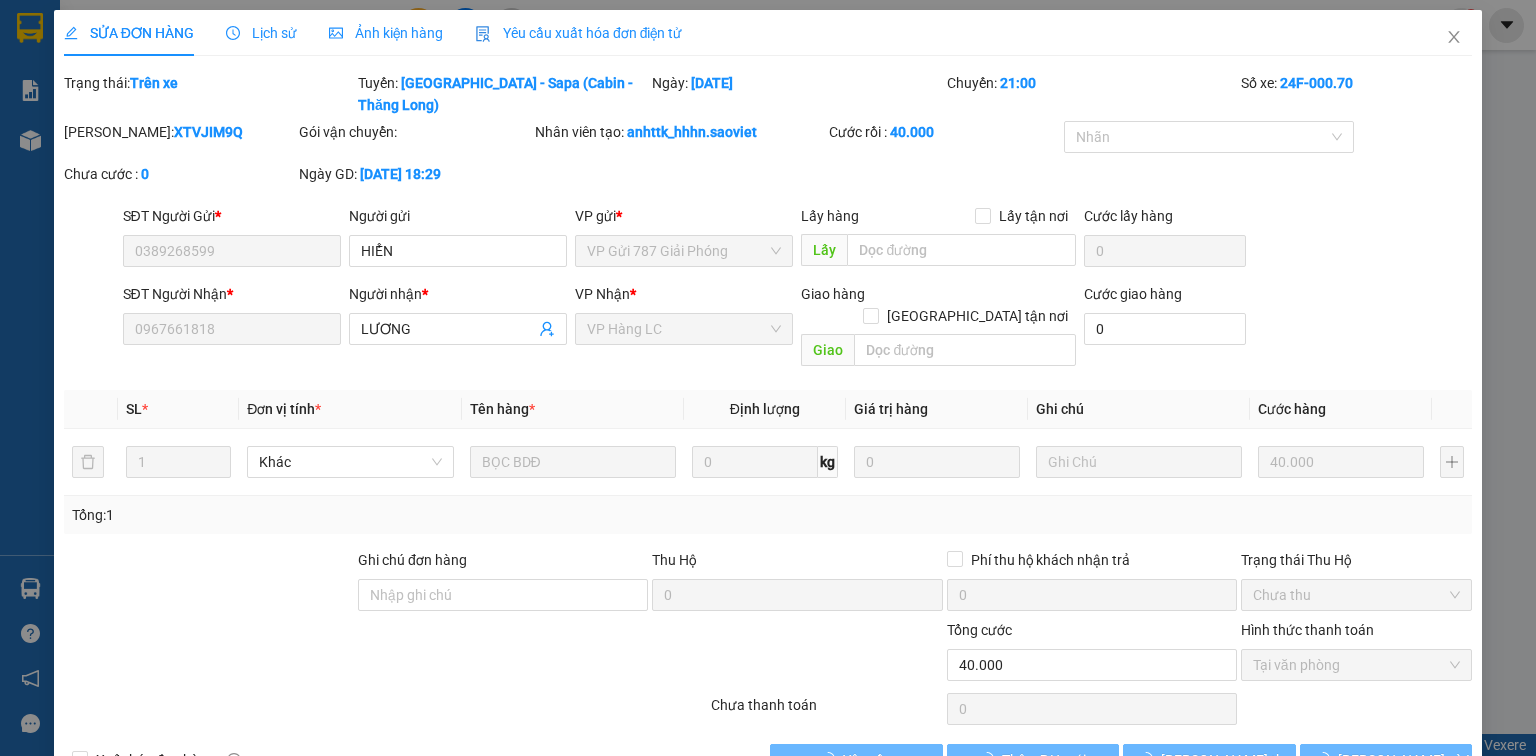 type on "HIỂN" 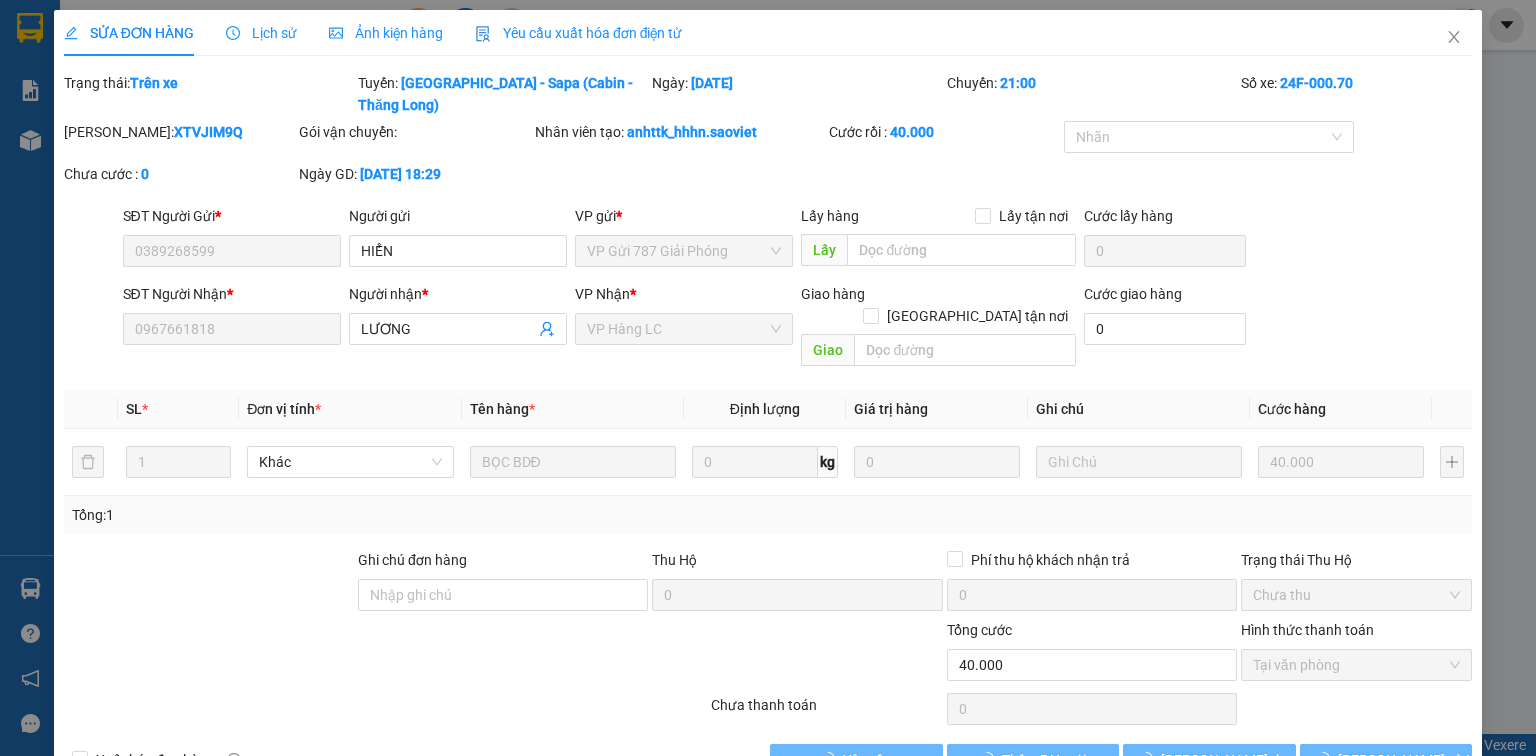 click on "Lịch sử" at bounding box center [261, 33] 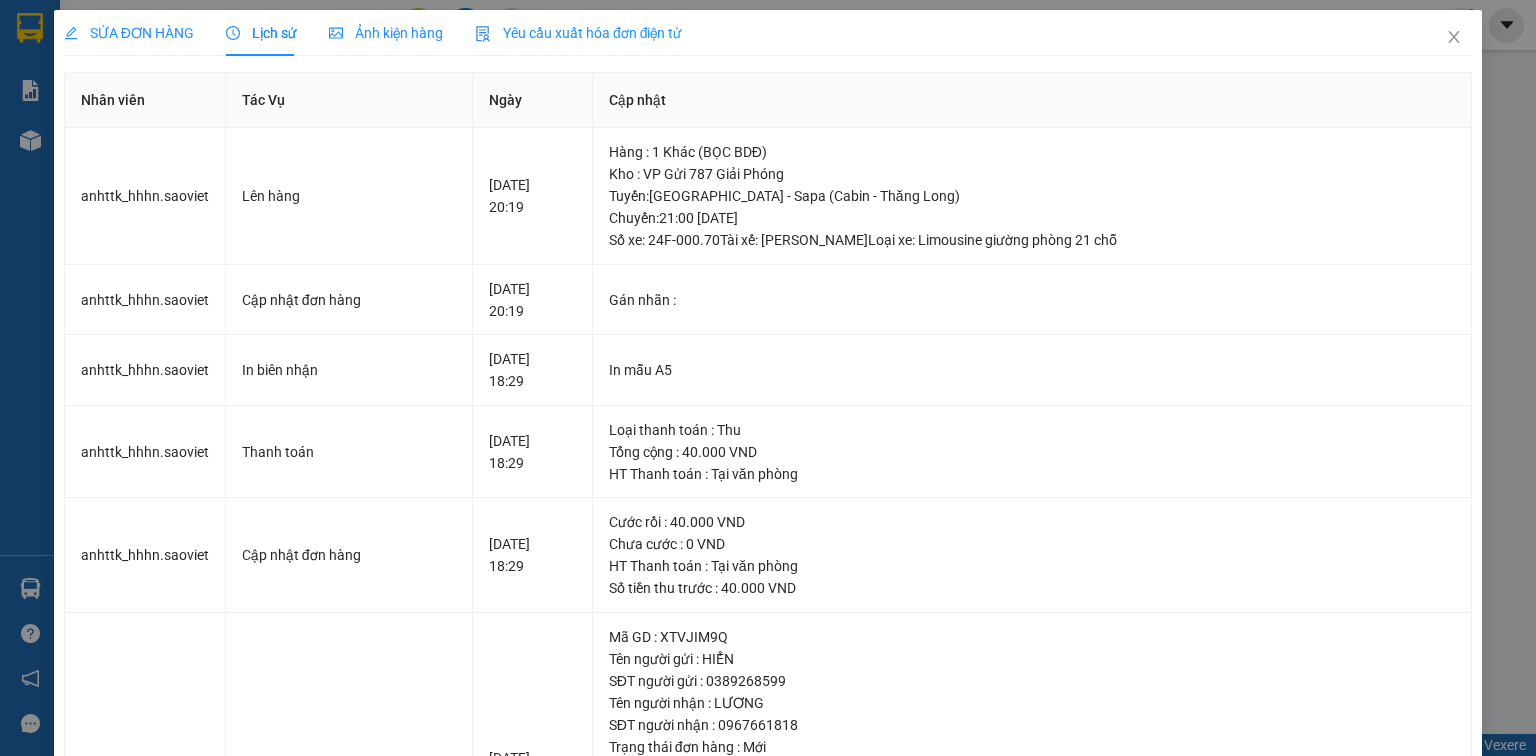 click on "SỬA ĐƠN HÀNG" at bounding box center (129, 33) 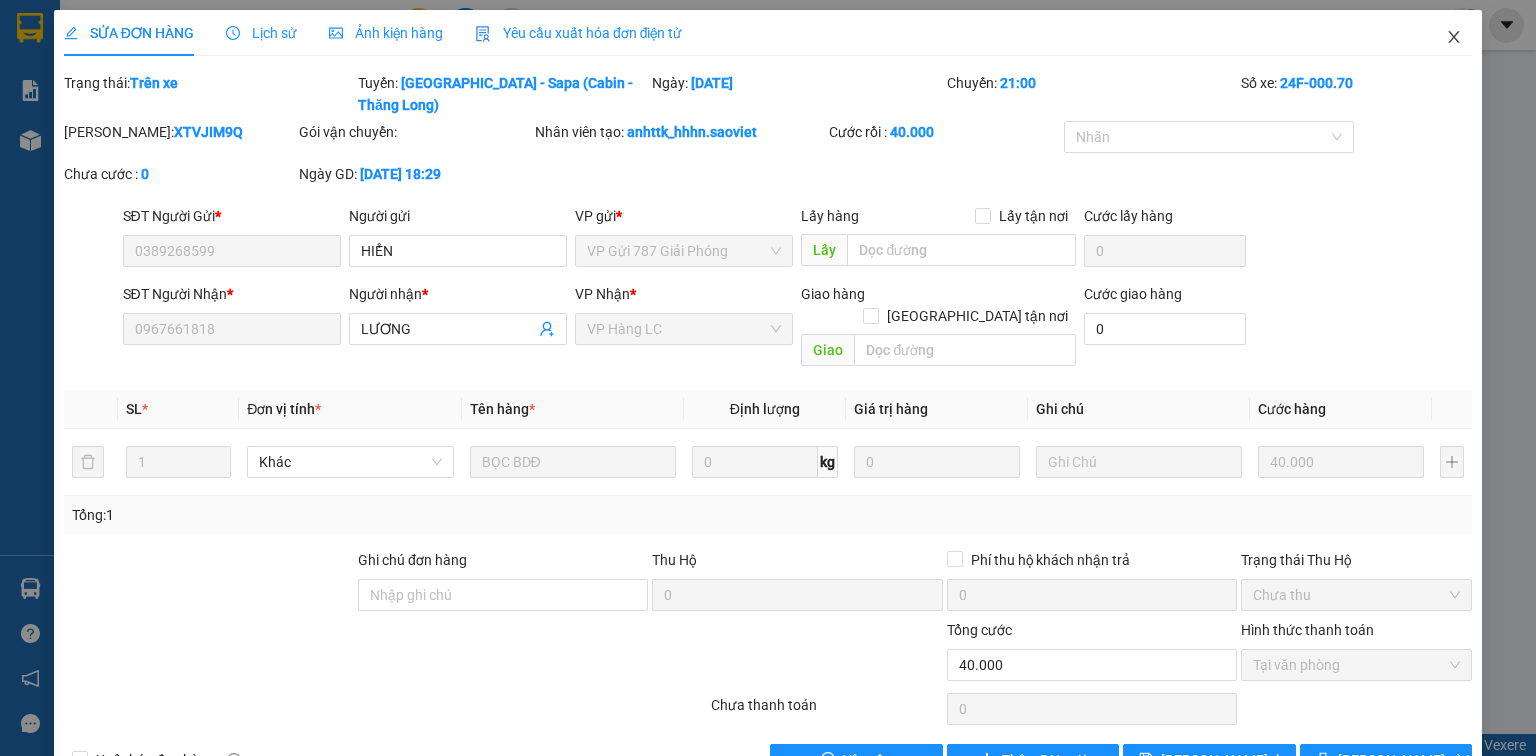 click 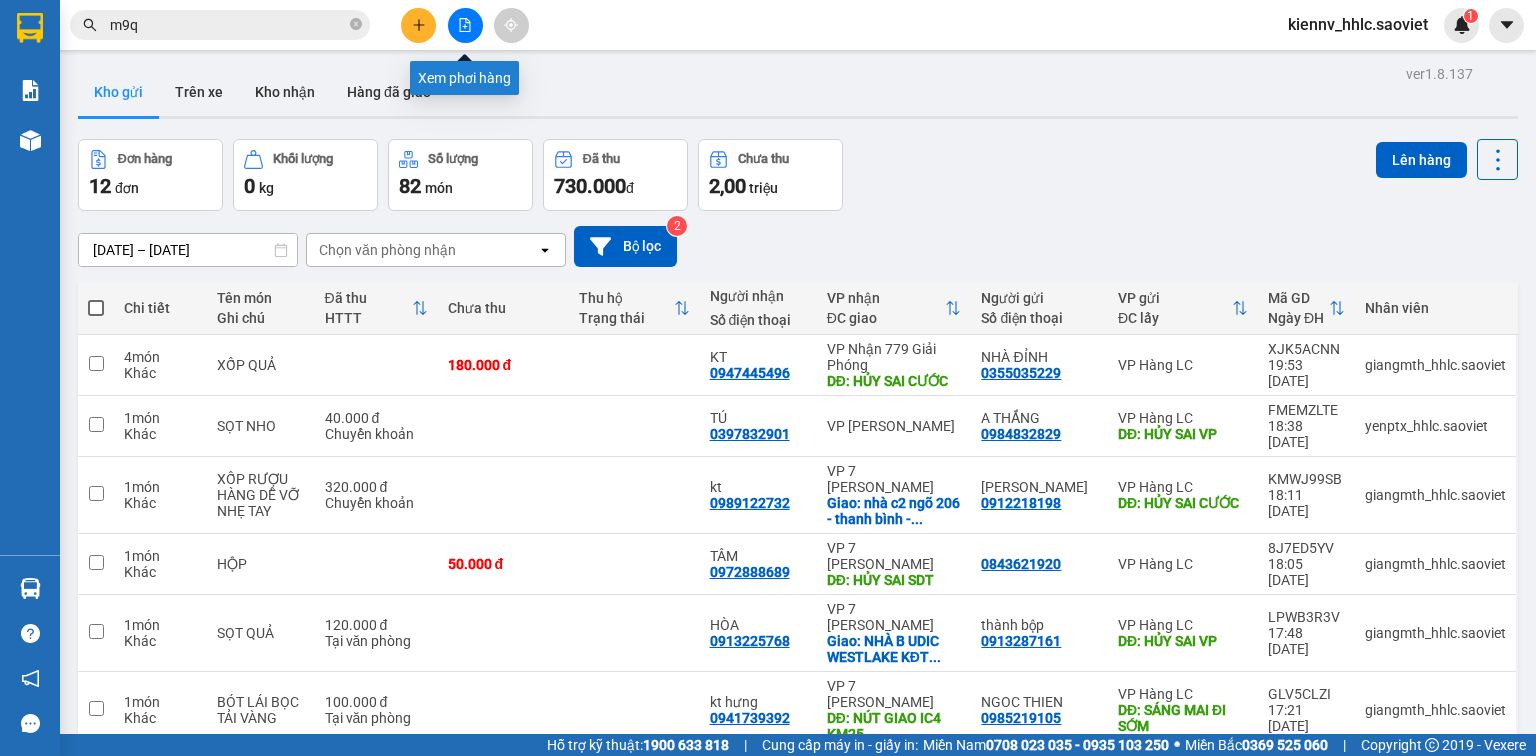 click at bounding box center (465, 25) 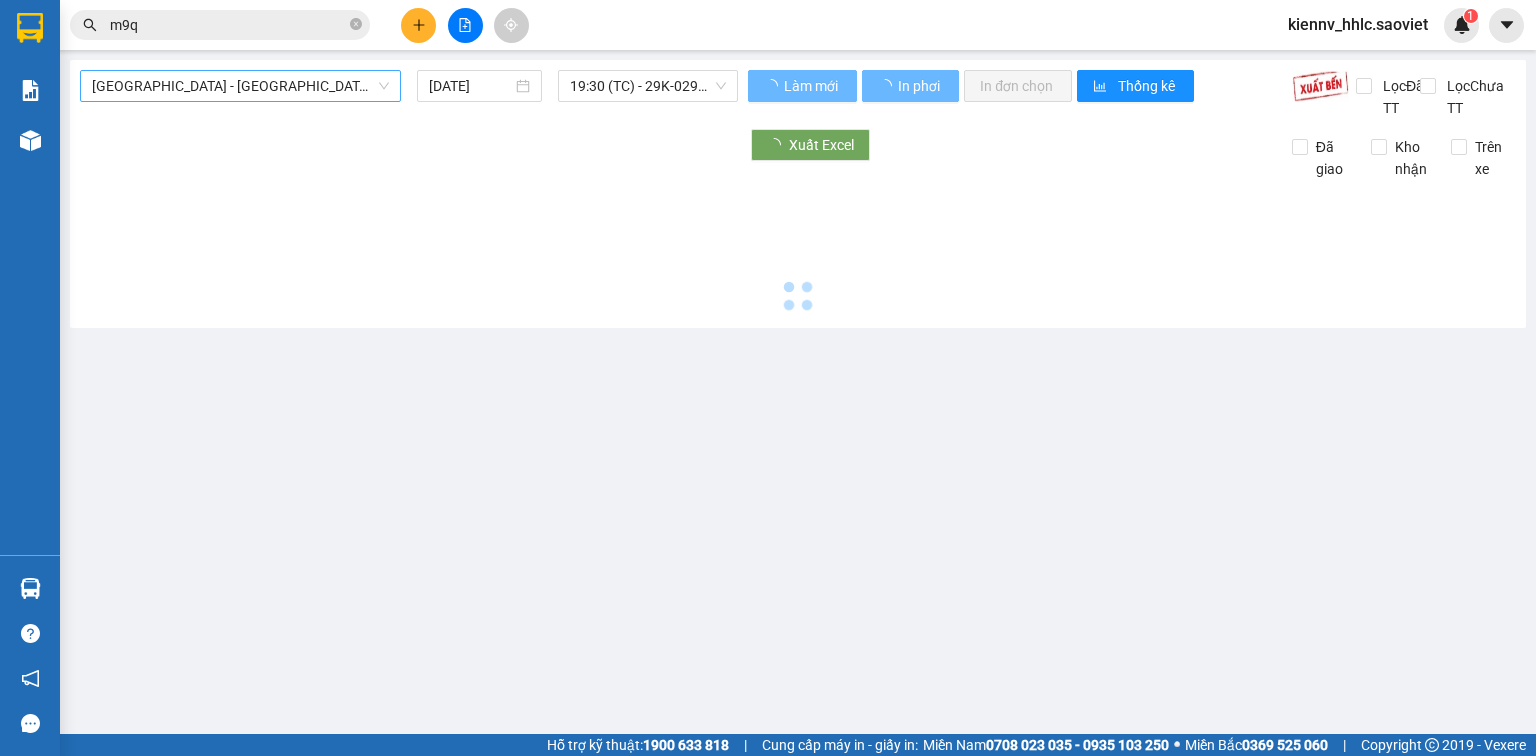 type on "[DATE]" 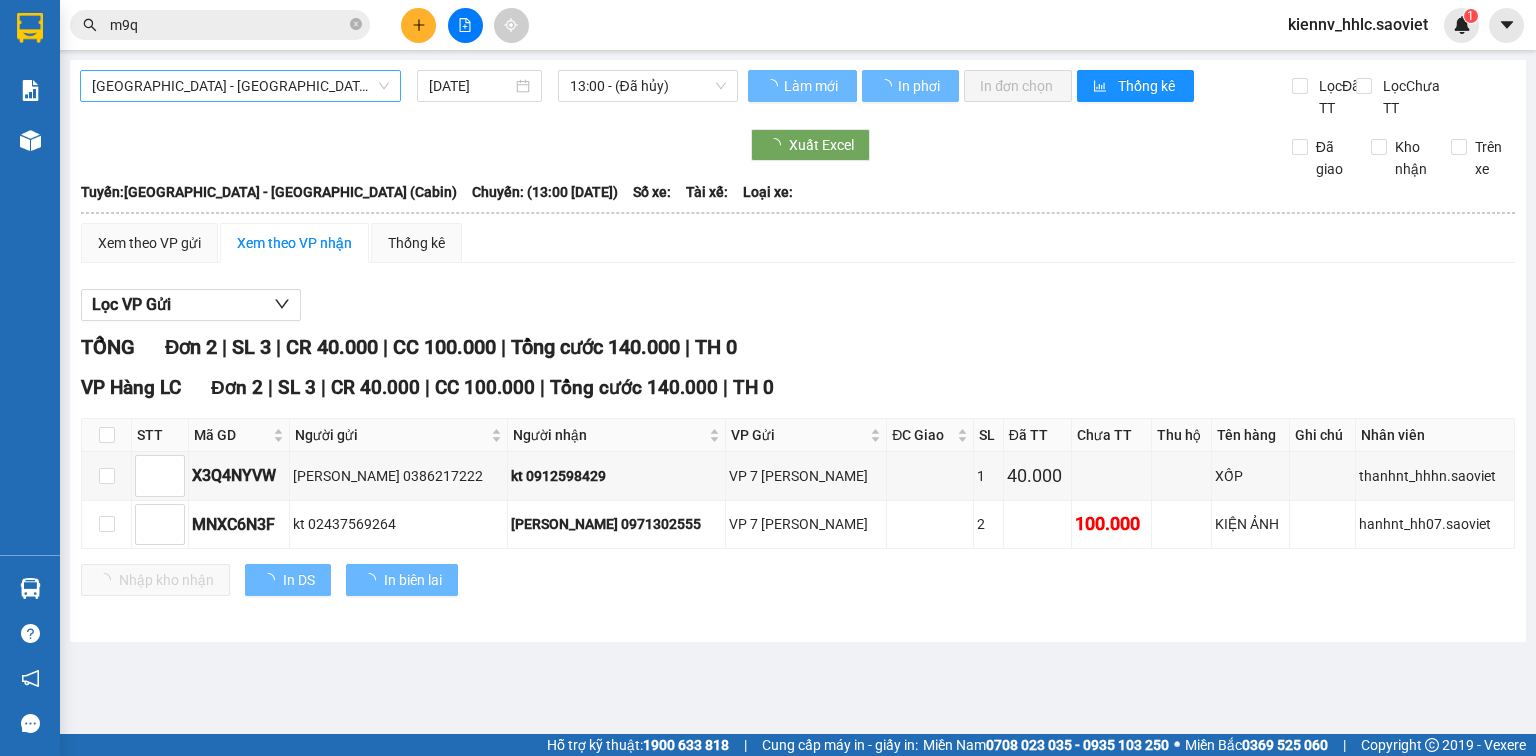click on "[GEOGRAPHIC_DATA] - [GEOGRAPHIC_DATA] (Cabin)" at bounding box center [240, 86] 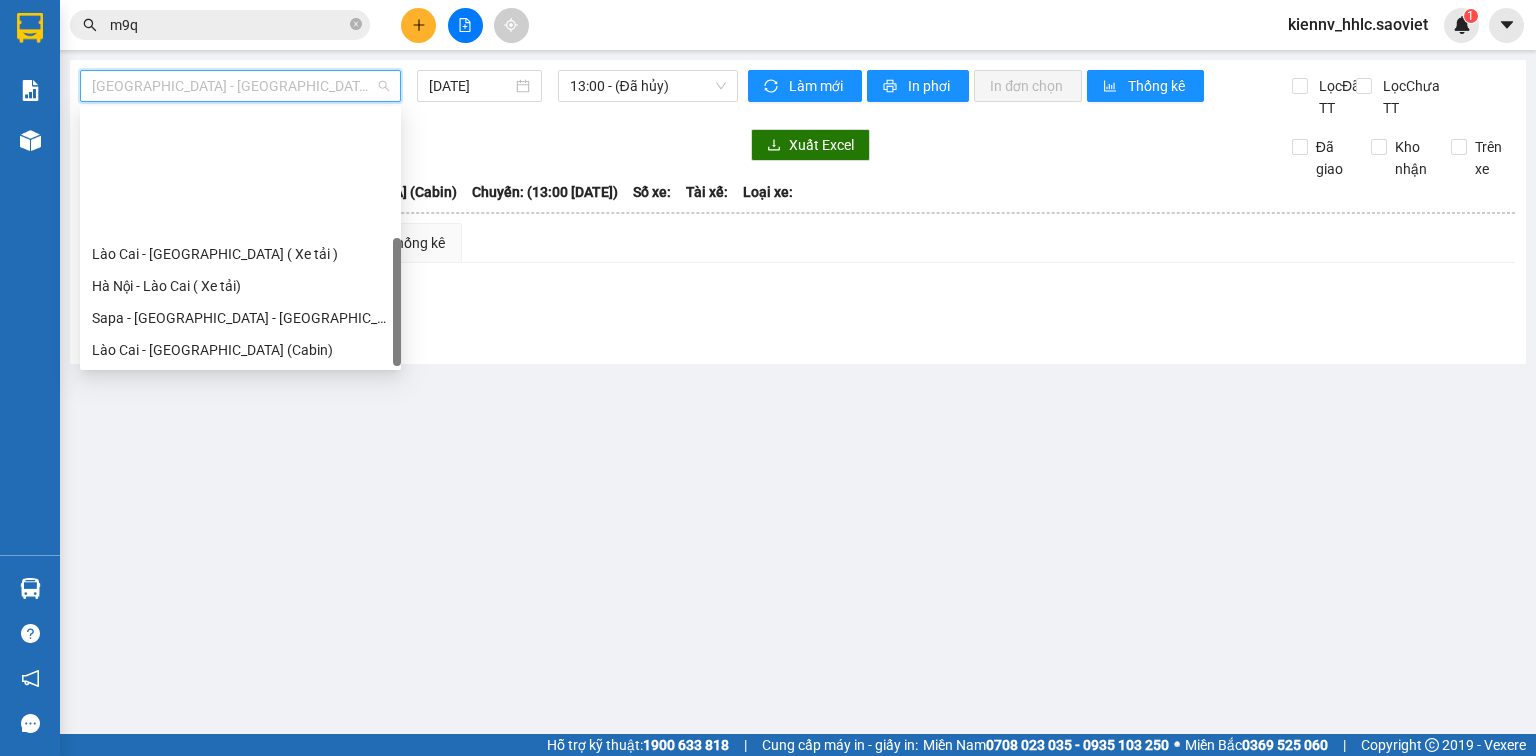 scroll, scrollTop: 160, scrollLeft: 0, axis: vertical 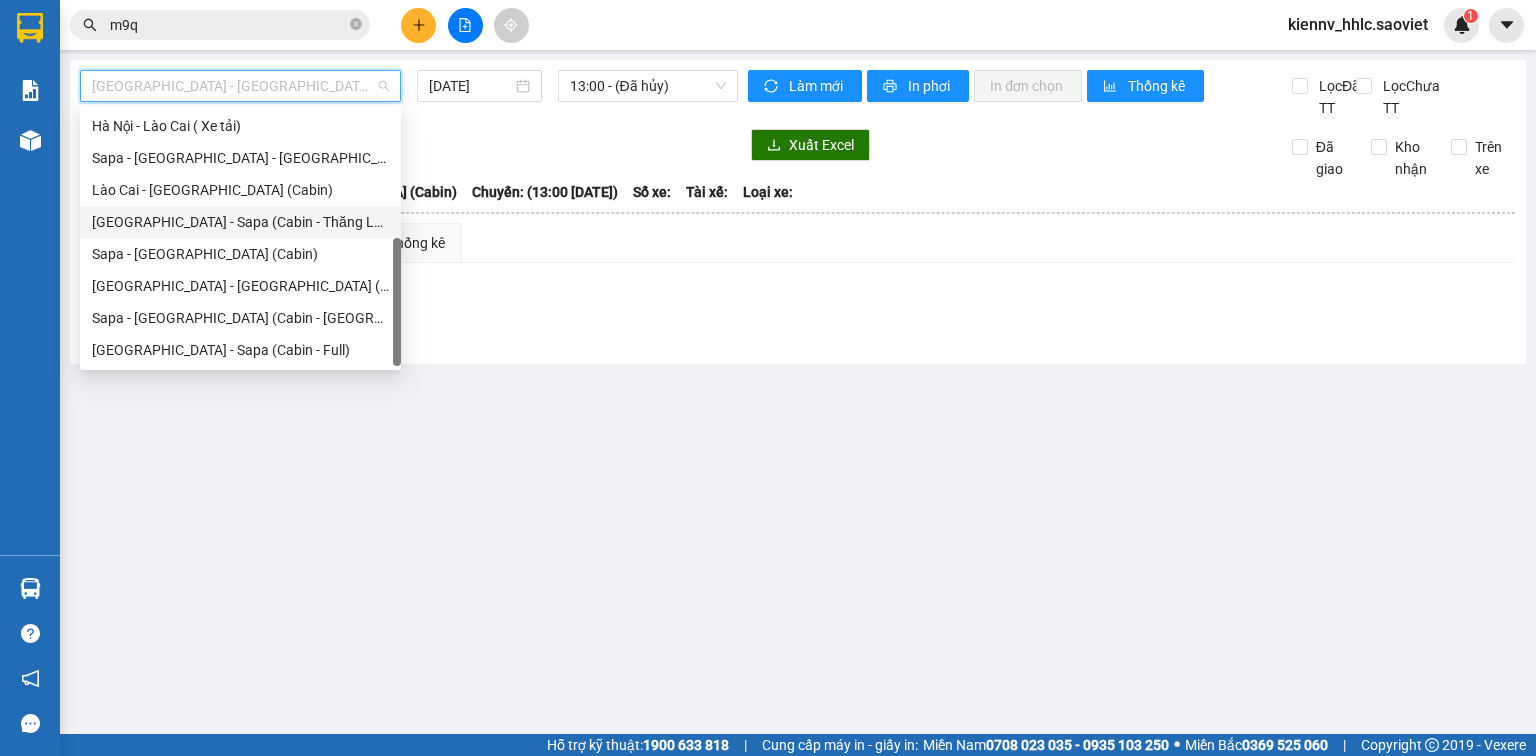 click on "[GEOGRAPHIC_DATA] - Sapa (Cabin - Thăng Long)" at bounding box center (240, 222) 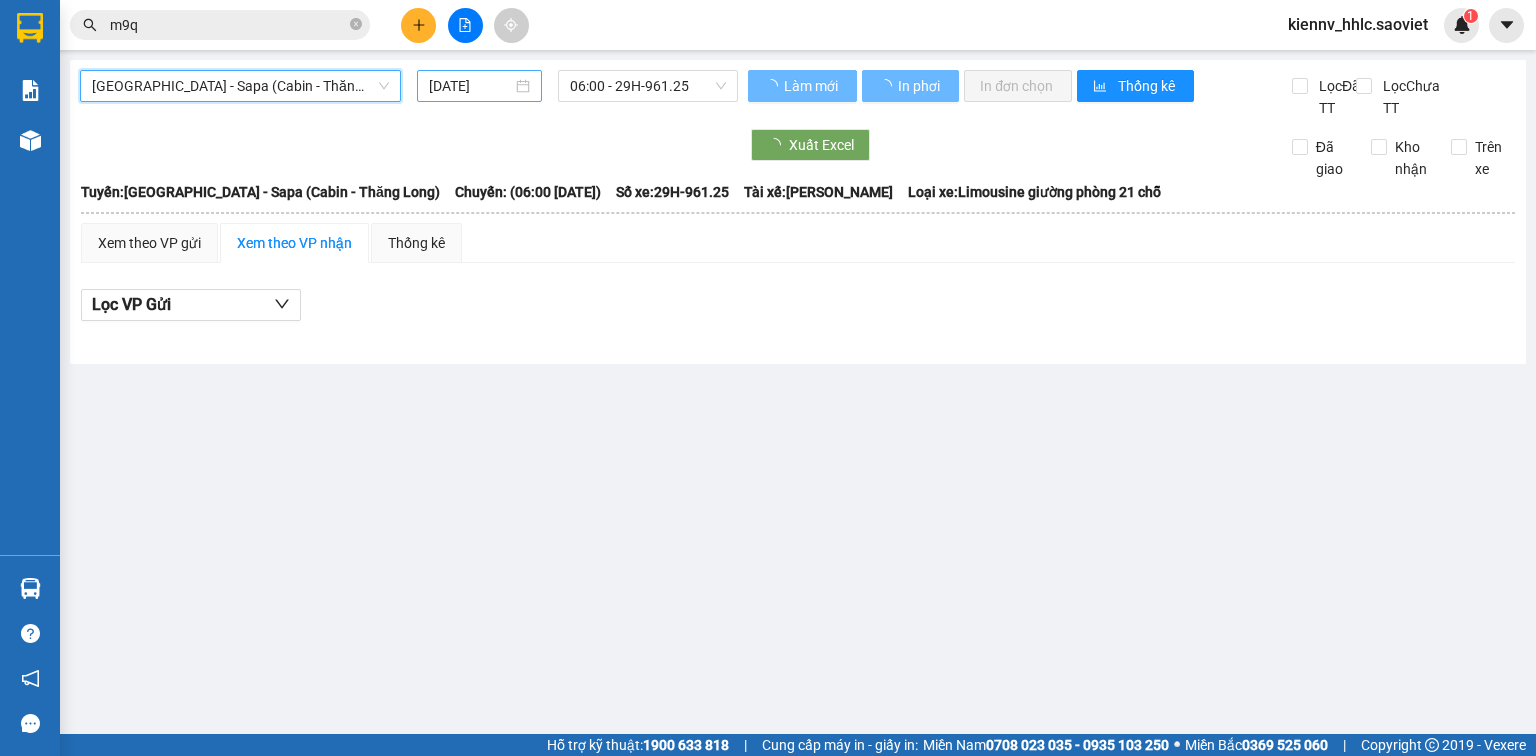 click on "[DATE]" at bounding box center [470, 86] 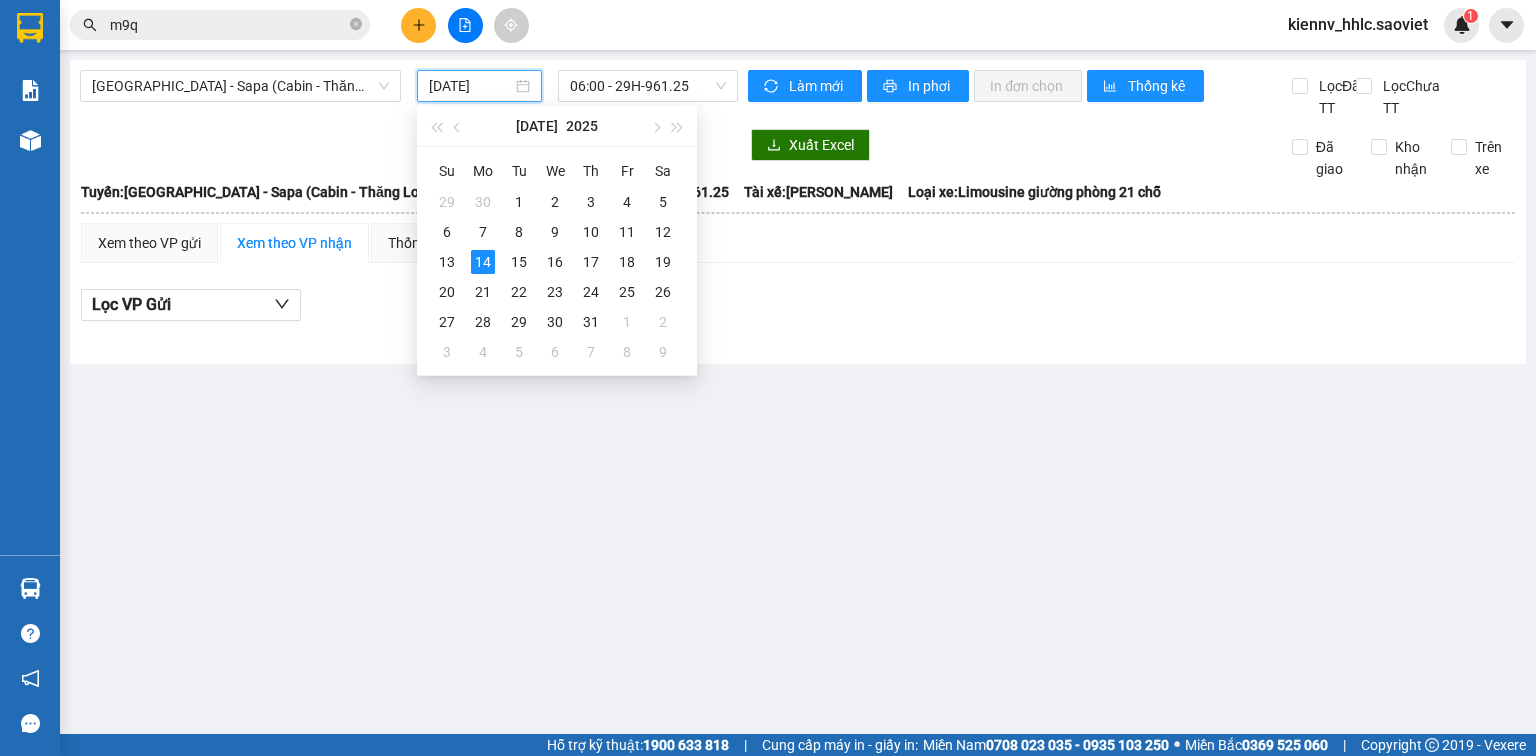 click on "Su Mo Tu We Th Fr Sa 29 30 1 2 3 4 5 6 7 8 9 10 11 12 13 14 15 16 17 18 19 20 21 22 23 24 25 26 27 28 29 30 31 1 2 3 4 5 6 7 8 9" at bounding box center [557, 261] 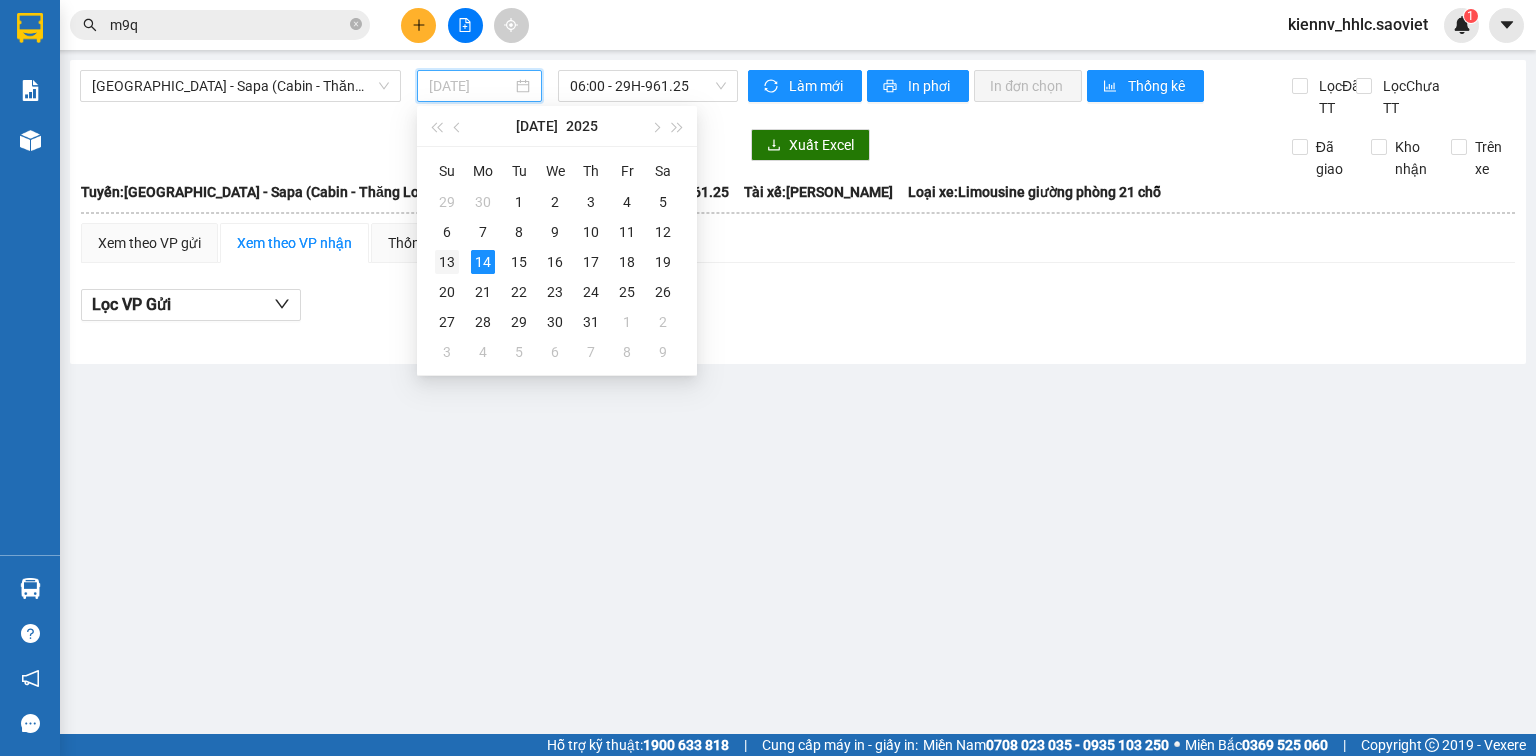 click on "13" at bounding box center [447, 262] 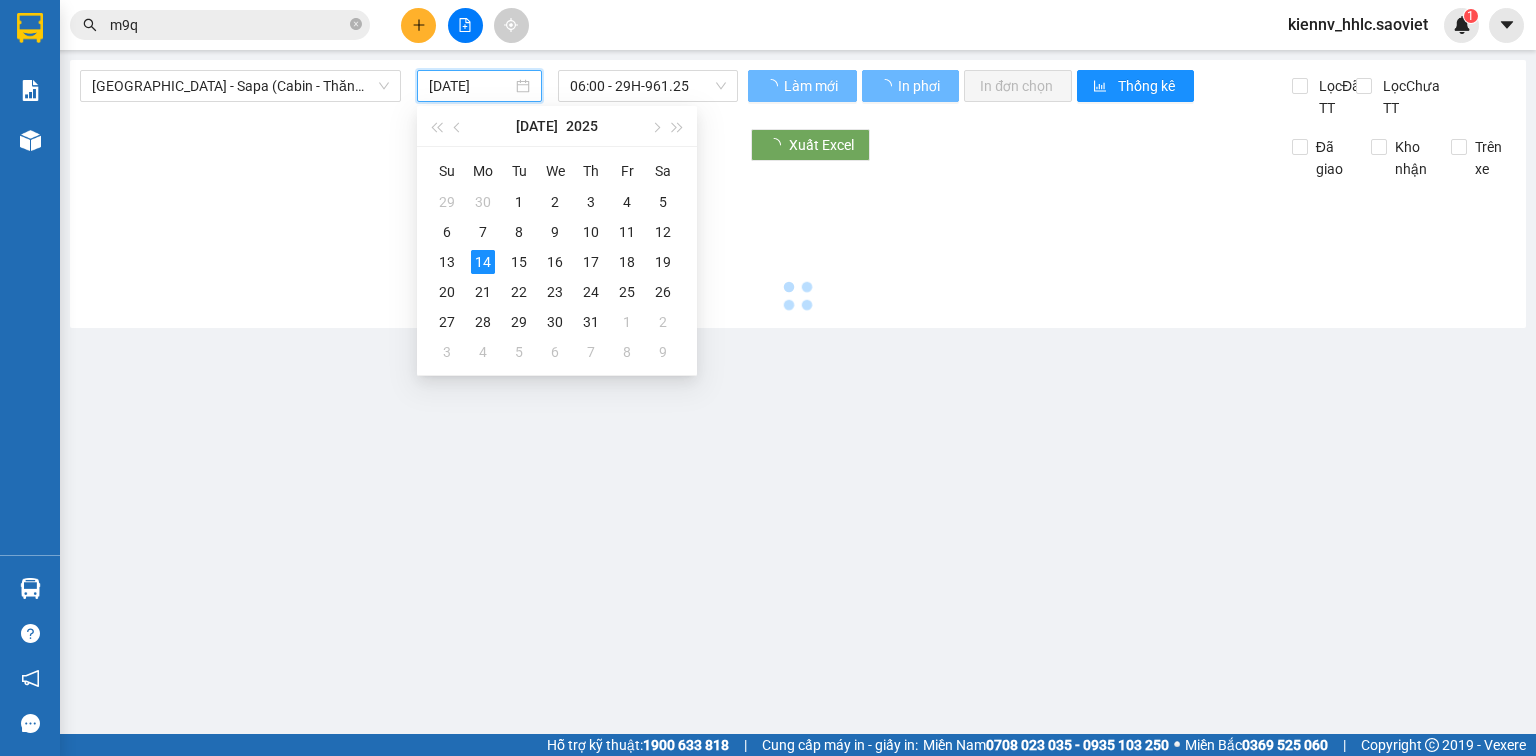 type on "[DATE]" 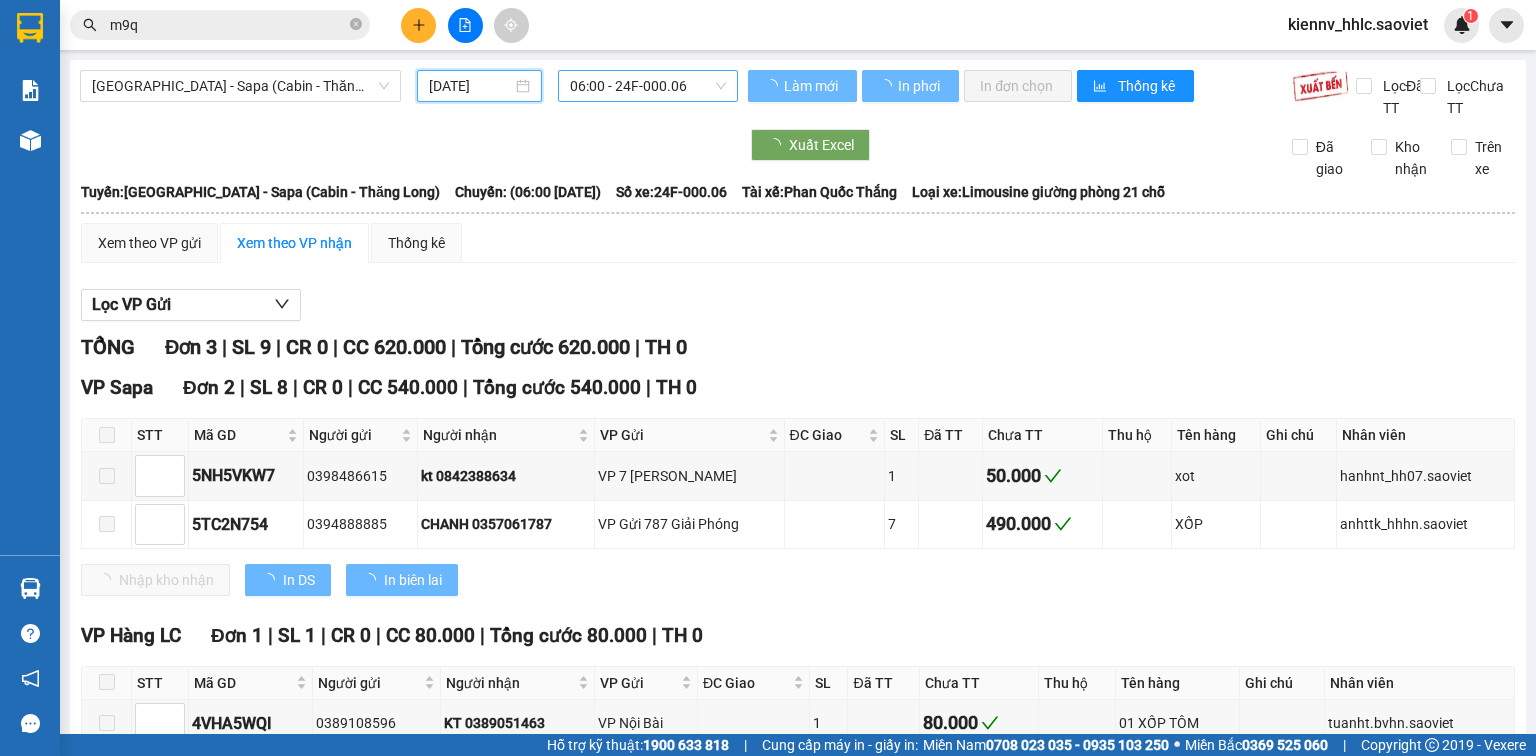 click on "06:00     - 24F-000.06" at bounding box center [648, 86] 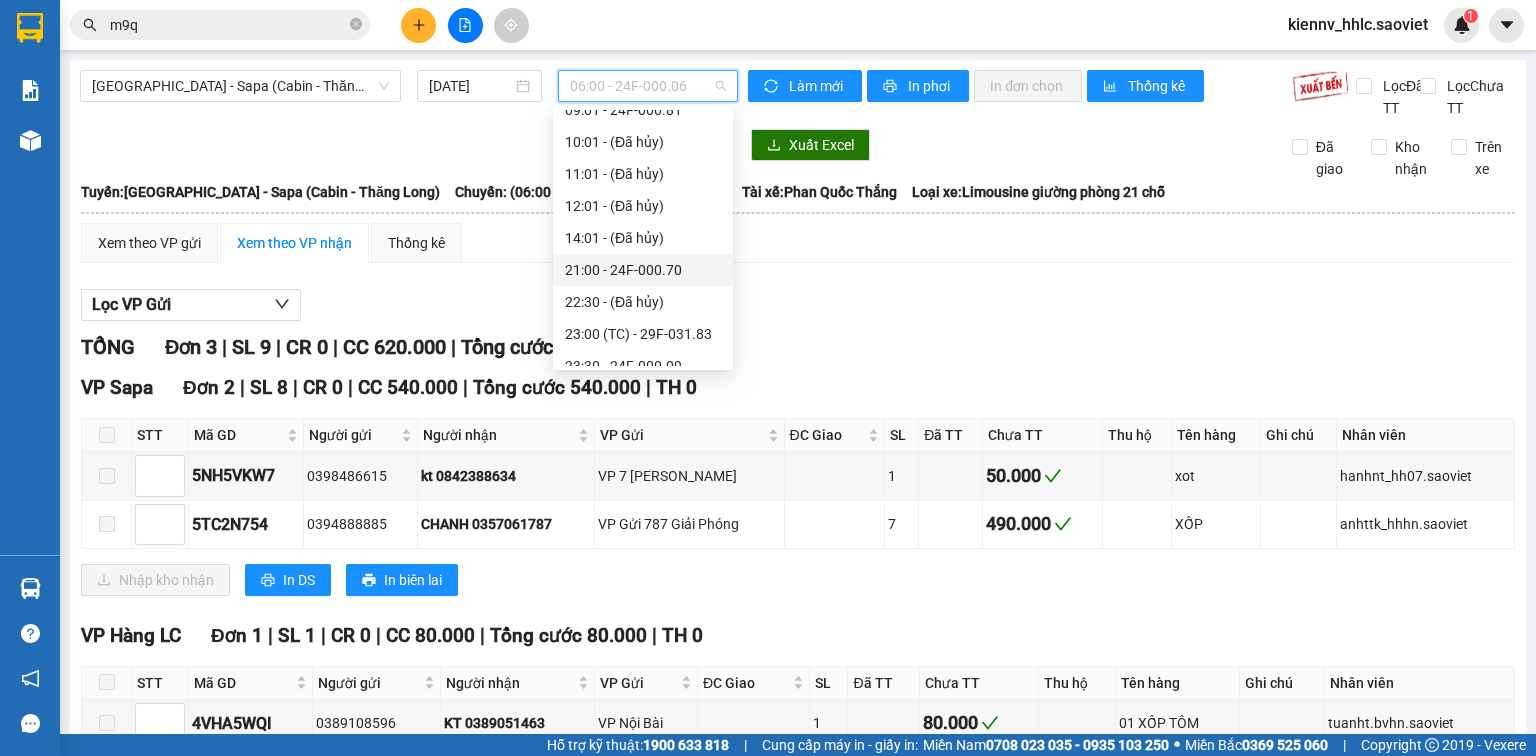 scroll, scrollTop: 192, scrollLeft: 0, axis: vertical 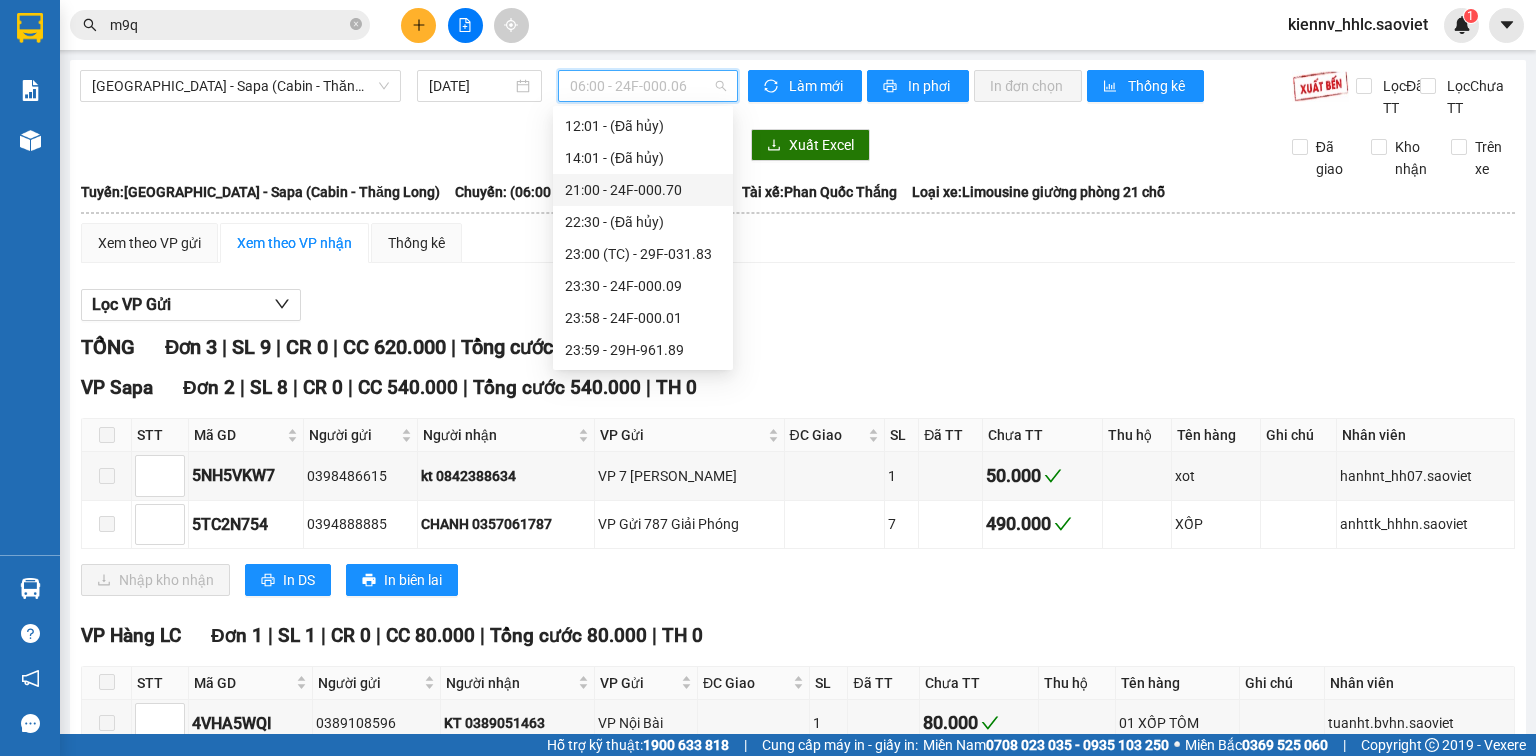 click on "21:00     - 24F-000.70" at bounding box center [643, 190] 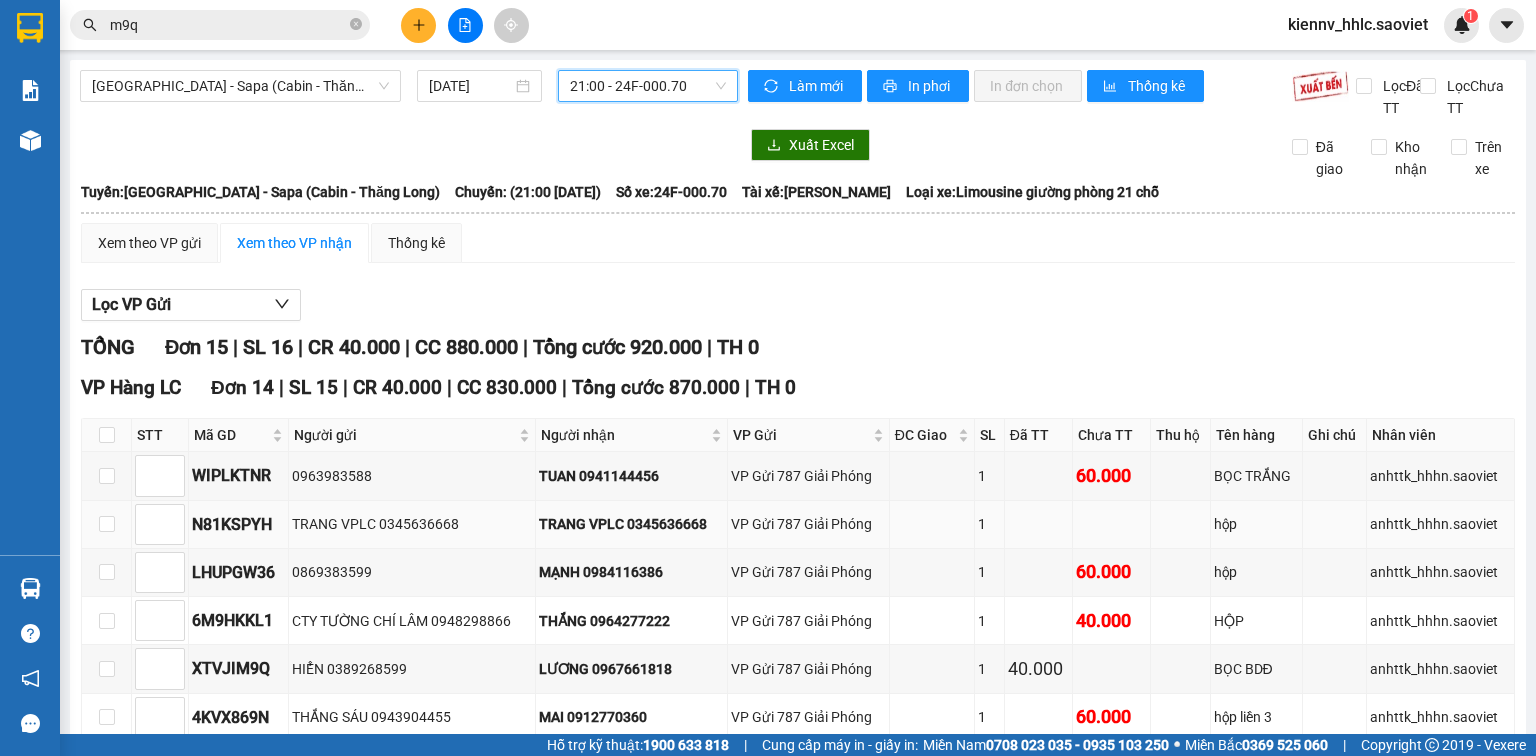 scroll, scrollTop: 320, scrollLeft: 0, axis: vertical 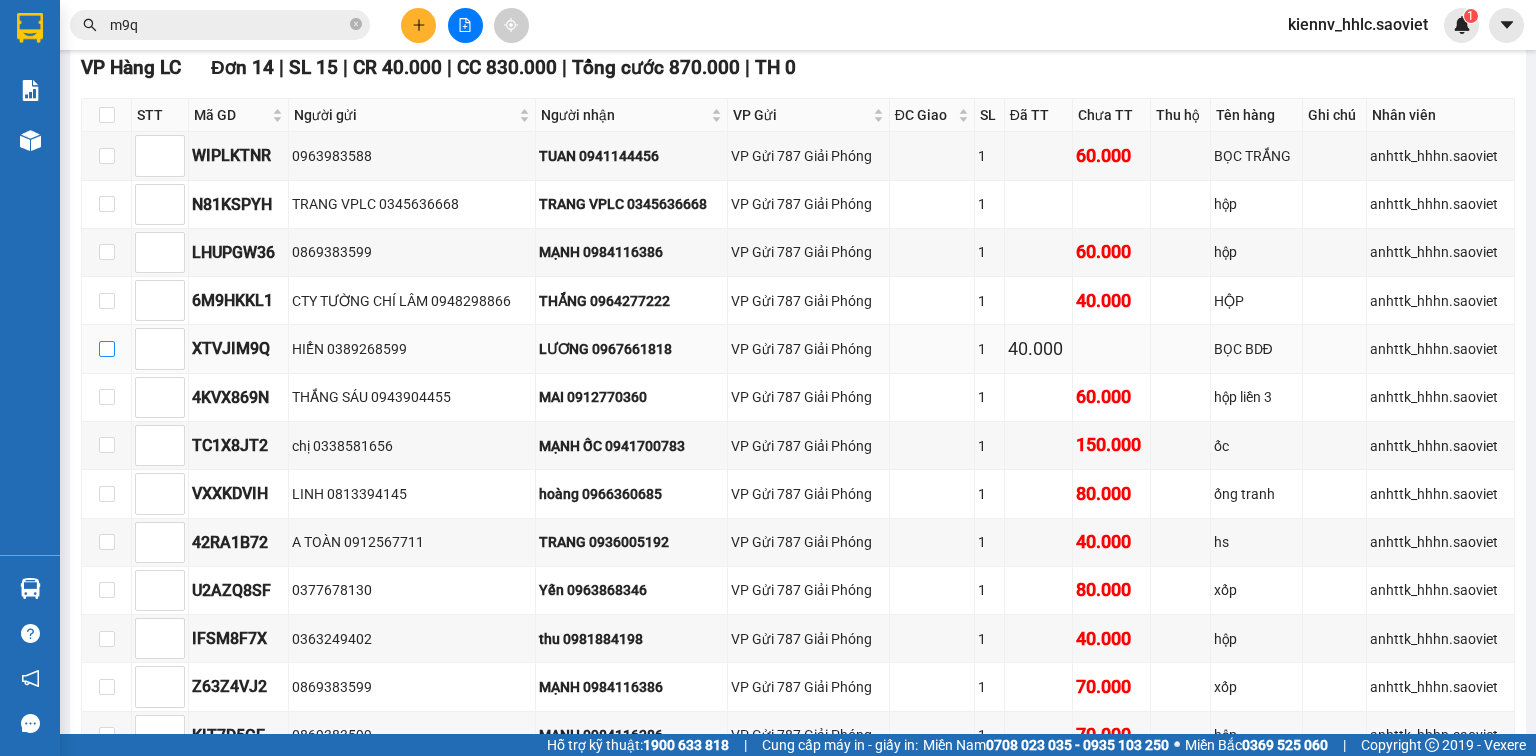 click at bounding box center [107, 349] 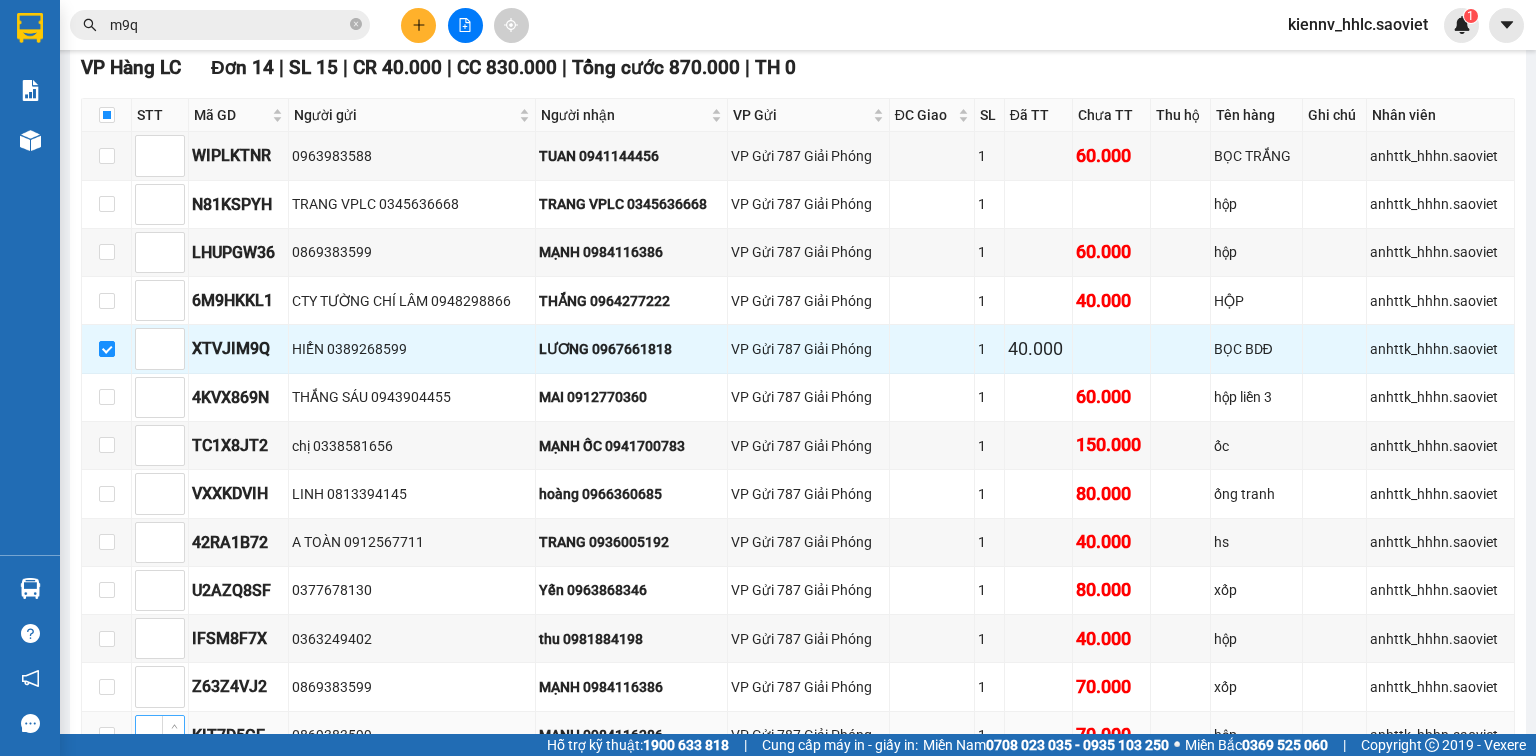 scroll, scrollTop: 707, scrollLeft: 0, axis: vertical 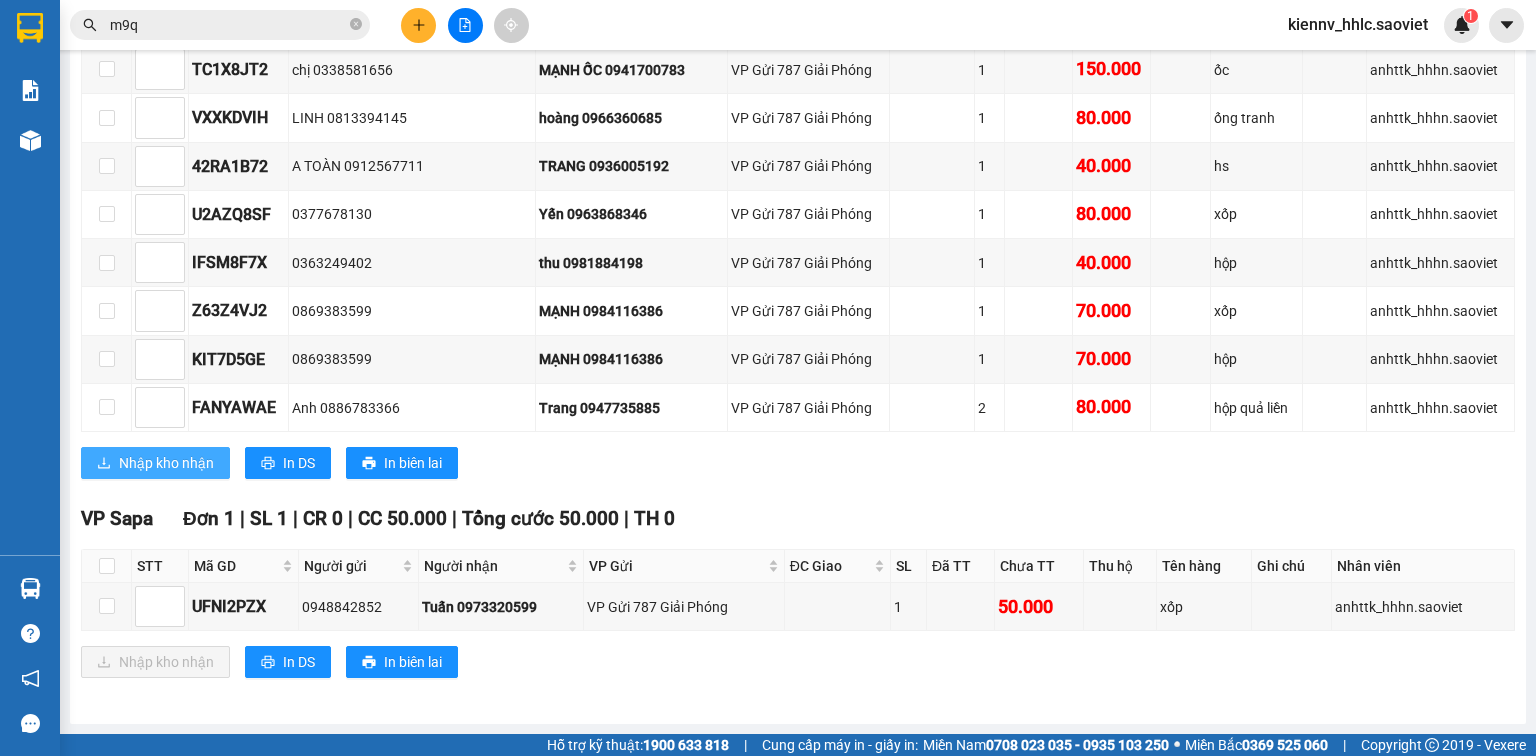 click on "Nhập kho nhận" at bounding box center (166, 463) 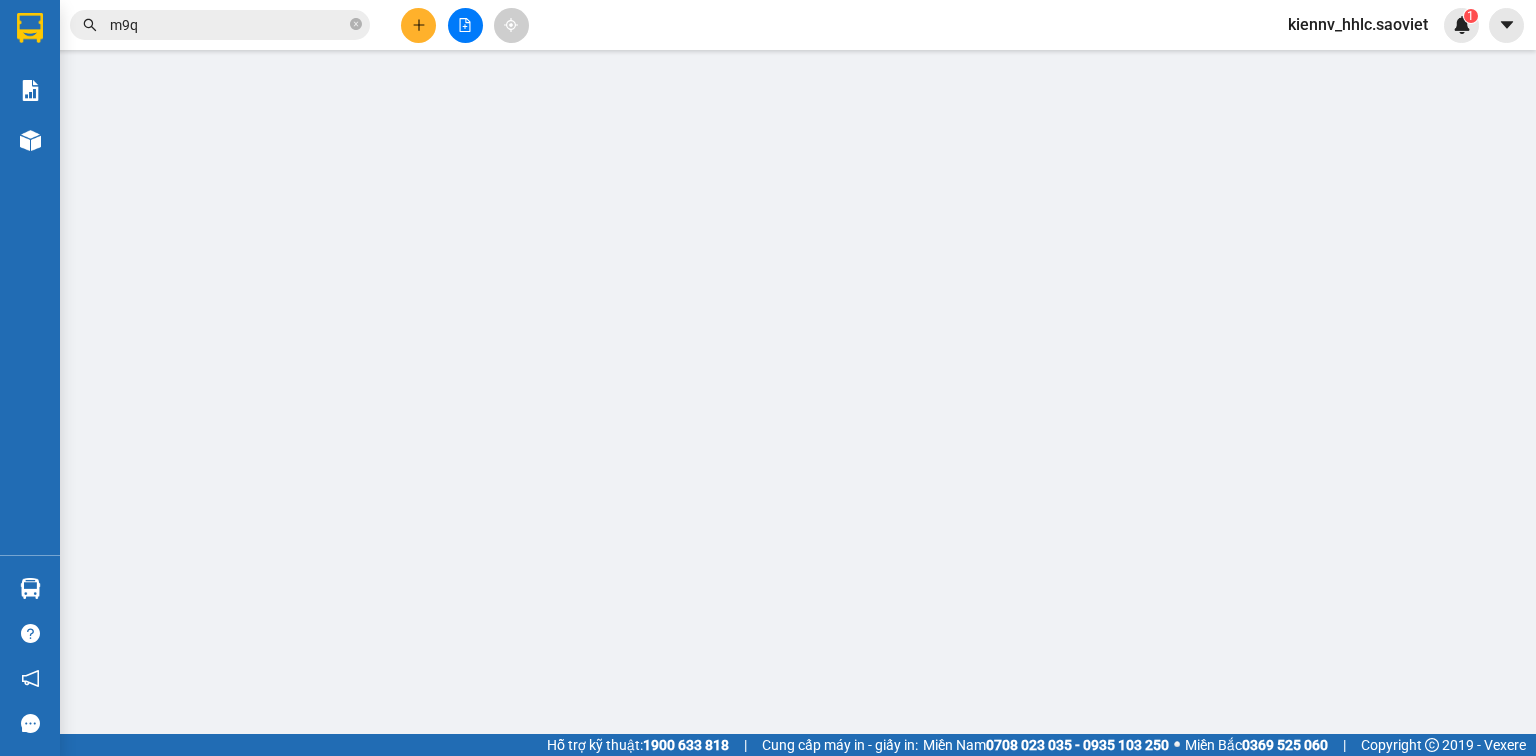scroll, scrollTop: 0, scrollLeft: 0, axis: both 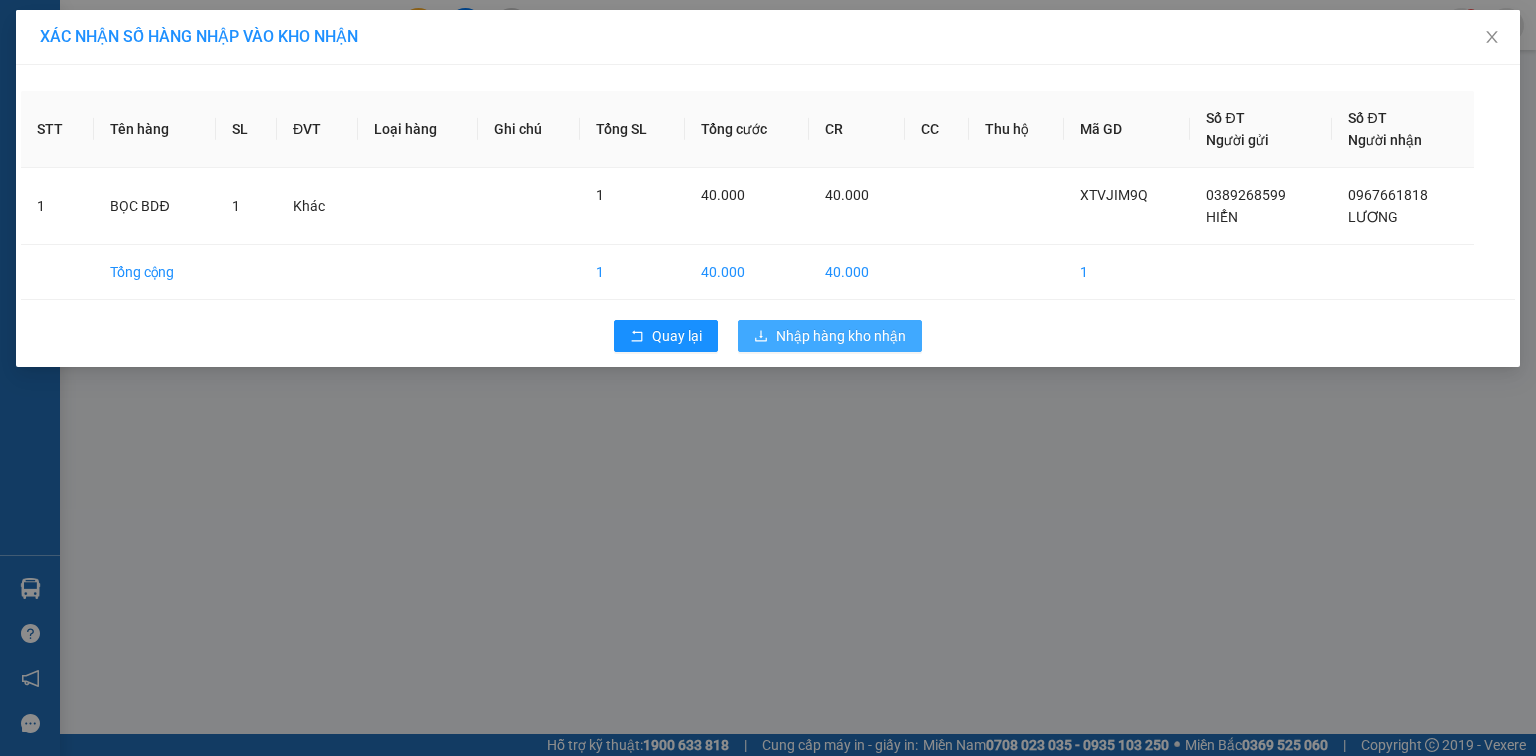 click on "Nhập hàng kho nhận" at bounding box center (841, 336) 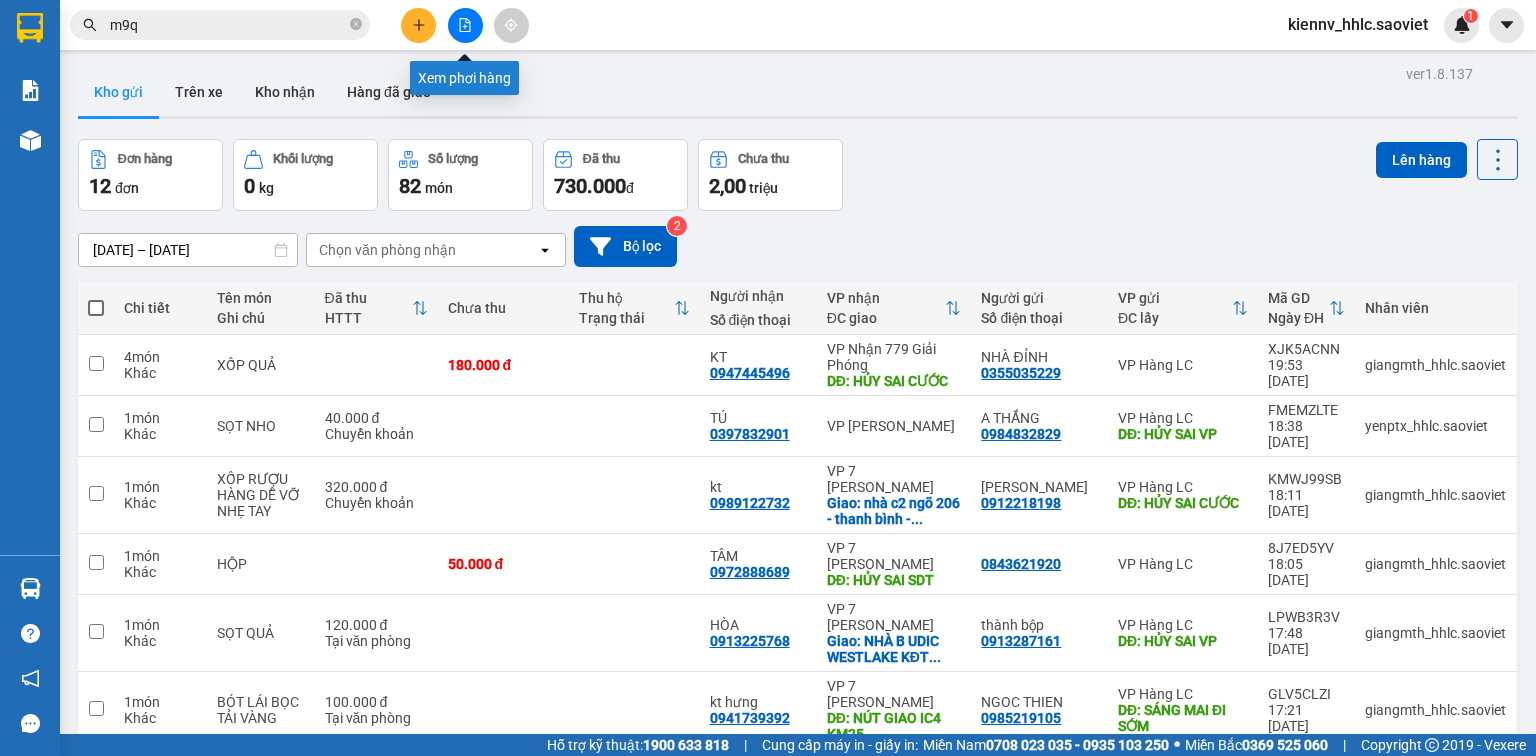 click 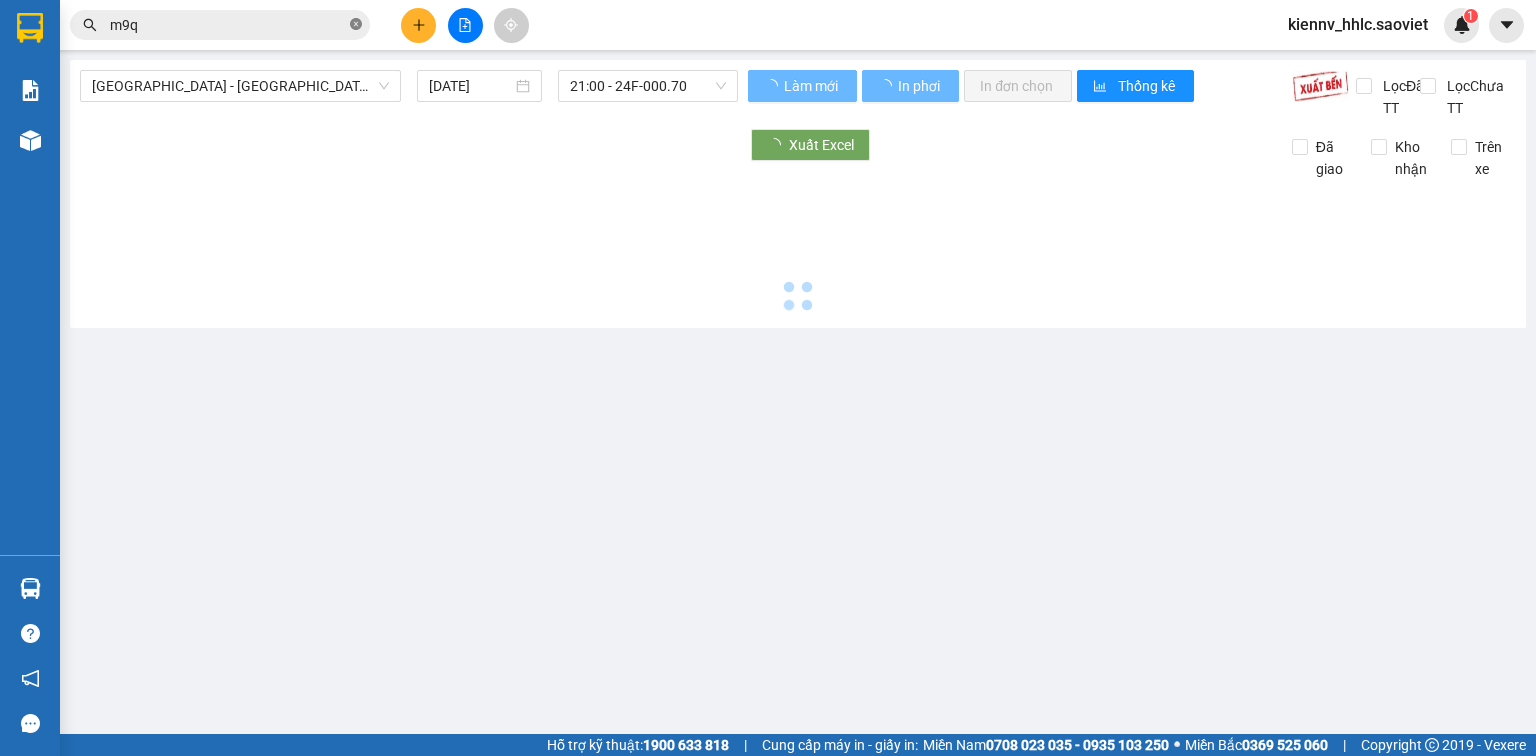 click 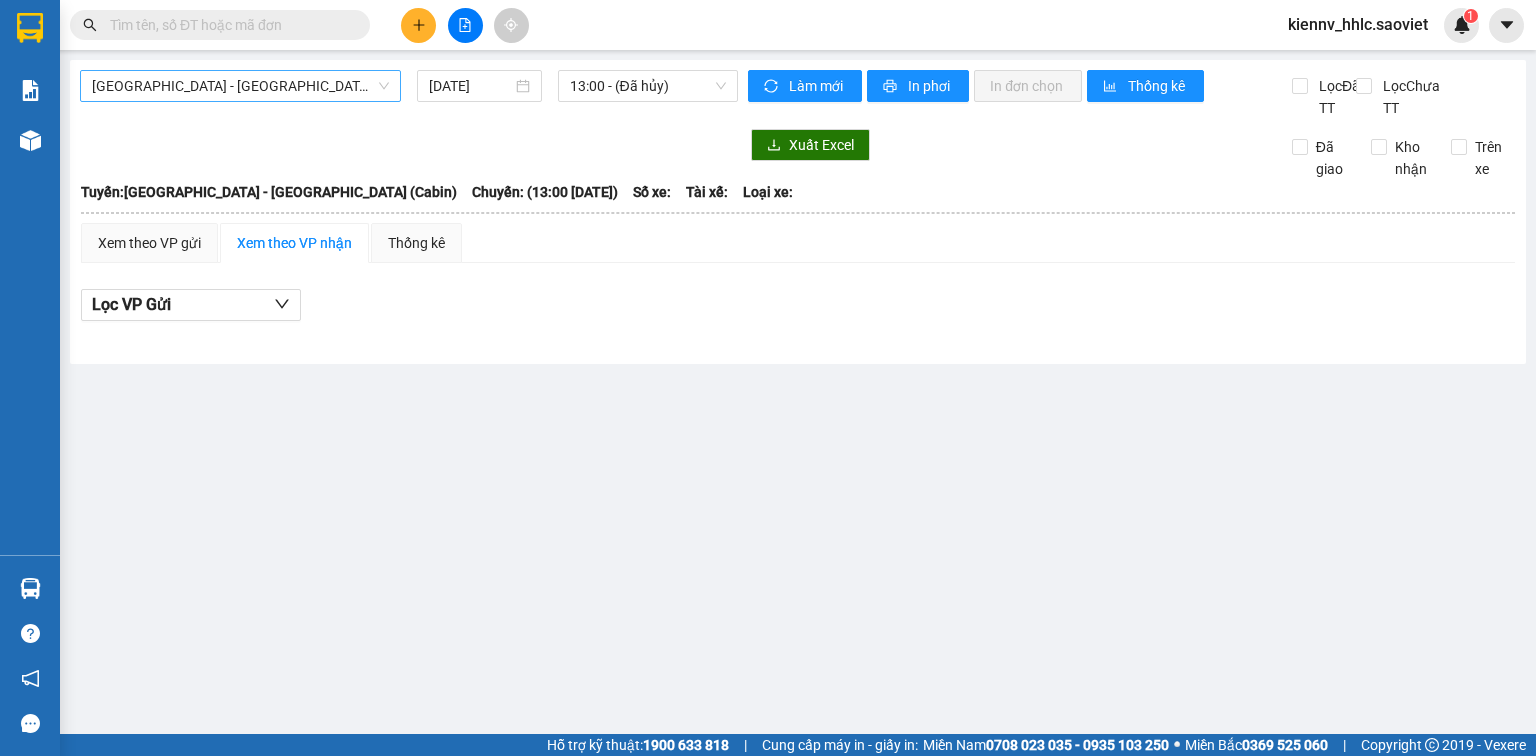 click on "[GEOGRAPHIC_DATA] - [GEOGRAPHIC_DATA] (Cabin)" at bounding box center (240, 86) 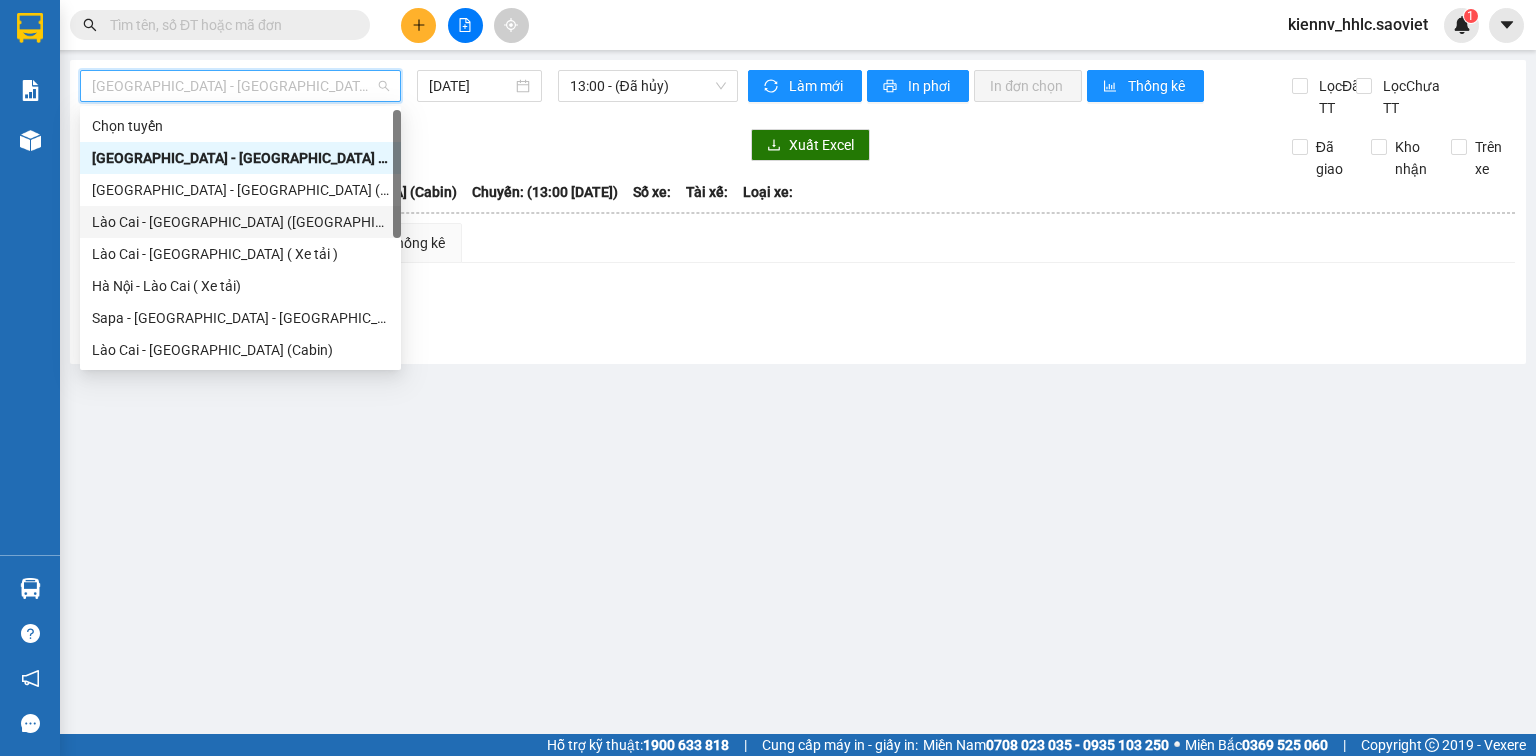 scroll, scrollTop: 60, scrollLeft: 0, axis: vertical 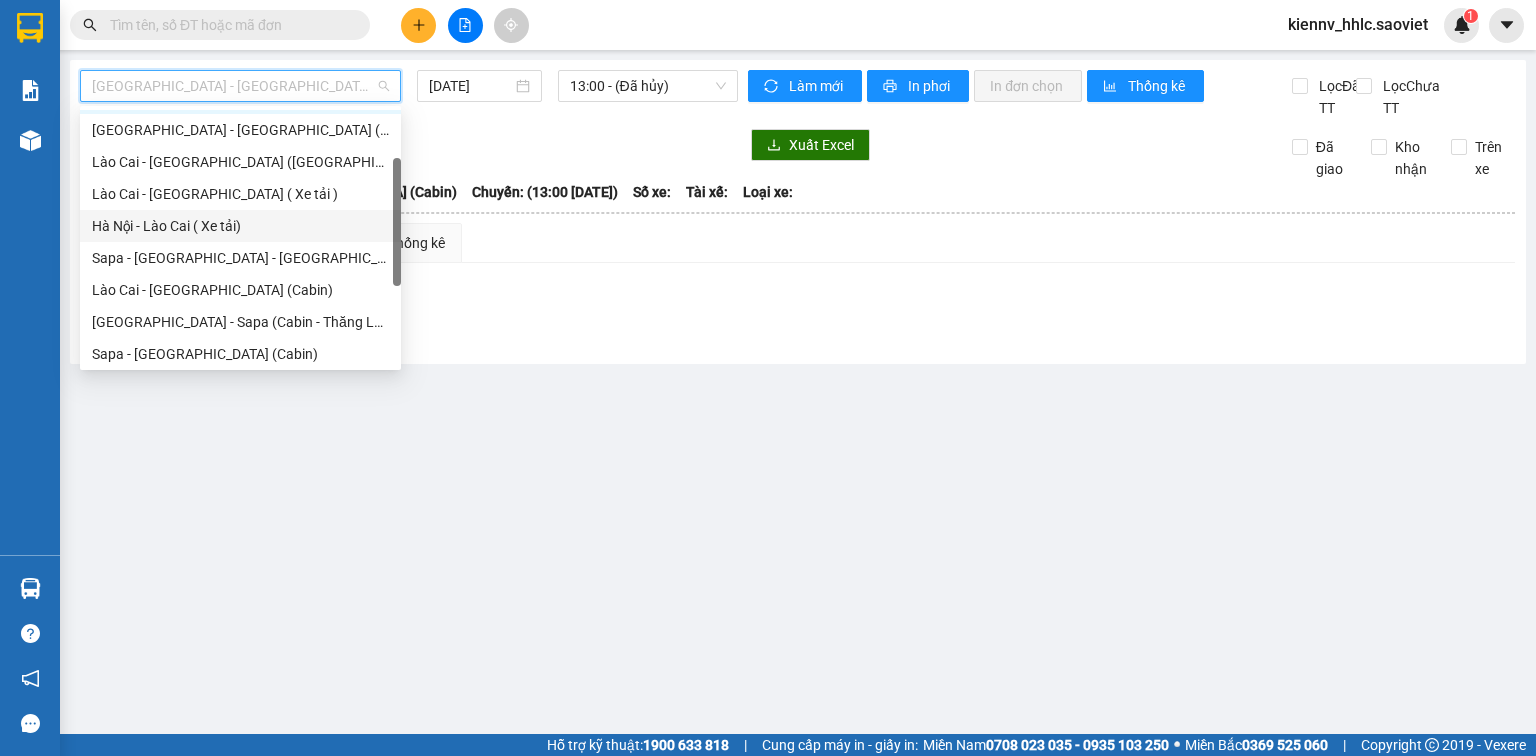 drag, startPoint x: 285, startPoint y: 228, endPoint x: 250, endPoint y: 238, distance: 36.40055 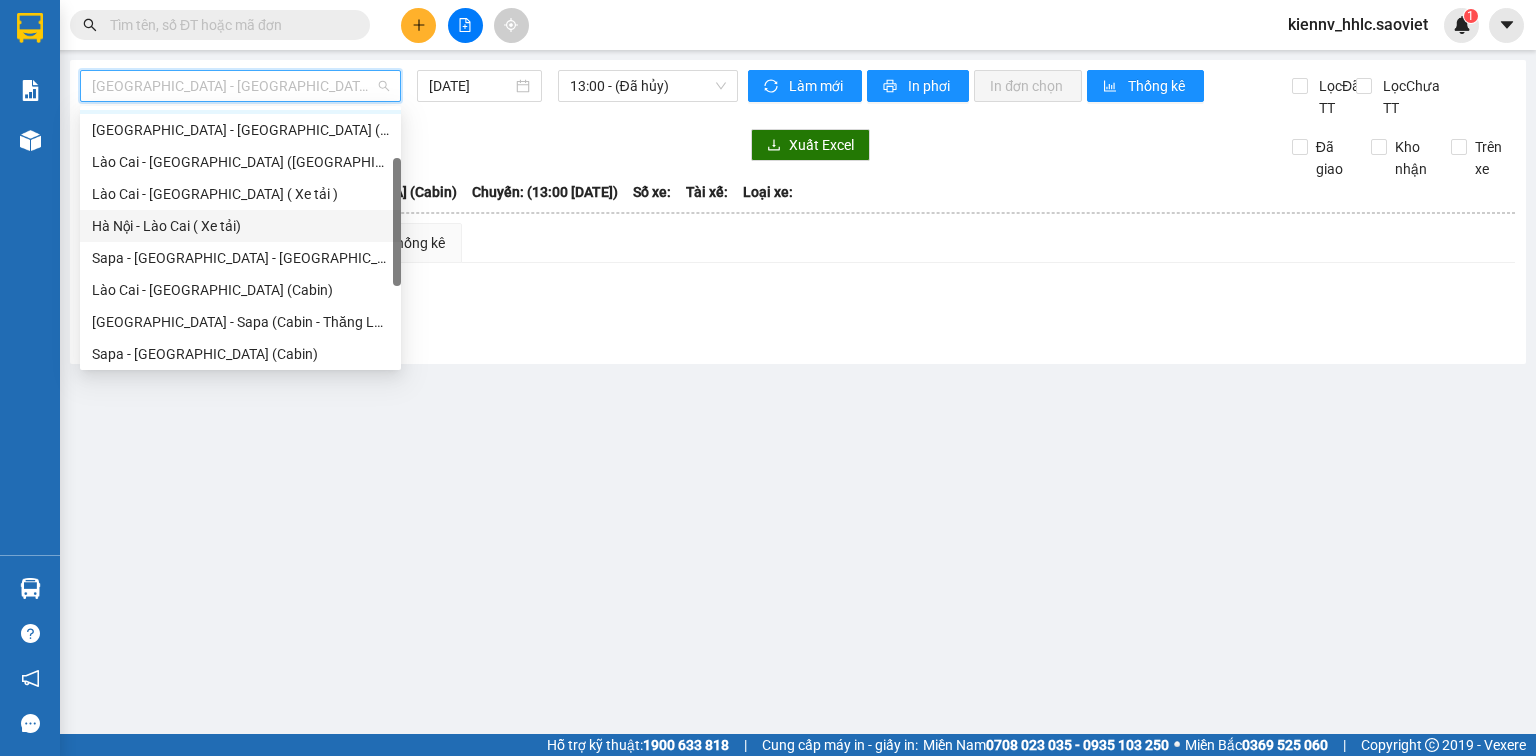 click on "Hà Nội - Lào Cai ( Xe tải)" at bounding box center (240, 226) 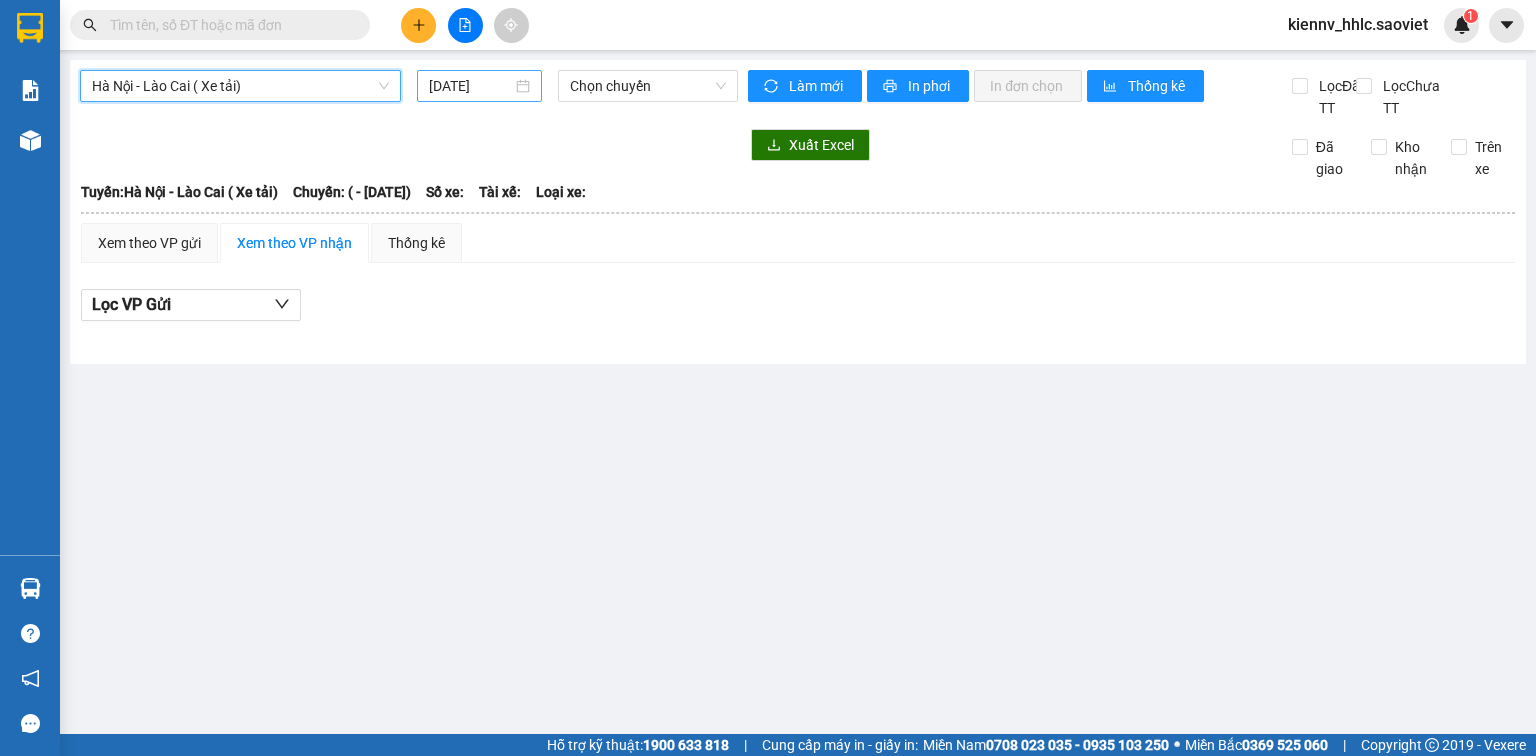 click on "[DATE]" at bounding box center (470, 86) 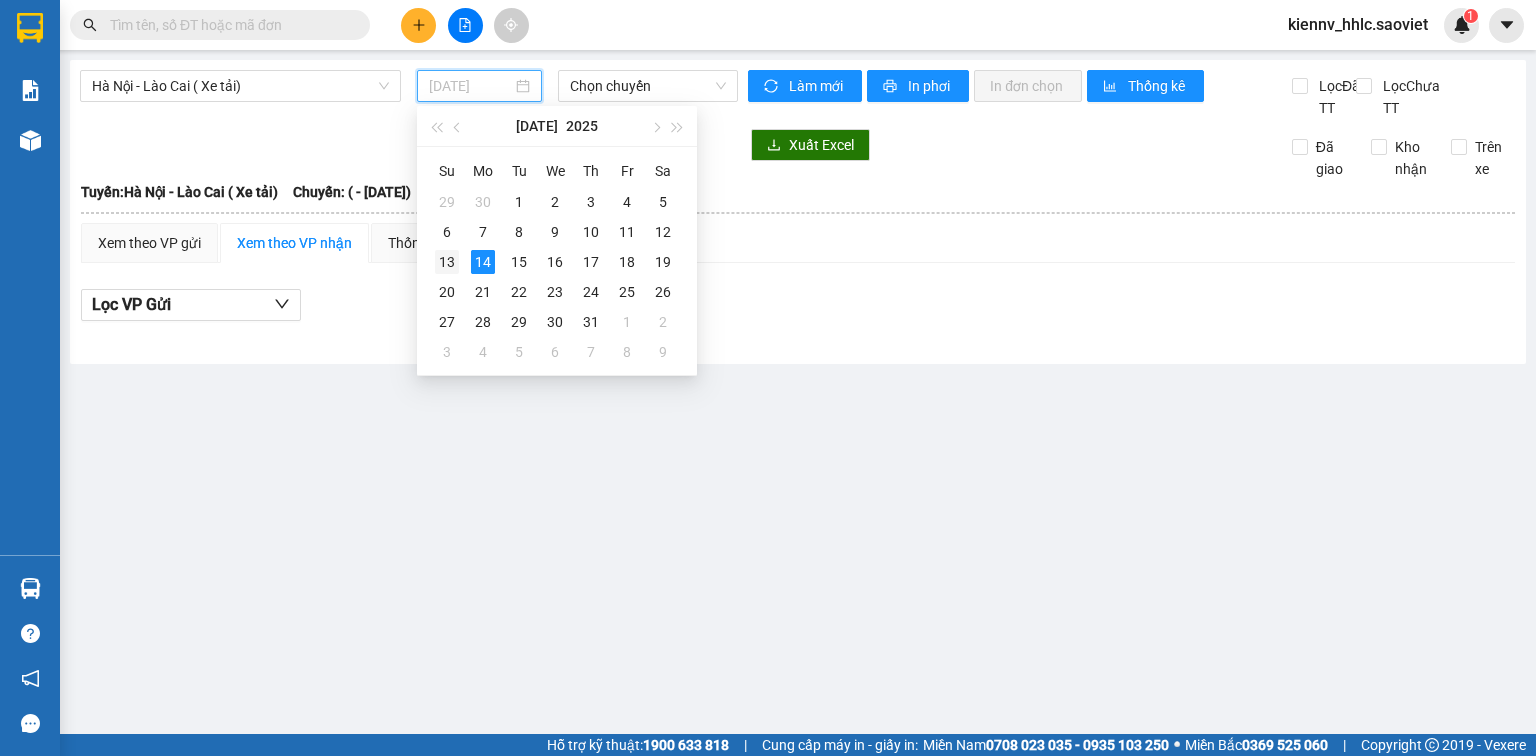 click on "13" at bounding box center (447, 262) 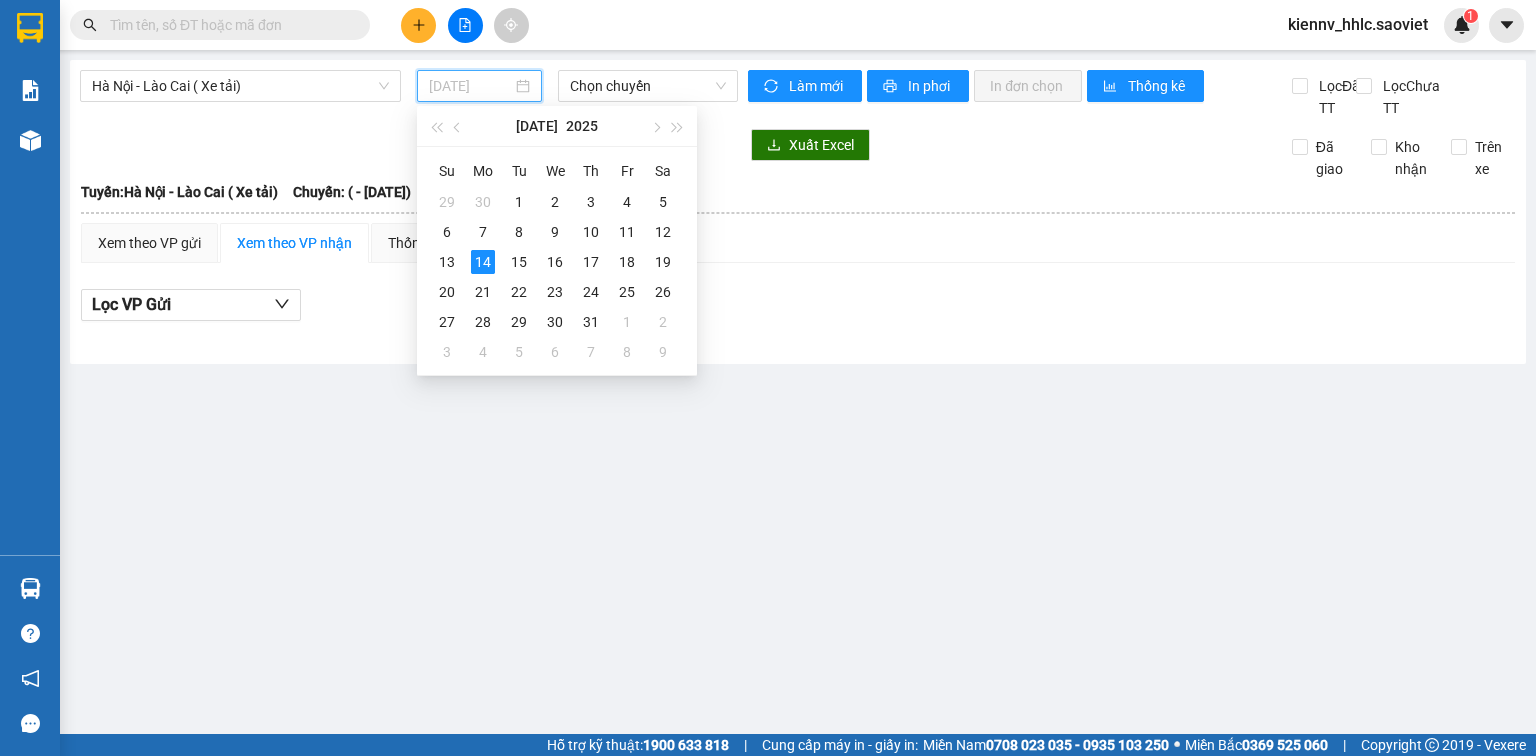 type on "[DATE]" 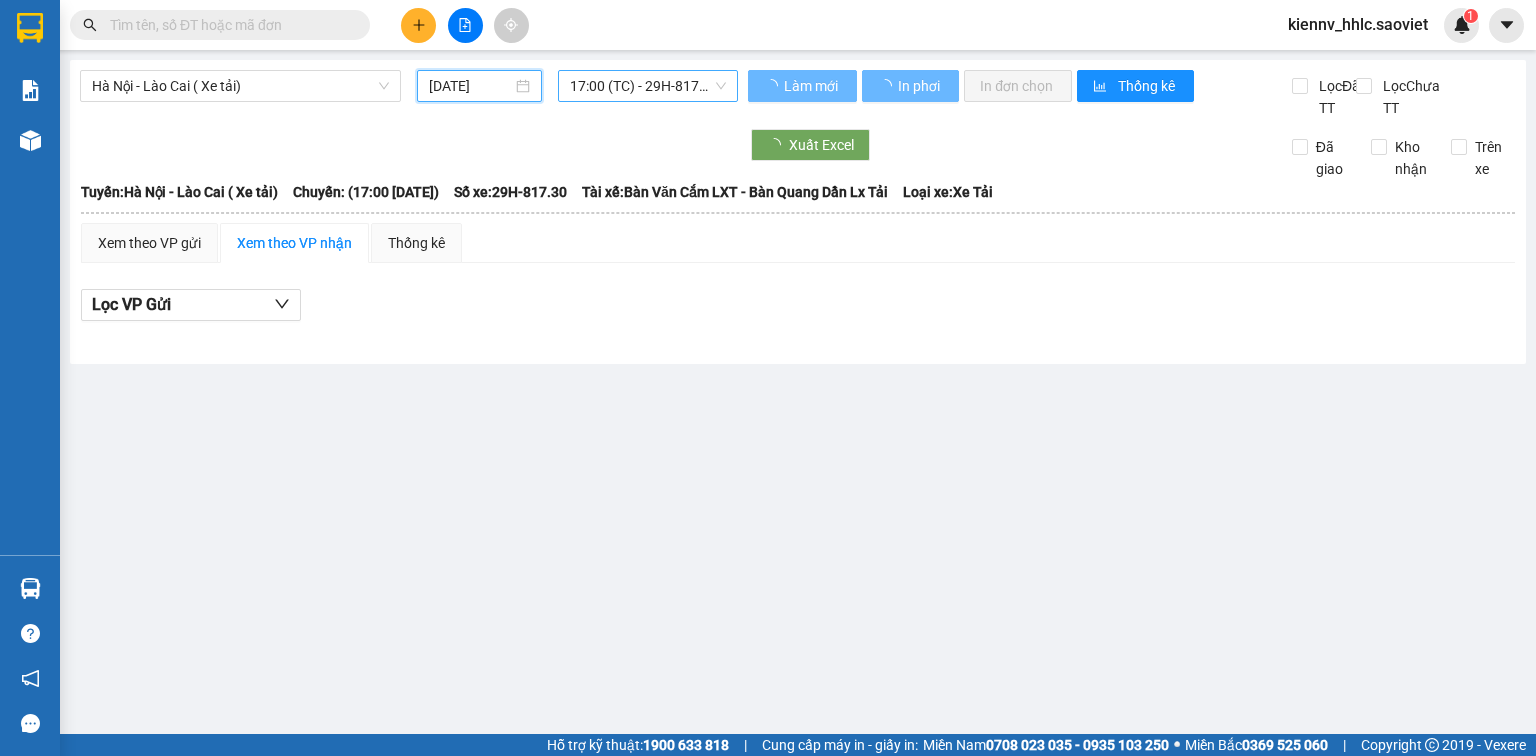 click on "17:00   (TC)   - 29H-817.30" at bounding box center [648, 86] 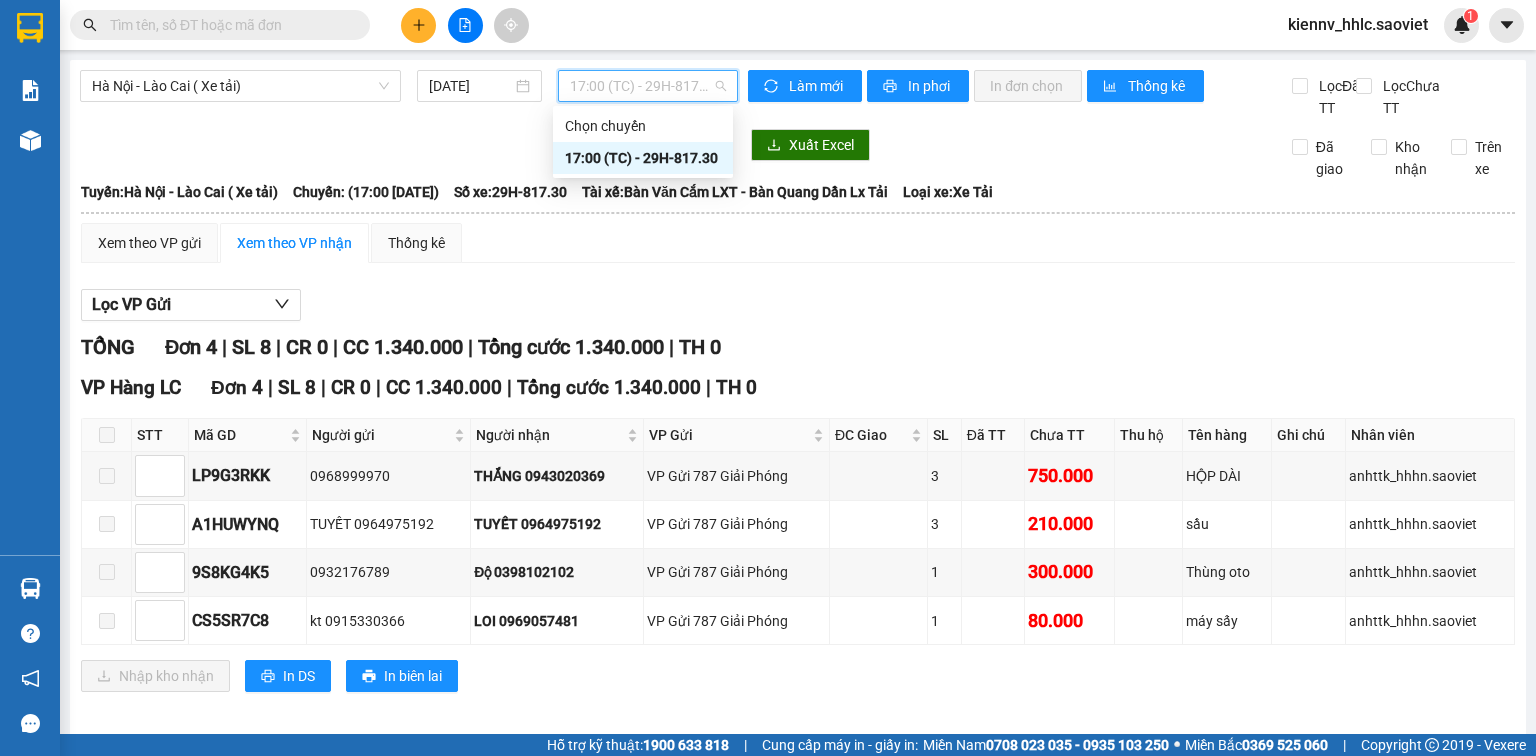 click on "17:00   (TC)   - 29H-817.30" at bounding box center [643, 158] 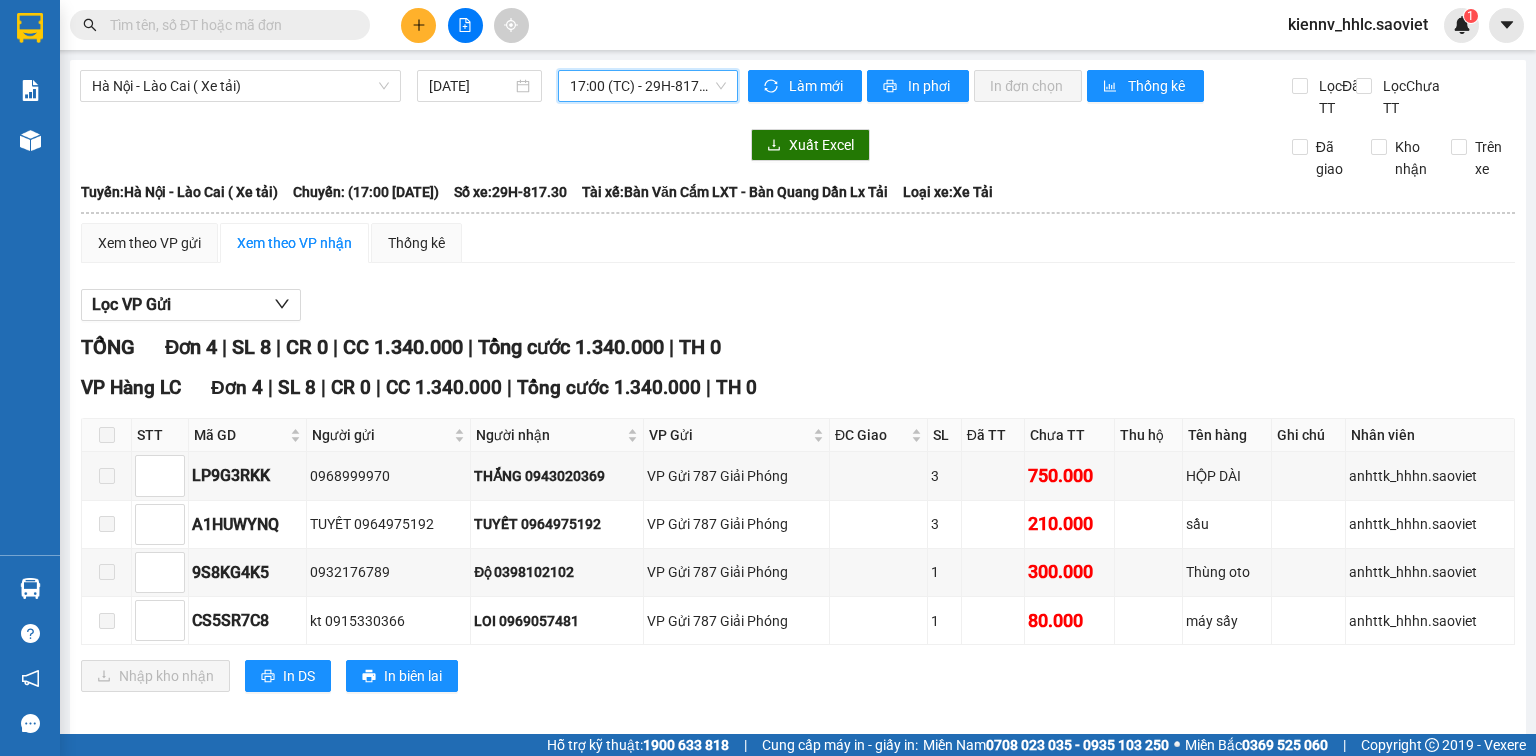 scroll, scrollTop: 32, scrollLeft: 0, axis: vertical 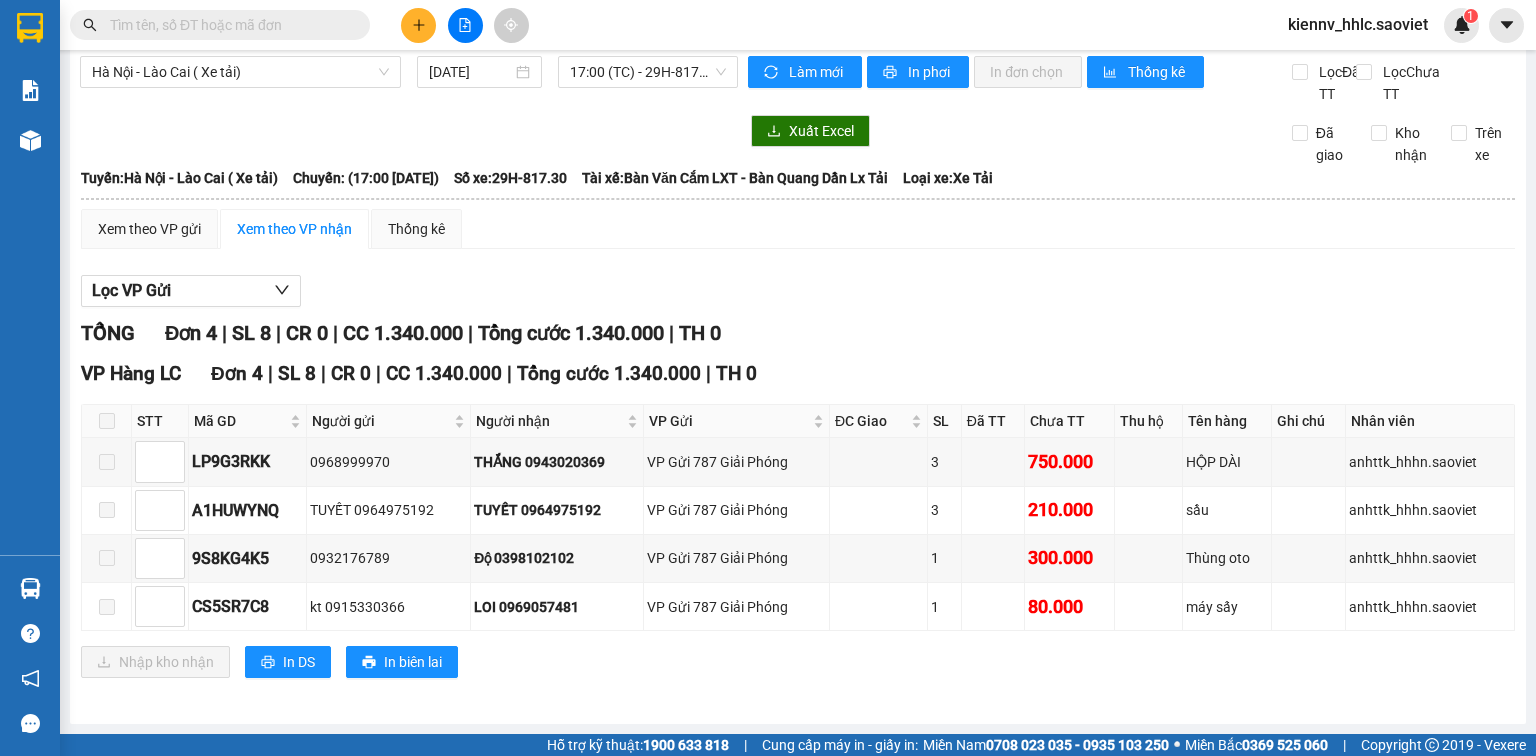 click at bounding box center (107, 421) 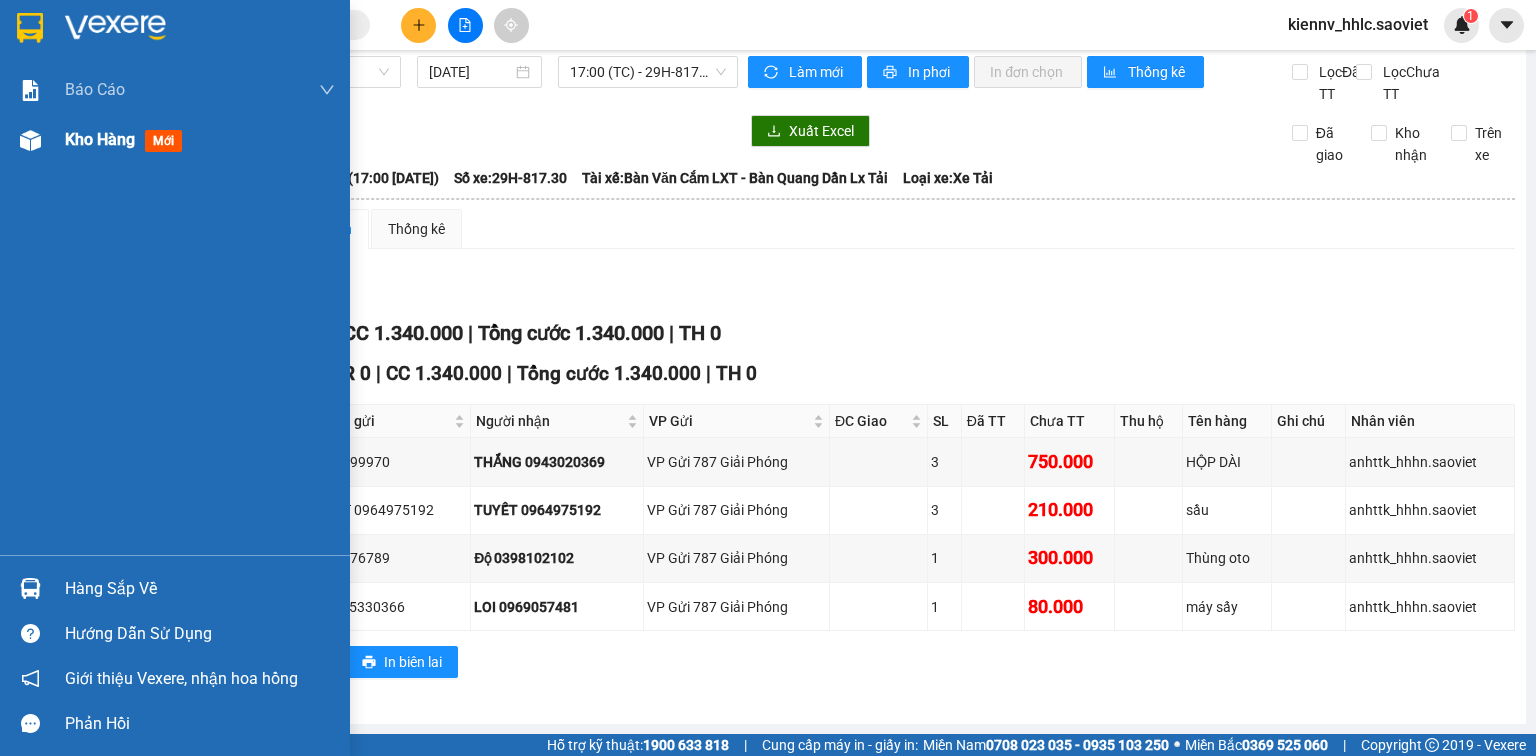 click on "Kho hàng" at bounding box center [100, 139] 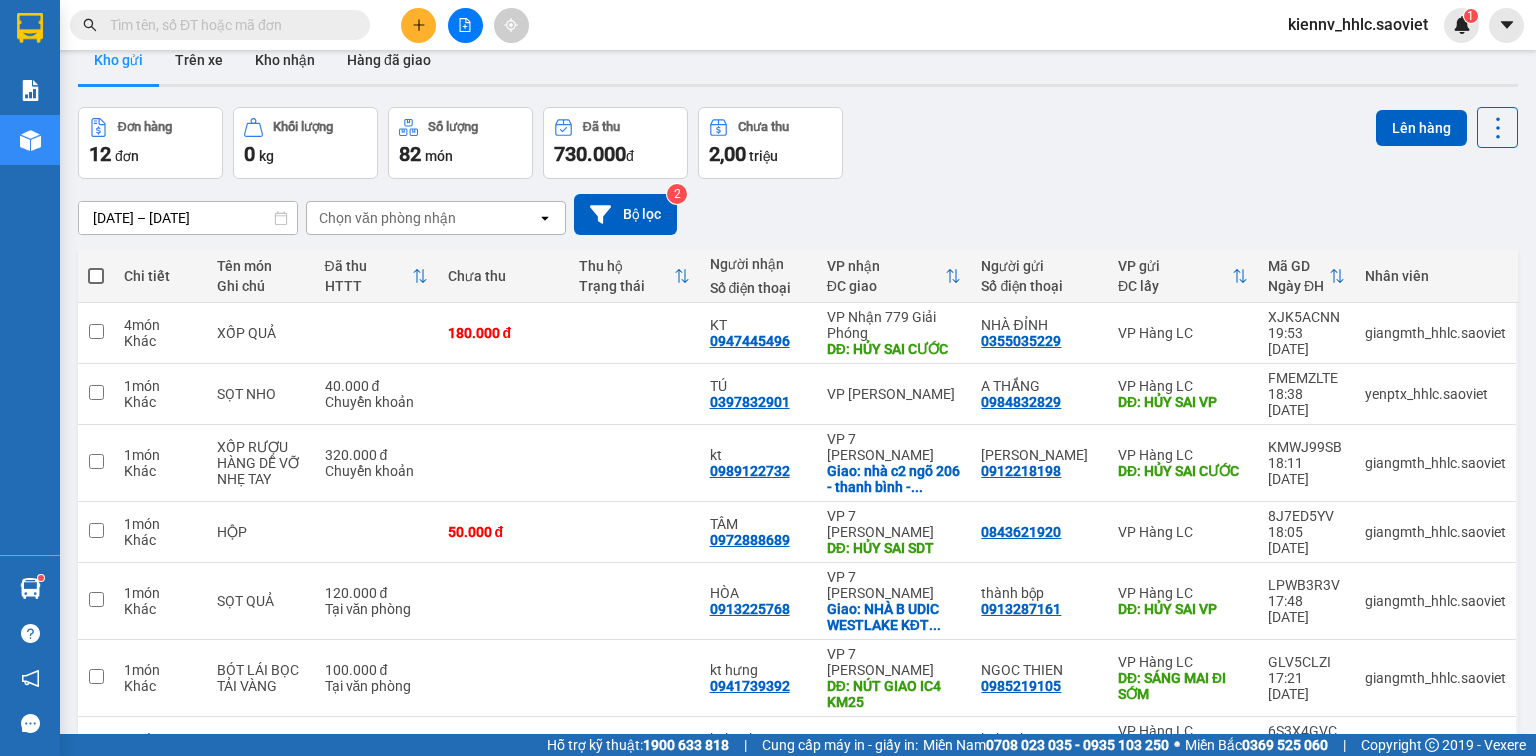 click at bounding box center (228, 25) 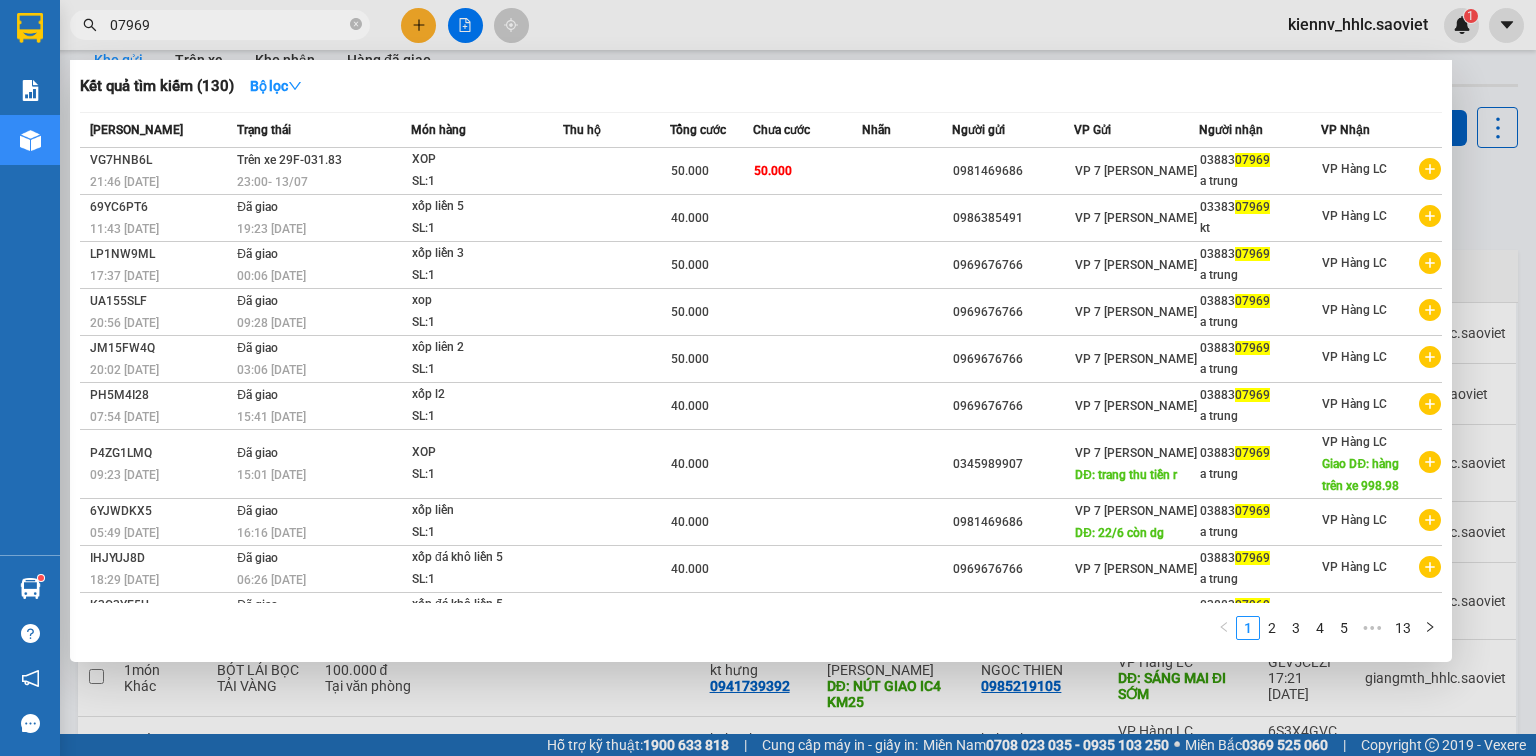 type on "07969" 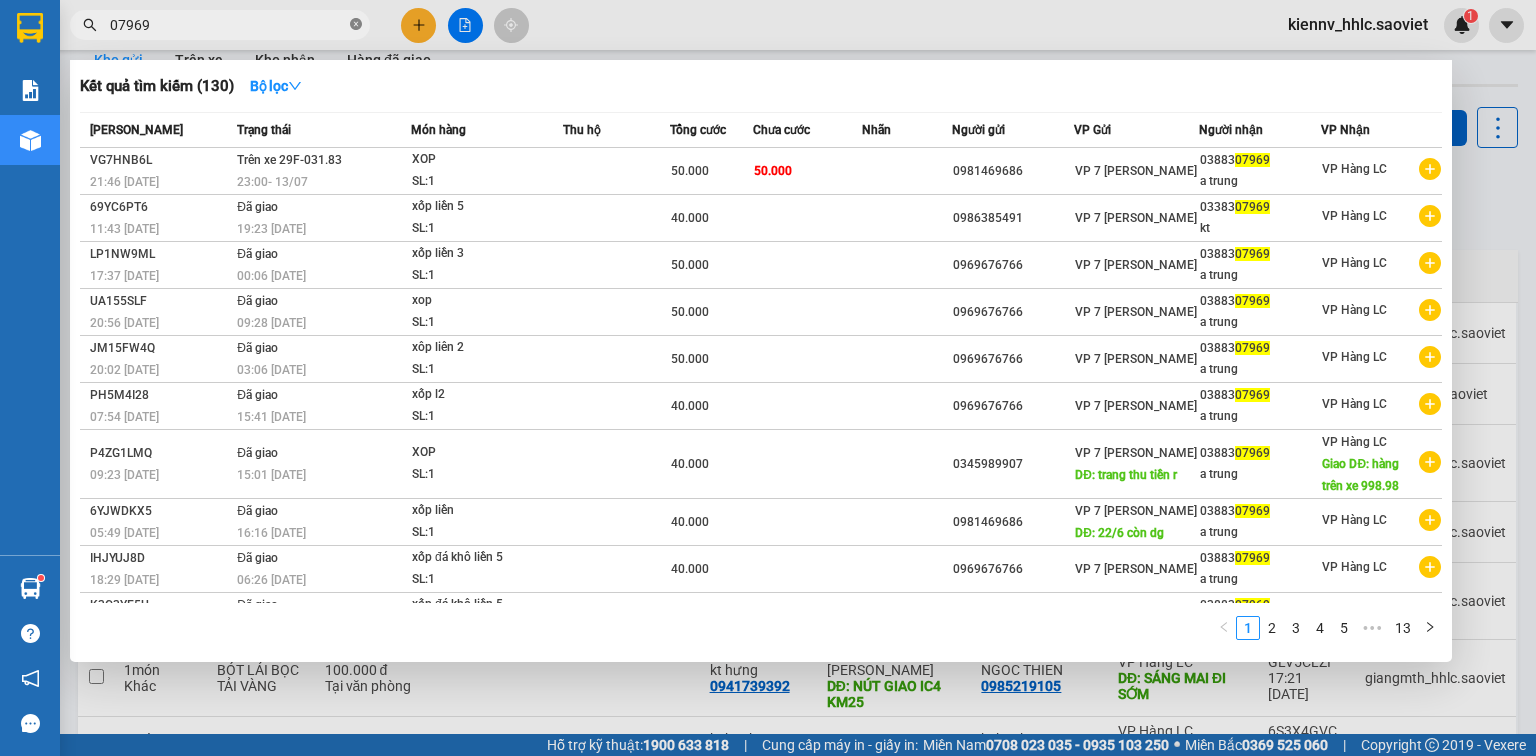 click at bounding box center (356, 25) 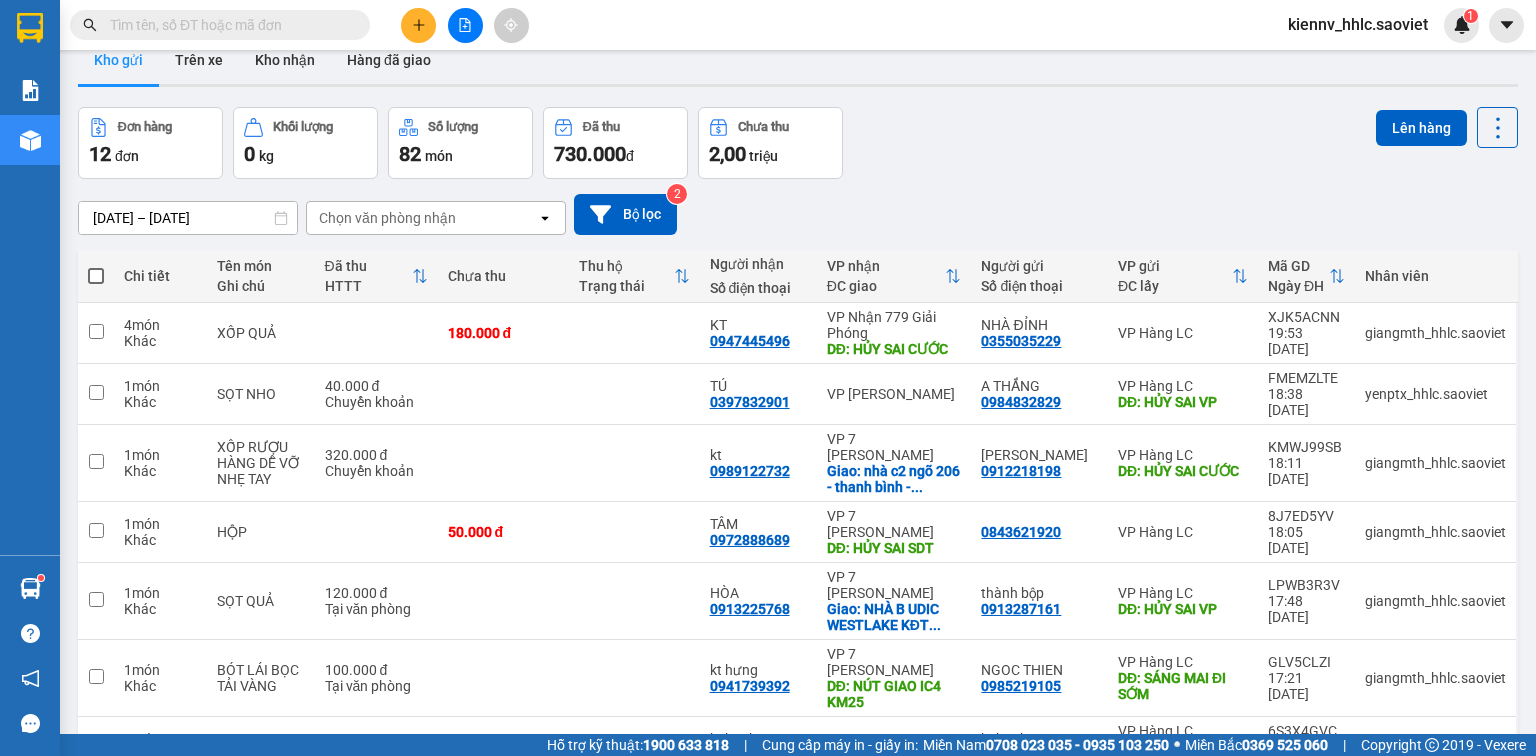 scroll, scrollTop: 0, scrollLeft: 0, axis: both 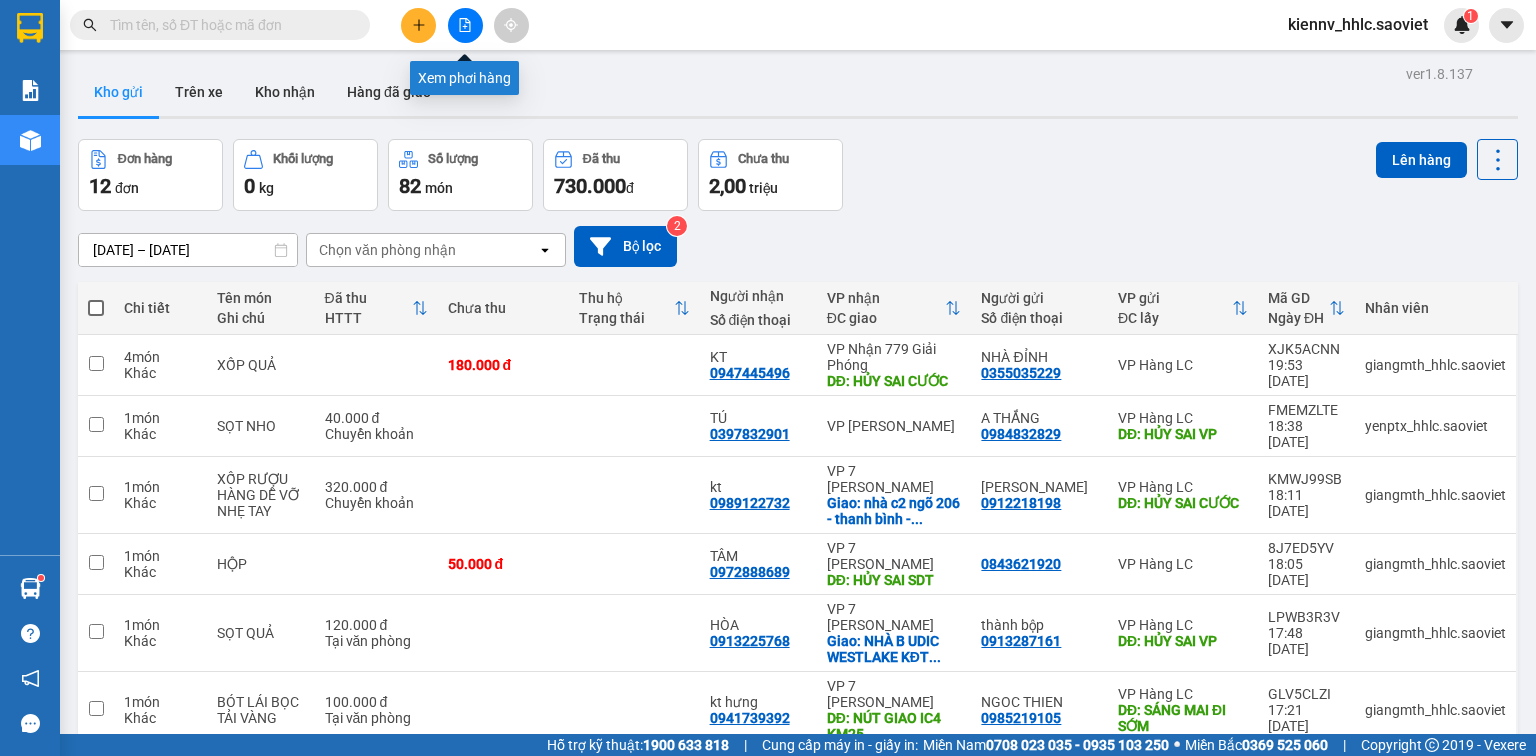 click 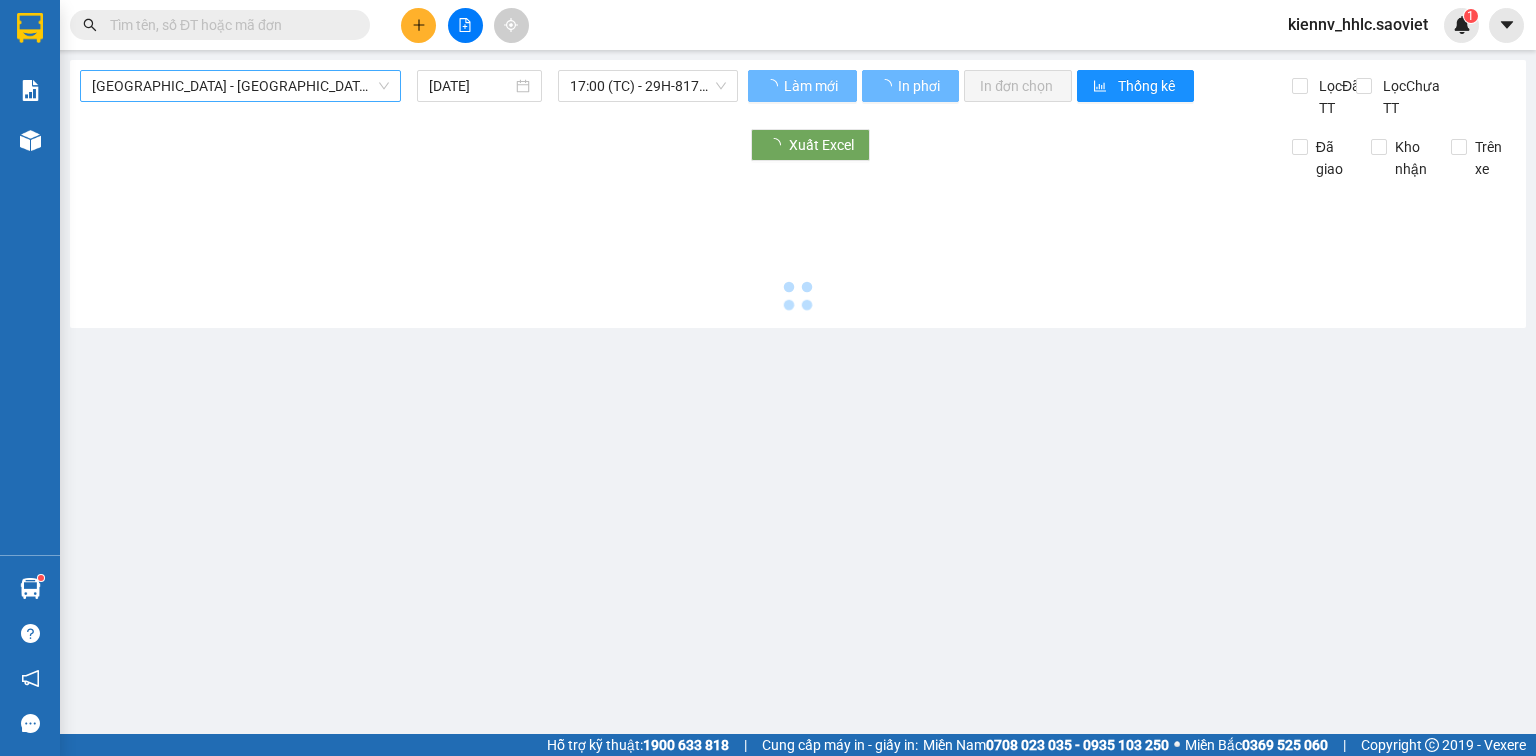 type on "[DATE]" 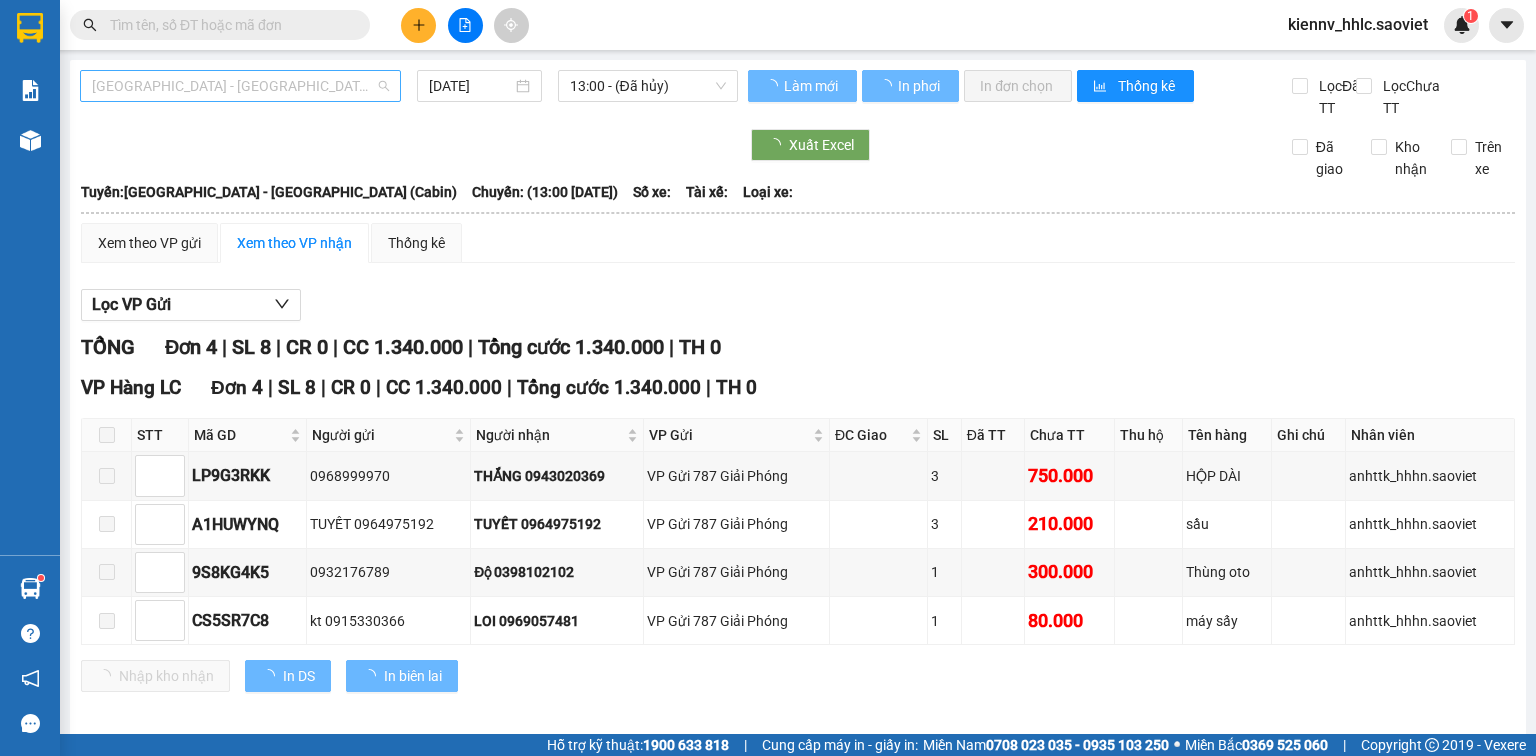 click on "[GEOGRAPHIC_DATA] - [GEOGRAPHIC_DATA] (Cabin)" at bounding box center (240, 86) 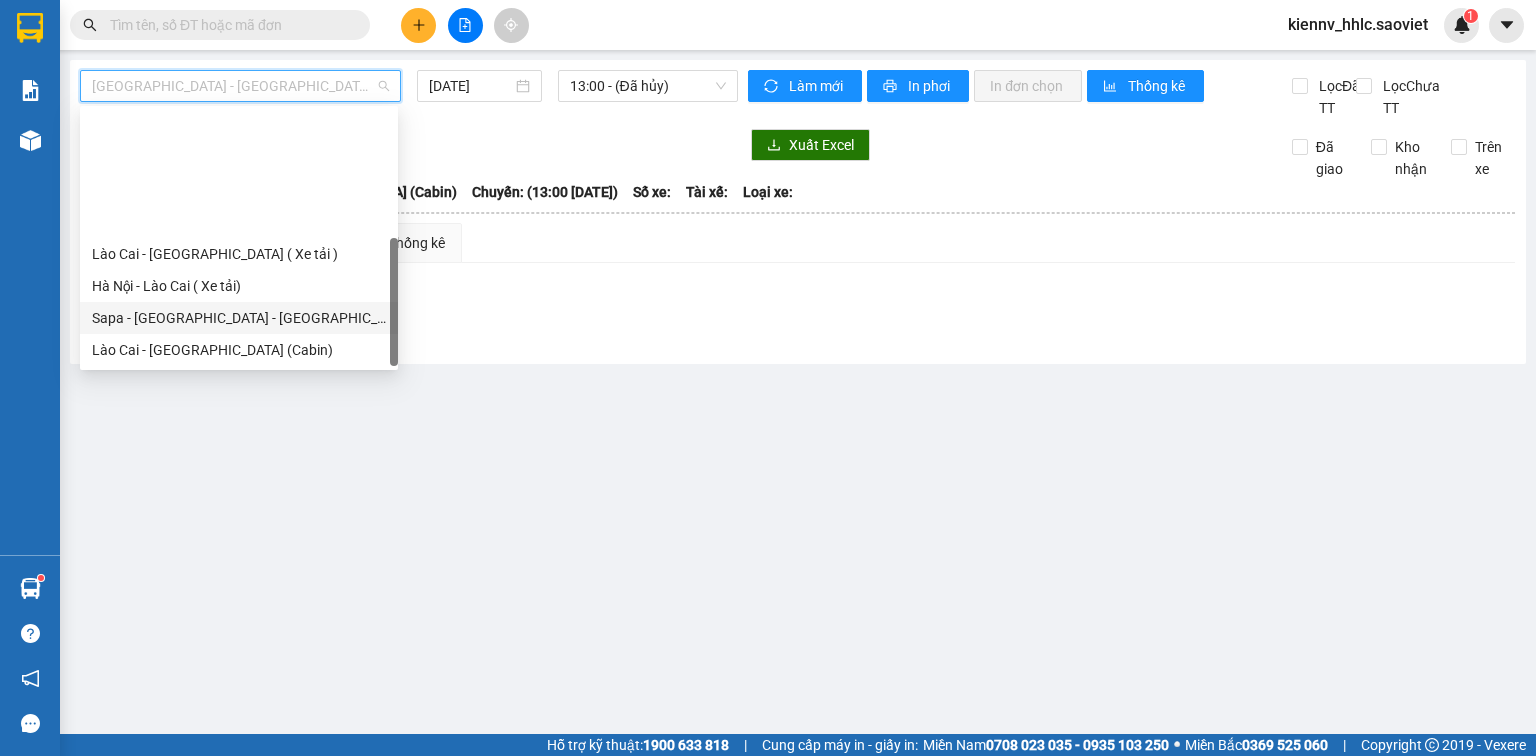 scroll, scrollTop: 160, scrollLeft: 0, axis: vertical 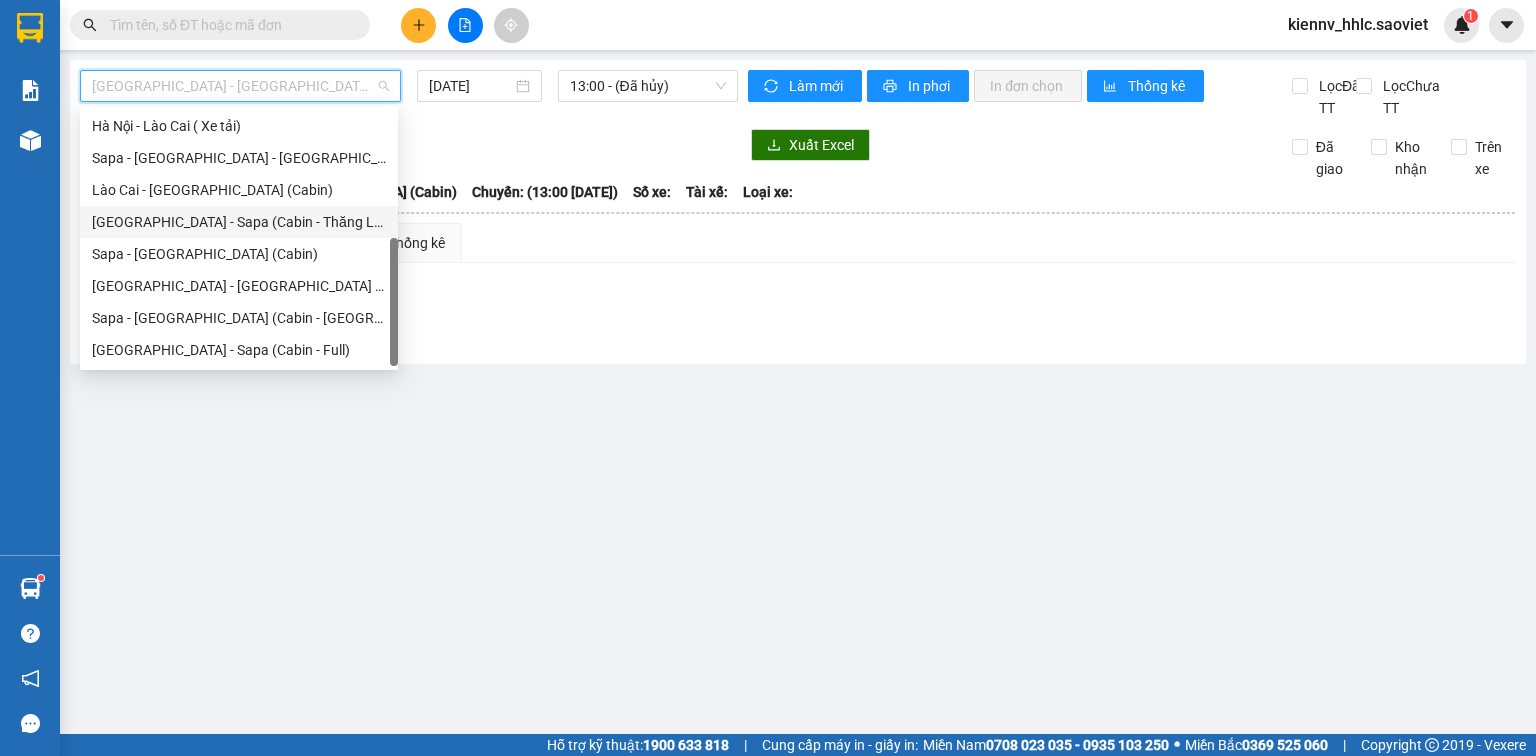 click on "[GEOGRAPHIC_DATA] - Sapa (Cabin - Thăng Long)" at bounding box center (239, 222) 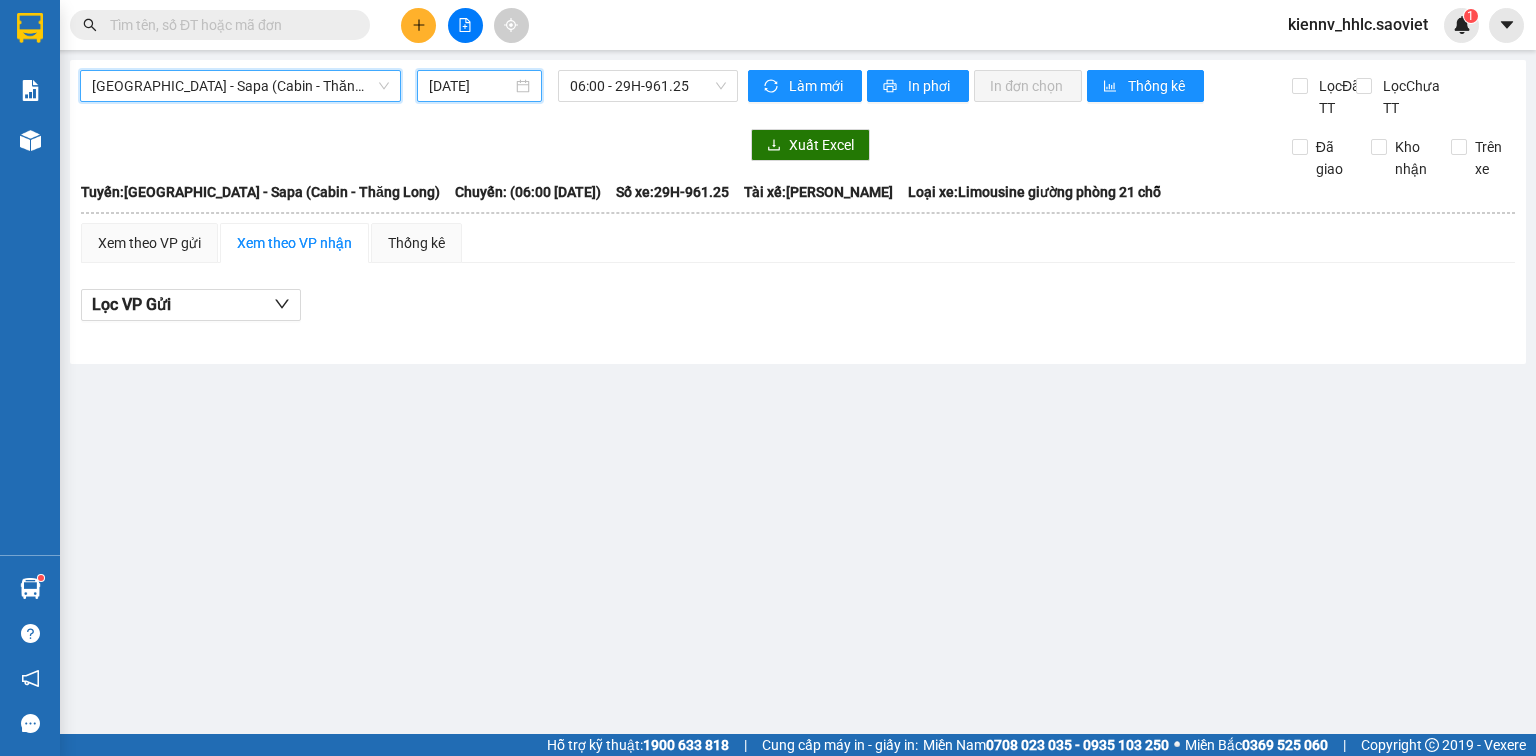 click on "[DATE]" at bounding box center (470, 86) 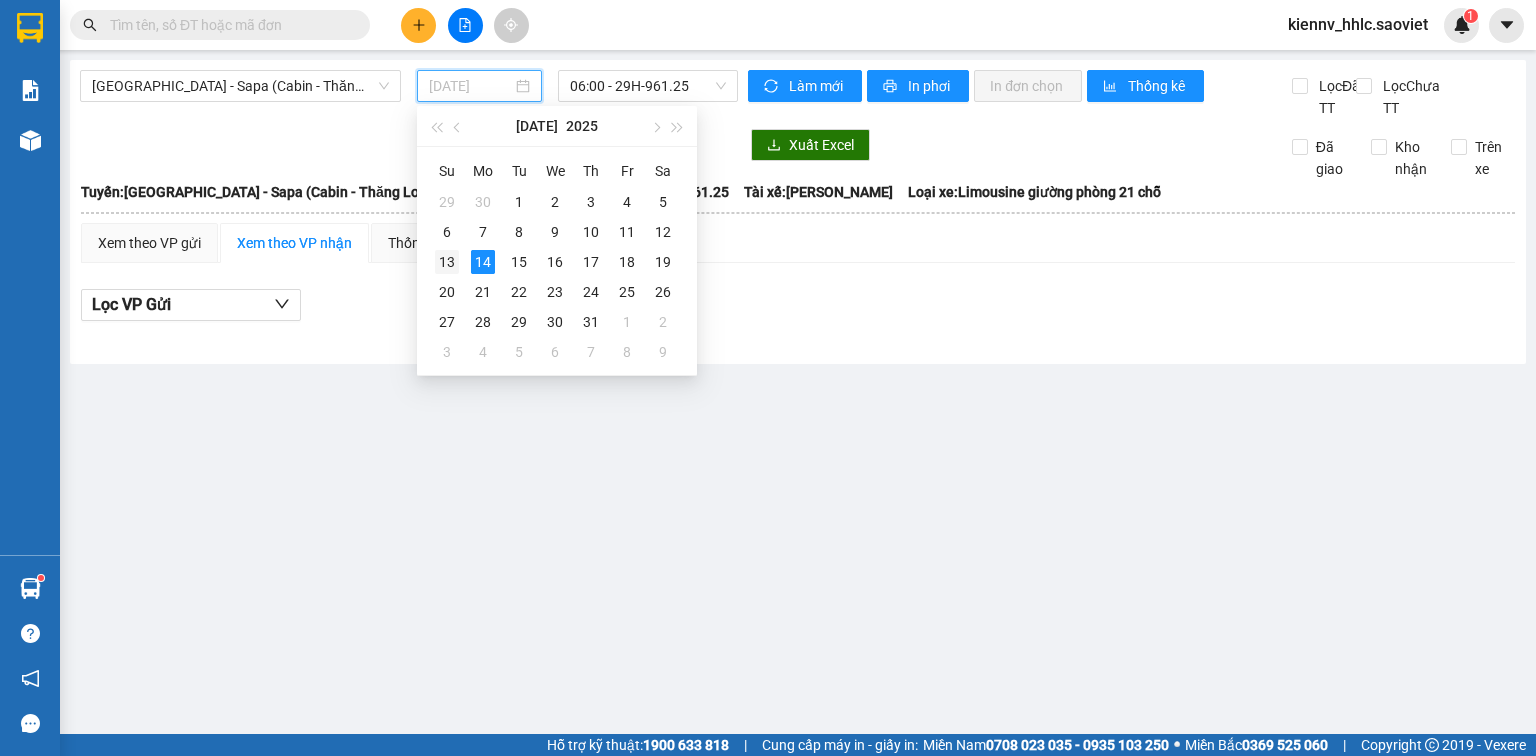 click on "13" at bounding box center [447, 262] 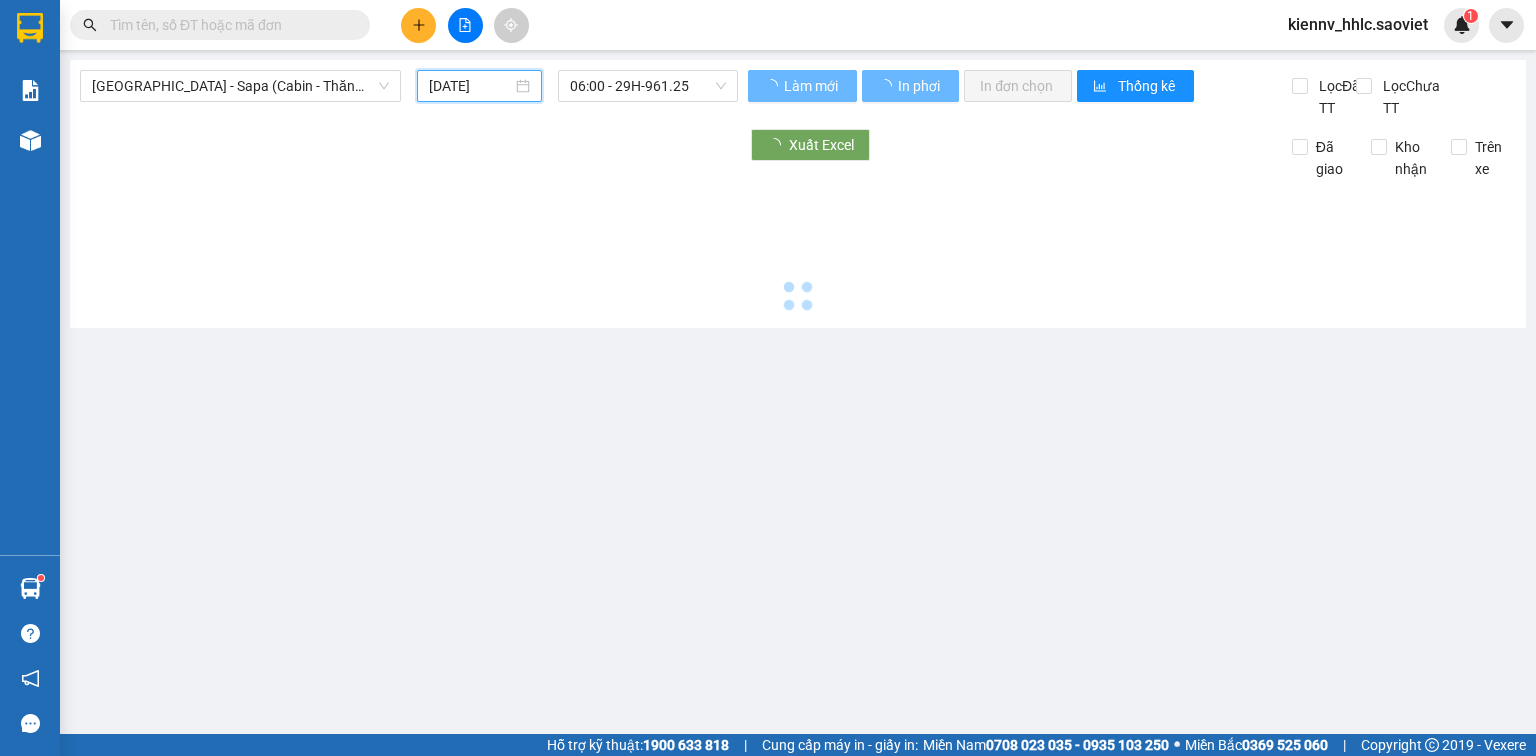 type on "[DATE]" 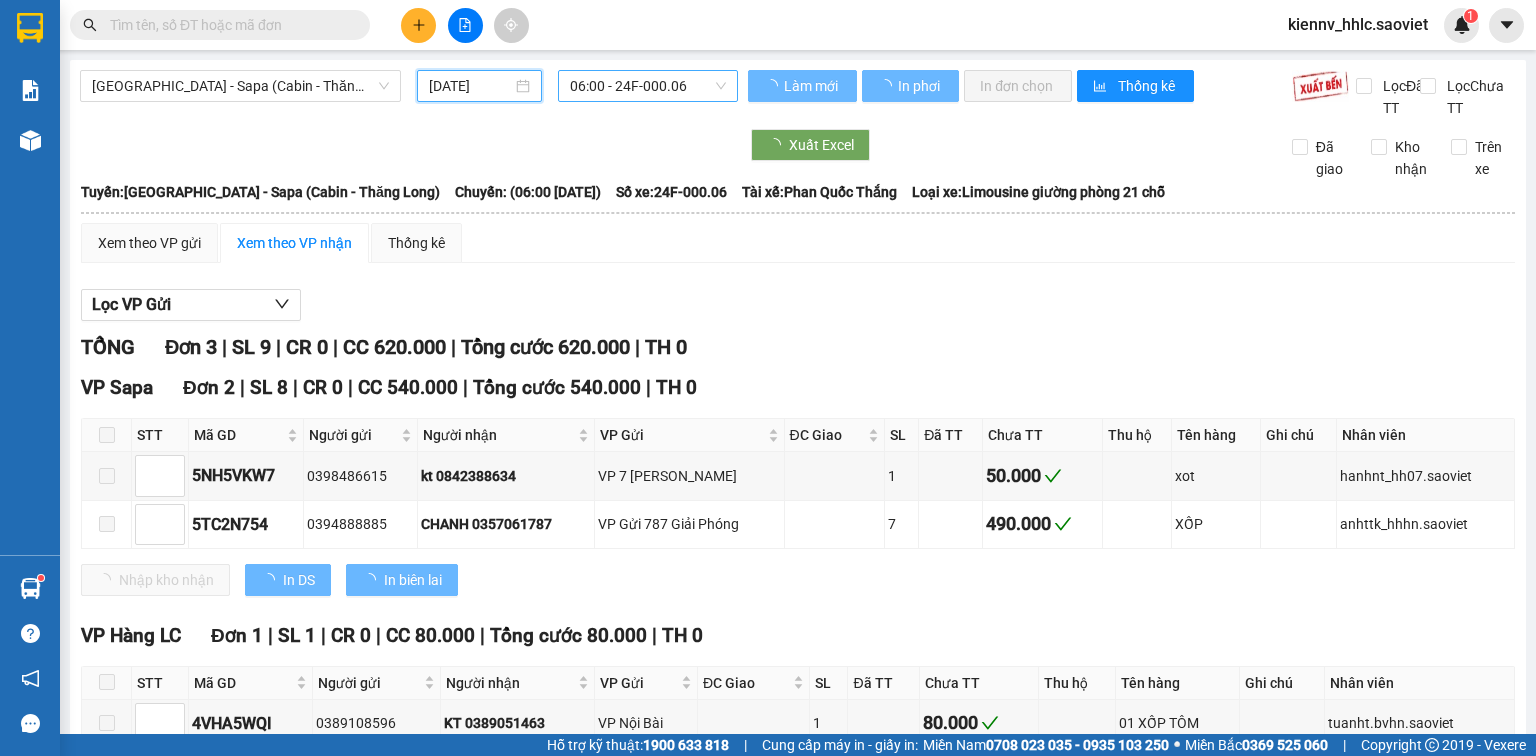 click on "06:00     - 24F-000.06" at bounding box center [648, 86] 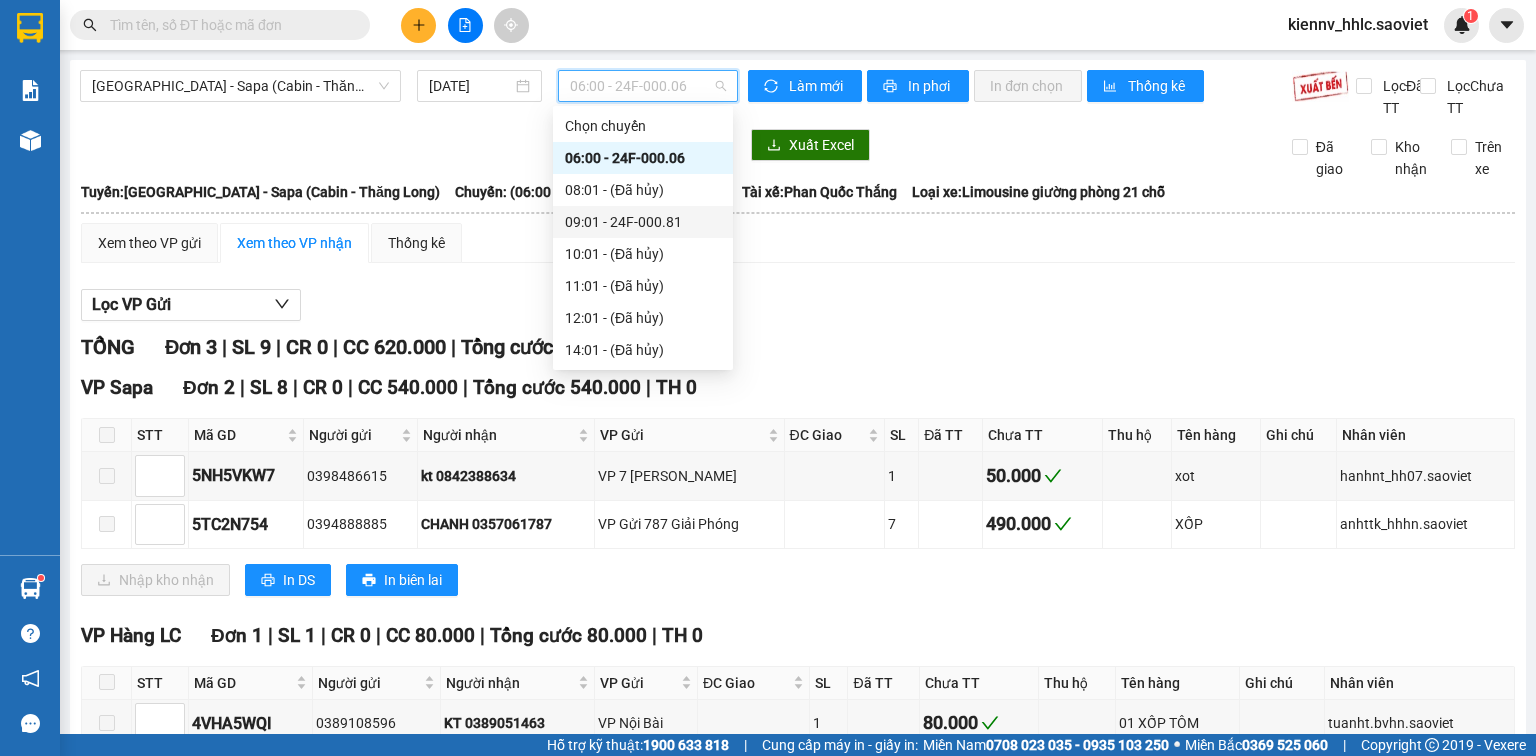 scroll, scrollTop: 192, scrollLeft: 0, axis: vertical 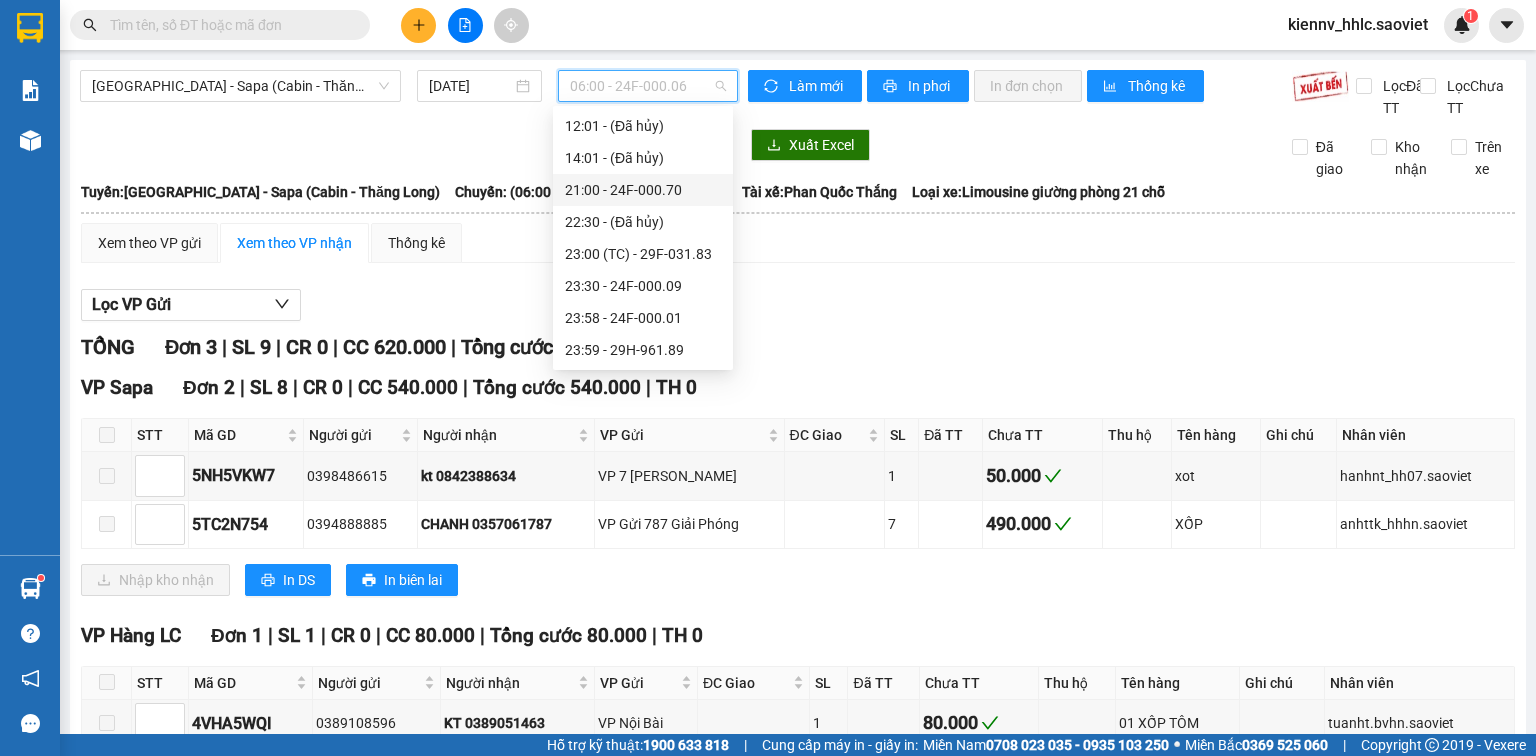 click on "21:00     - 24F-000.70" at bounding box center [643, 190] 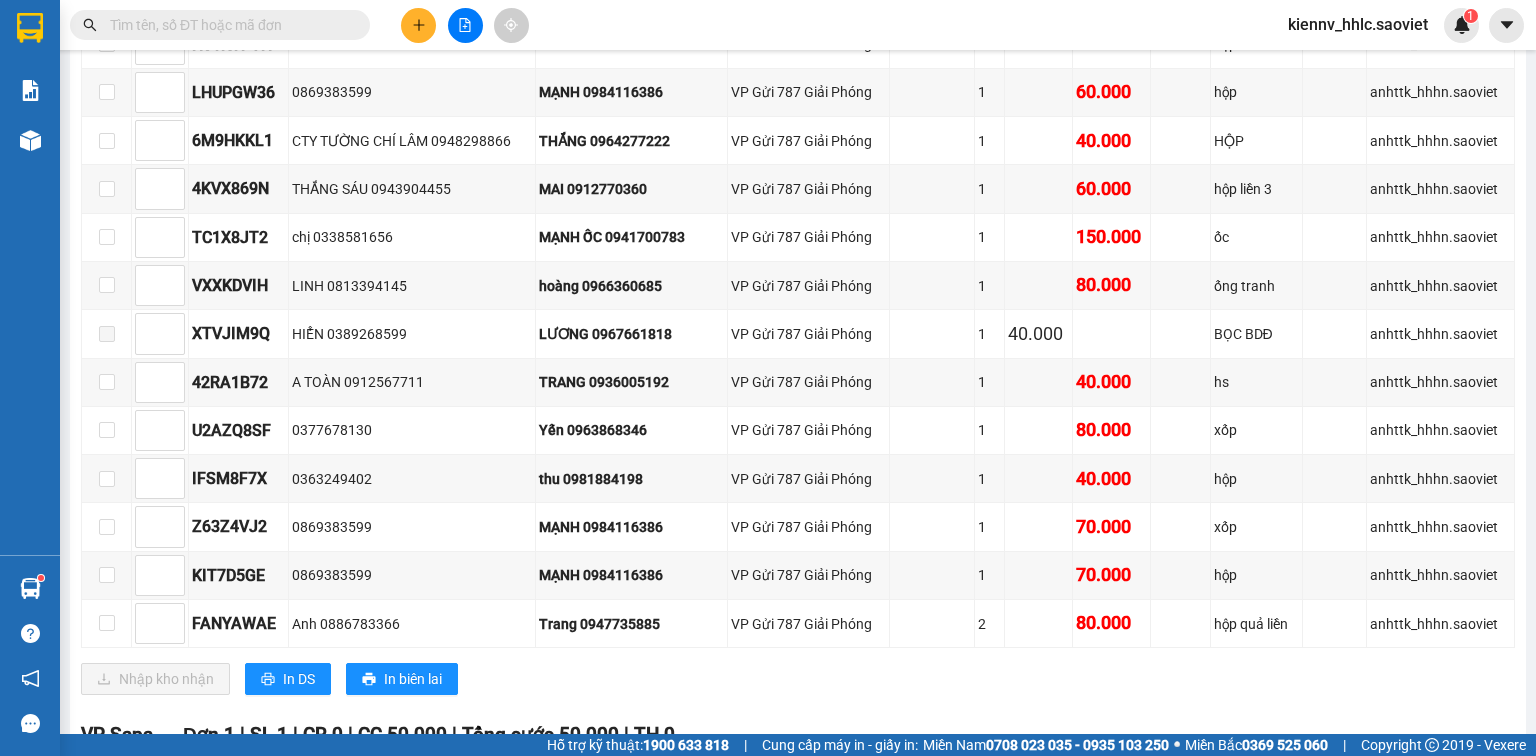 scroll, scrollTop: 707, scrollLeft: 0, axis: vertical 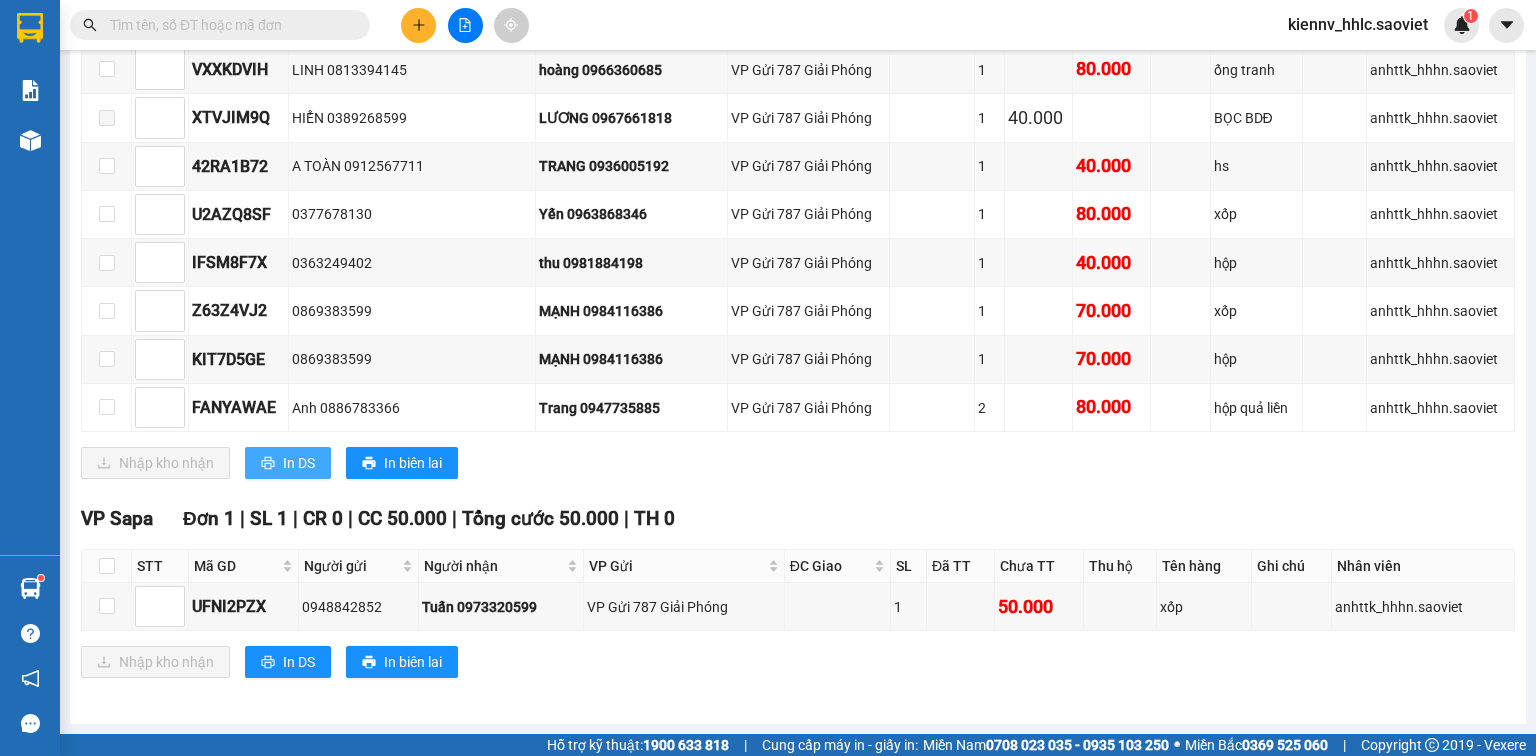 click on "In DS" at bounding box center [288, 463] 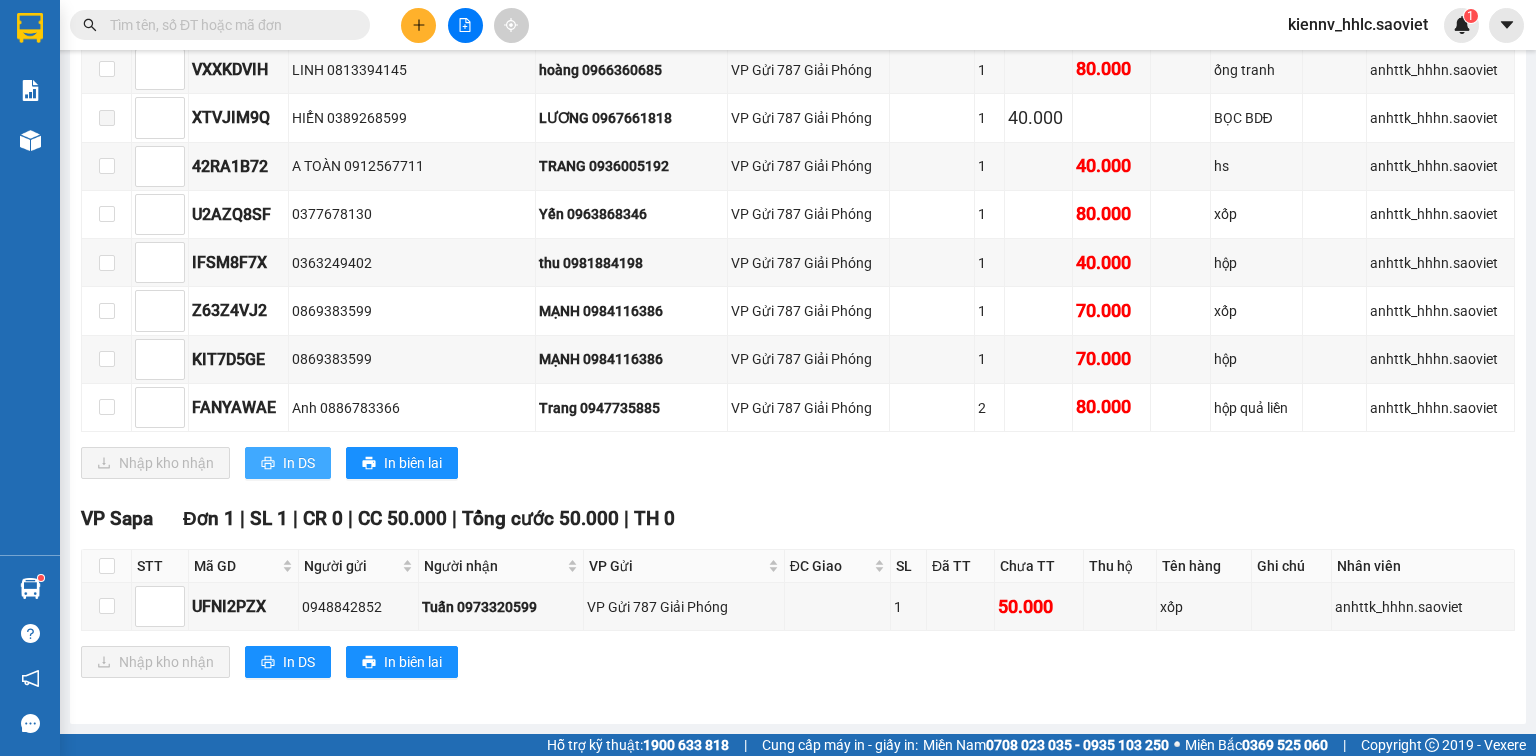 scroll, scrollTop: 0, scrollLeft: 0, axis: both 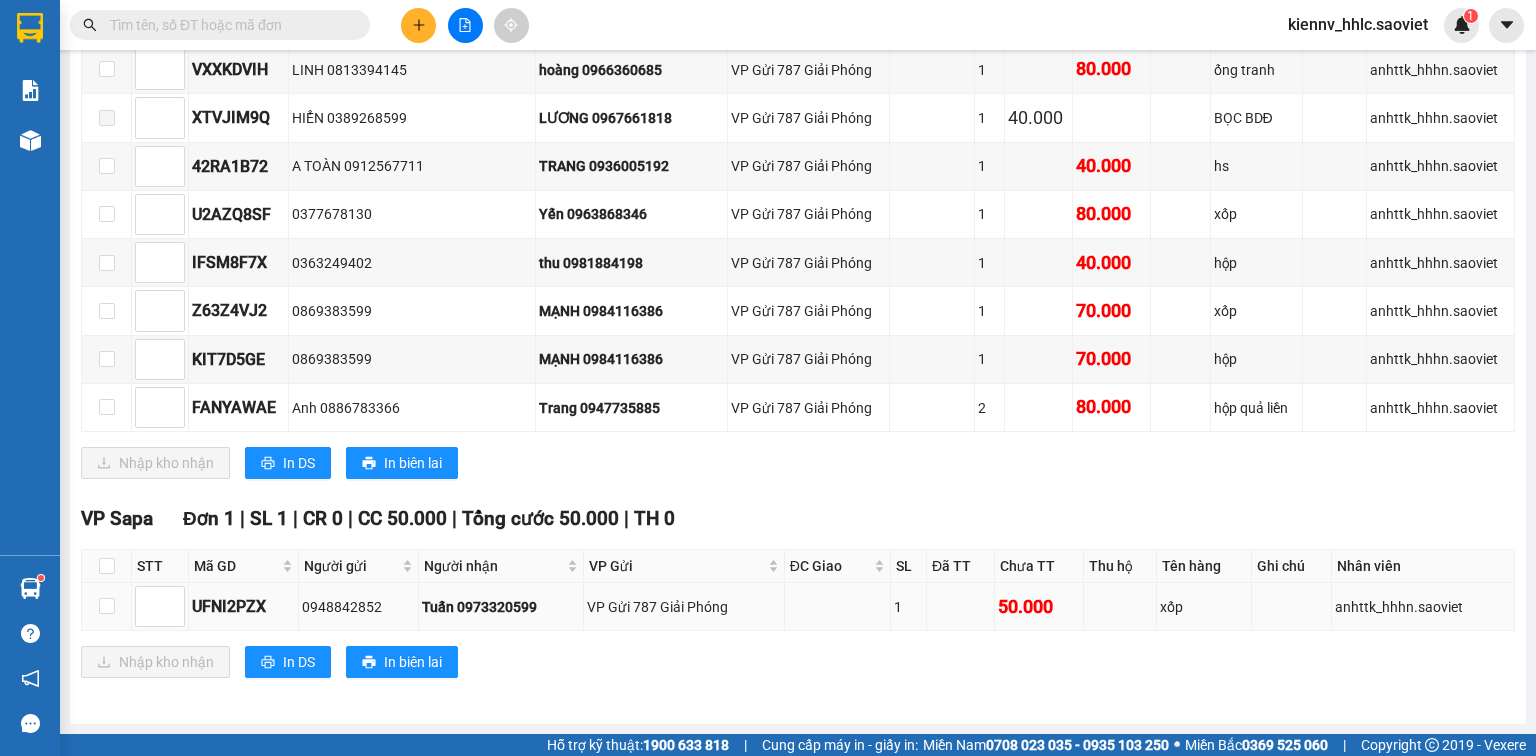 drag, startPoint x: 1478, startPoint y: 593, endPoint x: 1496, endPoint y: 603, distance: 20.59126 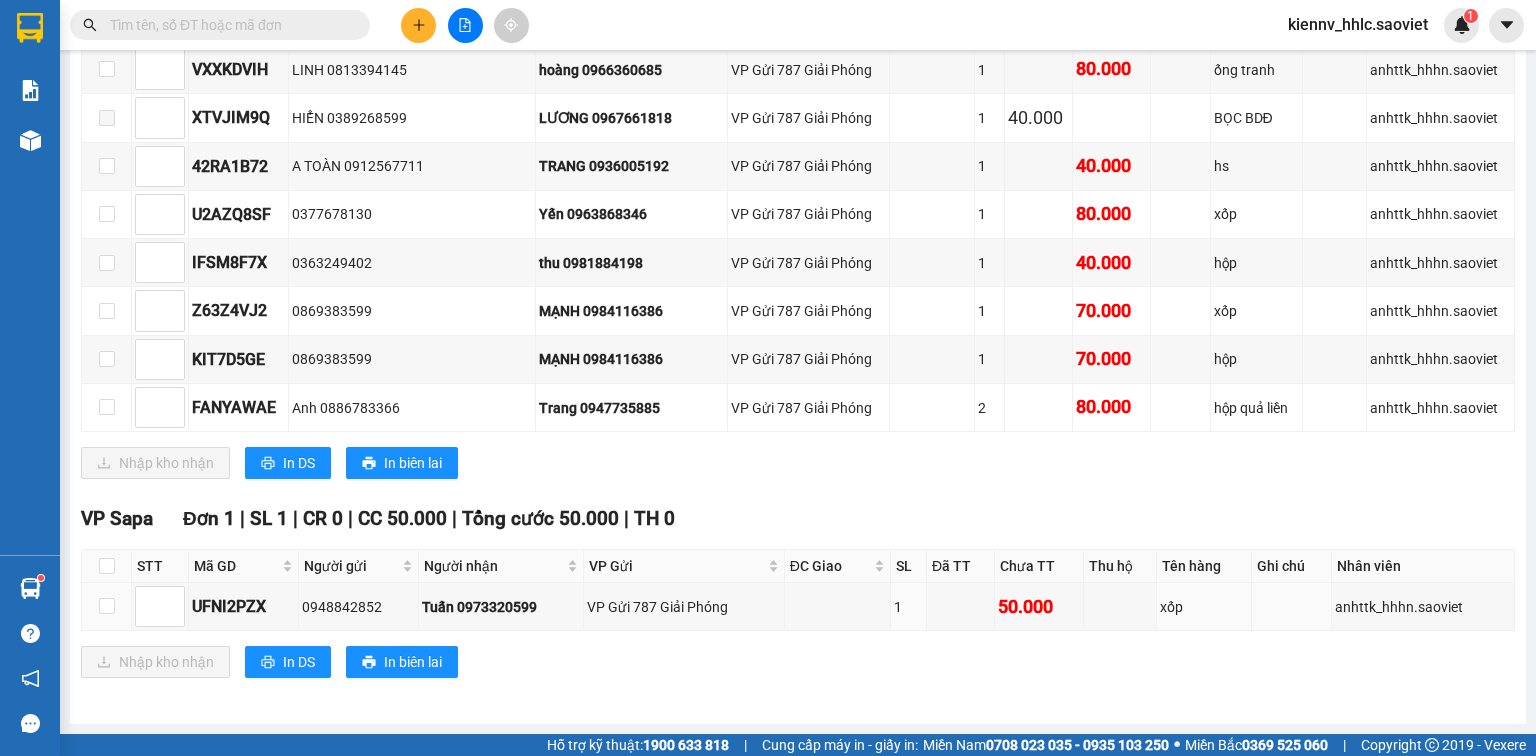 drag, startPoint x: 1496, startPoint y: 603, endPoint x: 1024, endPoint y: 461, distance: 492.89755 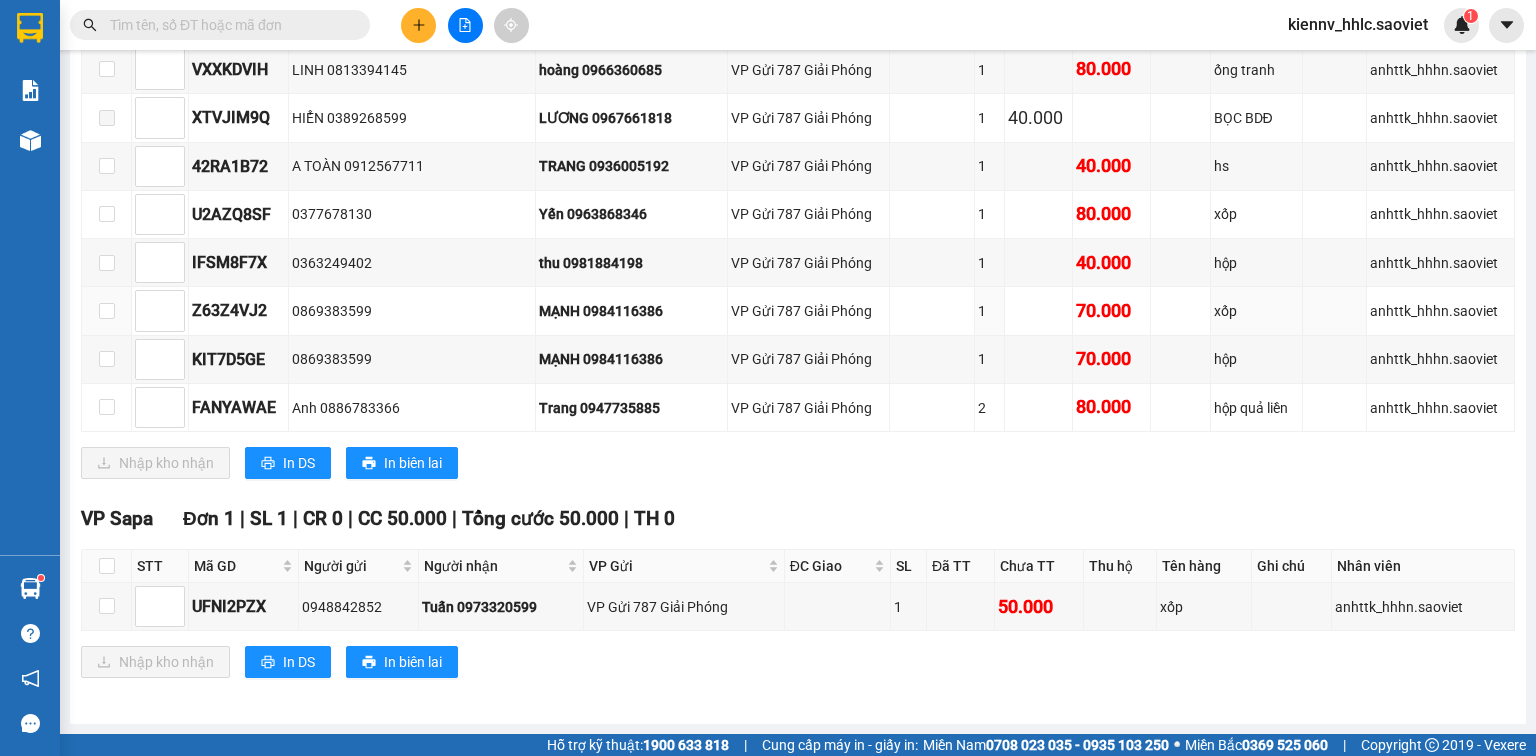 scroll, scrollTop: 387, scrollLeft: 0, axis: vertical 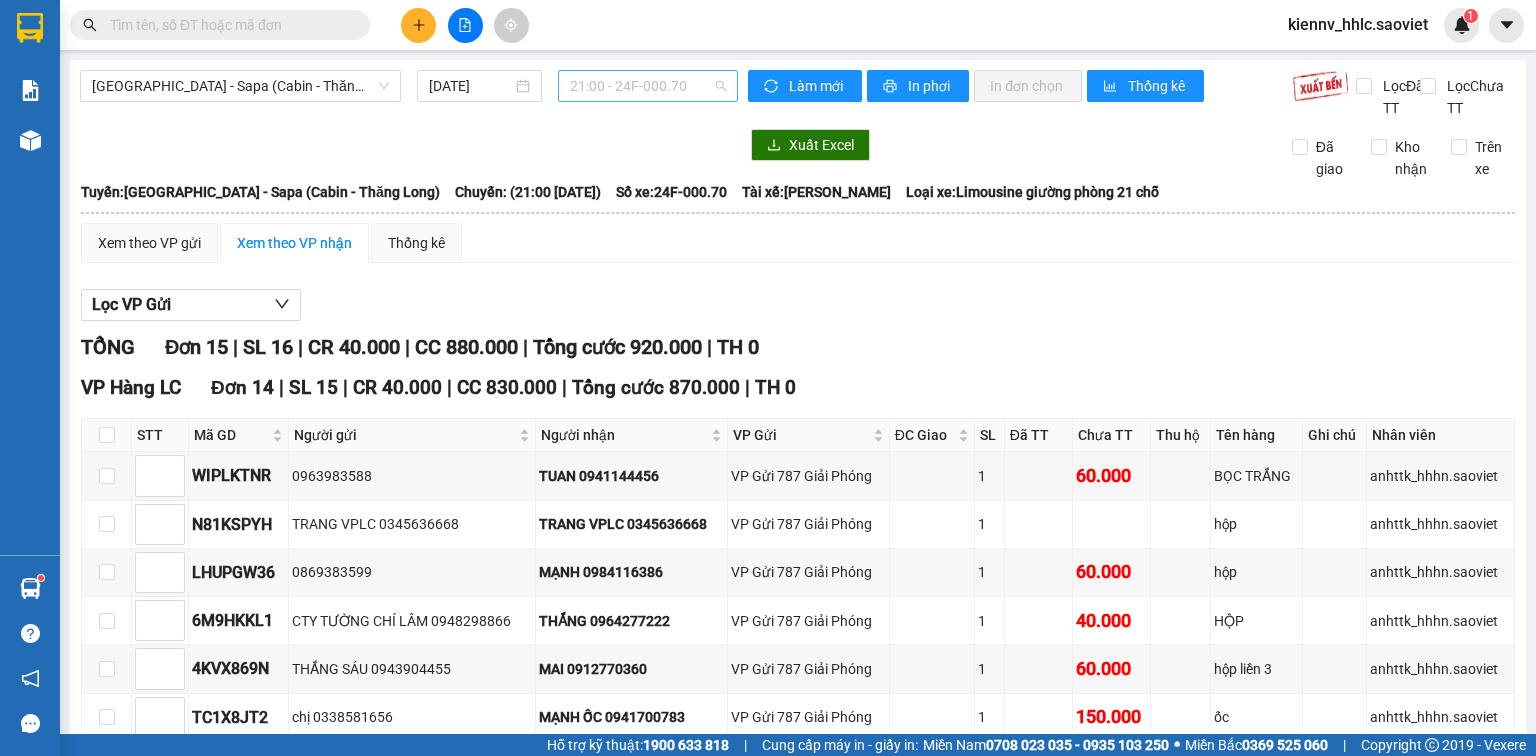 click on "21:00     - 24F-000.70" at bounding box center (648, 86) 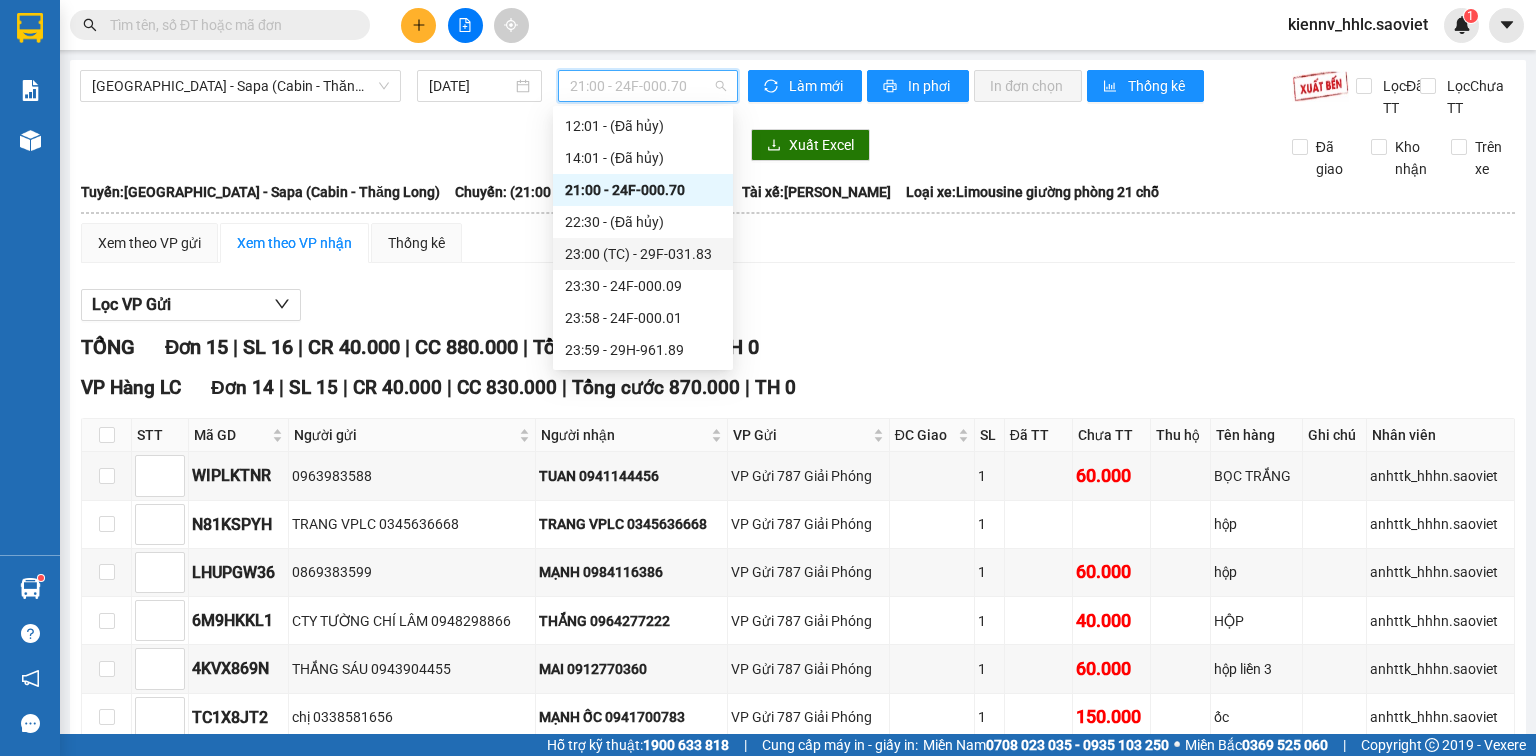 click on "23:00   (TC)   - 29F-031.83" at bounding box center (643, 254) 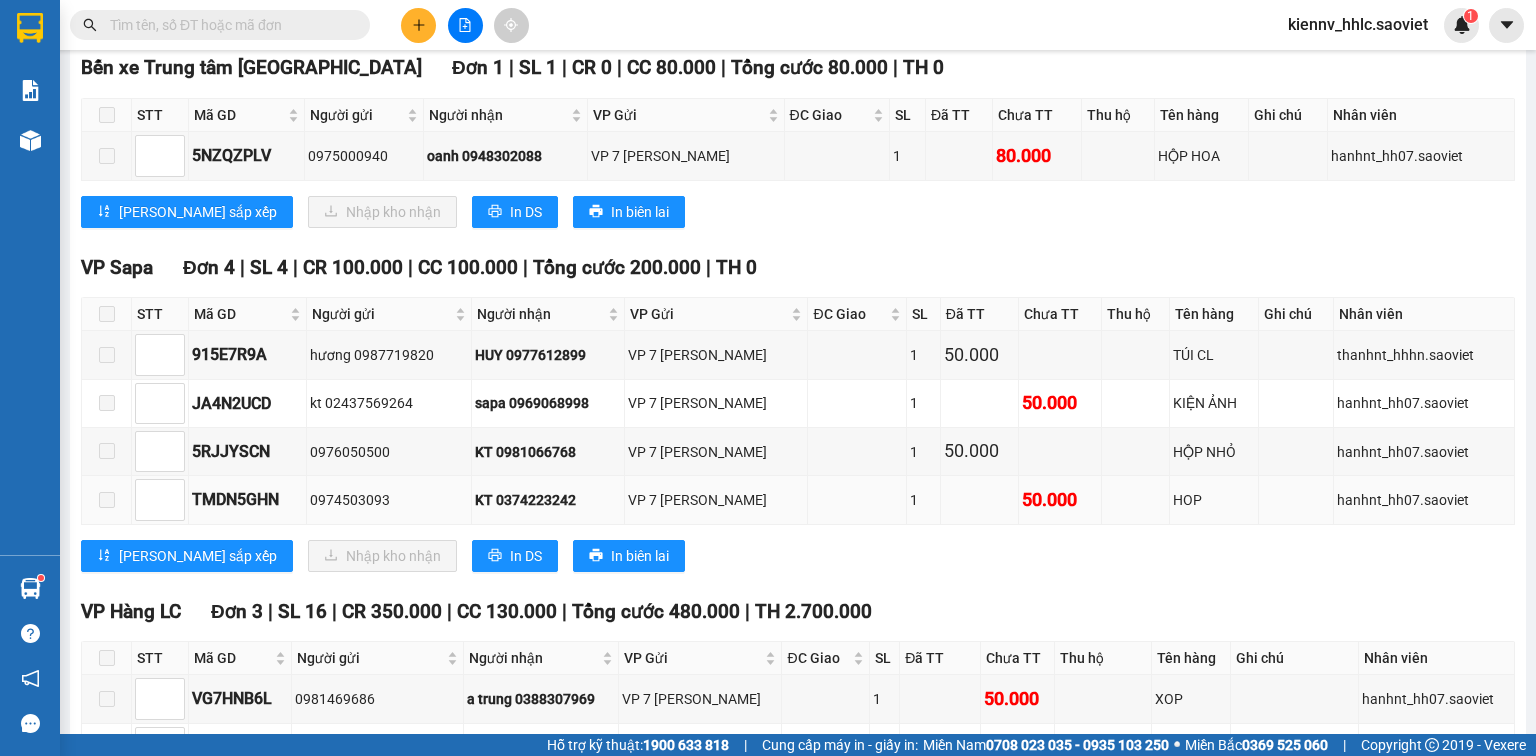 scroll, scrollTop: 524, scrollLeft: 0, axis: vertical 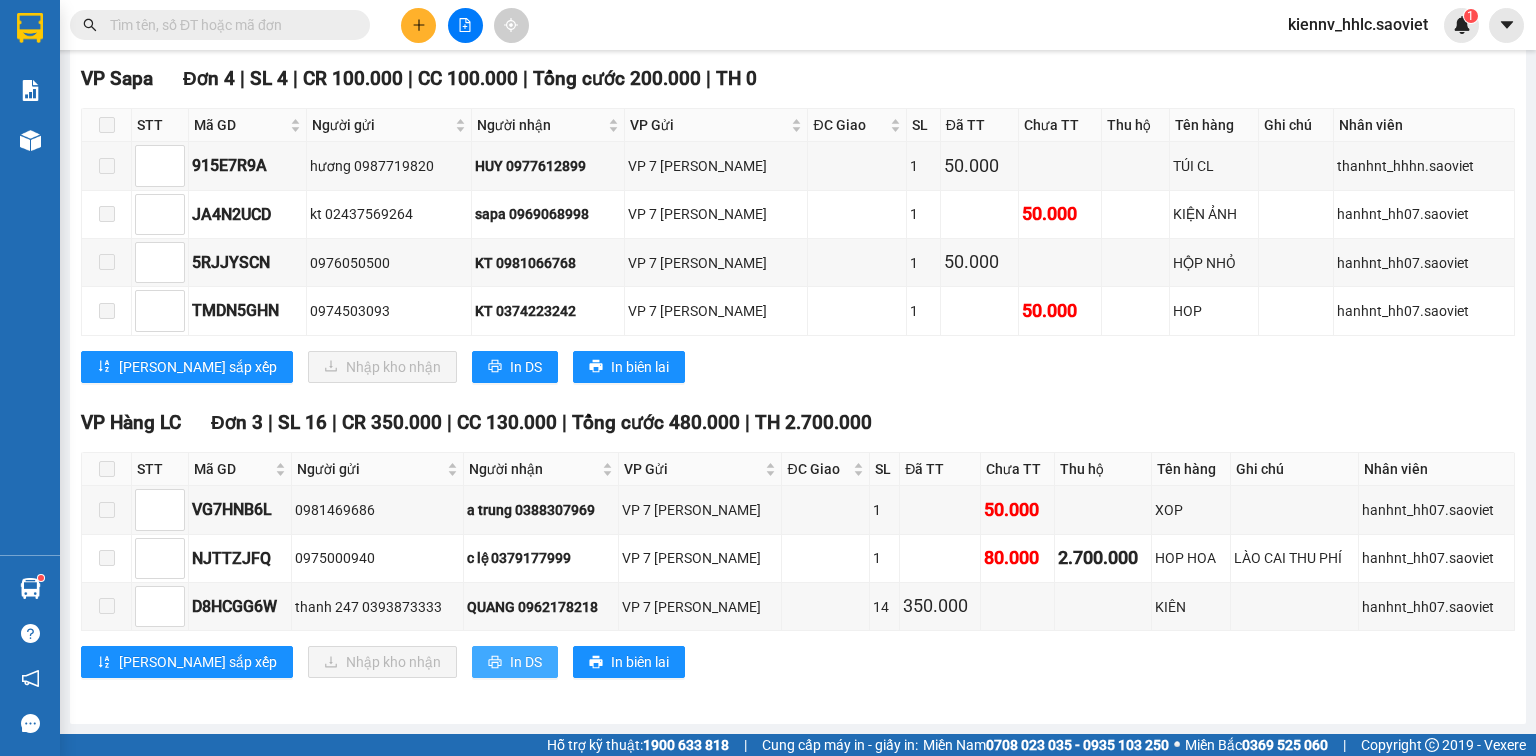 click on "In DS" at bounding box center [526, 662] 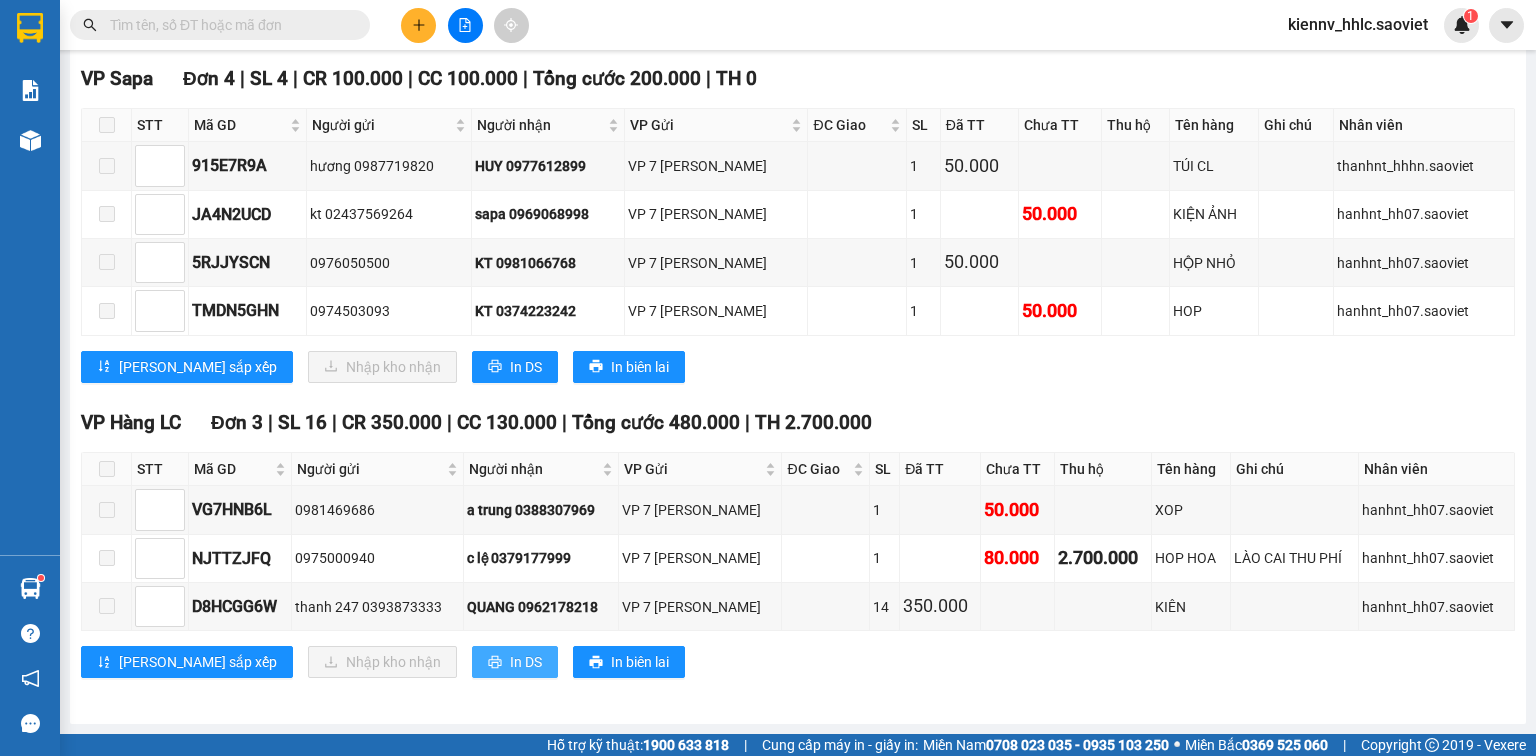 scroll, scrollTop: 0, scrollLeft: 0, axis: both 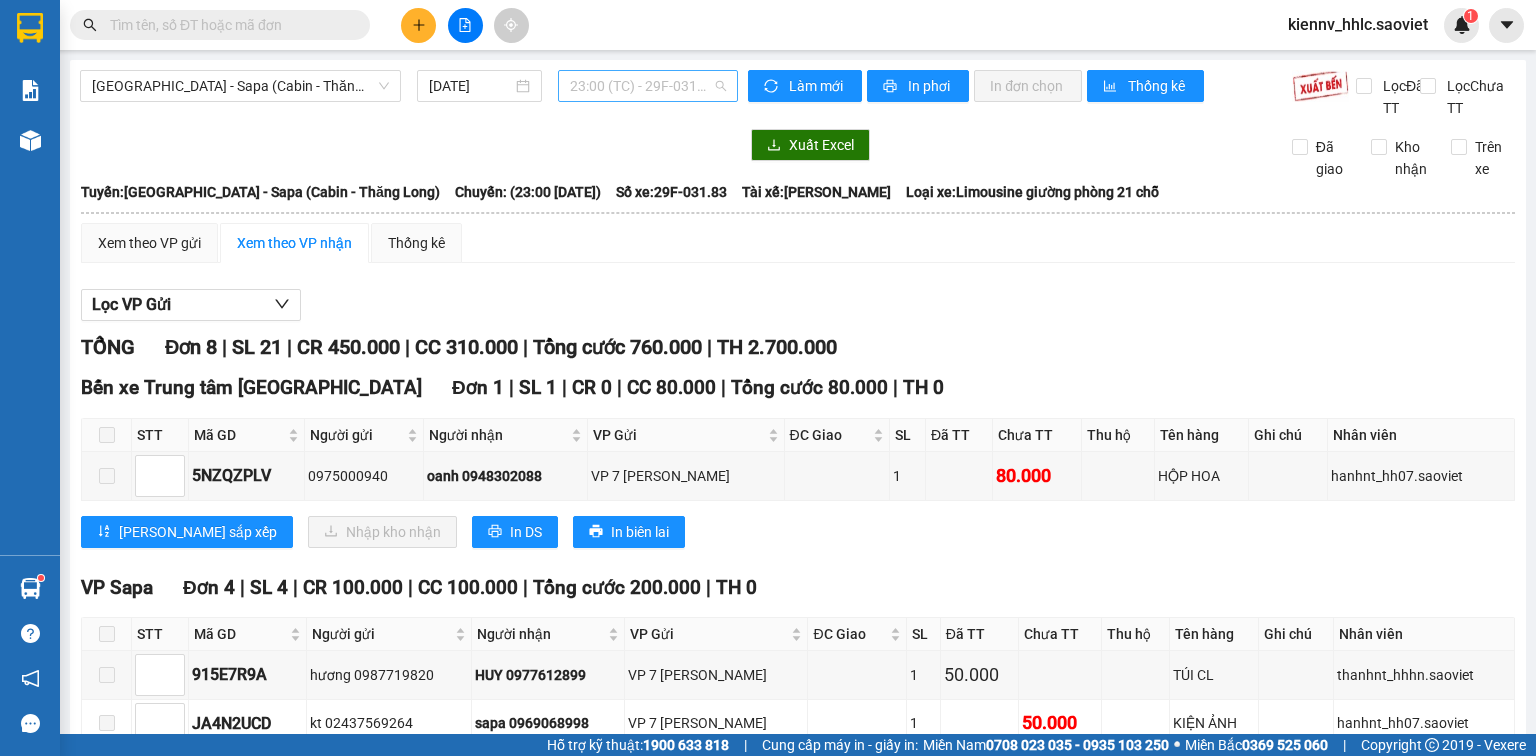 click on "23:00   (TC)   - 29F-031.83" at bounding box center [648, 86] 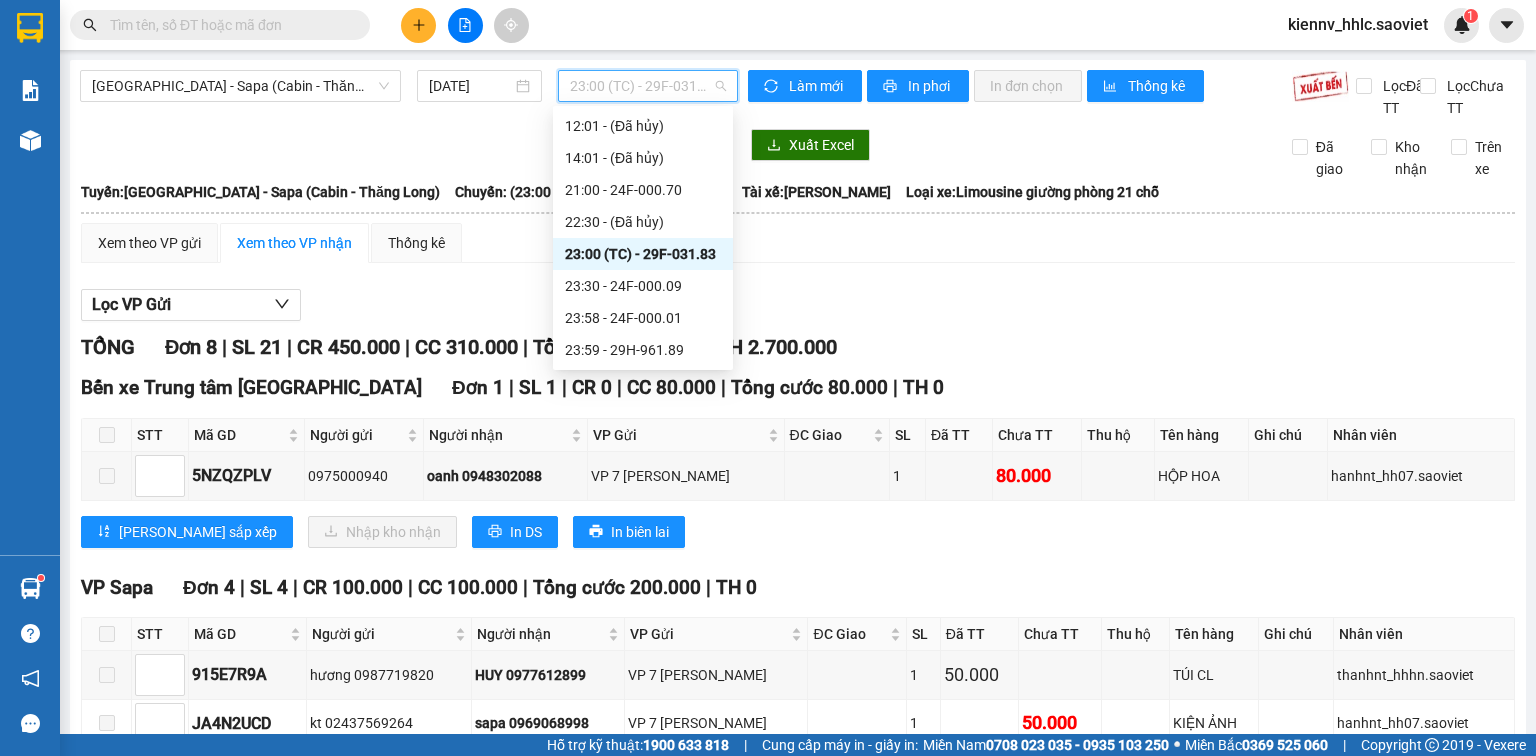 scroll, scrollTop: 192, scrollLeft: 0, axis: vertical 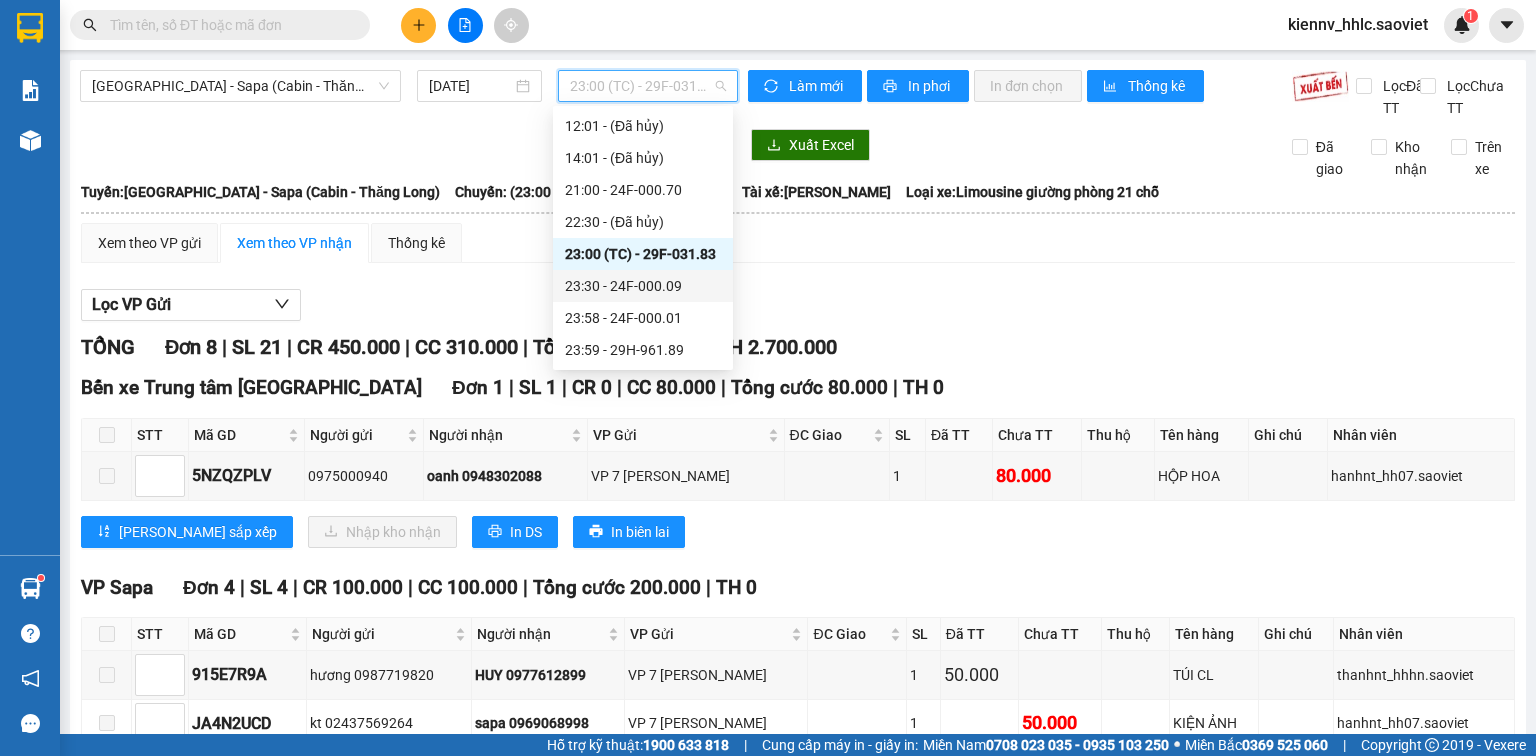 click on "23:30     - 24F-000.09" at bounding box center (643, 286) 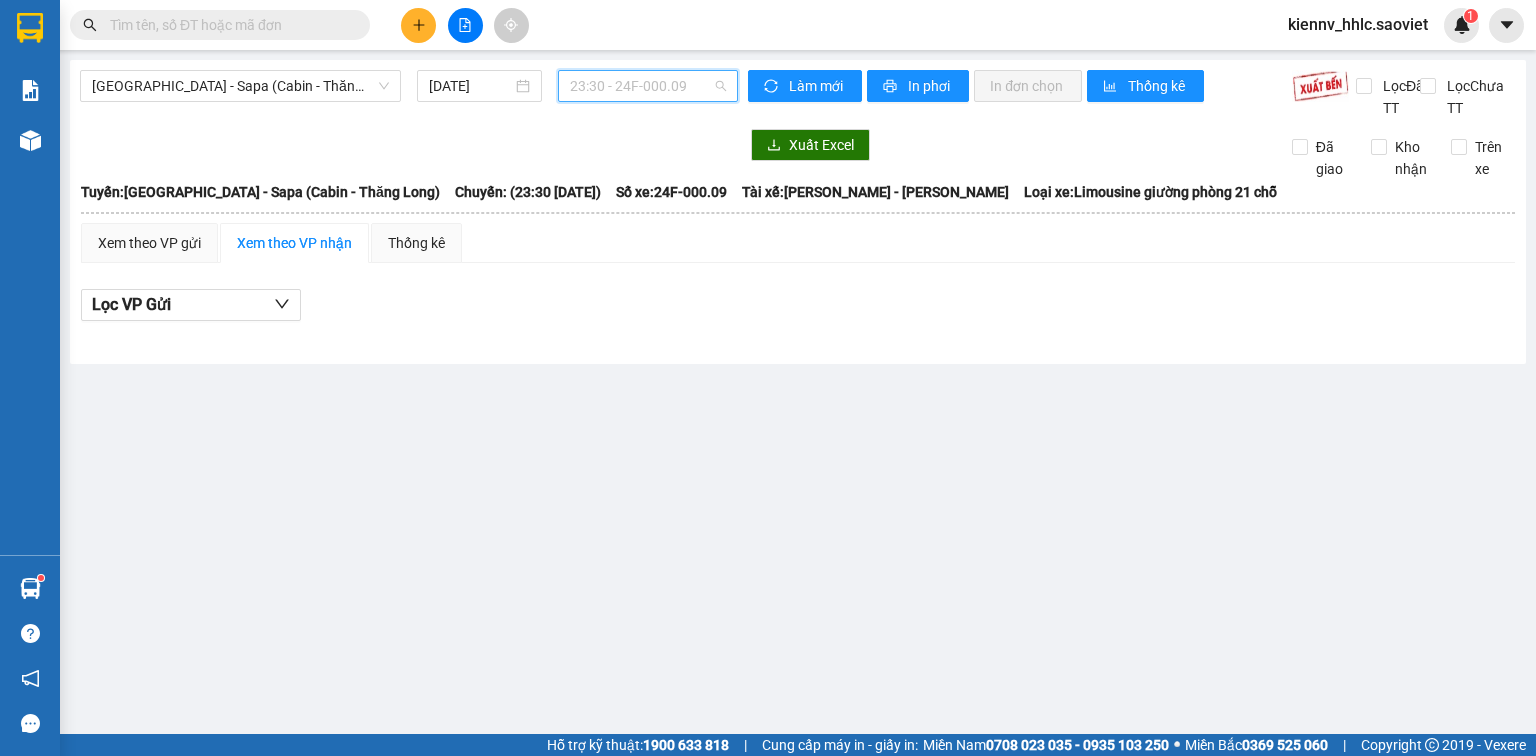 click on "23:30     - 24F-000.09" at bounding box center (648, 86) 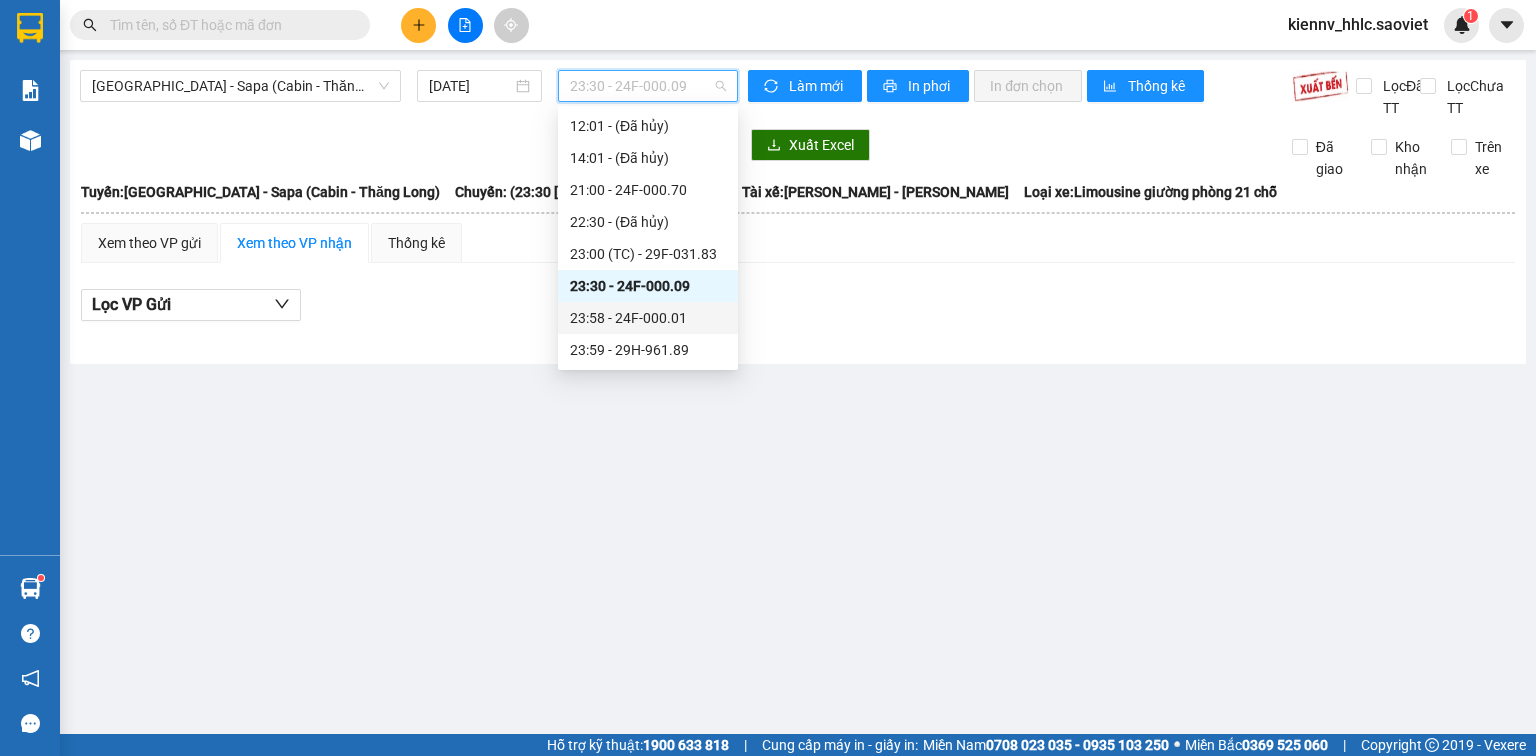 click on "23:58     - 24F-000.01" at bounding box center [648, 318] 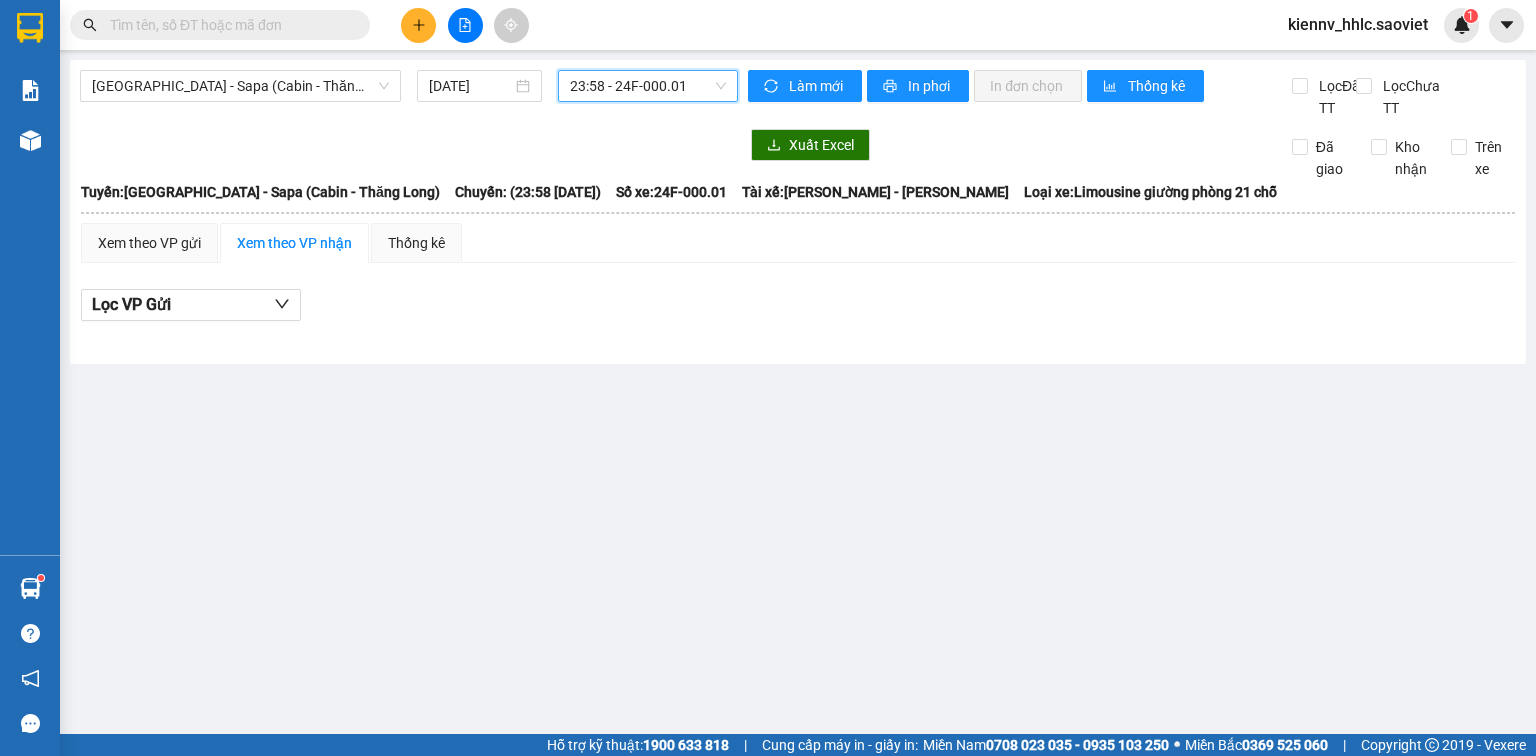 click on "23:58     - 24F-000.01" at bounding box center (648, 86) 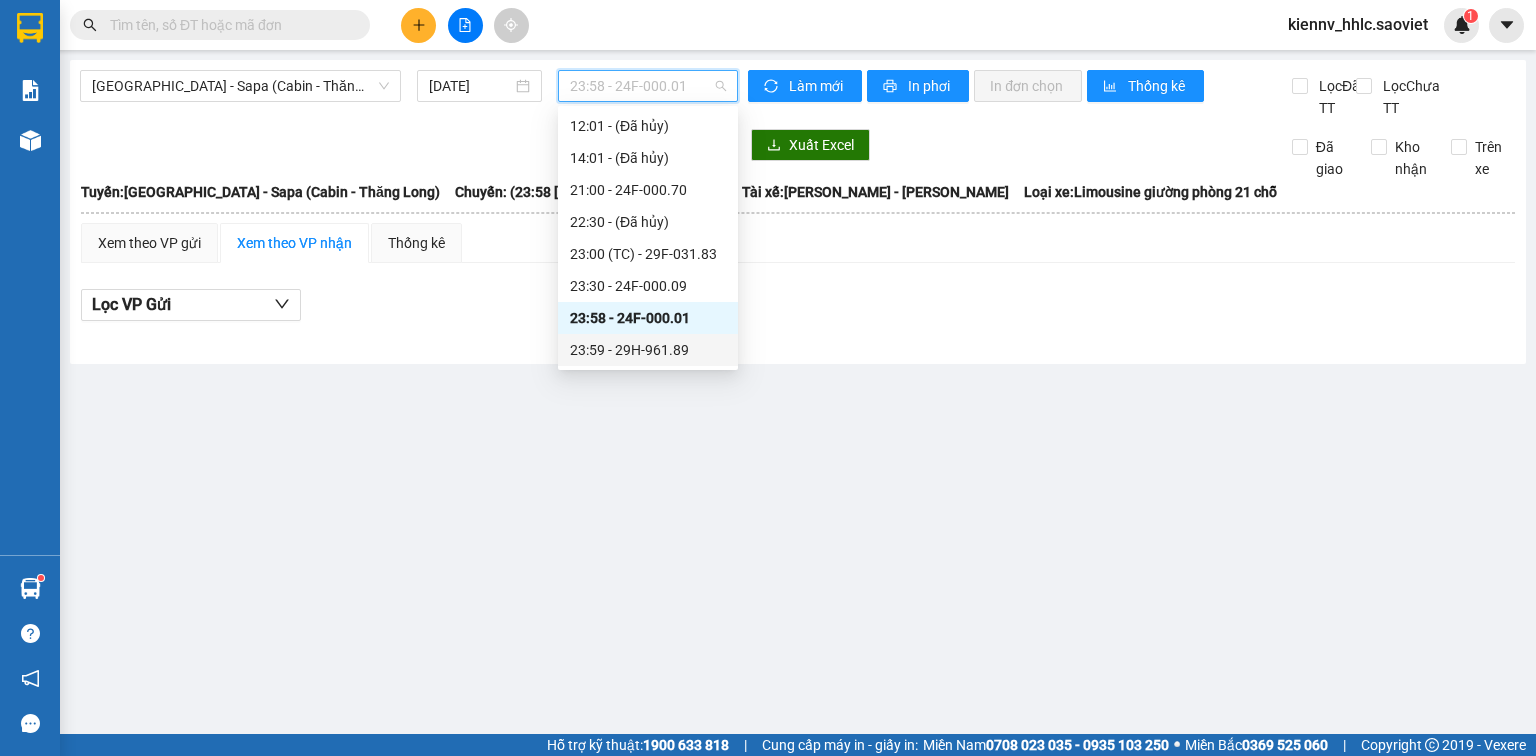 click on "23:59     - 29H-961.89" at bounding box center (648, 350) 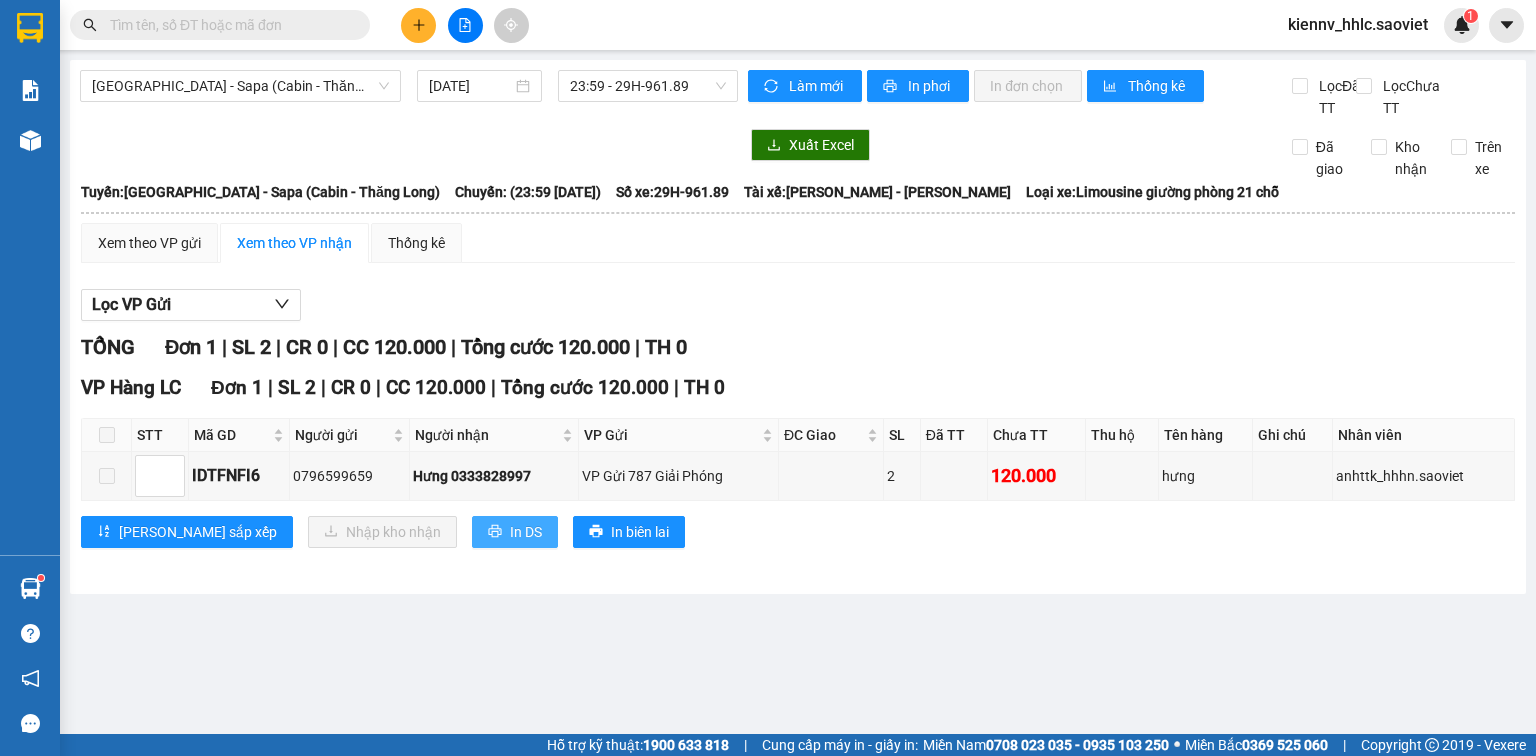 click on "In DS" at bounding box center [526, 532] 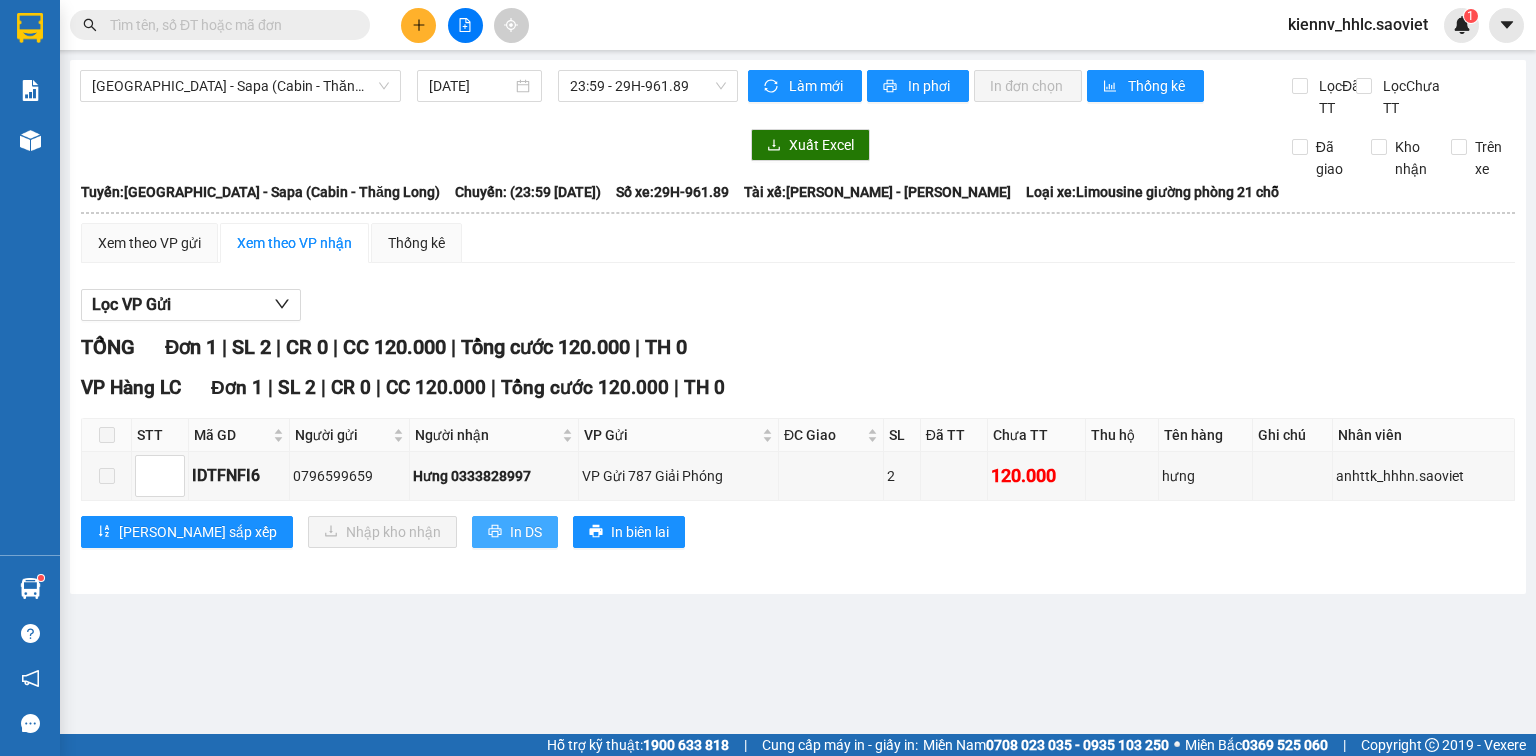 scroll, scrollTop: 0, scrollLeft: 0, axis: both 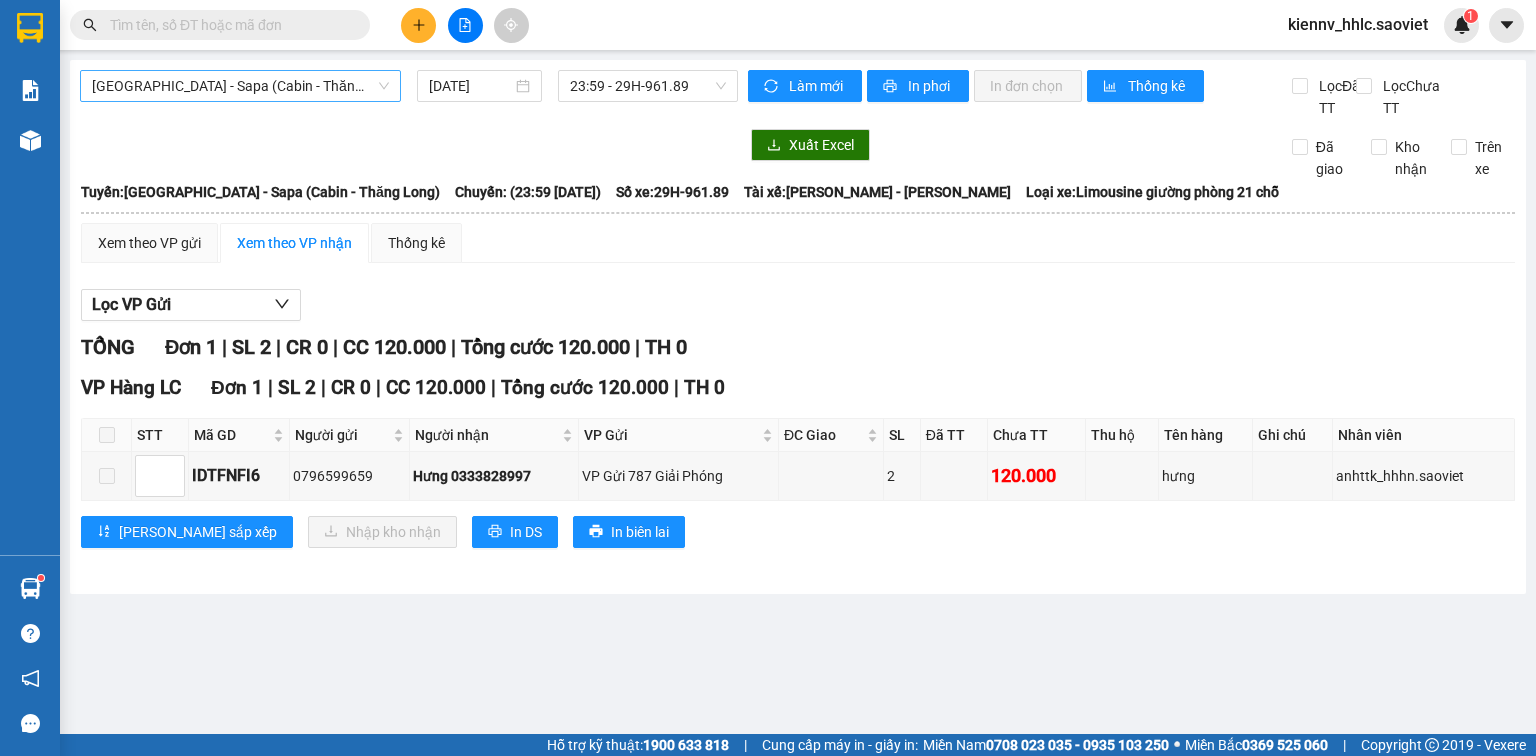 click on "[GEOGRAPHIC_DATA] - Sapa (Cabin - Thăng Long)" at bounding box center (240, 86) 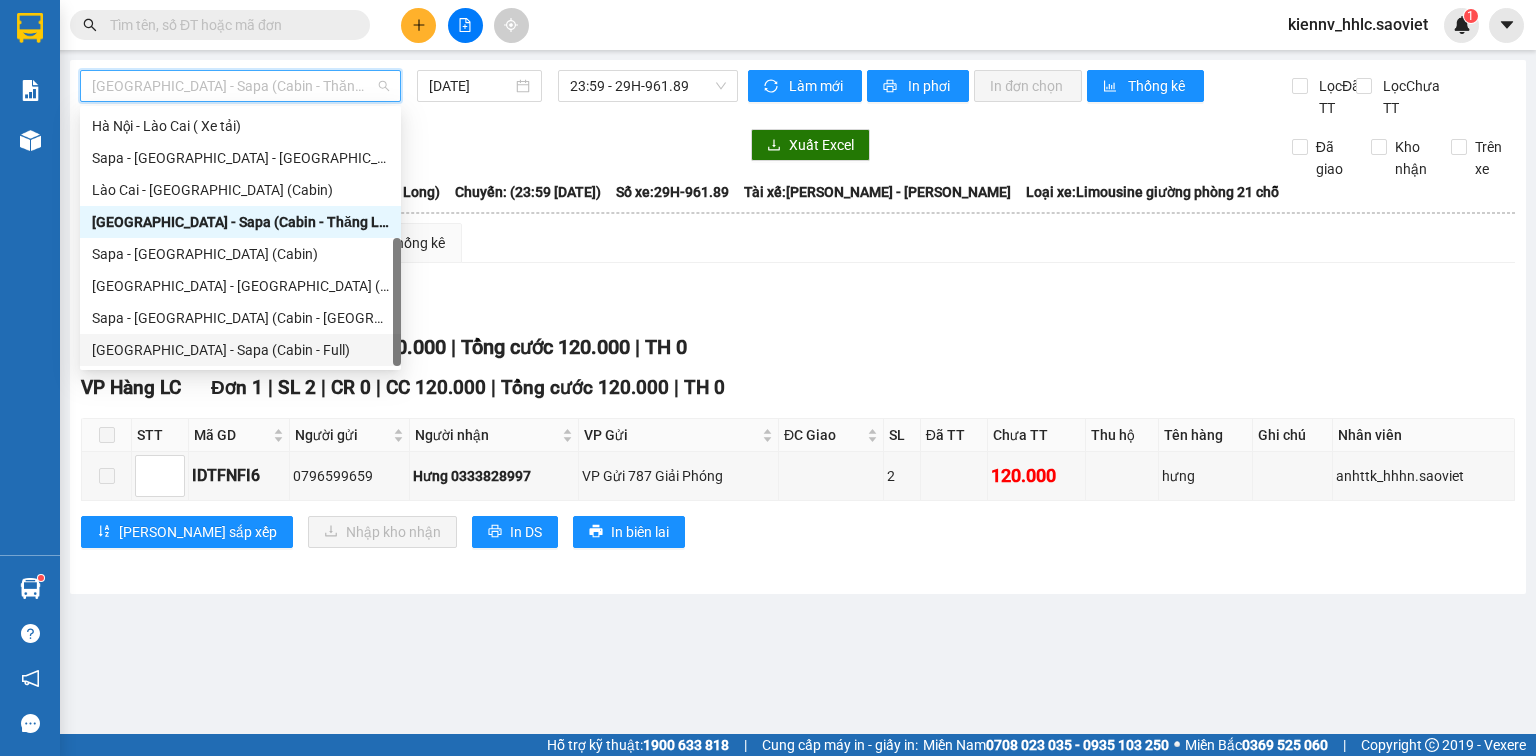 click on "[GEOGRAPHIC_DATA] - Sapa (Cabin - Full)" at bounding box center [240, 350] 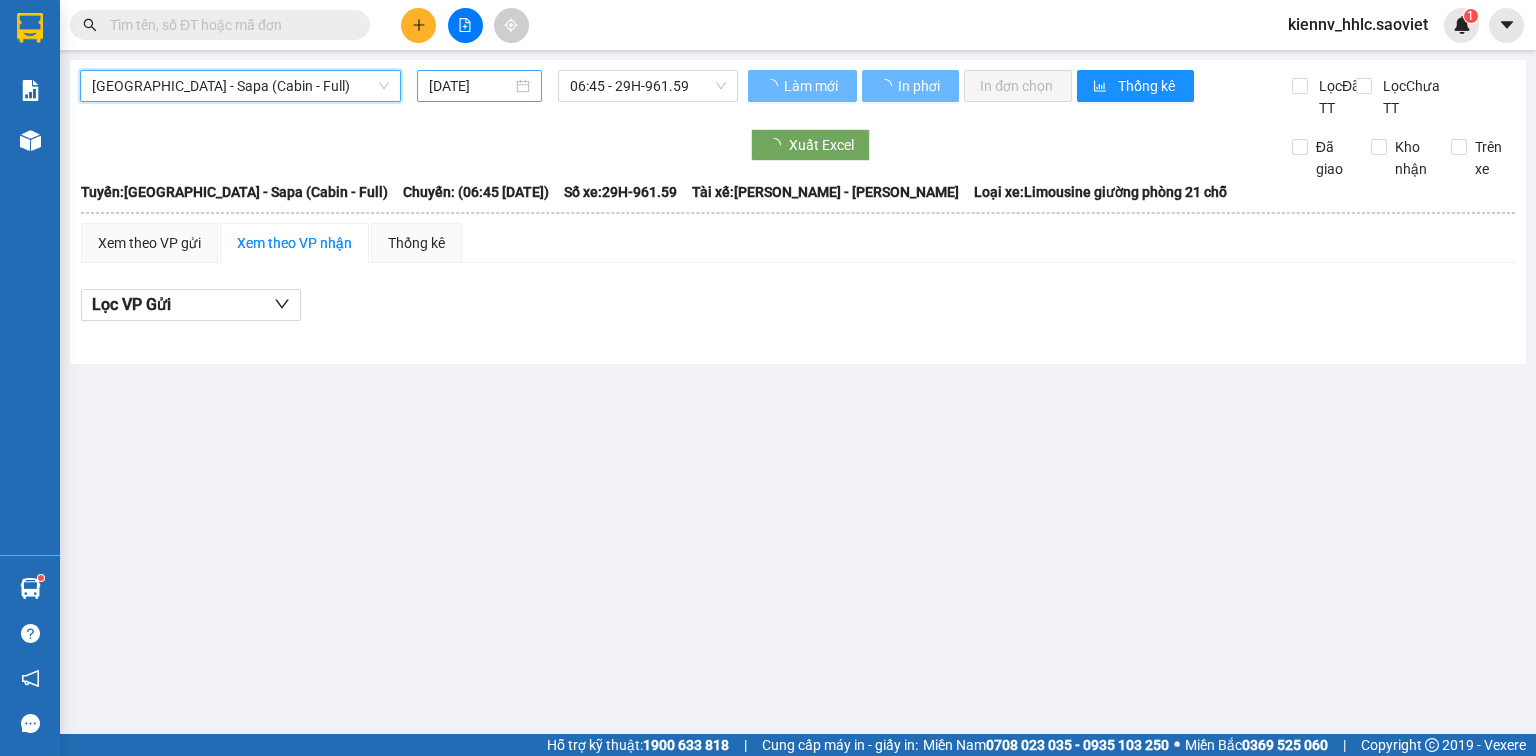 click on "[DATE]" at bounding box center [470, 86] 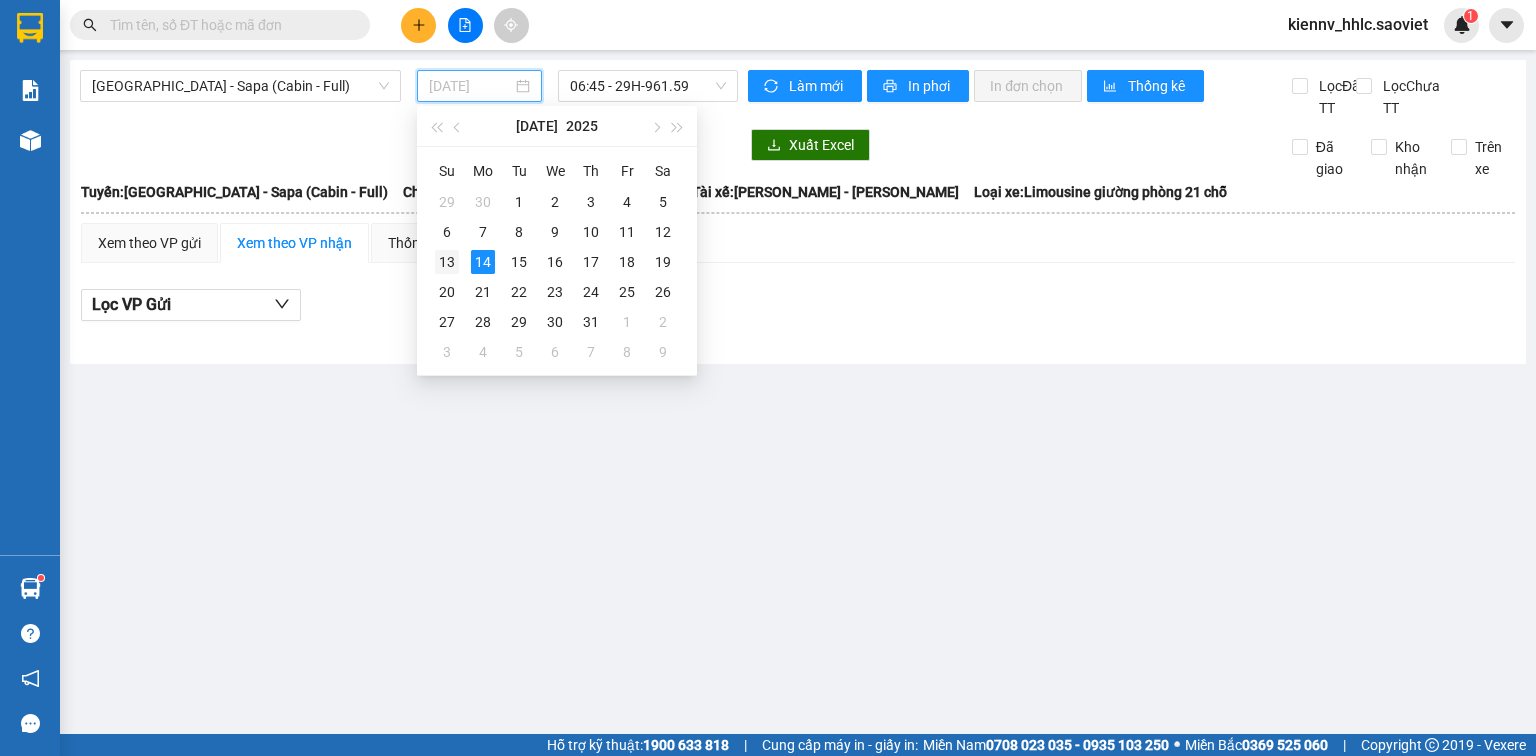 click on "13" at bounding box center [447, 262] 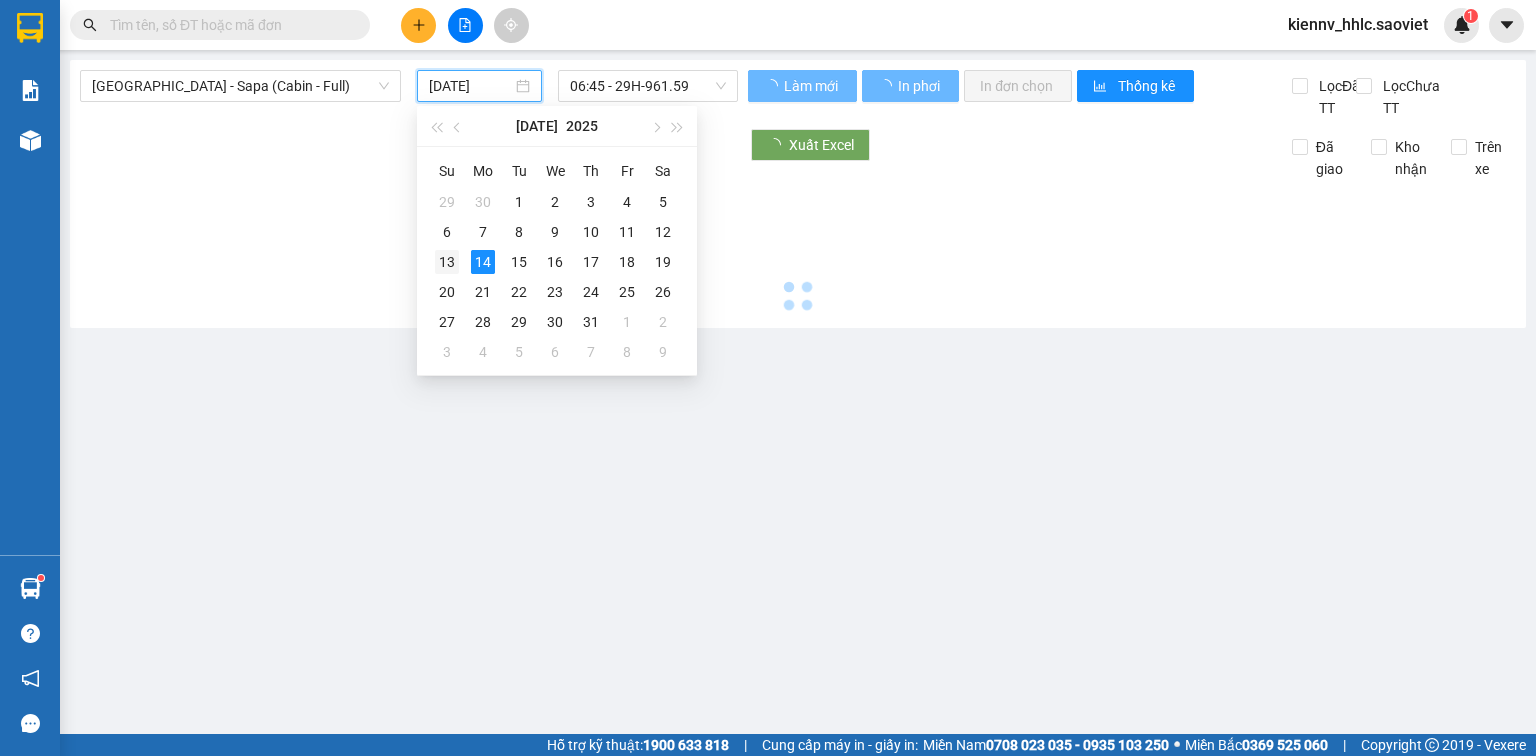 type on "[DATE]" 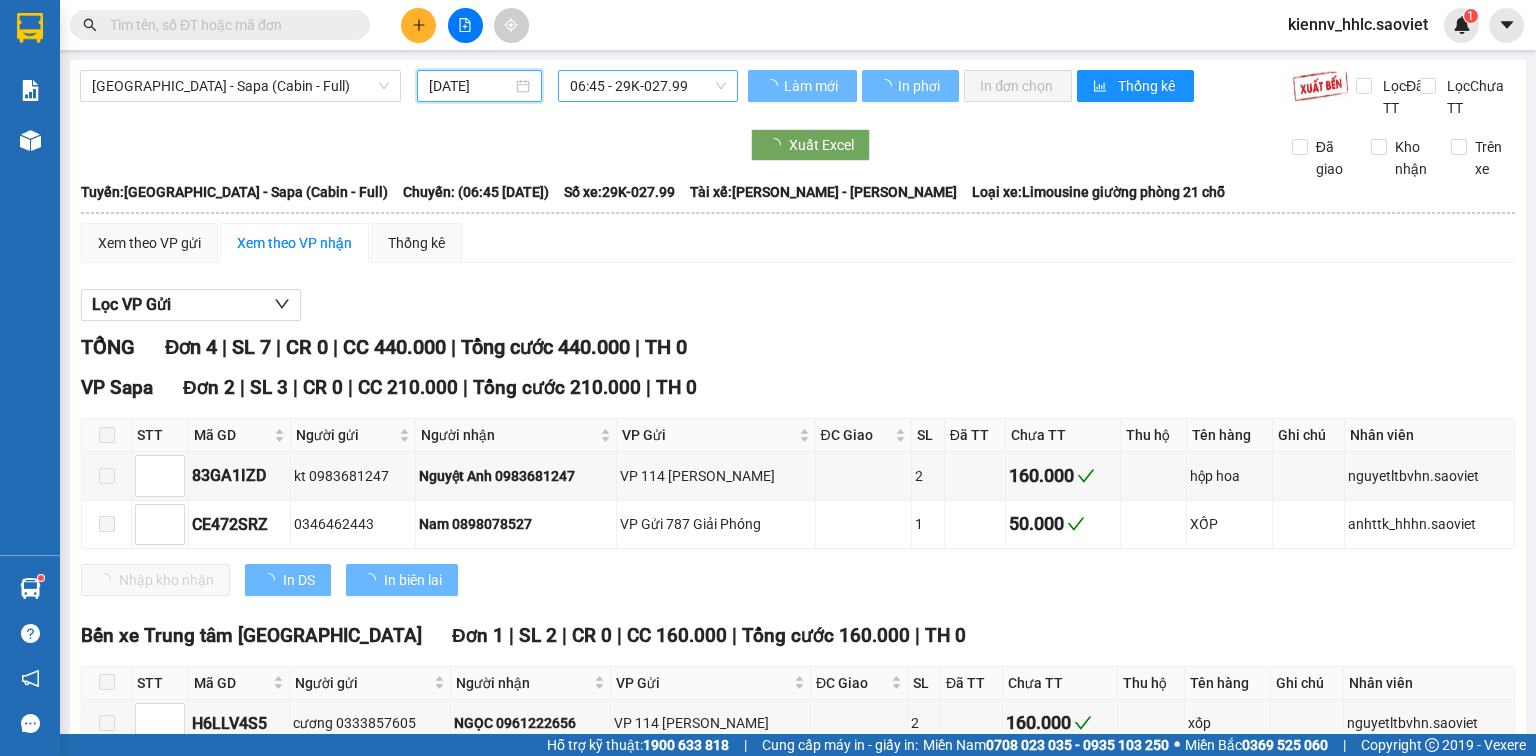 click on "06:45     - 29K-027.99" at bounding box center (648, 86) 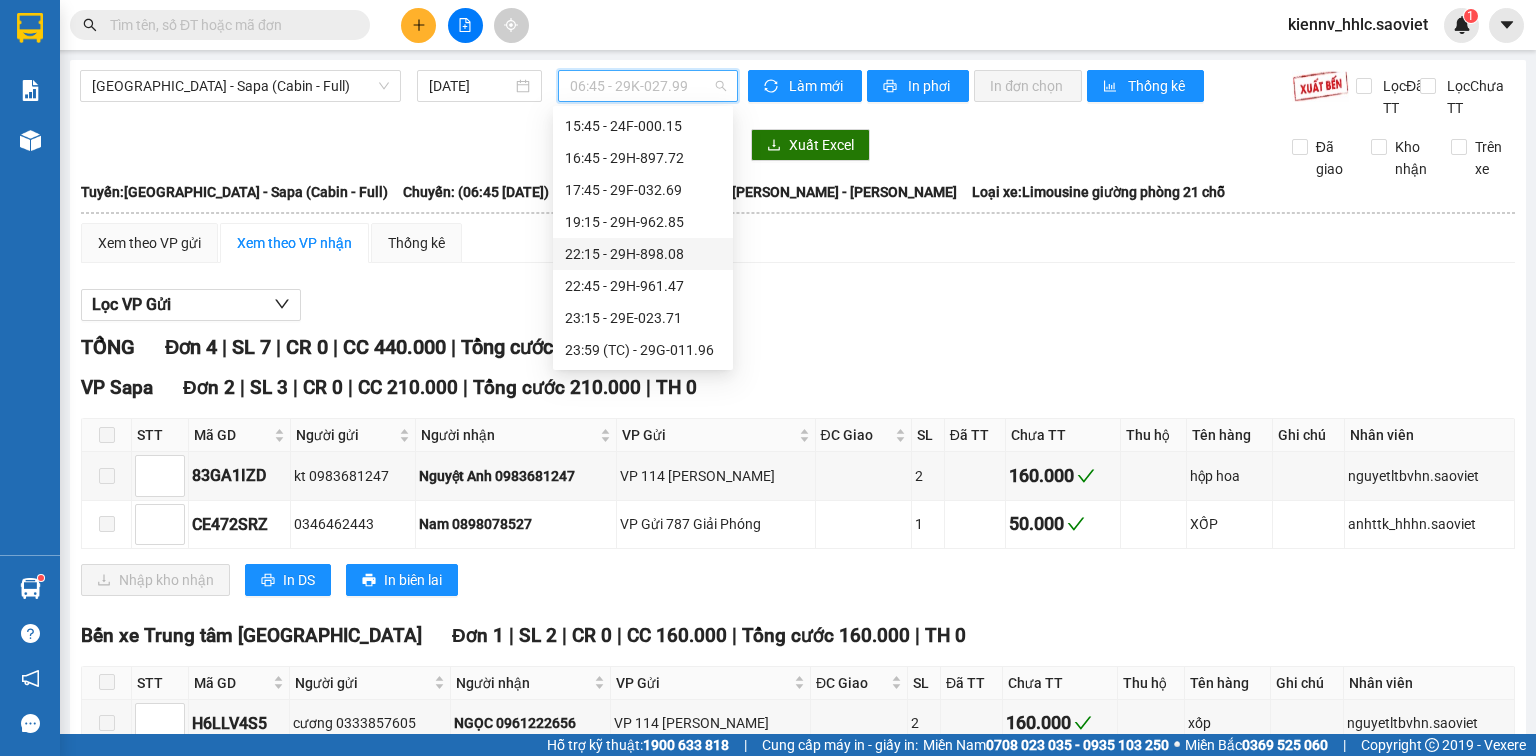 scroll, scrollTop: 320, scrollLeft: 0, axis: vertical 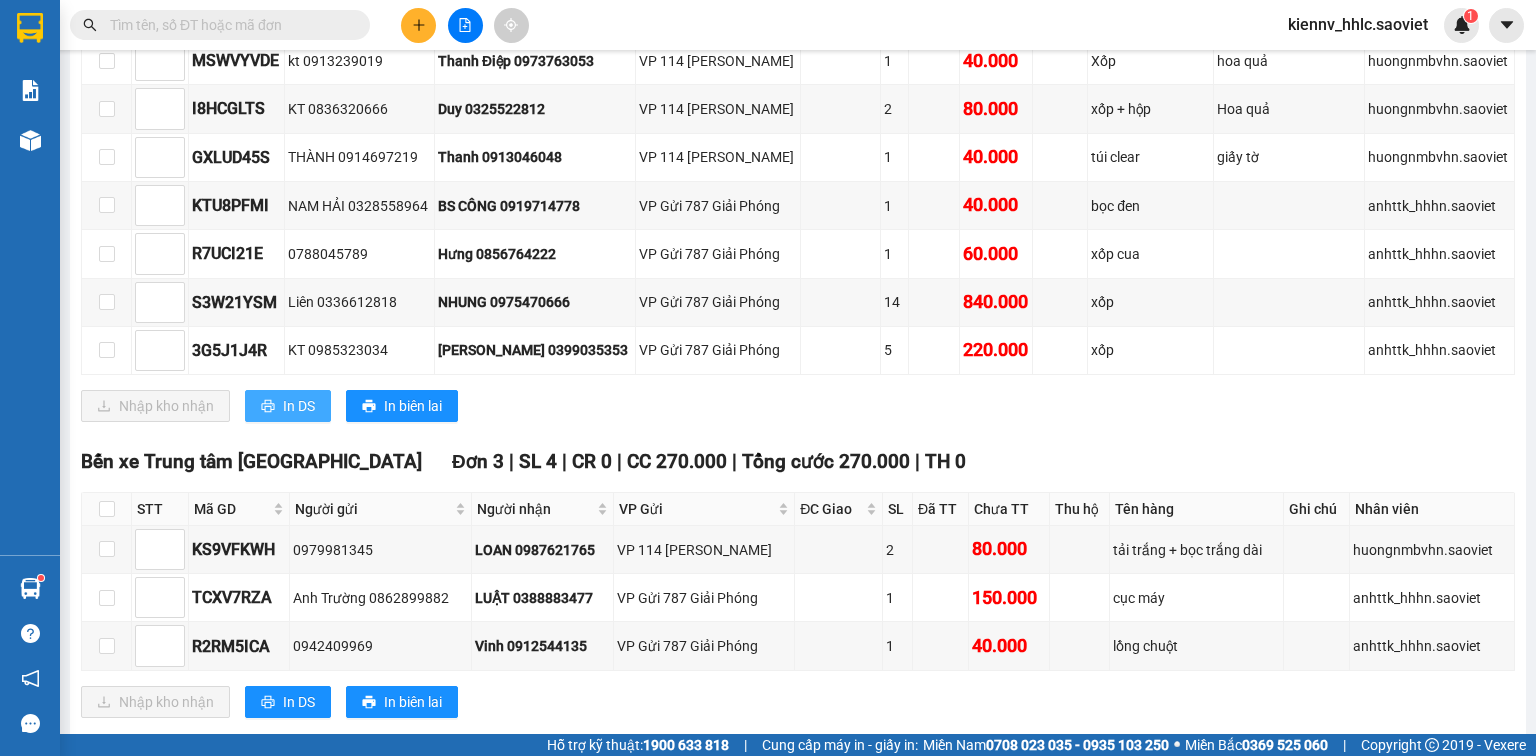click on "In DS" at bounding box center (299, 406) 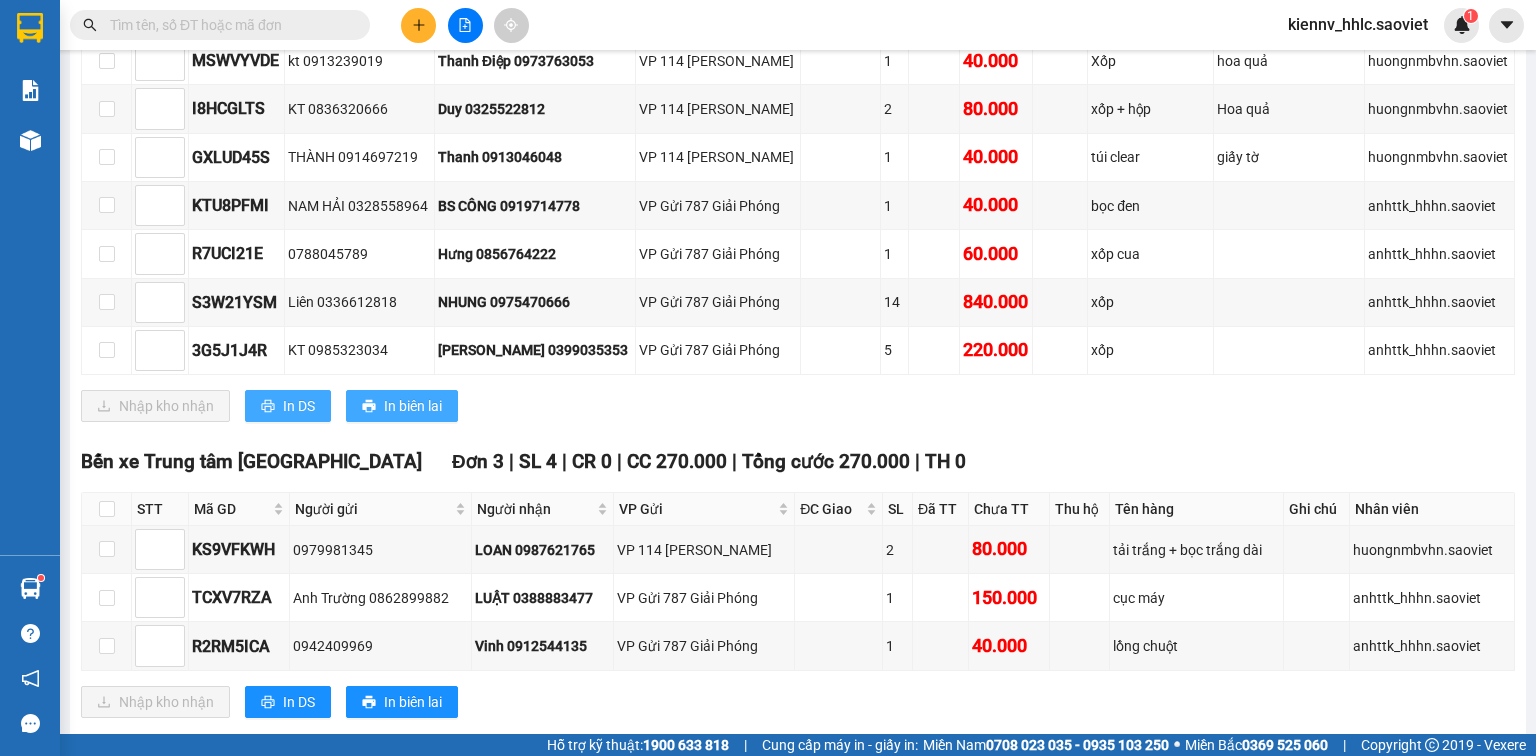 scroll, scrollTop: 0, scrollLeft: 0, axis: both 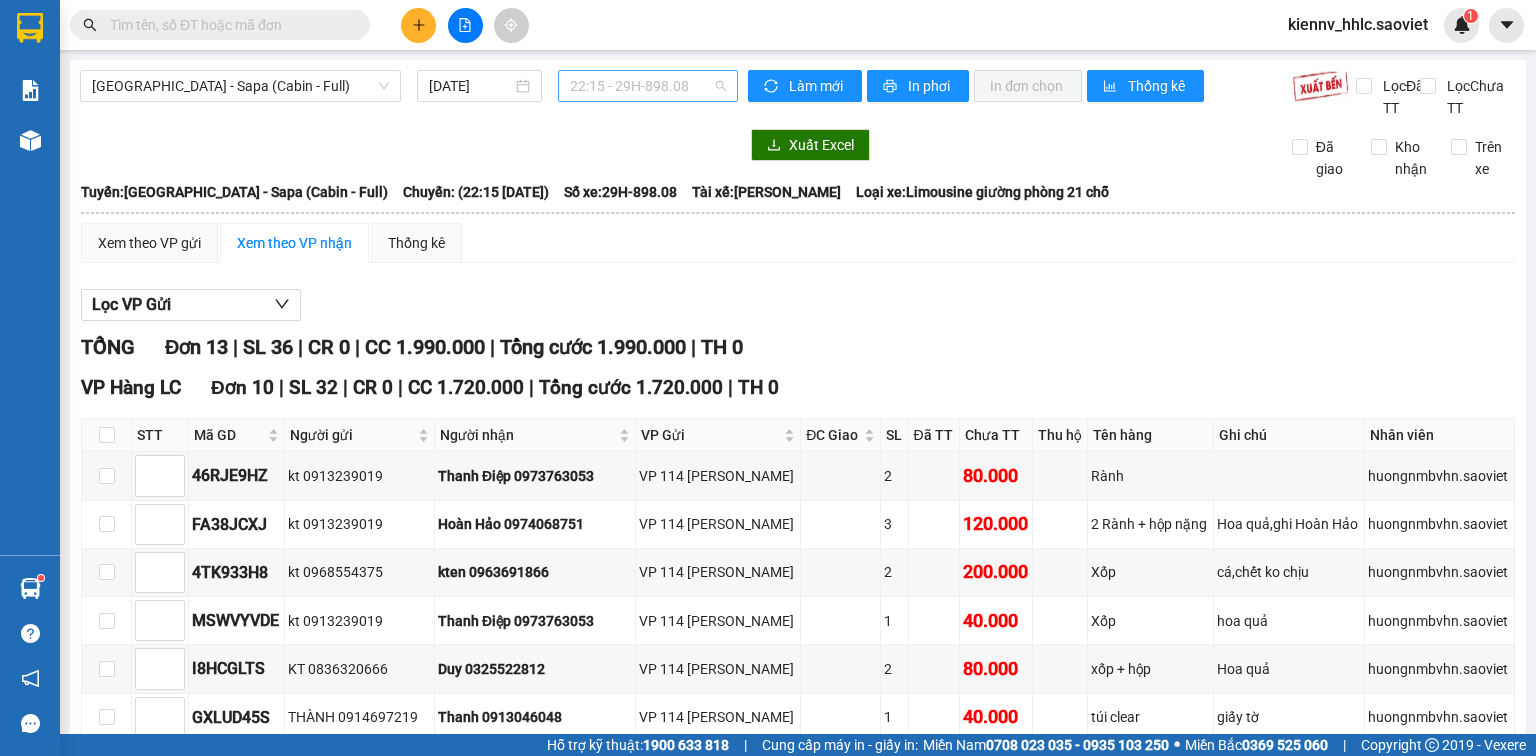 click on "22:15     - 29H-898.08" at bounding box center [648, 86] 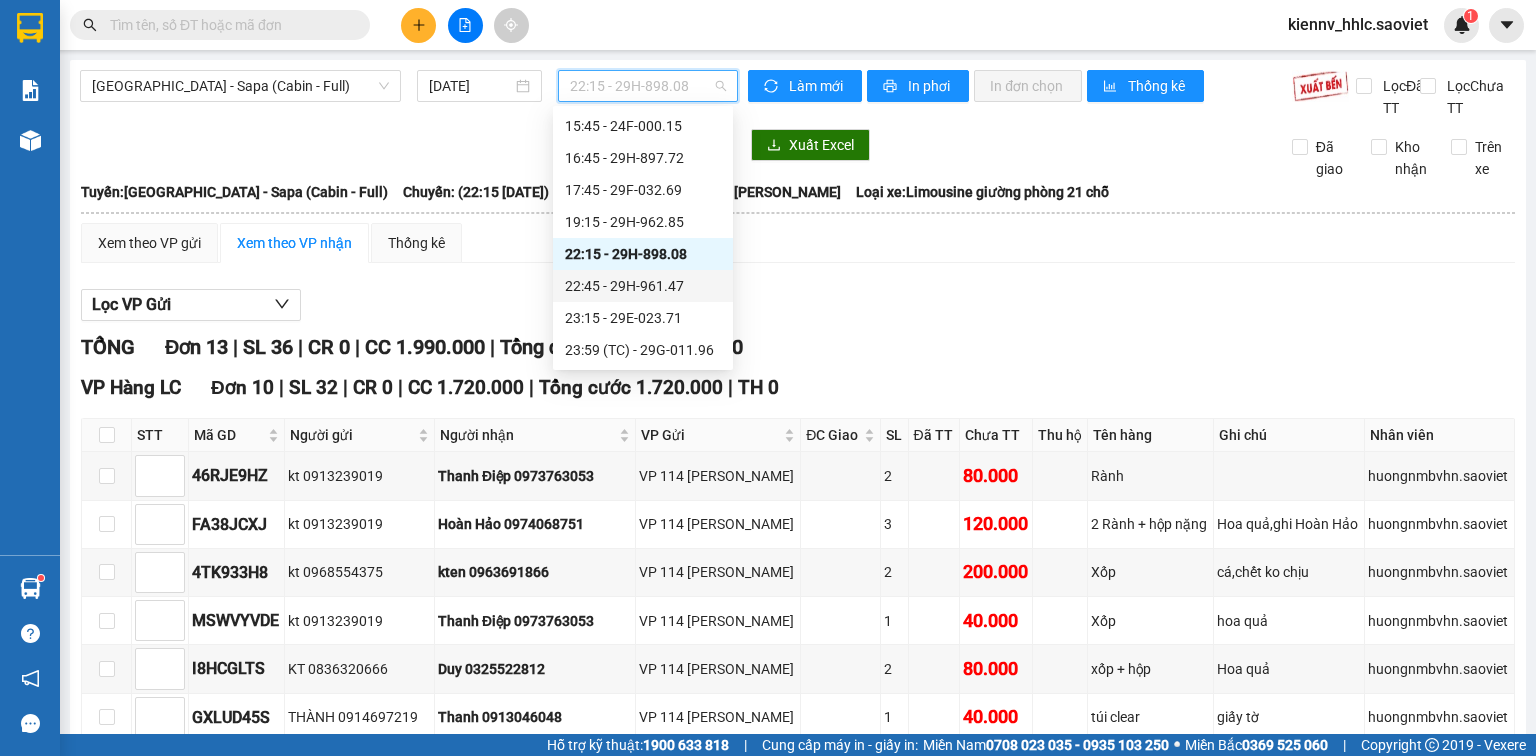 click on "22:45     - 29H-961.47" at bounding box center (643, 286) 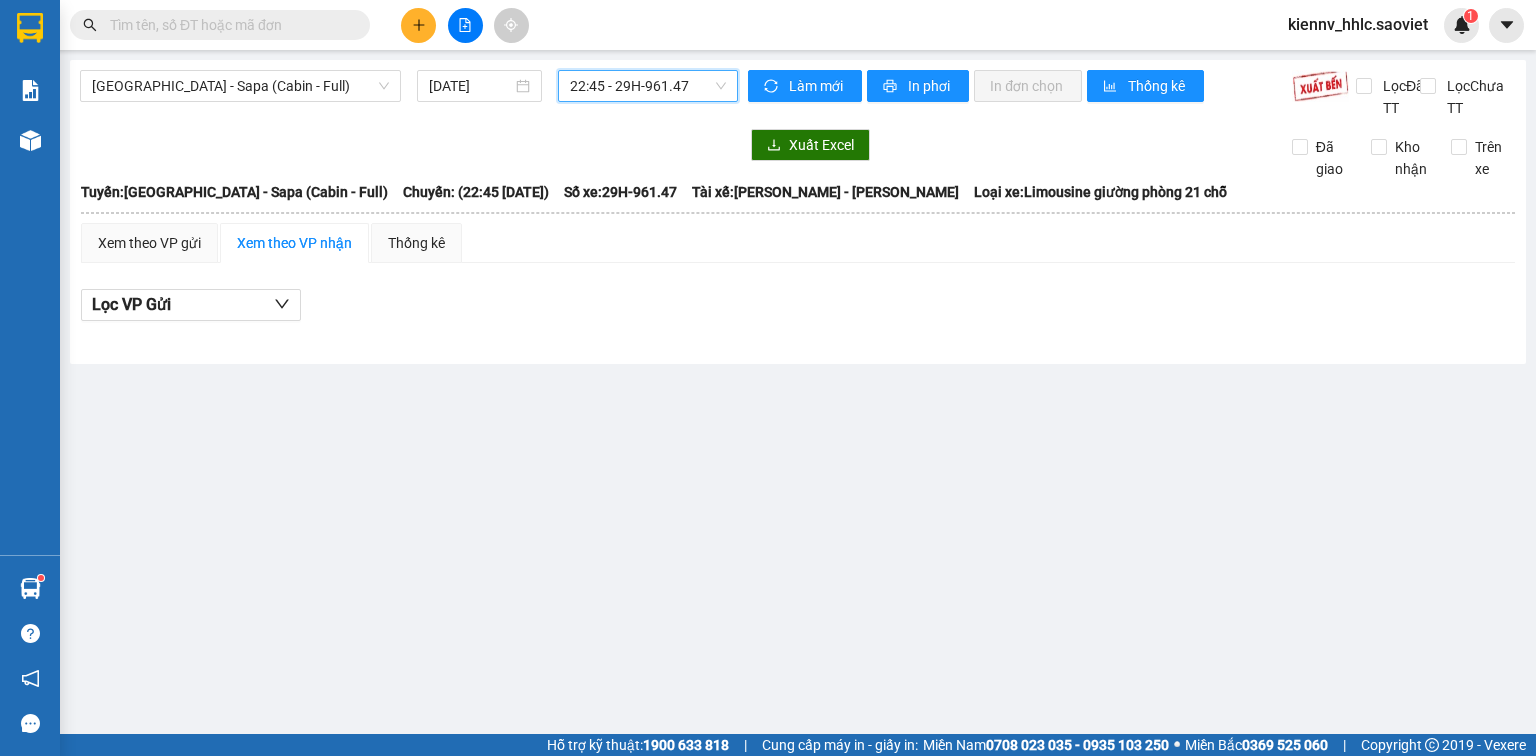 click on "22:45     - 29H-961.47" at bounding box center [648, 86] 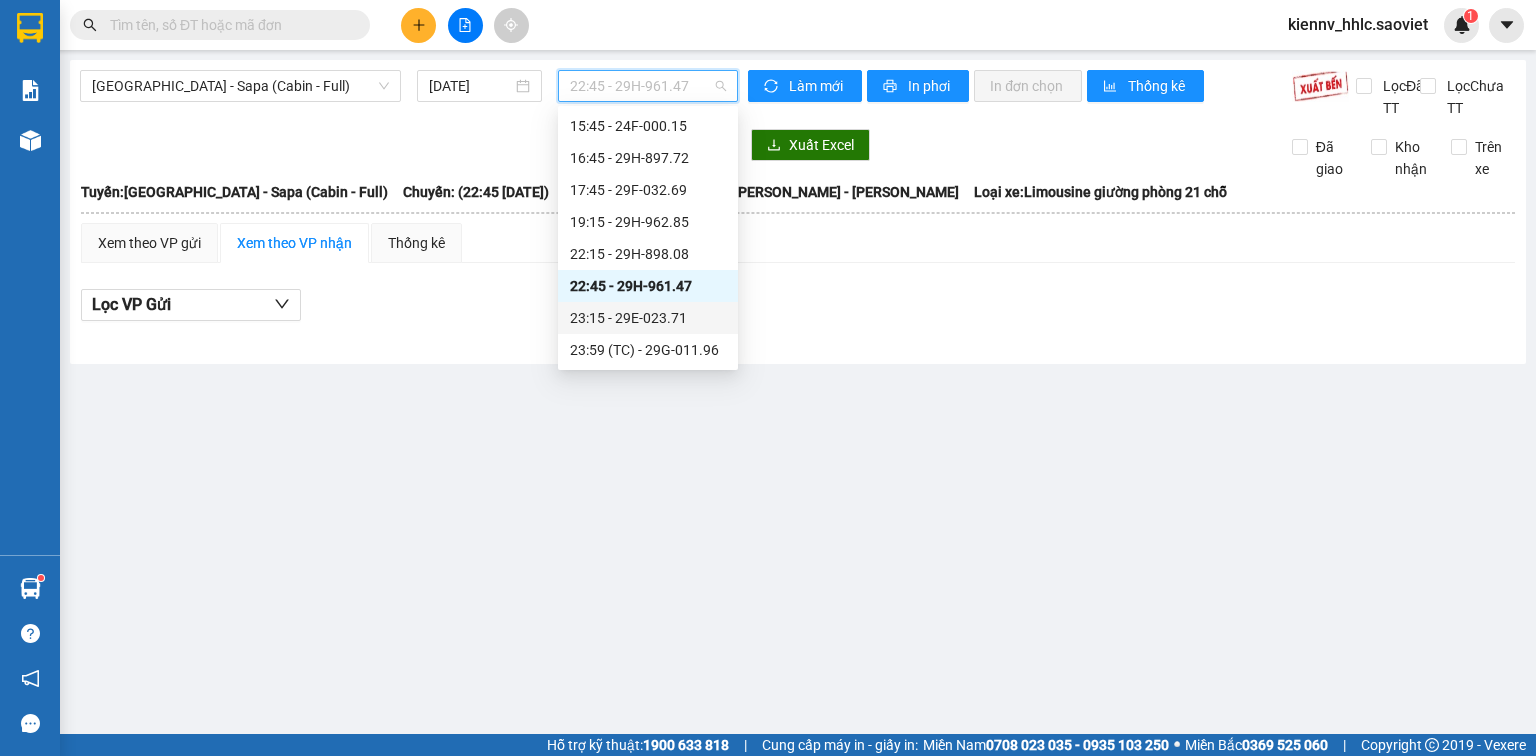 click on "23:15     - 29E-023.71" at bounding box center [648, 318] 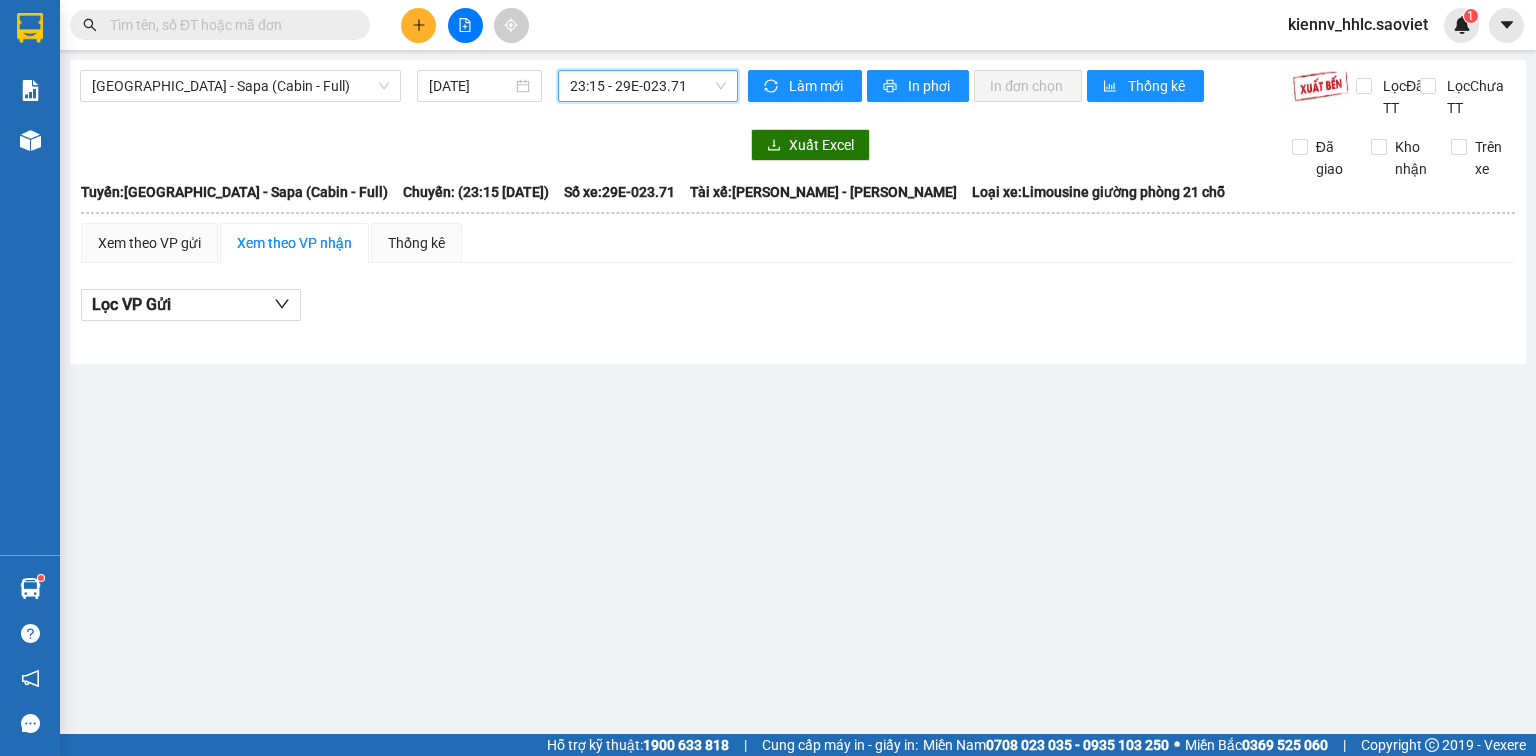 drag, startPoint x: 686, startPoint y: 70, endPoint x: 690, endPoint y: 83, distance: 13.601471 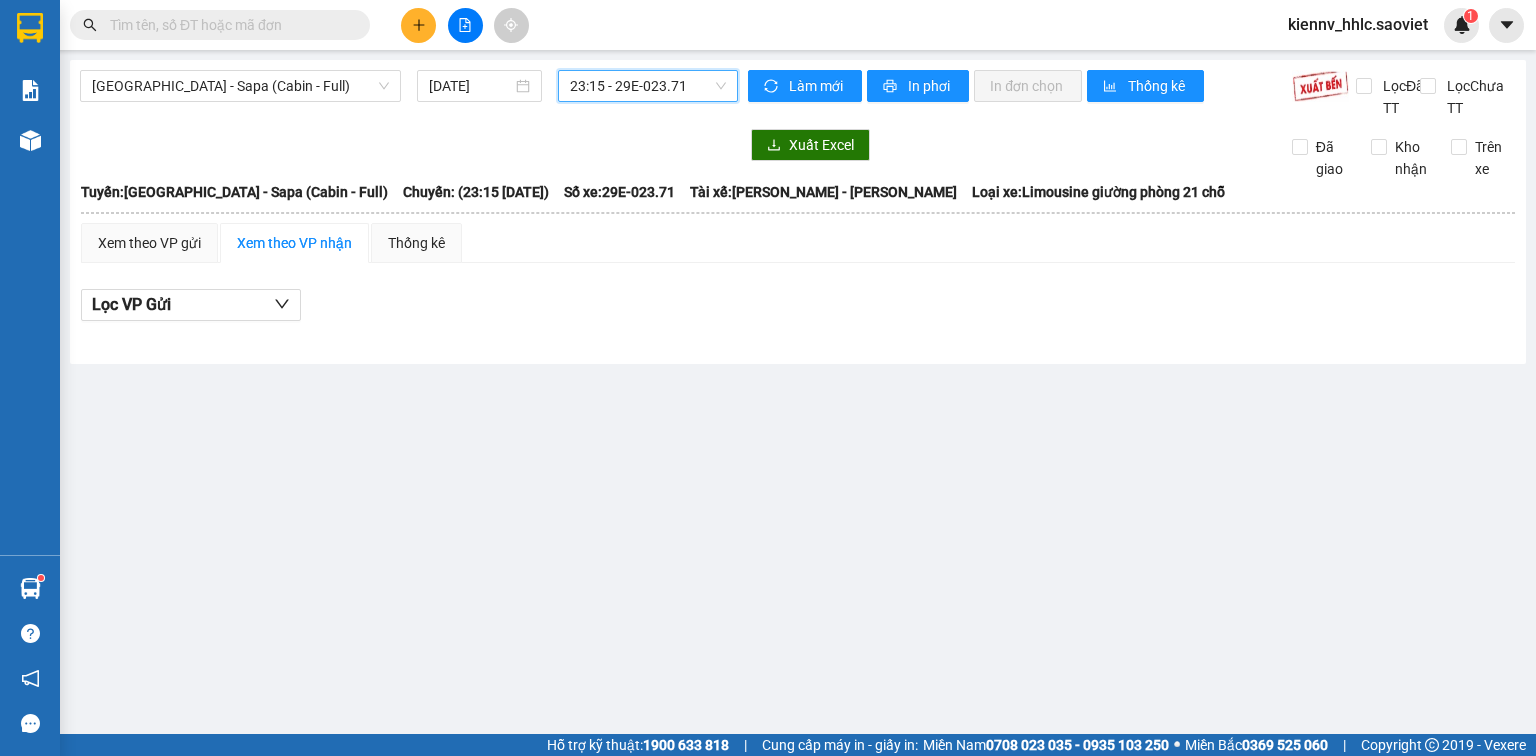 click on "23:15     - 29E-023.71" at bounding box center (648, 86) 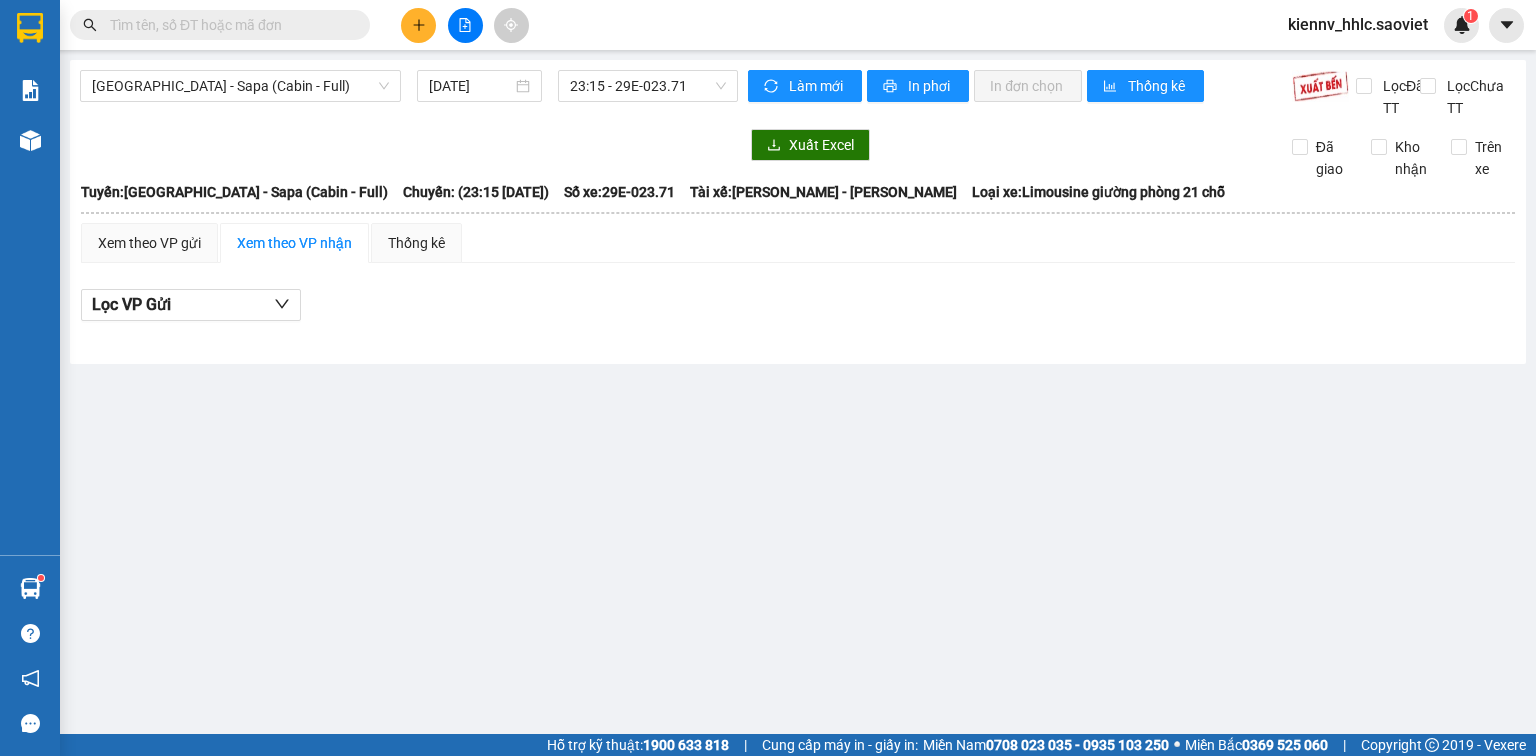 click on "Kết quả tìm kiếm ( 130 )  Bộ lọc  Mã ĐH Trạng thái Món hàng Thu hộ Tổng cước Chưa cước Nhãn Người gửi VP Gửi Người nhận VP Nhận VG7HNB6L 21:46 [DATE] Trên xe   29F-031.83 23:00  [DATE] XOP SL:  1 50.000 50.000 0981469686 VP 7 [PERSON_NAME] 0388307969 a trung VP Hàng LC 69YC6PT6 11:43 [DATE] Đã giao   19:23 [DATE] xốp liền 5 SL:  1 40.000 0986385491 VP 7 [PERSON_NAME] 0338307969 kt VP Hàng LC LP1NW9ML 17:37 [DATE] Đã giao   00:06 [DATE] xốp liền 3 SL:  1 50.000 0969676766 VP 7 [PERSON_NAME] 0388307969 a trung VP Hàng LC UA155SLF 20:56 [DATE] Đã giao   09:28 [DATE] xop SL:  1 50.000 0969676766 VP 7 [PERSON_NAME] 0388307969 a trung VP Hàng LC JM15FW4Q 20:02 [DATE] Đã giao   03:06 [DATE] xôp liên 2 SL:  1 50.000 0969676766 VP 7 [PERSON_NAME] 0388307969 a trung VP Hàng LC PH5M4I28 07:54 [DATE] Đã giao   15:41 [DATE] xốp l2 SL:  1 40.000 0969676766 VP 7 [PERSON_NAME] 0388307969 a trung P4ZG1LMQ" at bounding box center [768, 378] 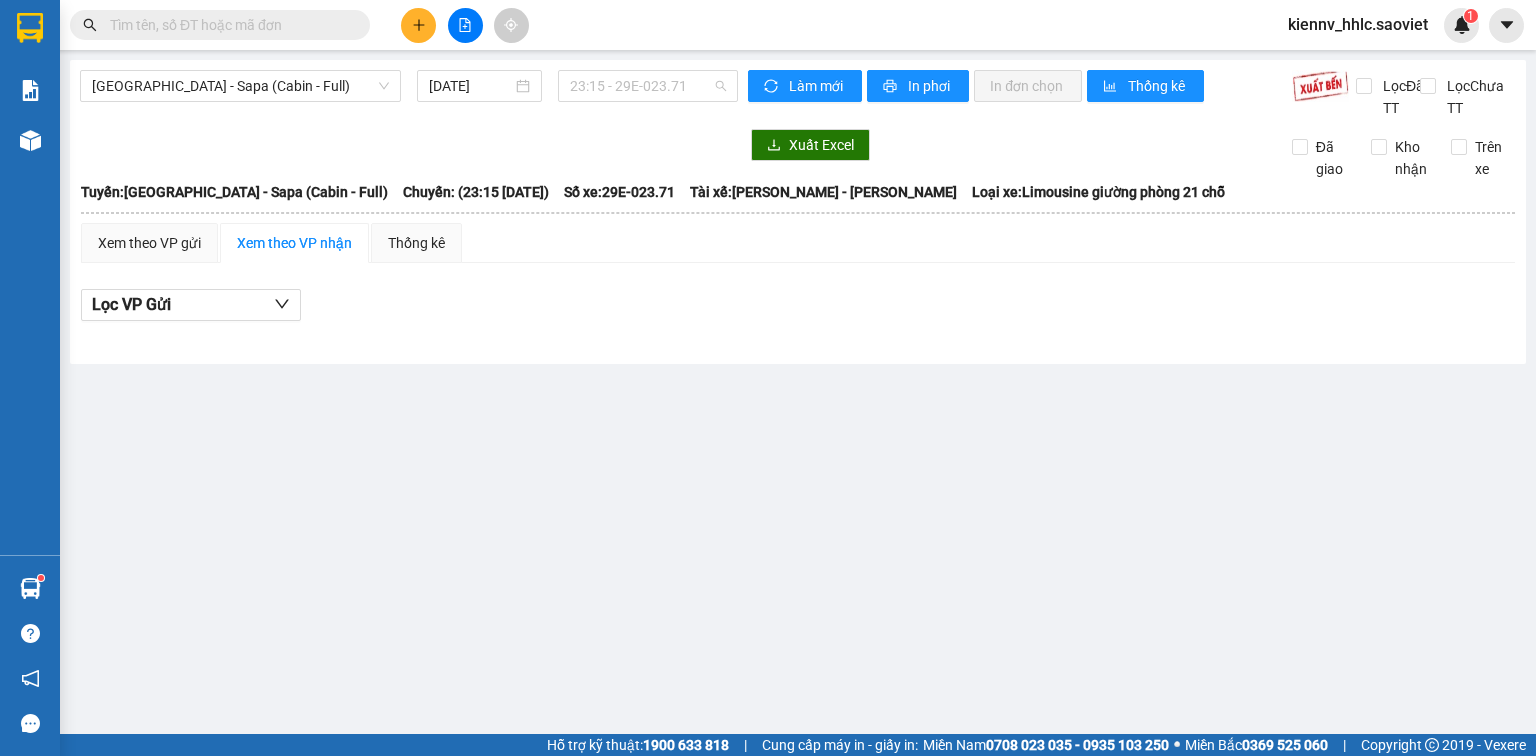 drag, startPoint x: 657, startPoint y: 85, endPoint x: 664, endPoint y: 141, distance: 56.435802 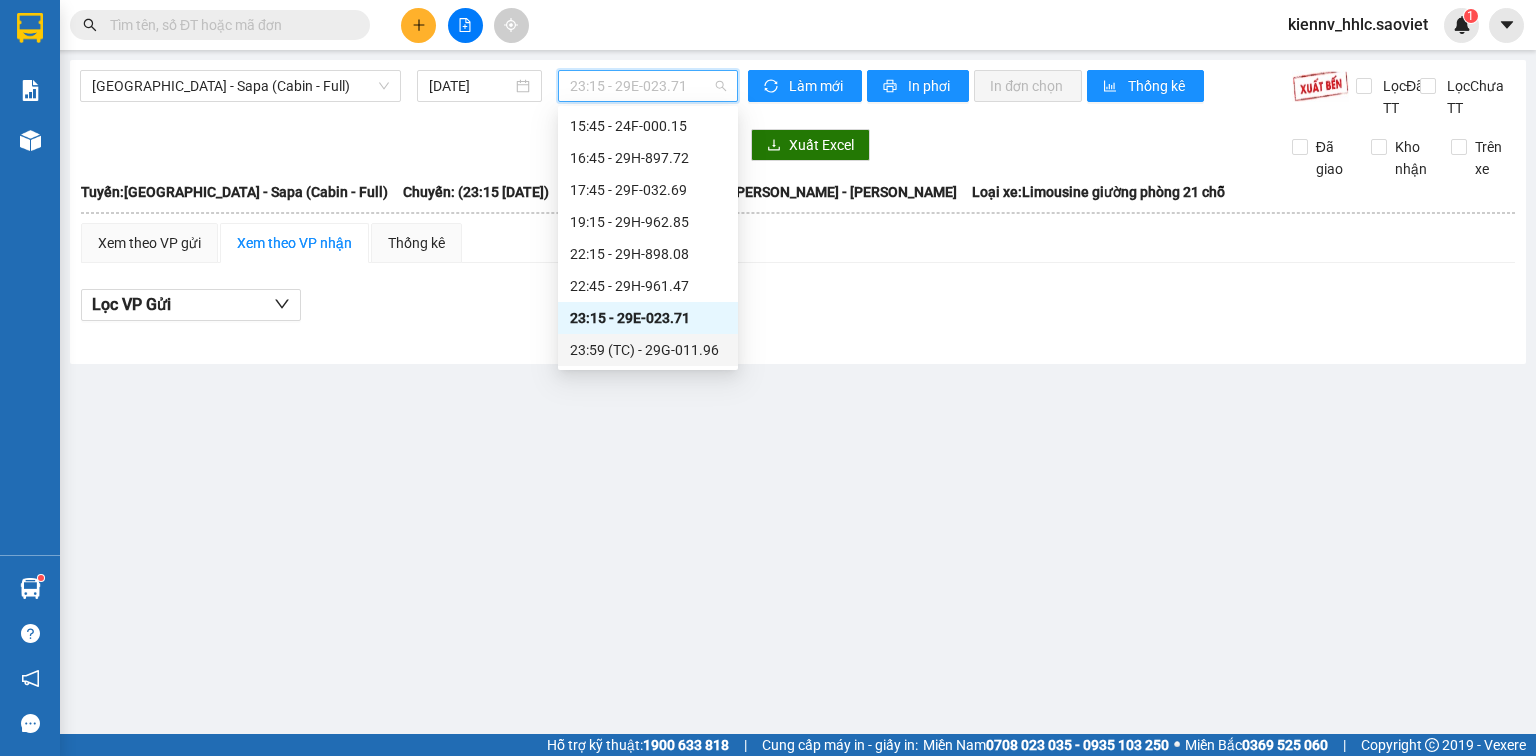 click on "23:59   (TC)   - 29G-011.96" at bounding box center [648, 350] 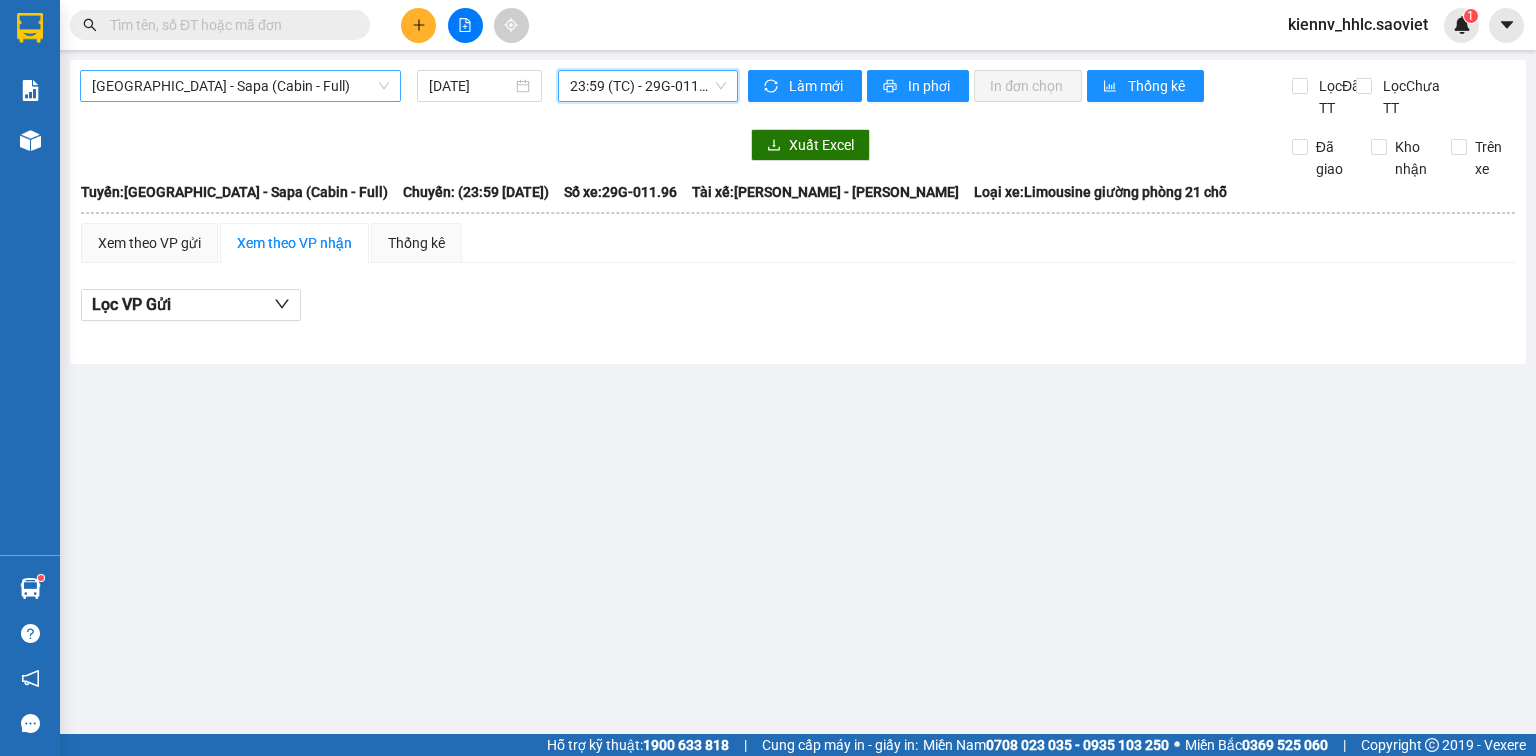 click on "[GEOGRAPHIC_DATA] - Sapa (Cabin - Full)" at bounding box center [240, 86] 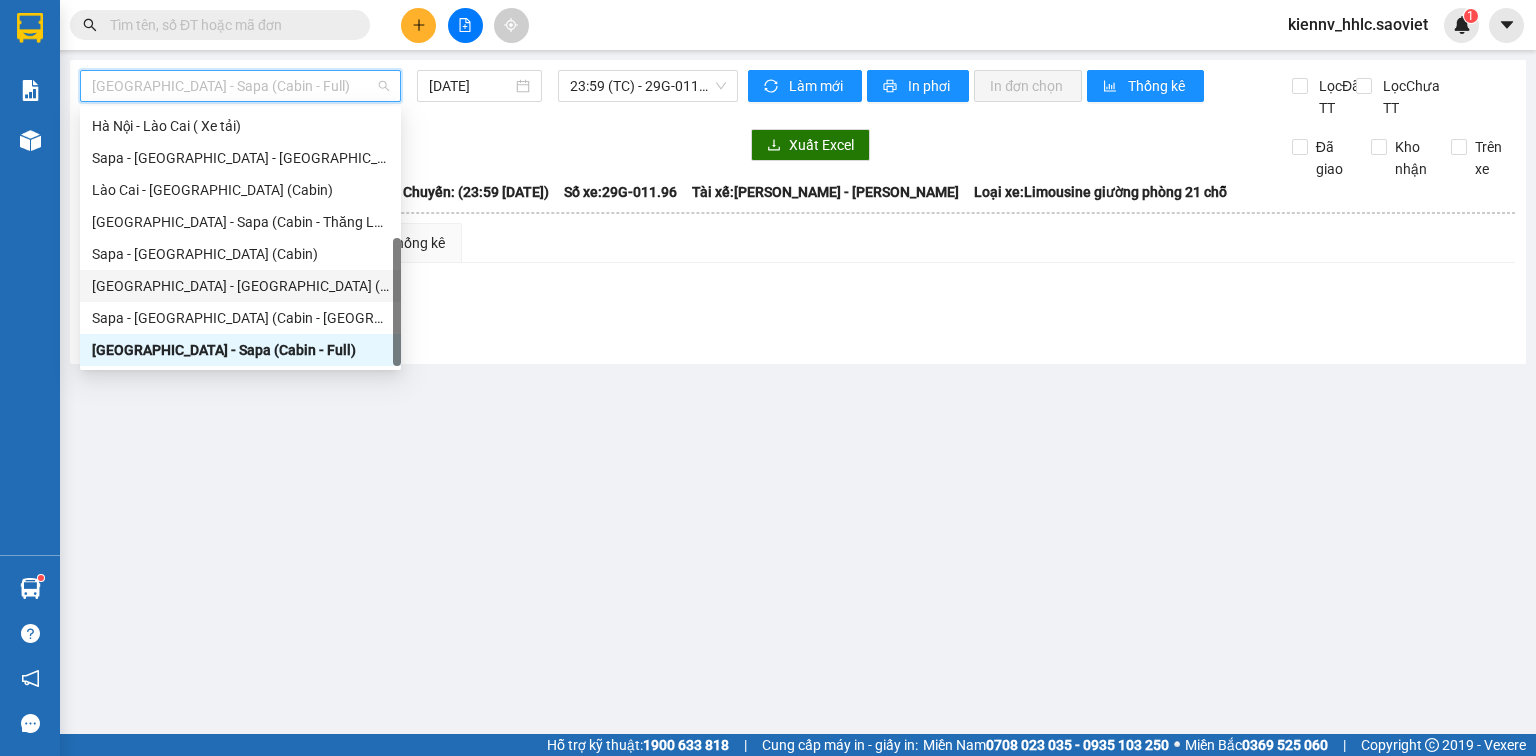 click on "[GEOGRAPHIC_DATA] - [GEOGRAPHIC_DATA] ([GEOGRAPHIC_DATA])" at bounding box center [240, 286] 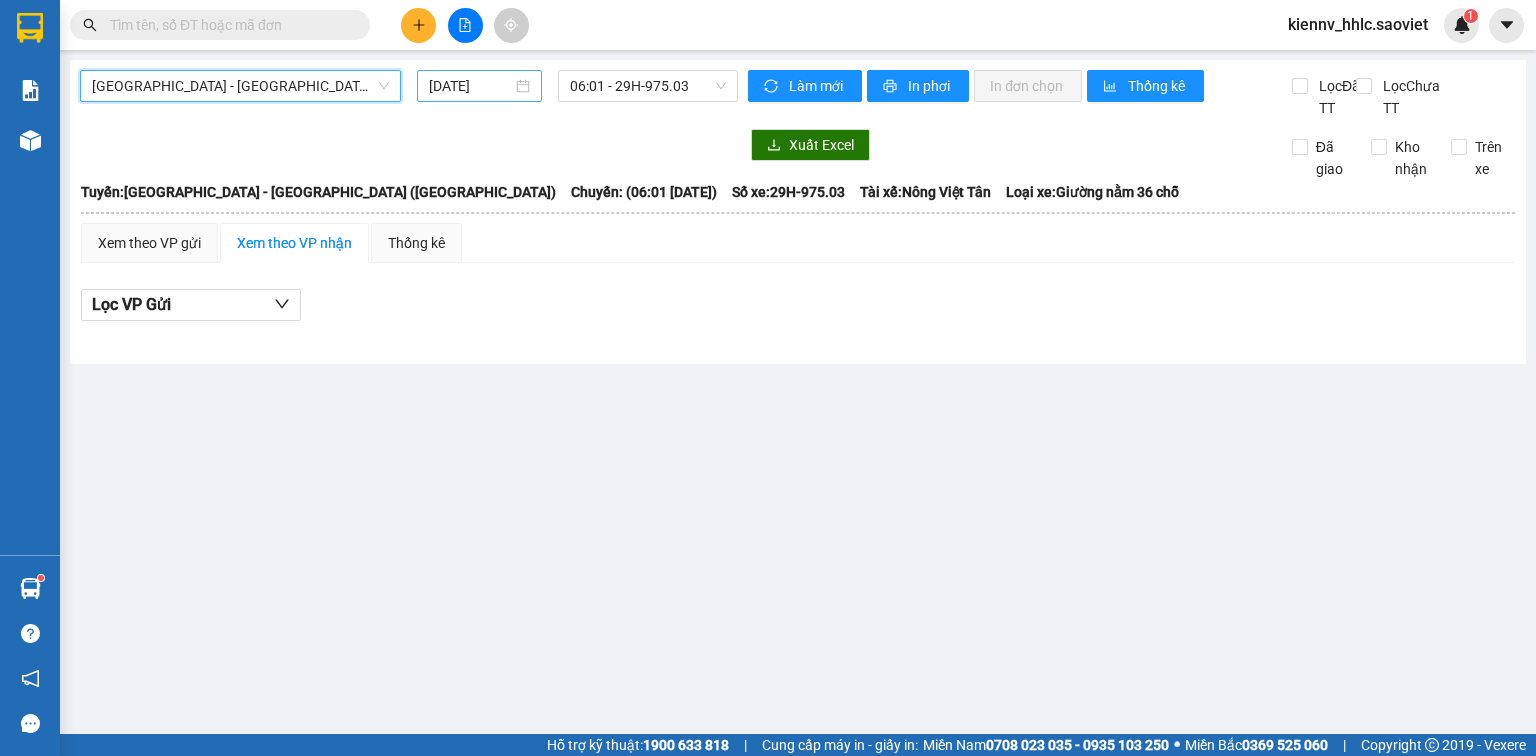 click on "[DATE]" at bounding box center [470, 86] 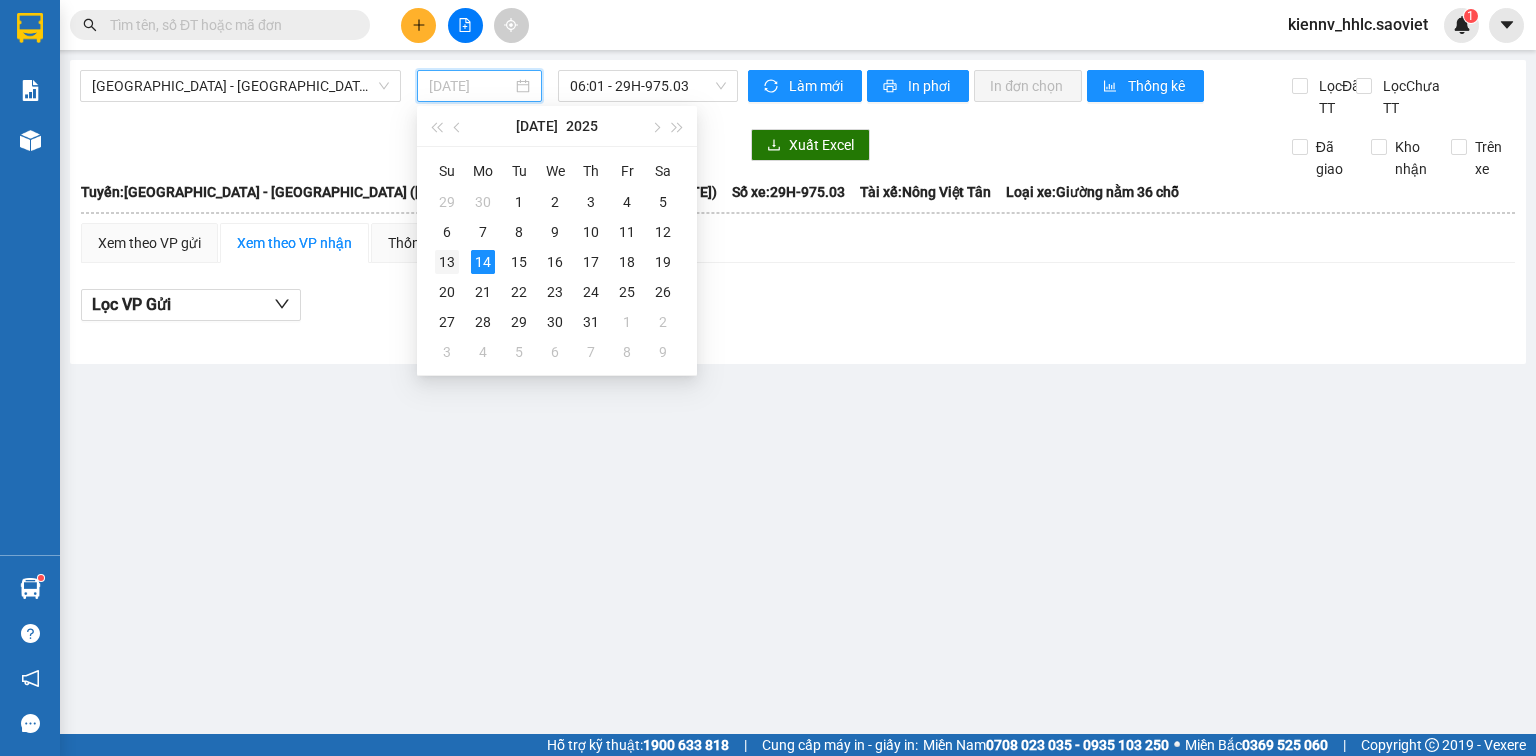 click on "13" at bounding box center [447, 262] 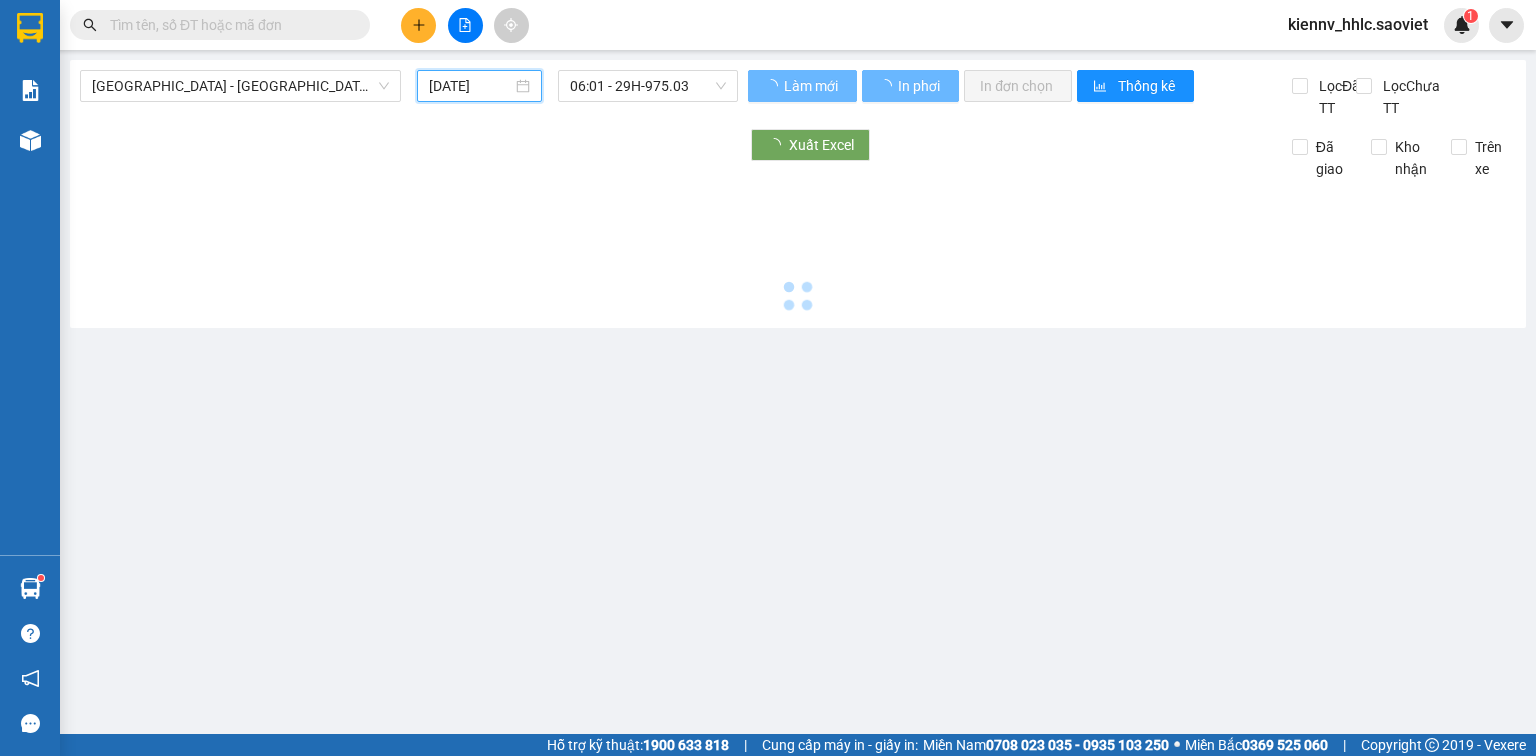 type on "[DATE]" 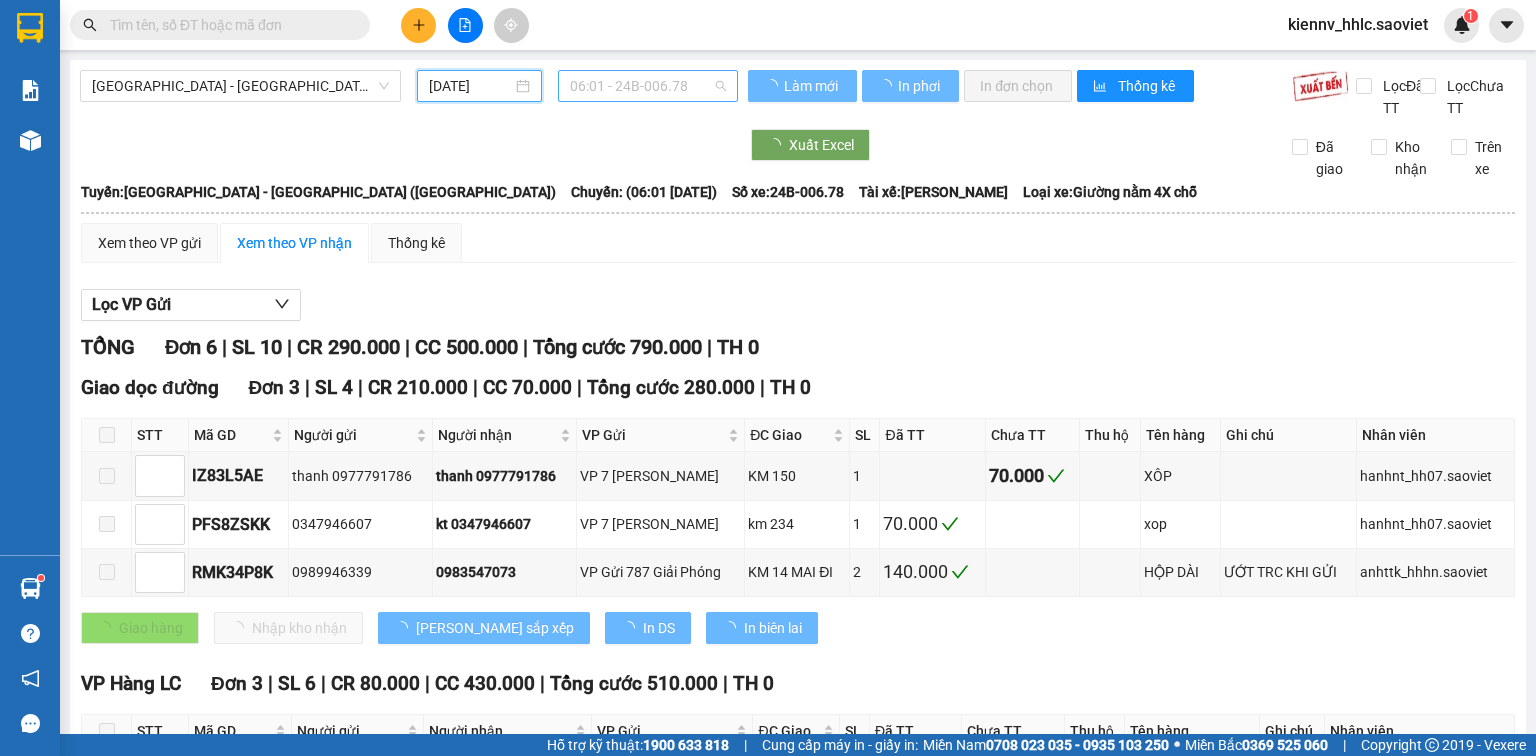 click on "06:01     - 24B-006.78" at bounding box center [648, 86] 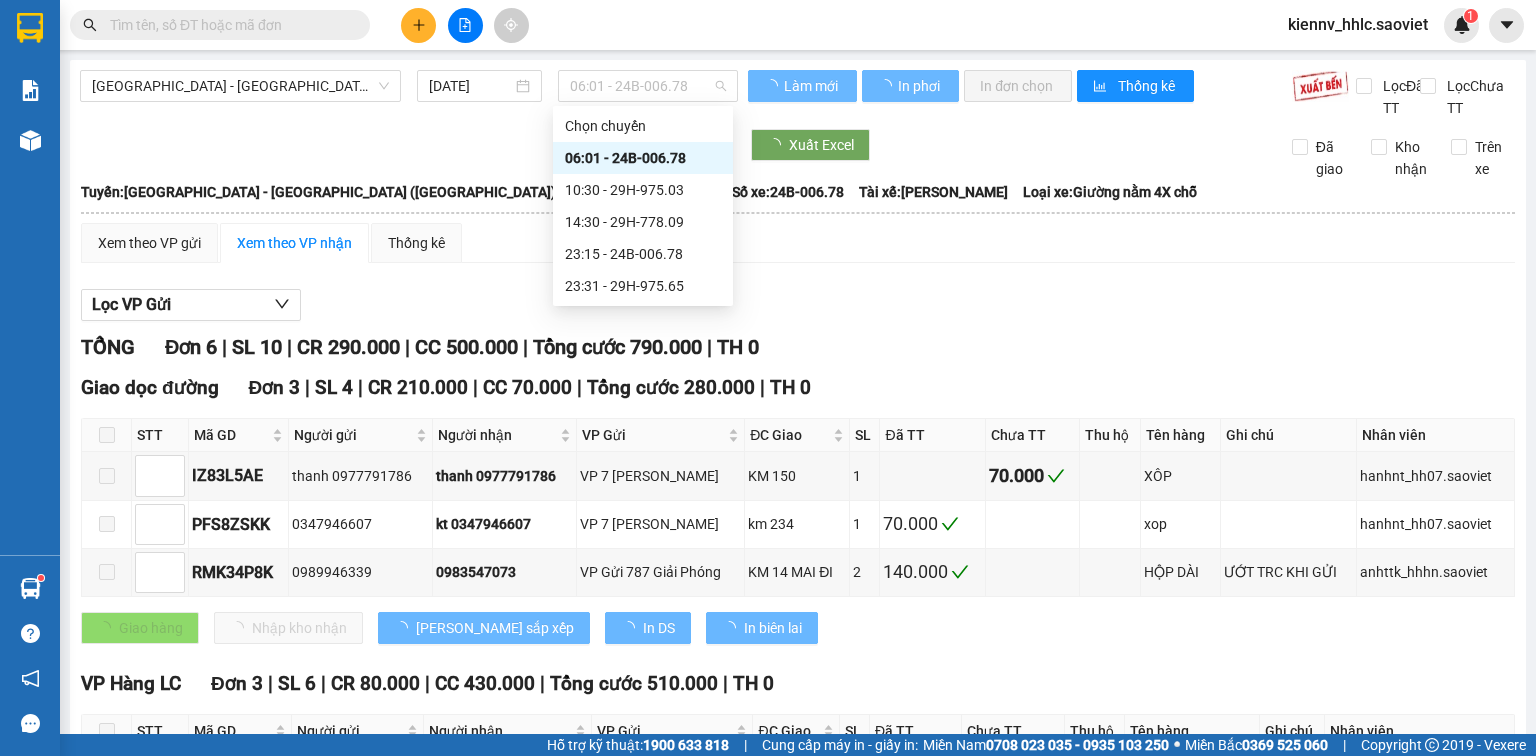 scroll, scrollTop: 0, scrollLeft: 0, axis: both 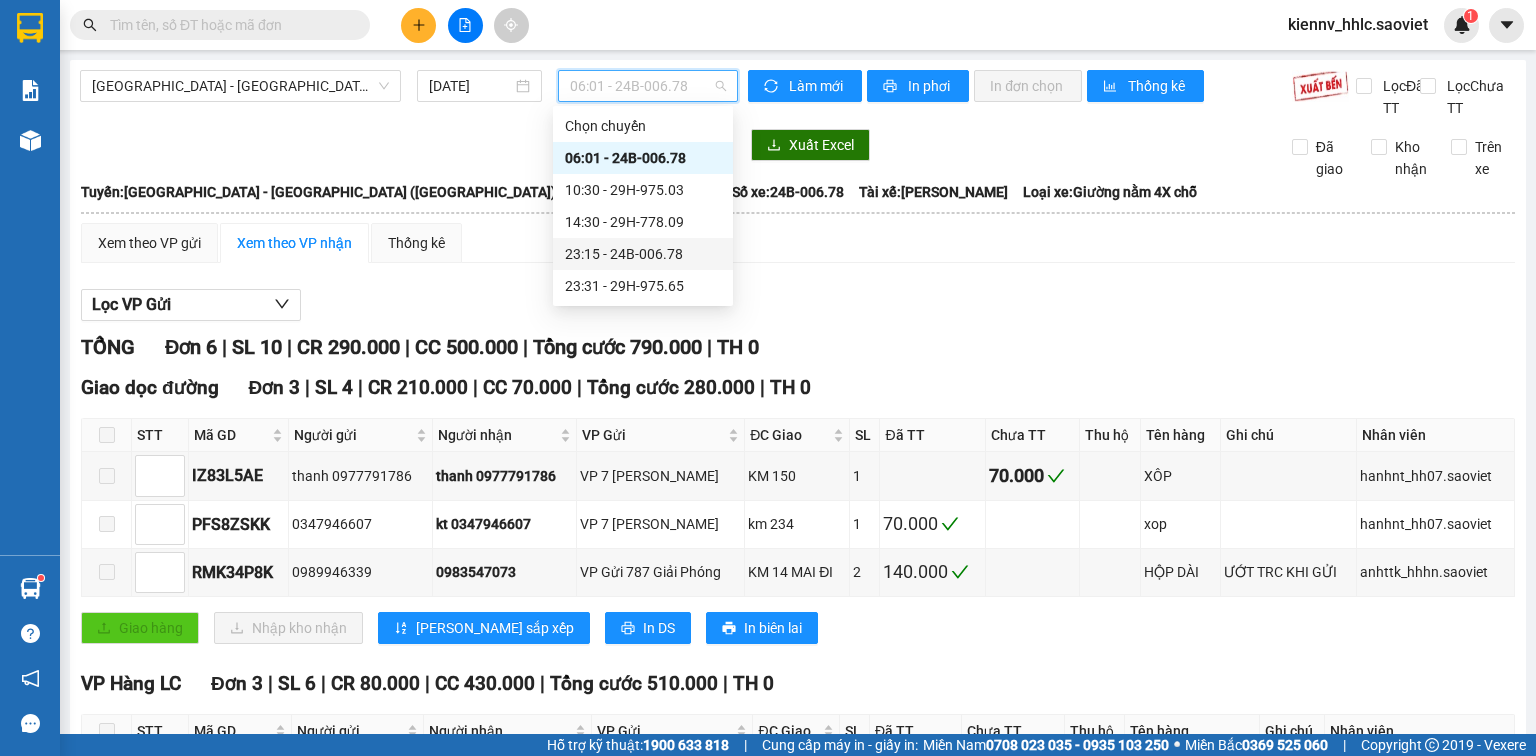 click on "23:15     - 24B-006.78" at bounding box center [643, 254] 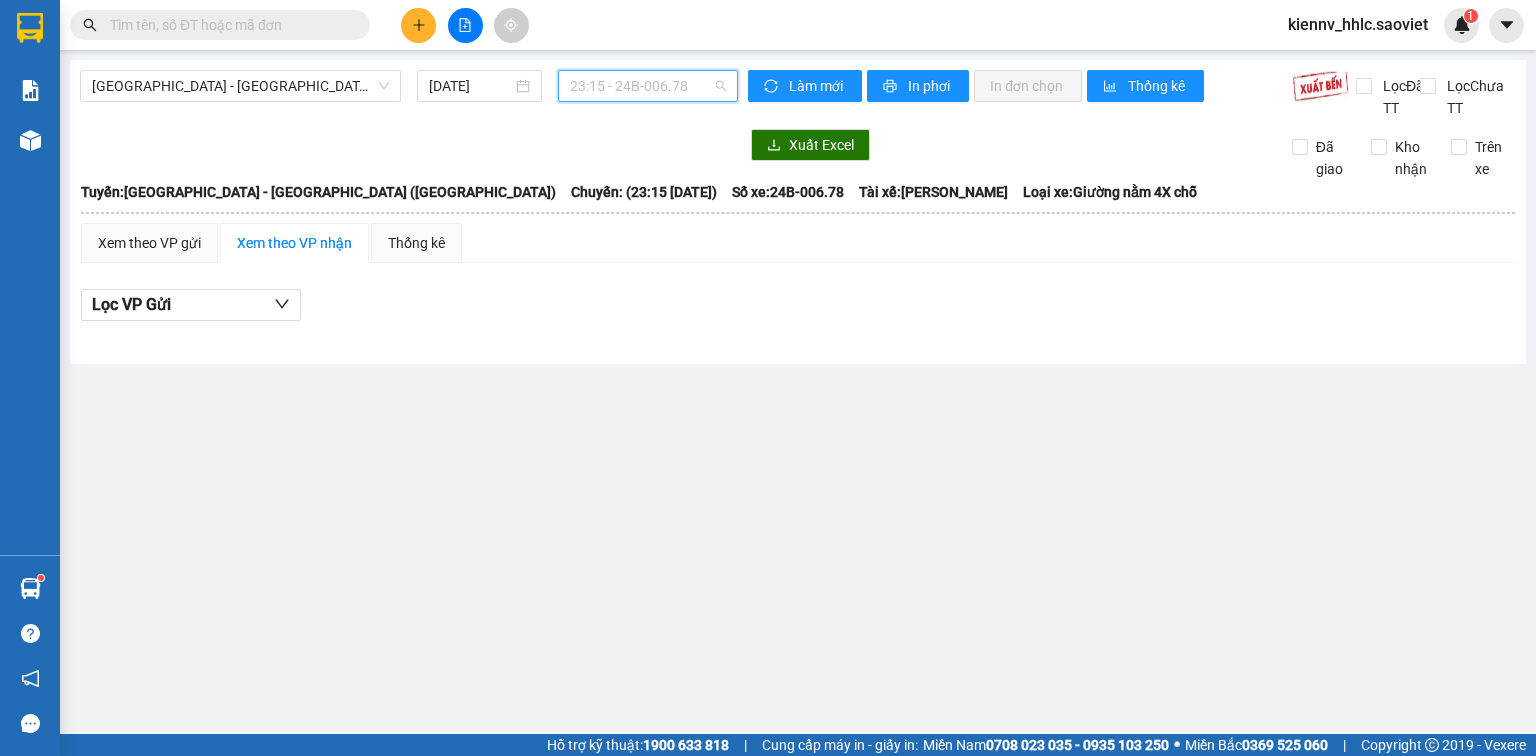 click on "23:15     - 24B-006.78" at bounding box center (648, 86) 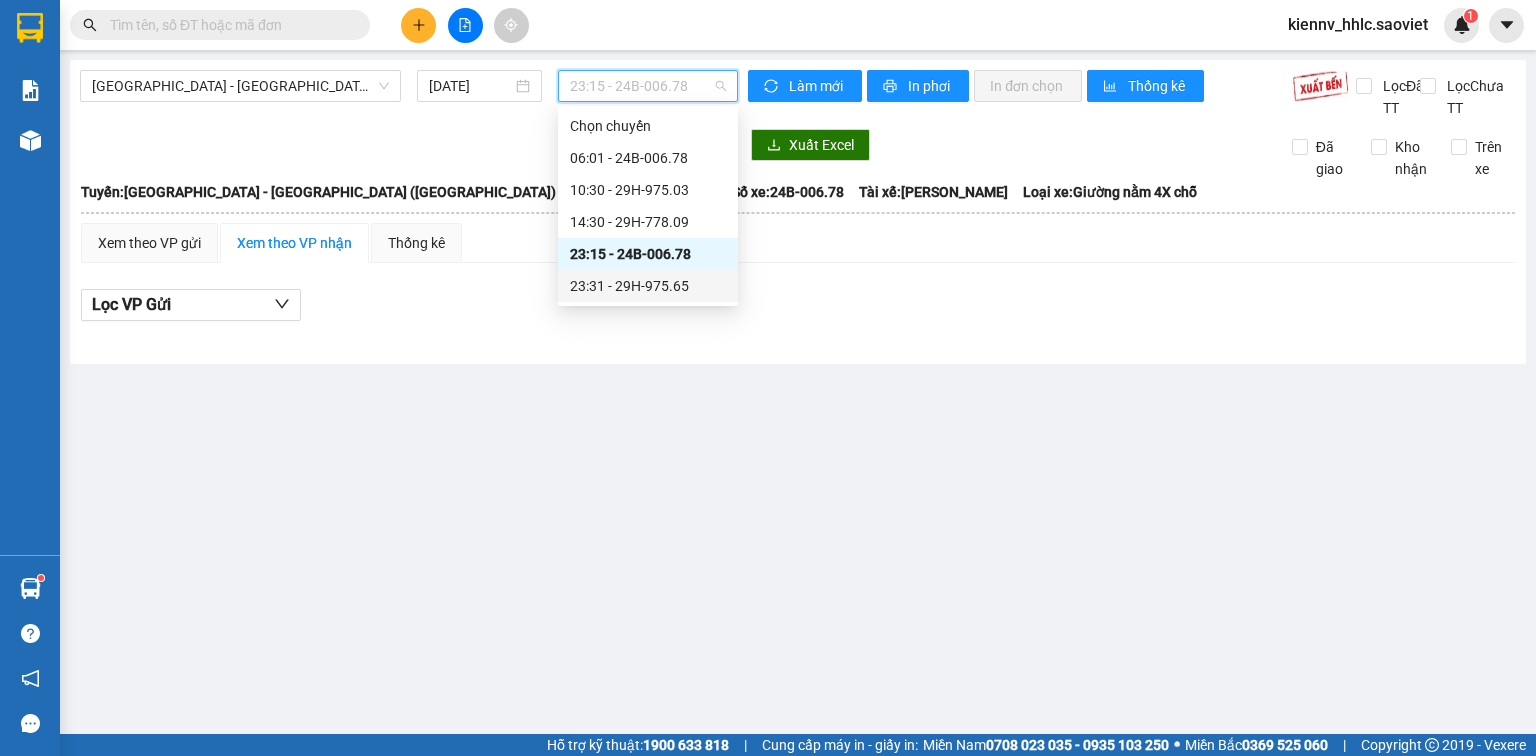 click on "23:31     - 29H-975.65" at bounding box center [648, 286] 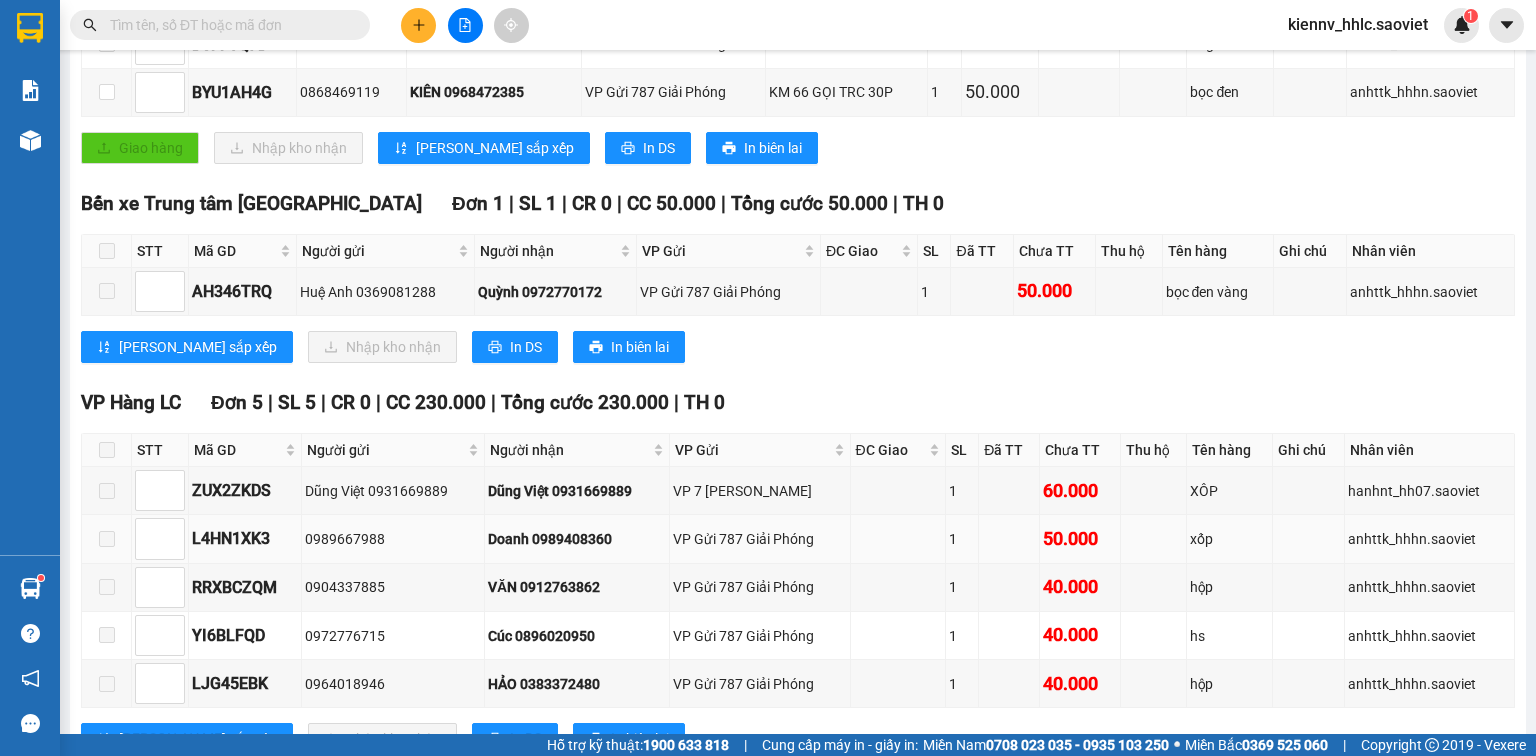 scroll, scrollTop: 572, scrollLeft: 0, axis: vertical 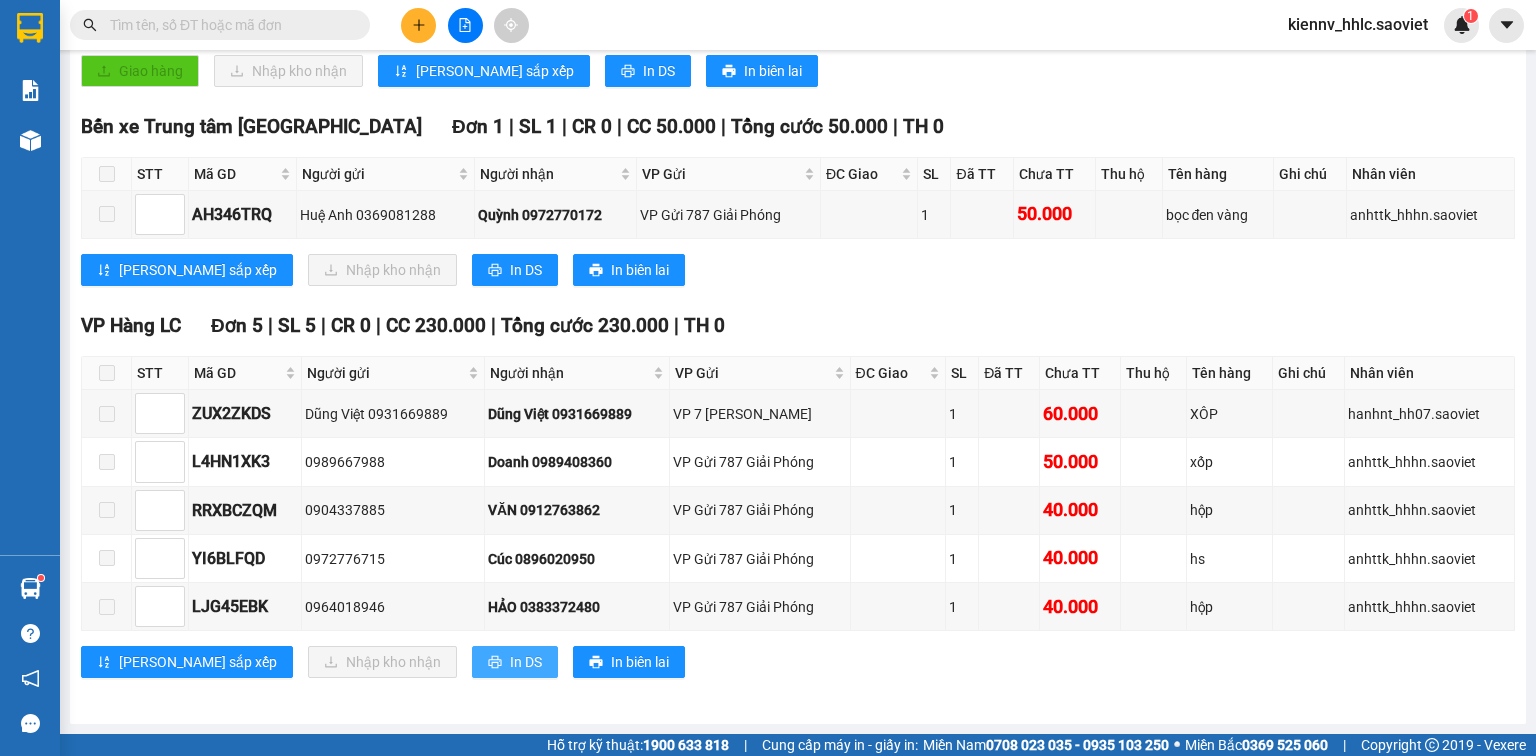 click on "In DS" at bounding box center (526, 662) 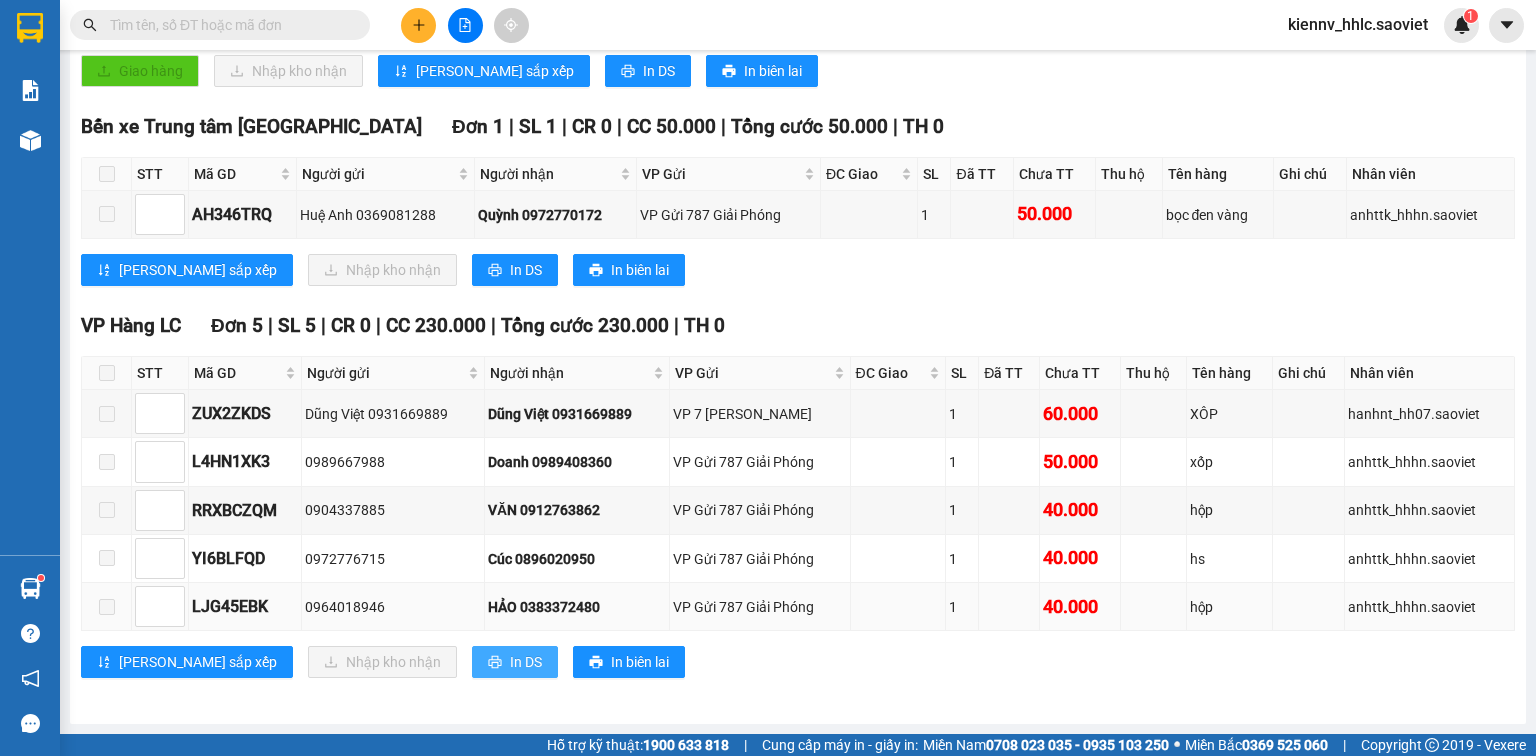 scroll, scrollTop: 0, scrollLeft: 0, axis: both 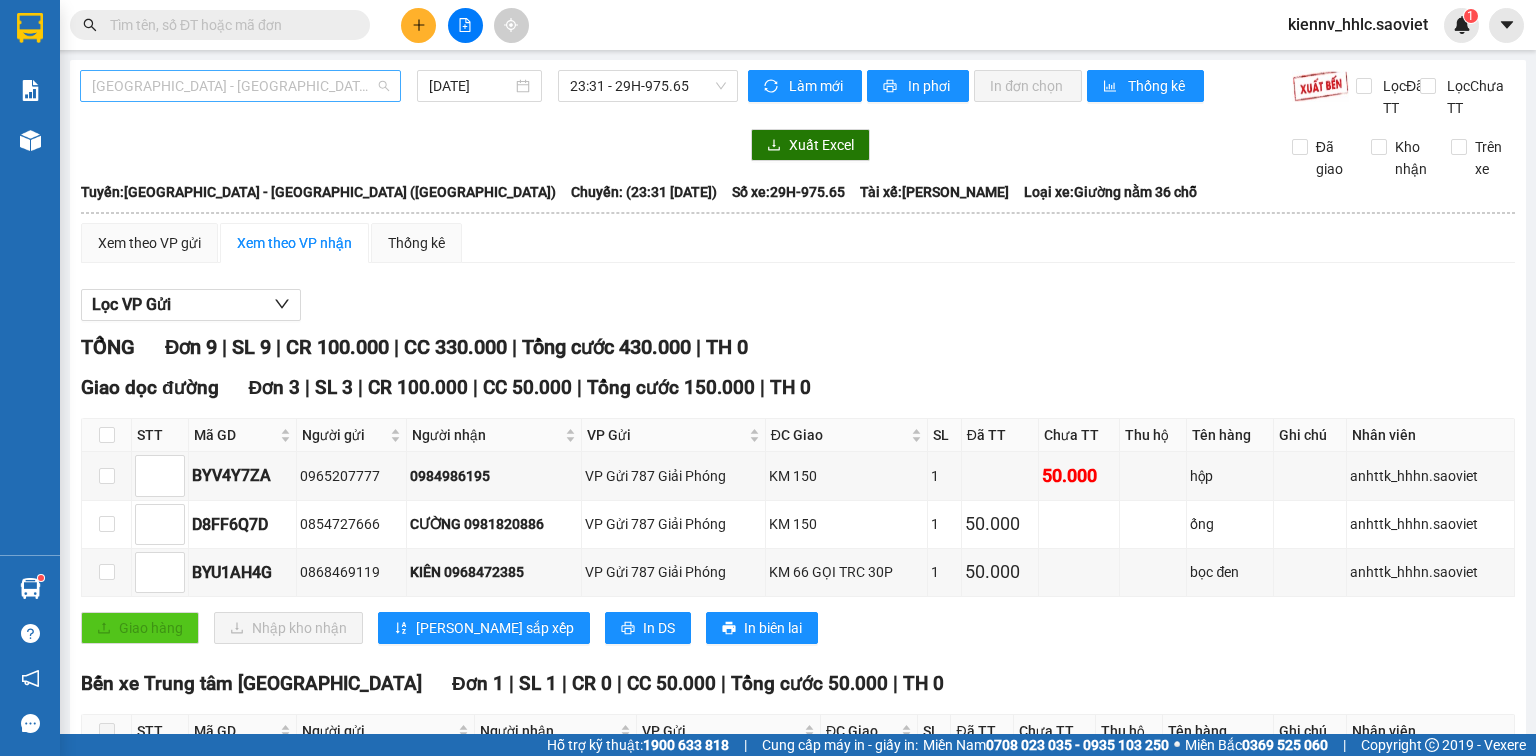 click on "[GEOGRAPHIC_DATA] - [GEOGRAPHIC_DATA] ([GEOGRAPHIC_DATA])" at bounding box center [240, 86] 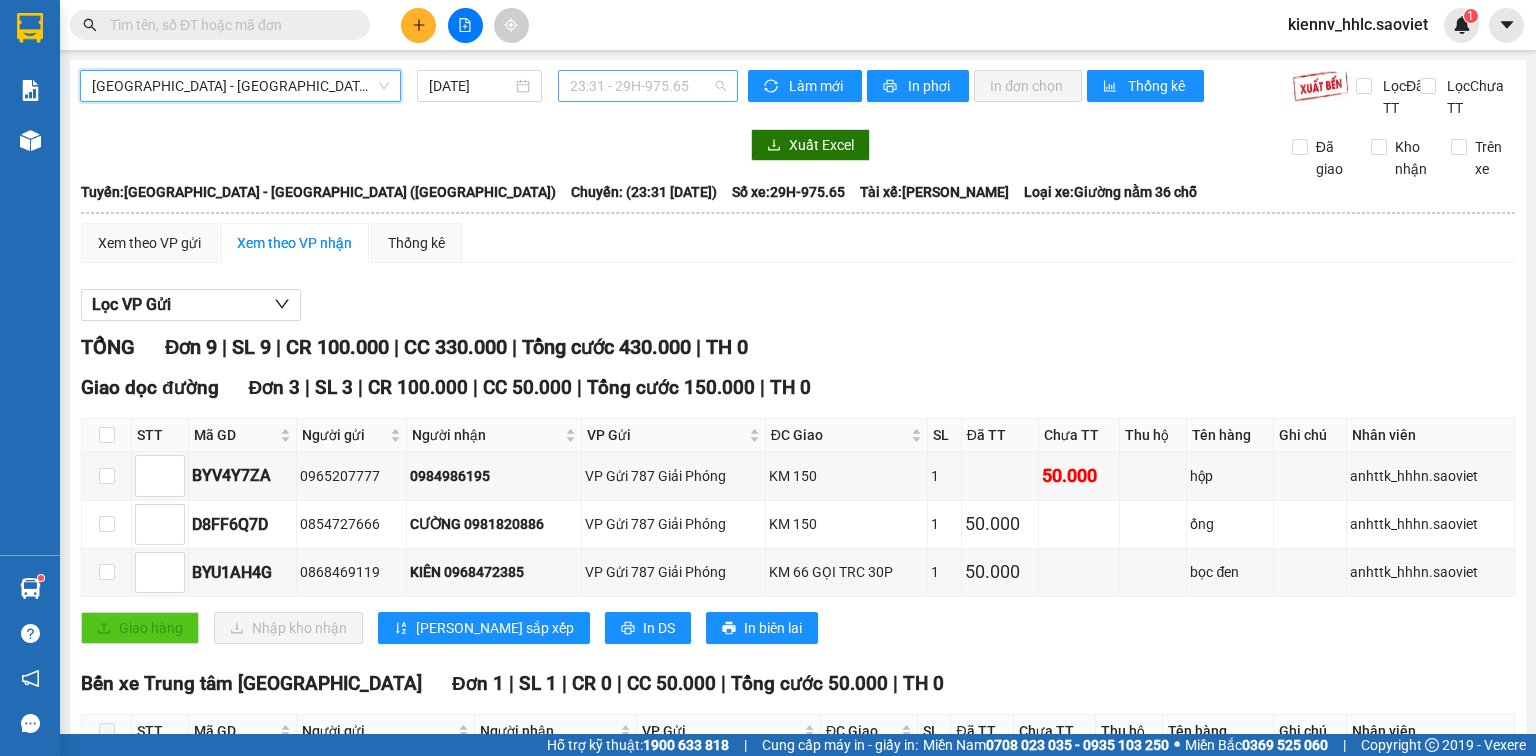 click on "23:31     - 29H-975.65" at bounding box center (648, 86) 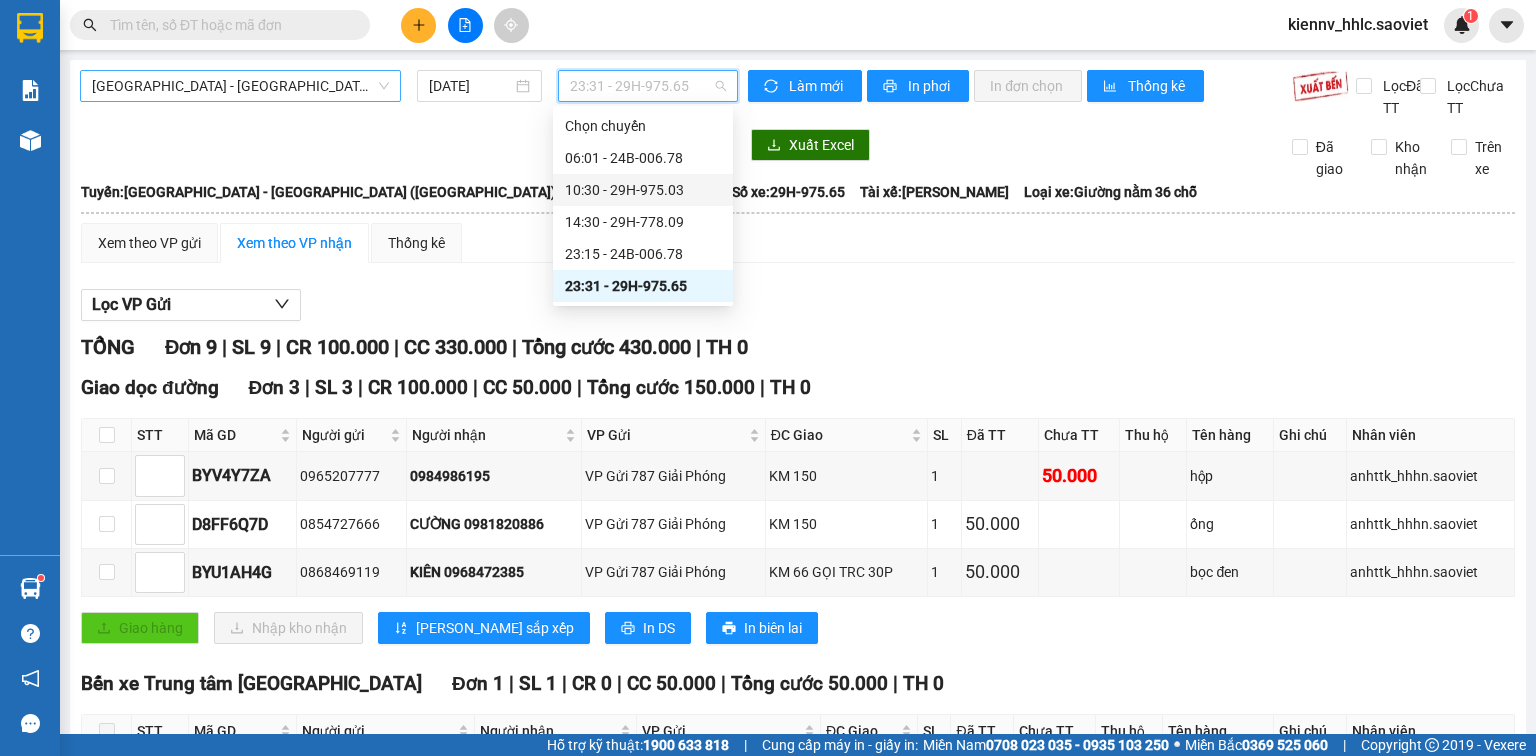 click on "[GEOGRAPHIC_DATA] - [GEOGRAPHIC_DATA] ([GEOGRAPHIC_DATA])" at bounding box center (240, 86) 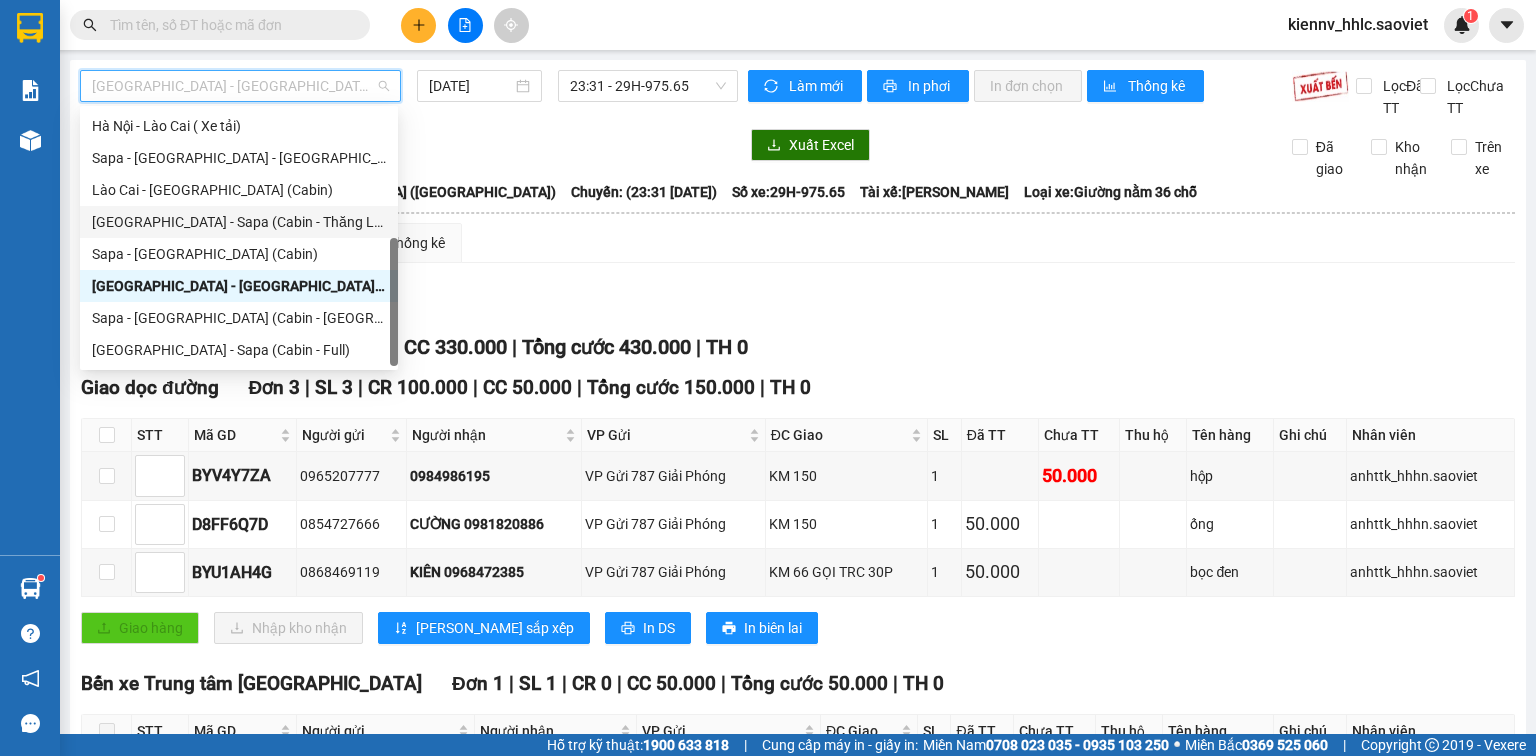 scroll, scrollTop: 0, scrollLeft: 0, axis: both 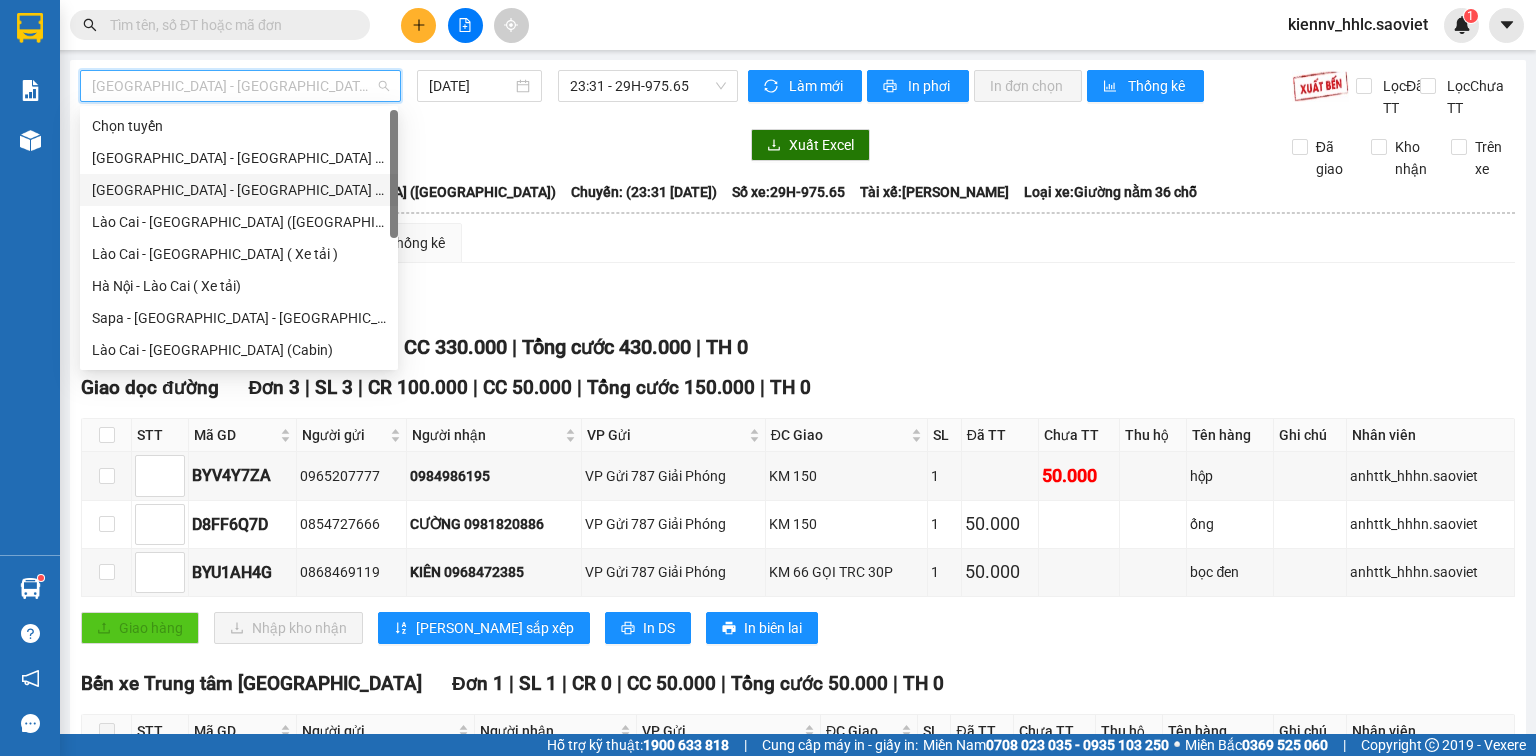 click on "[GEOGRAPHIC_DATA] - [GEOGRAPHIC_DATA] ([GEOGRAPHIC_DATA])" at bounding box center [239, 190] 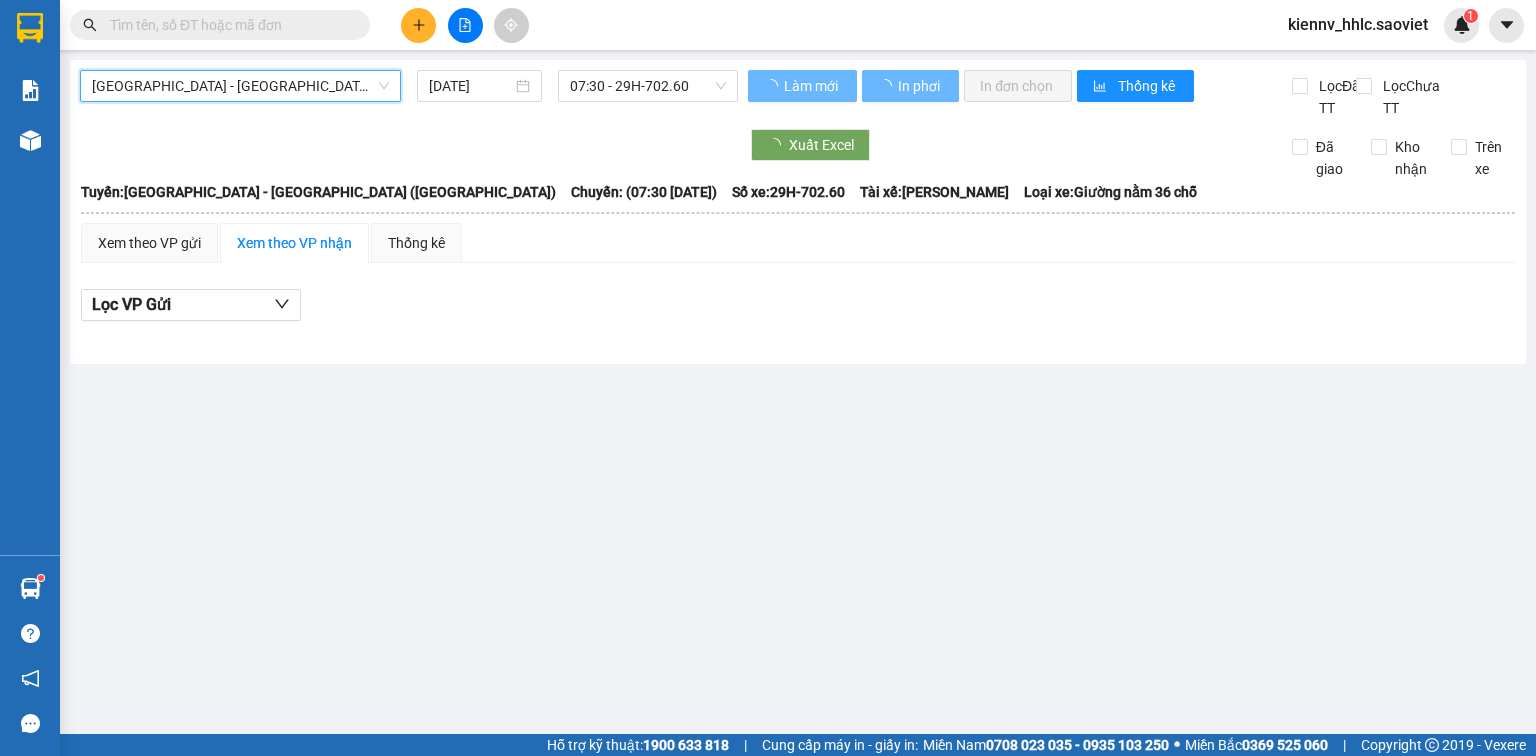 click on "[DATE]" at bounding box center [470, 86] 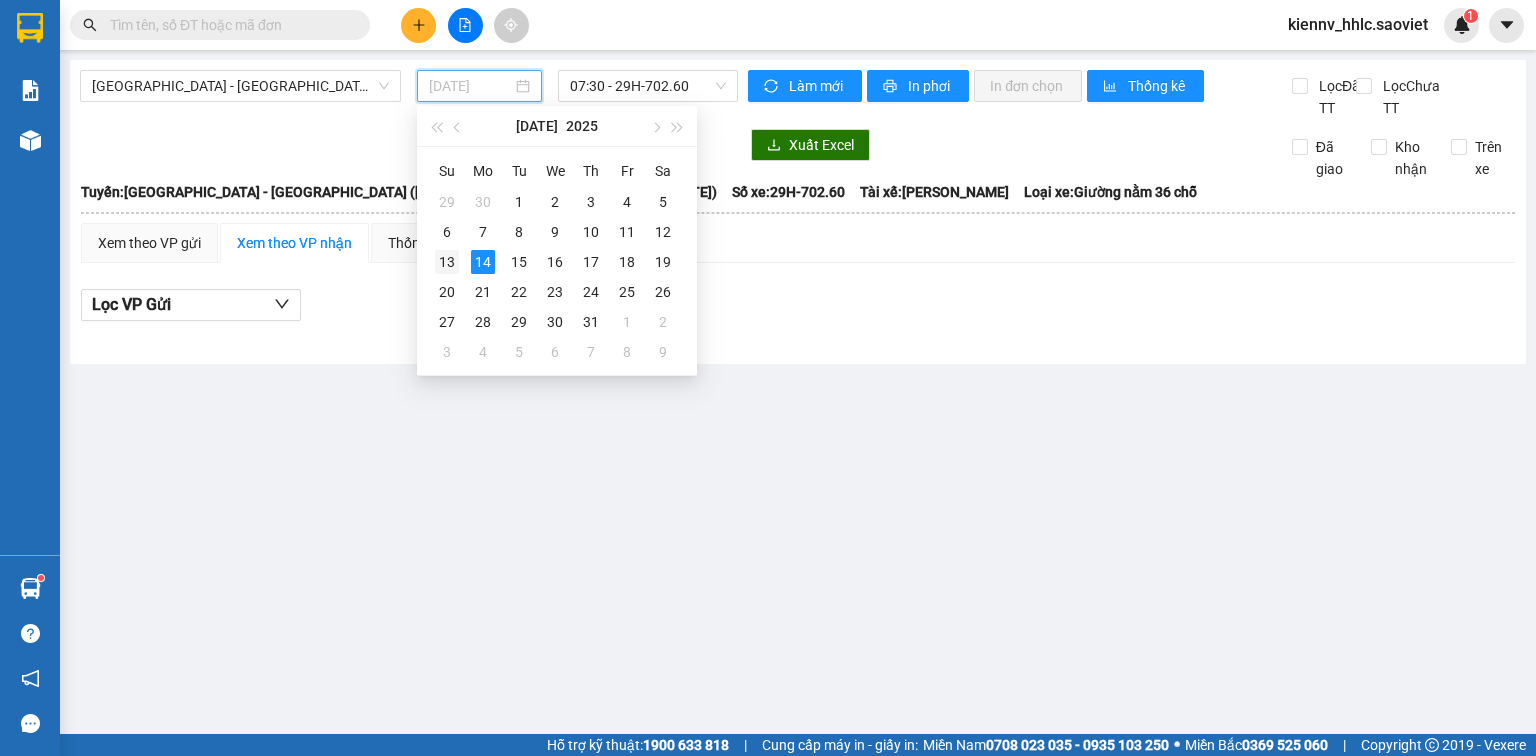 click on "13" at bounding box center [447, 262] 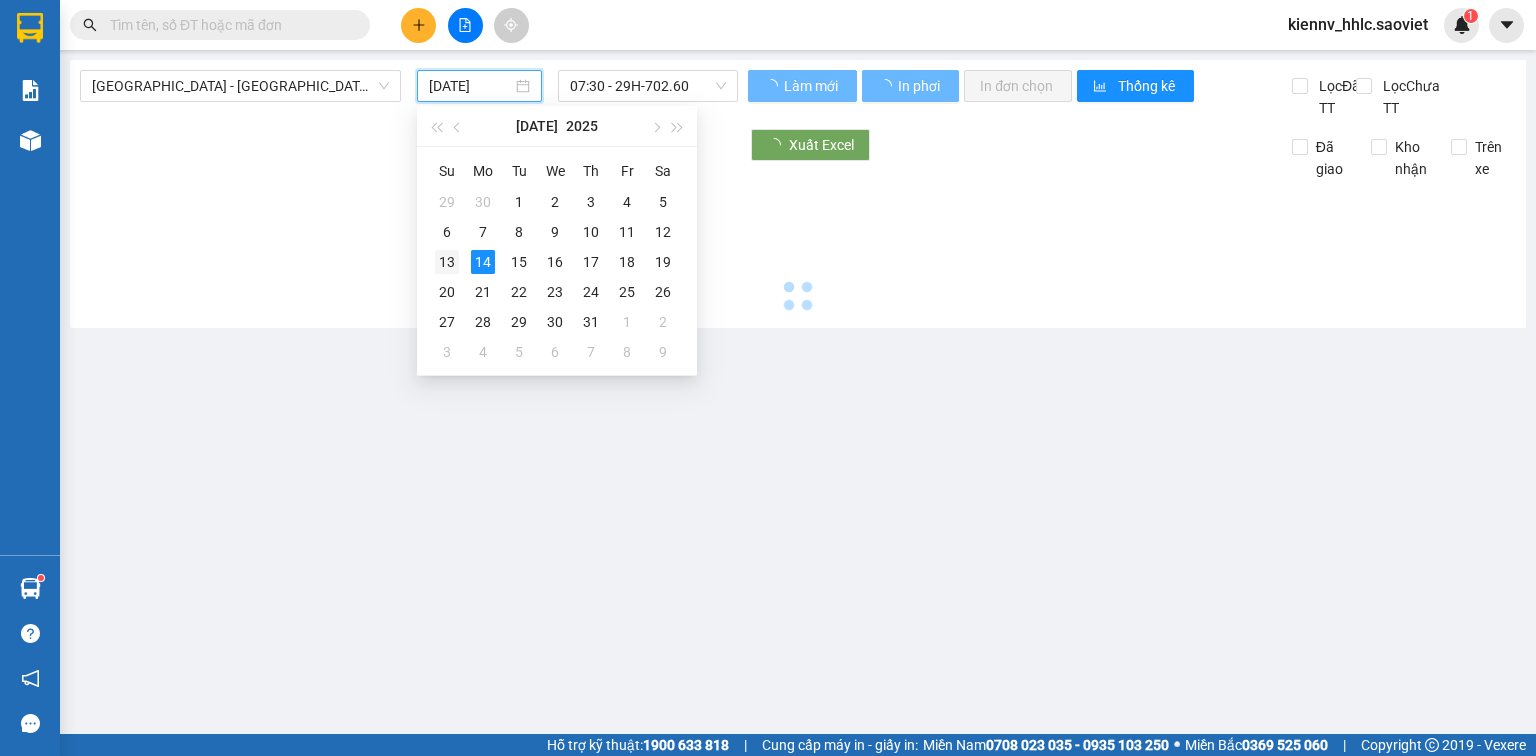 type on "[DATE]" 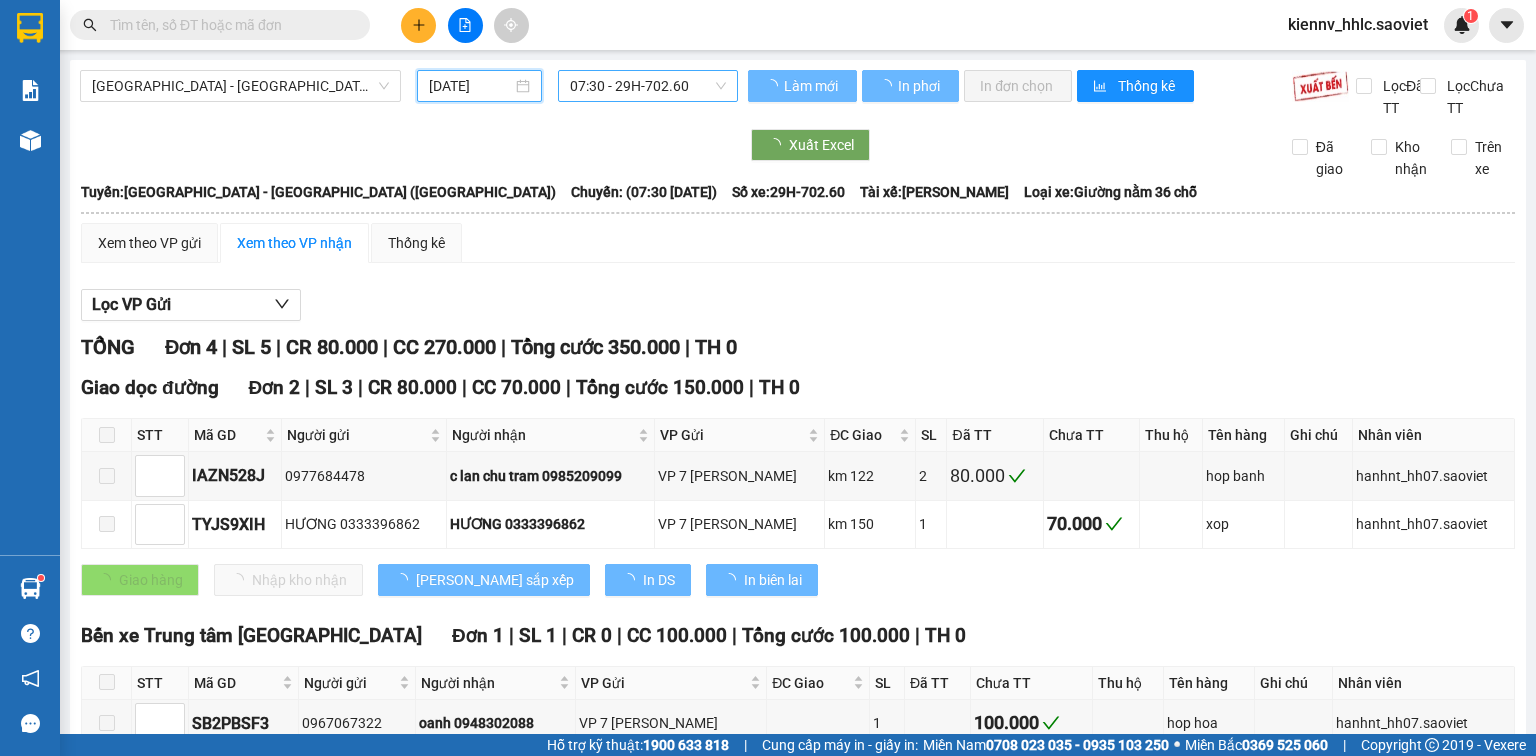 click on "07:30     - 29H-702.60" at bounding box center (648, 86) 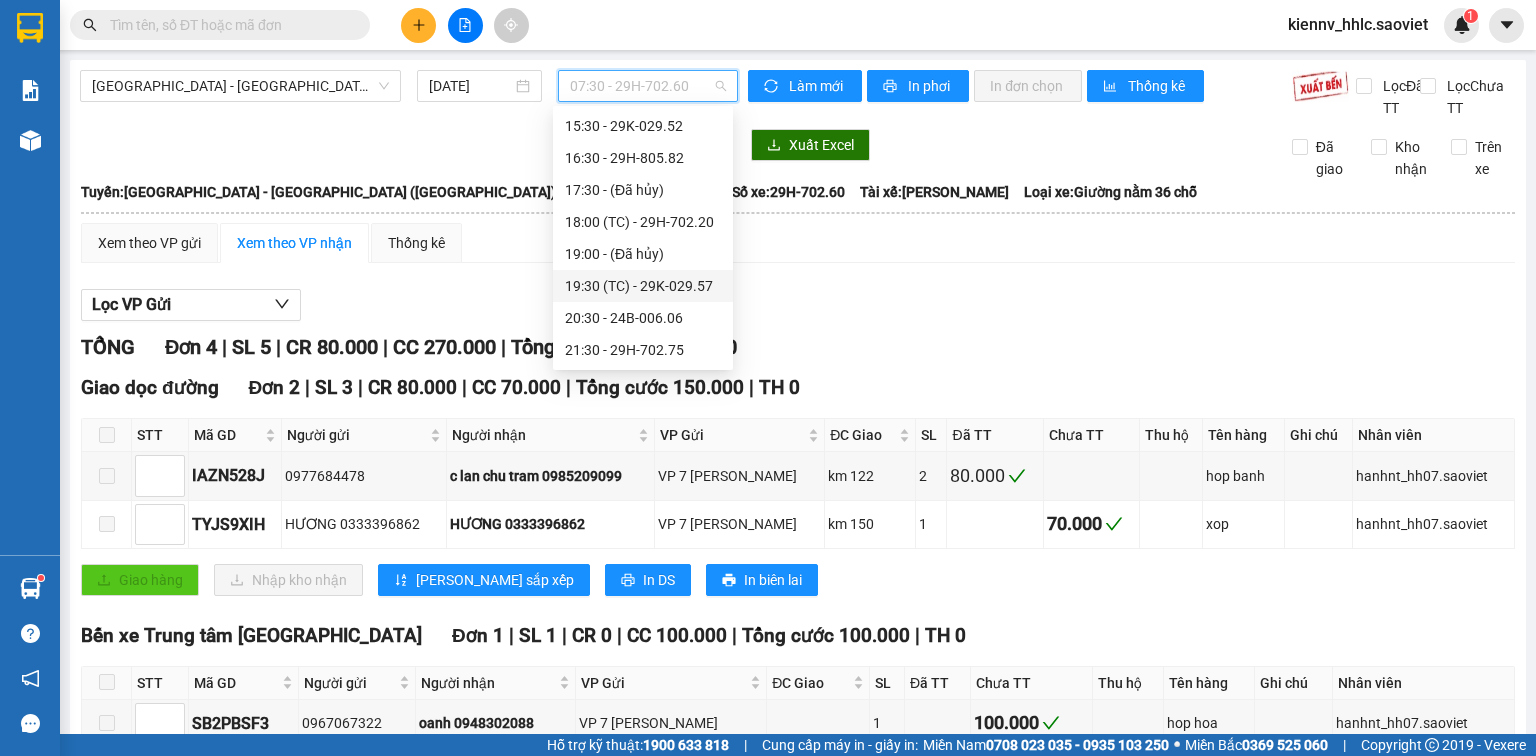 scroll, scrollTop: 288, scrollLeft: 0, axis: vertical 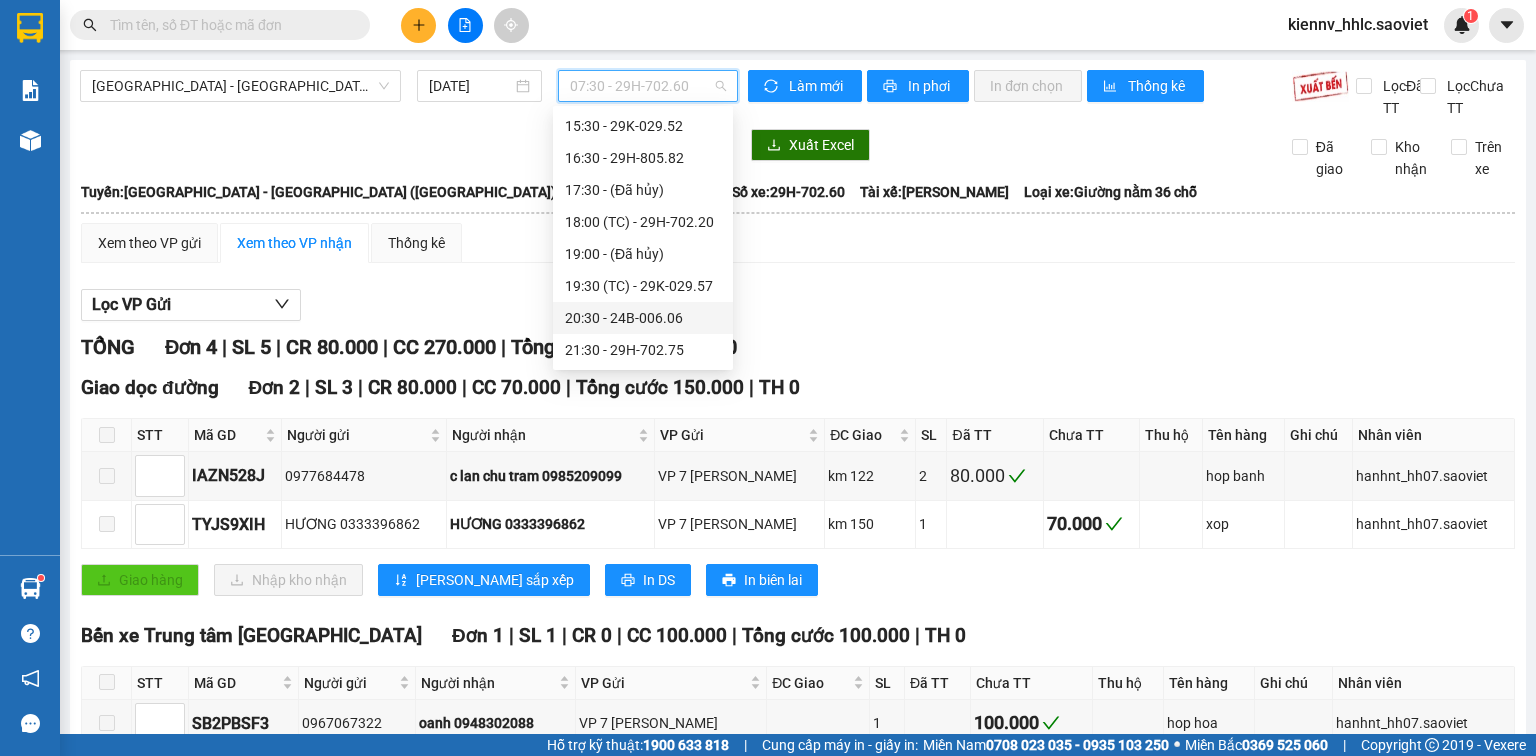 click on "20:30     - 24B-006.06" at bounding box center (643, 318) 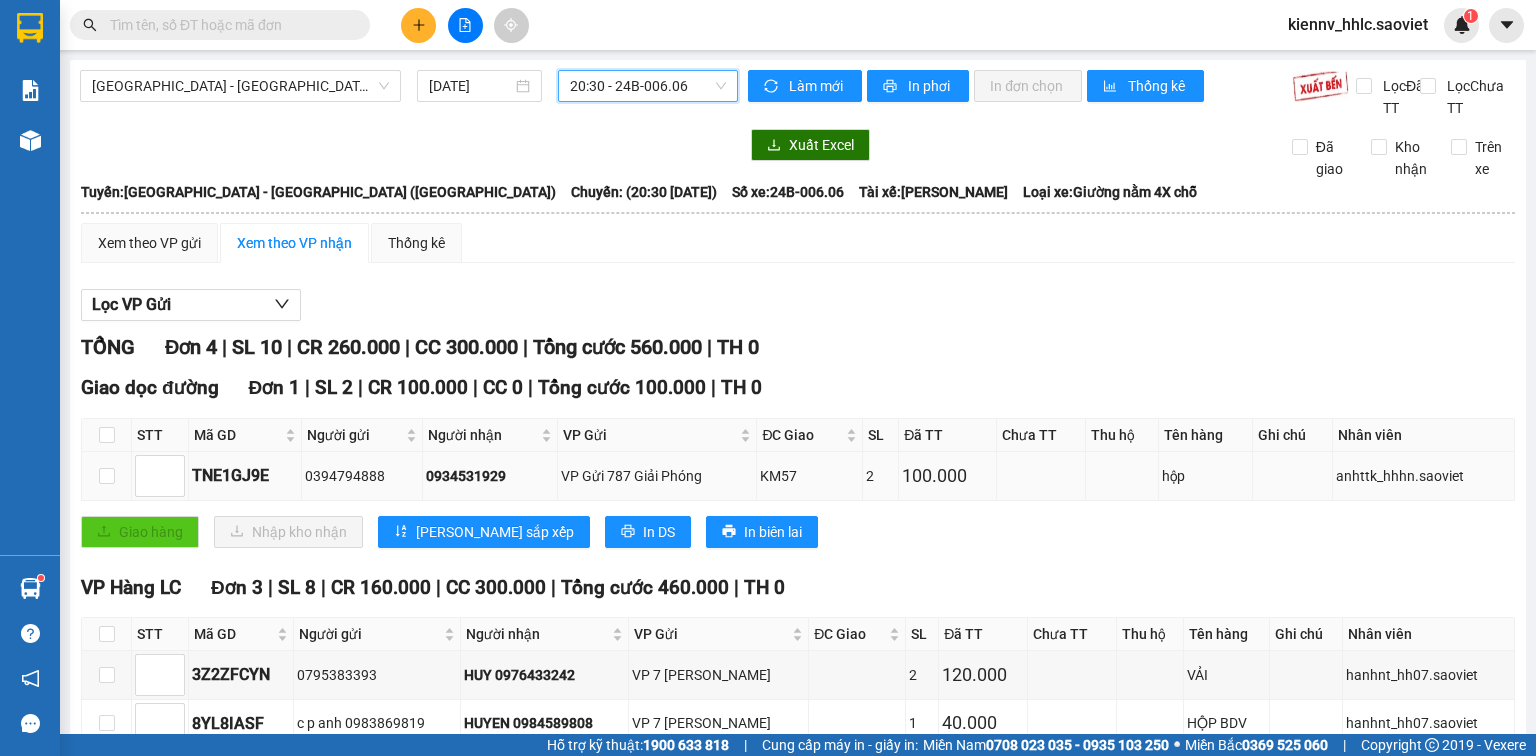 scroll, scrollTop: 183, scrollLeft: 0, axis: vertical 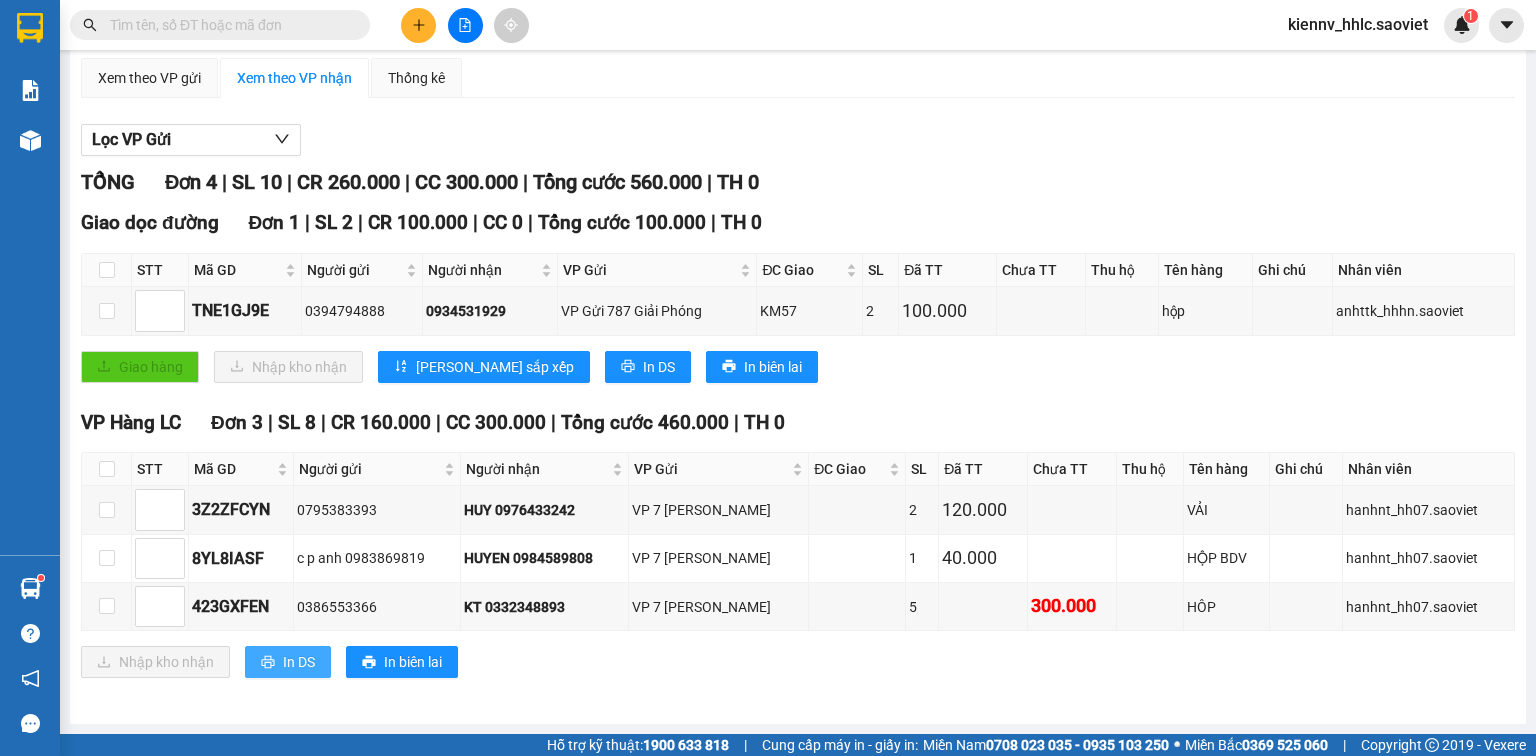 click on "In DS" at bounding box center (299, 662) 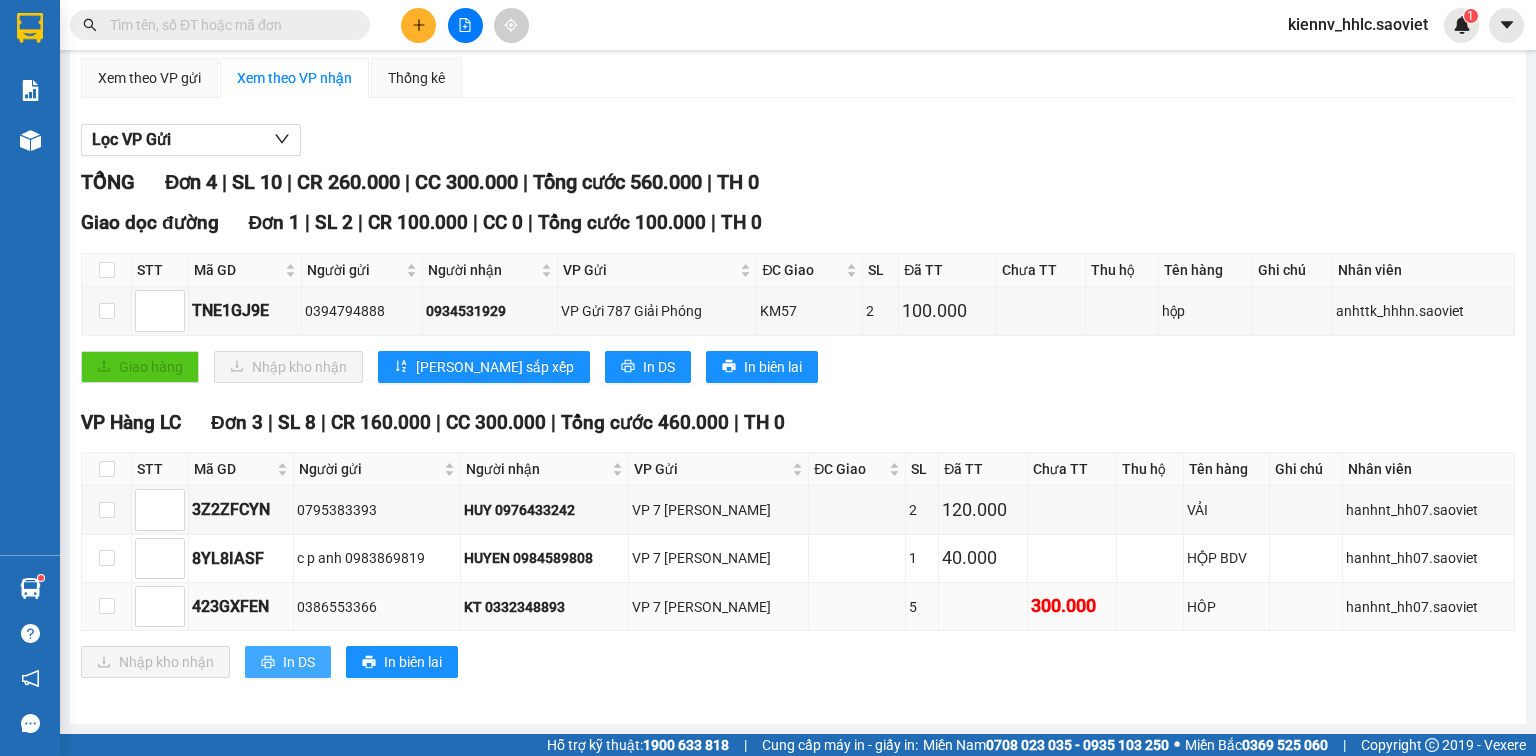 scroll, scrollTop: 0, scrollLeft: 0, axis: both 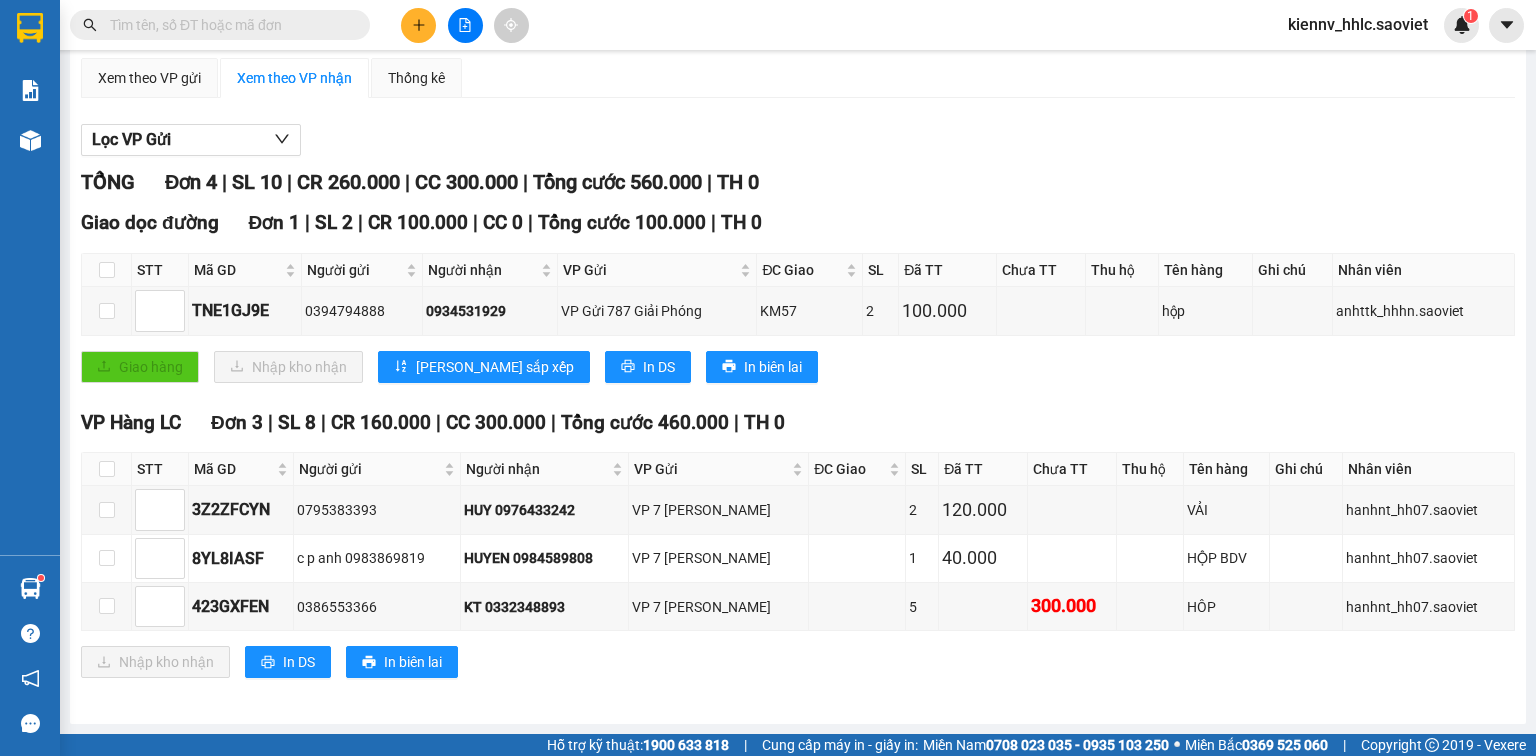 click on "20:30     - 24B-006.06" at bounding box center (648, -79) 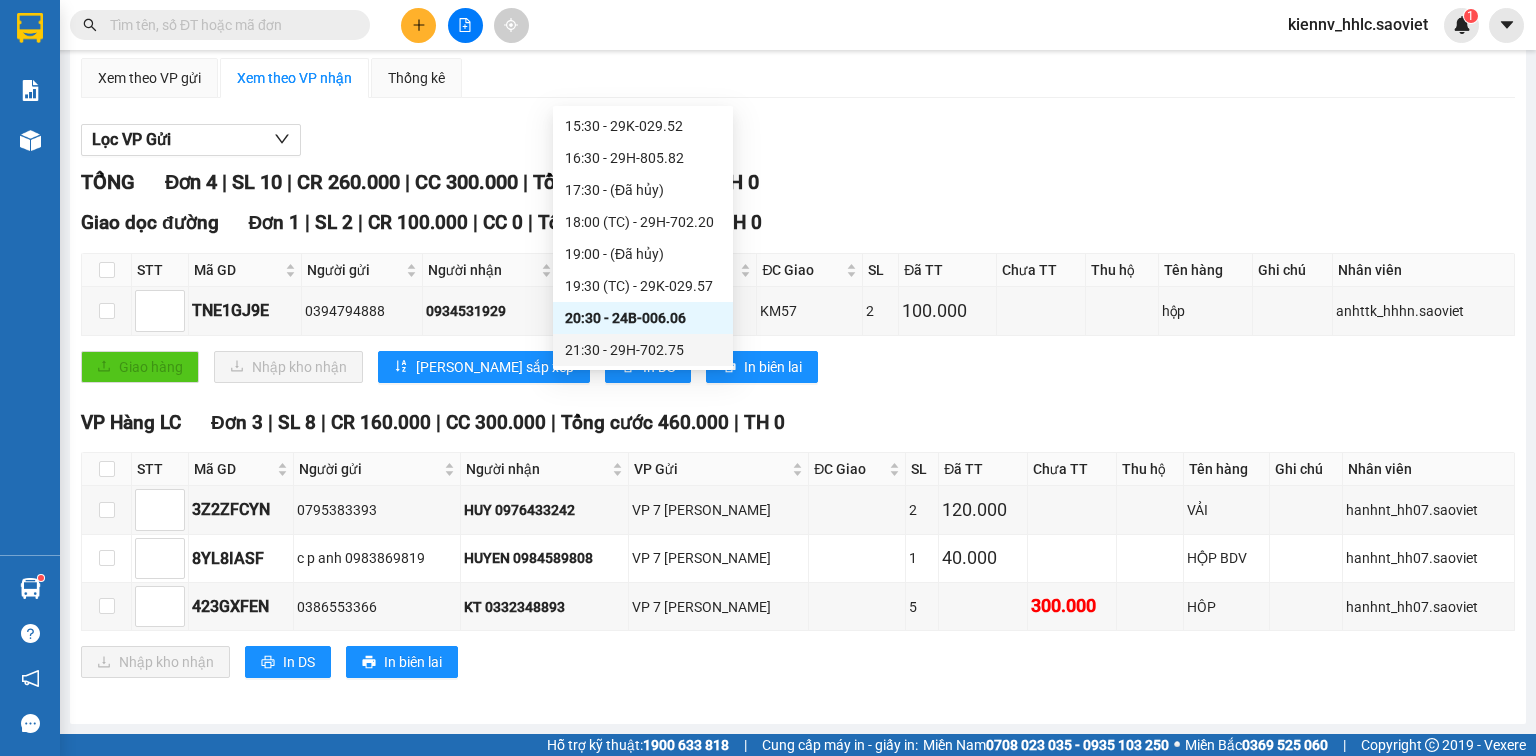 click on "21:30     - 29H-702.75" at bounding box center [643, 350] 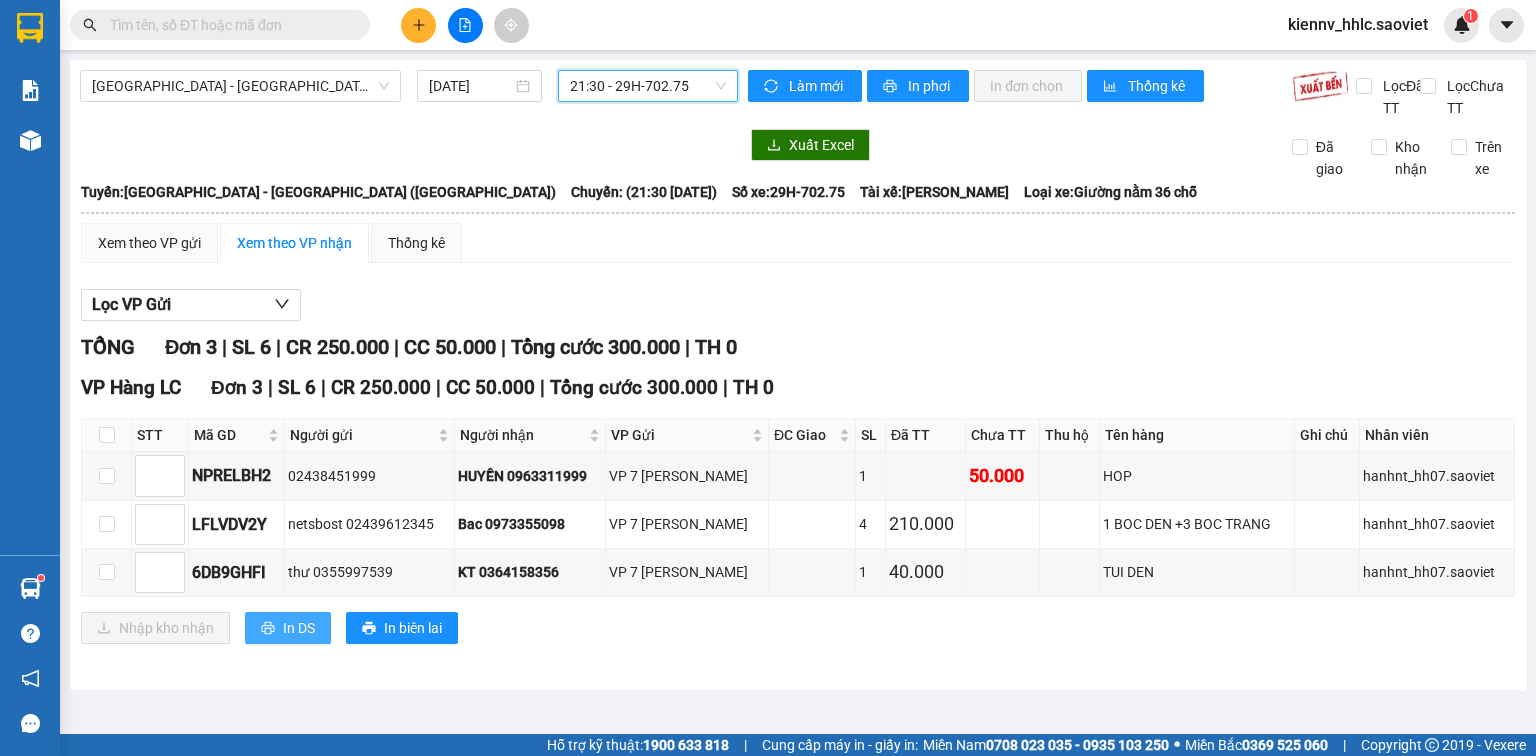 click on "In DS" at bounding box center (299, 628) 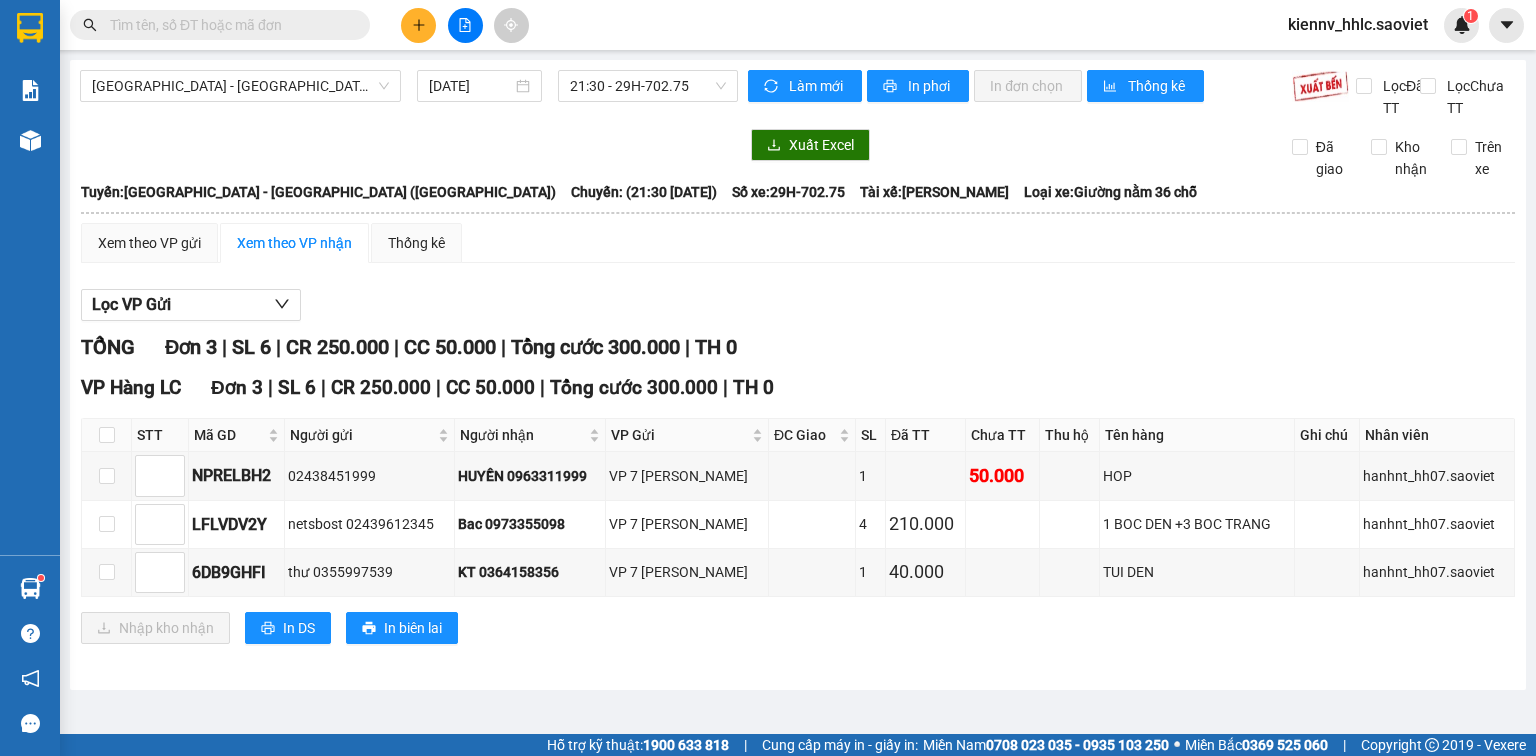 click on "kiennv_hhlc.saoviet" at bounding box center [1358, 24] 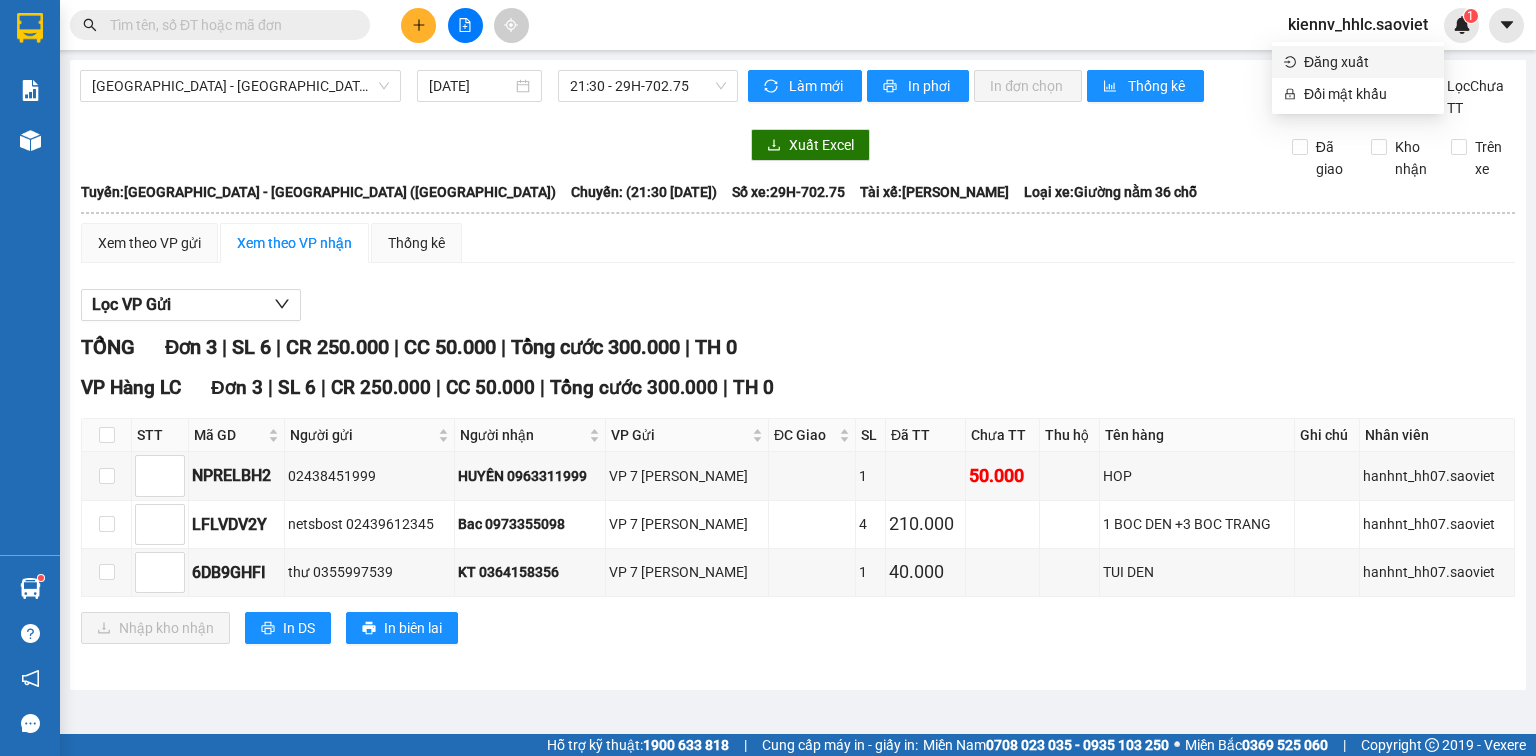 click on "Đăng xuất" at bounding box center [1368, 62] 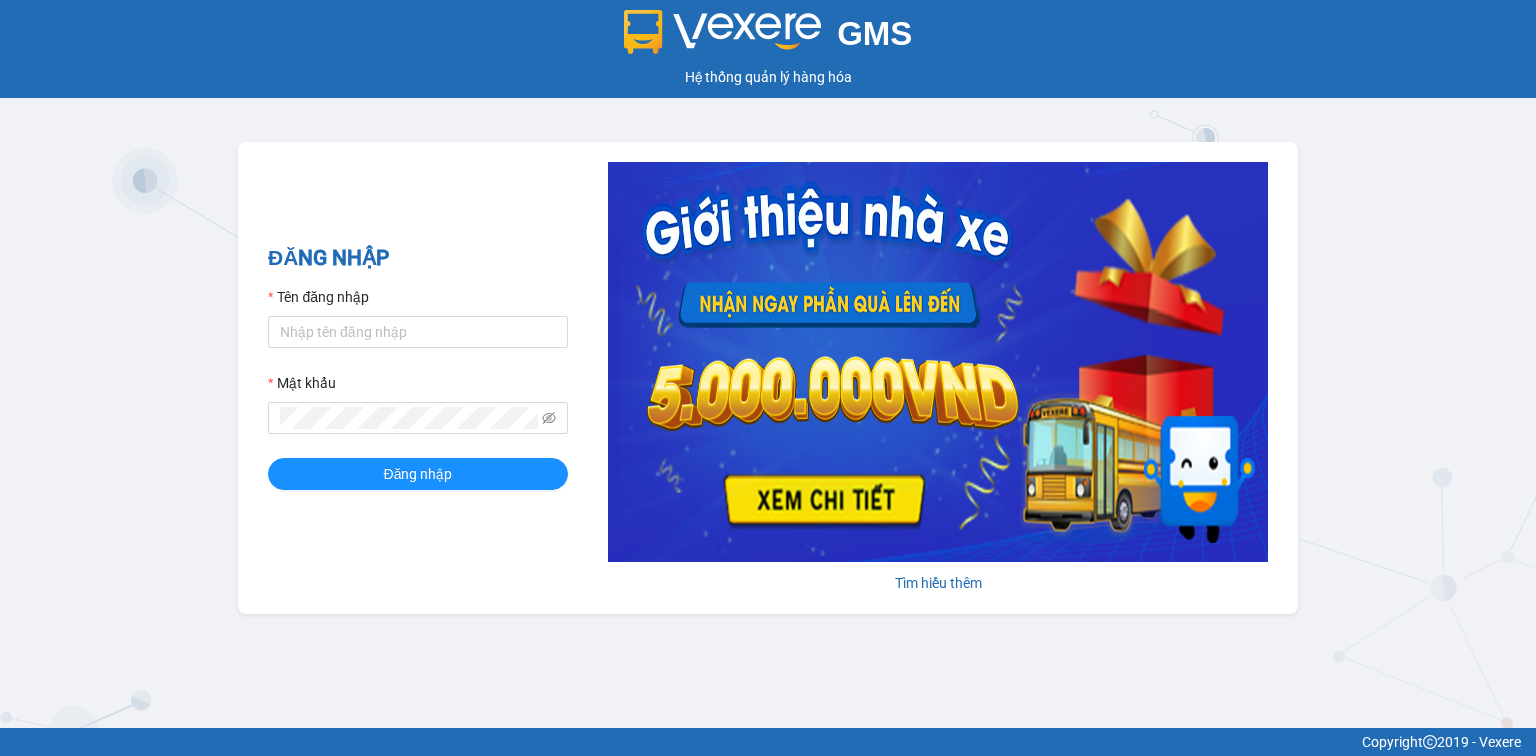 scroll, scrollTop: 0, scrollLeft: 0, axis: both 